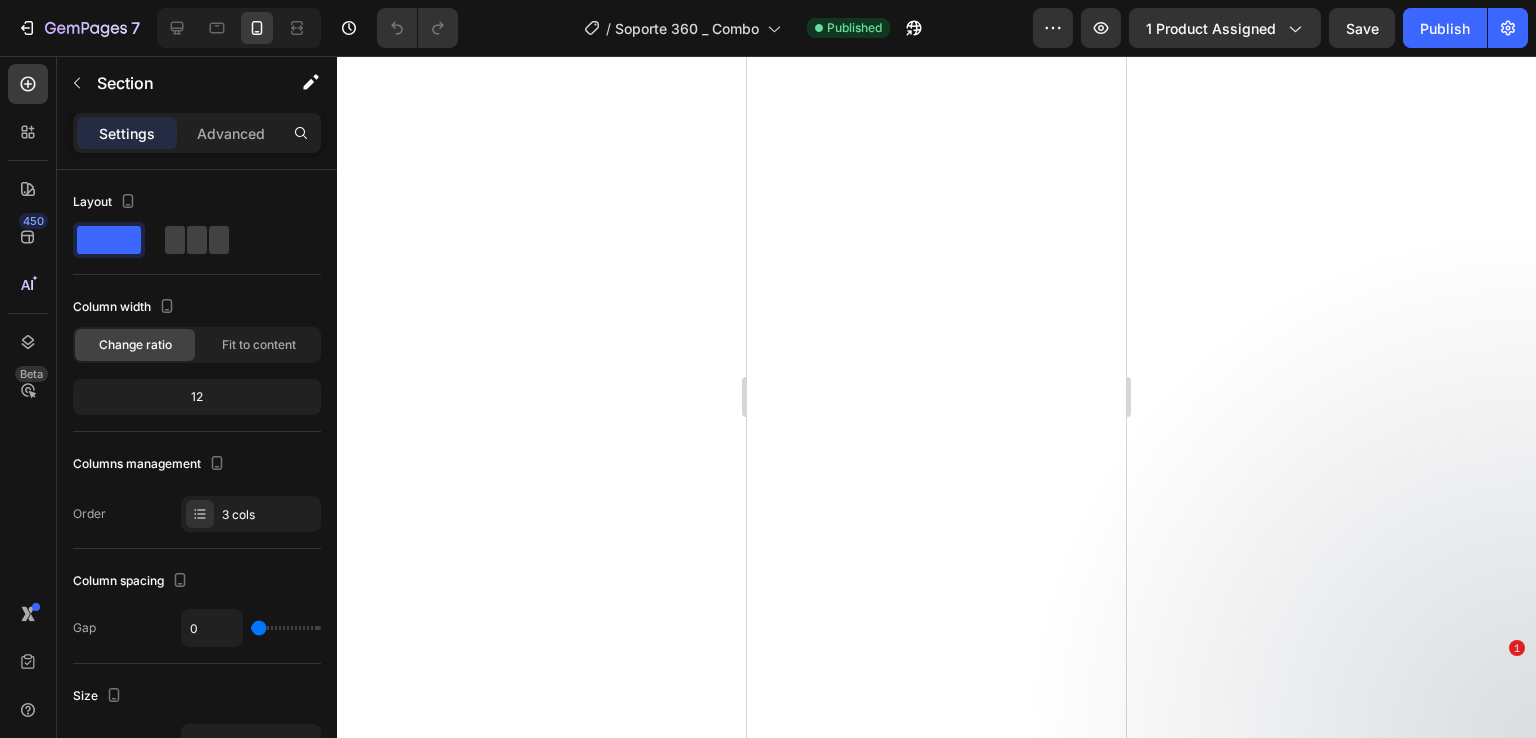 scroll, scrollTop: 0, scrollLeft: 0, axis: both 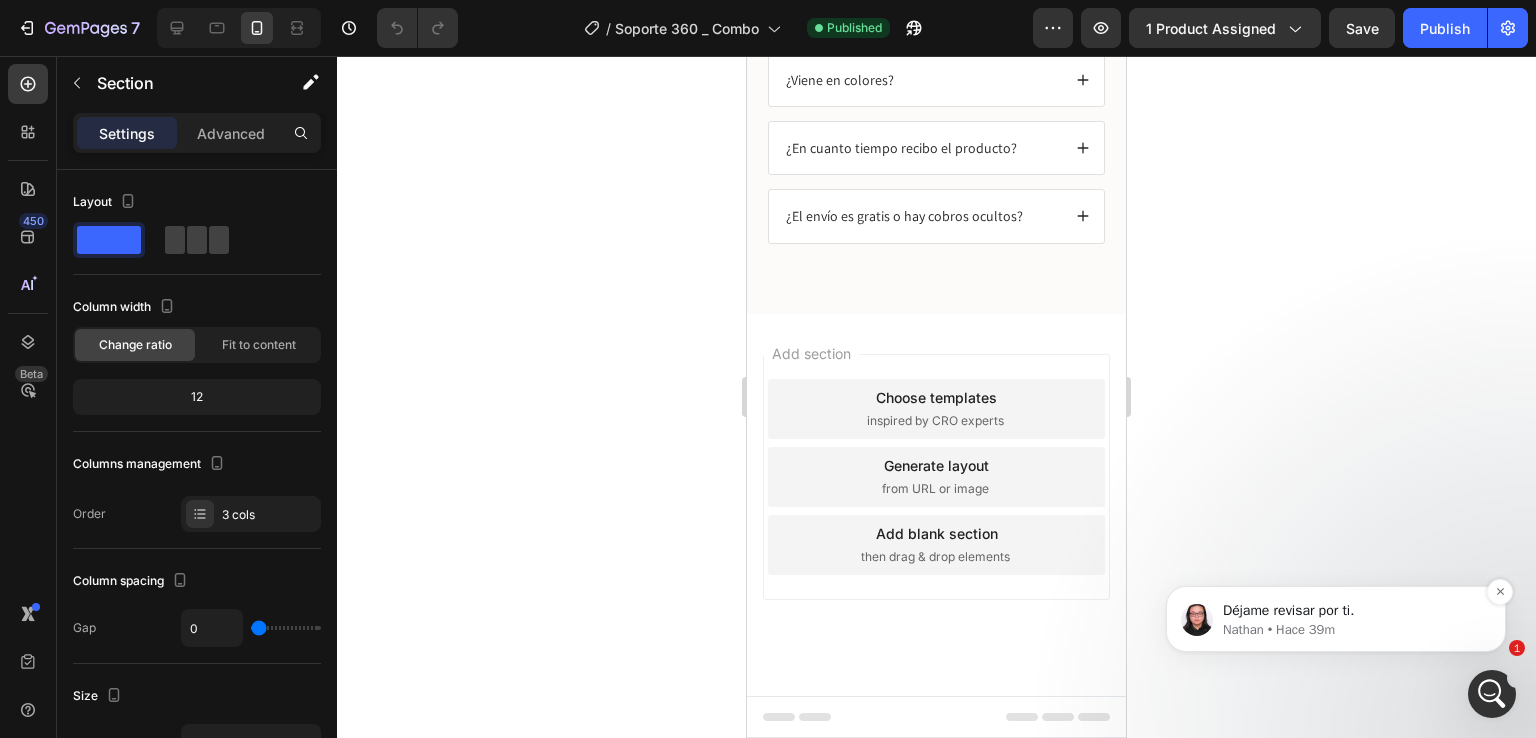click on "Nathan • Hace 39m" at bounding box center (1352, 630) 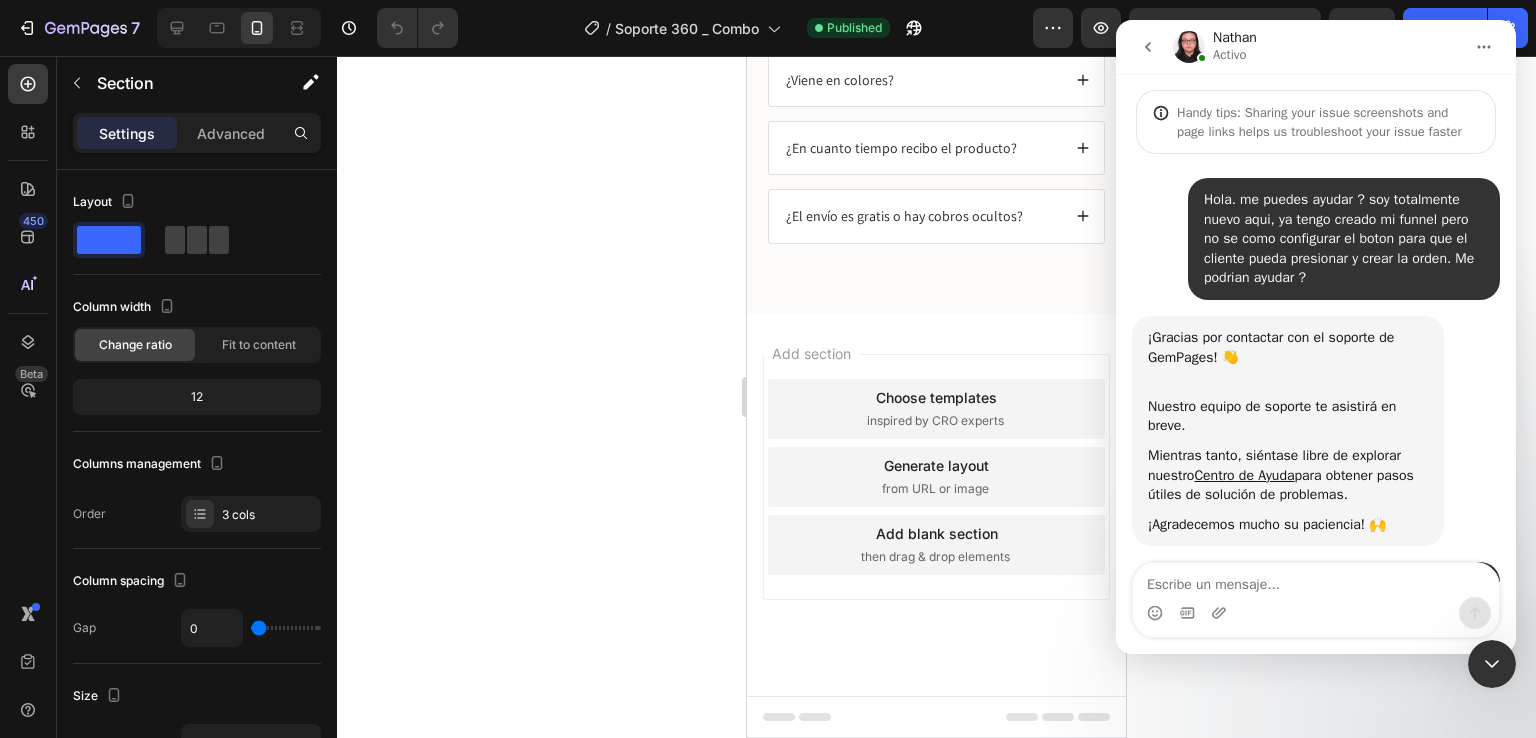 scroll, scrollTop: 3, scrollLeft: 0, axis: vertical 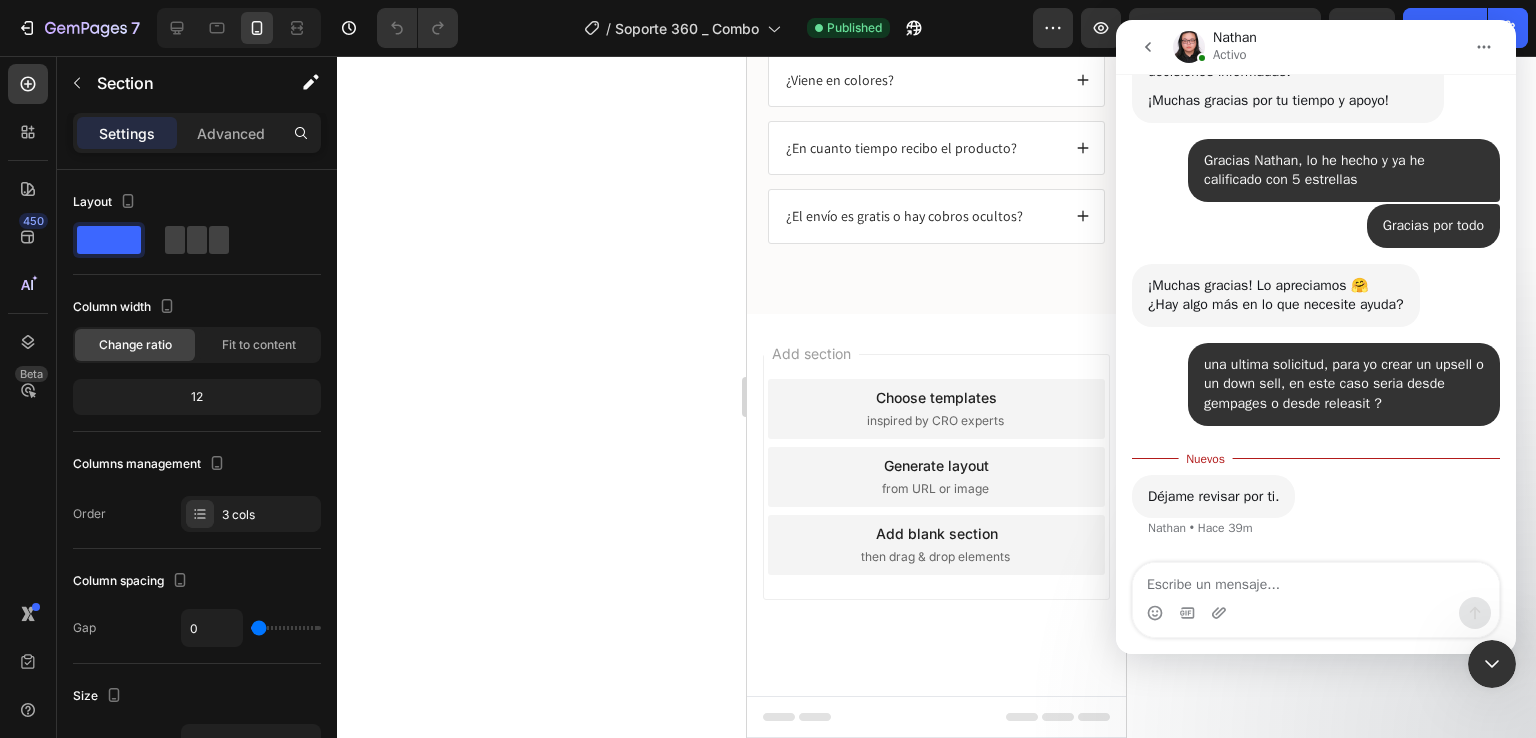 click 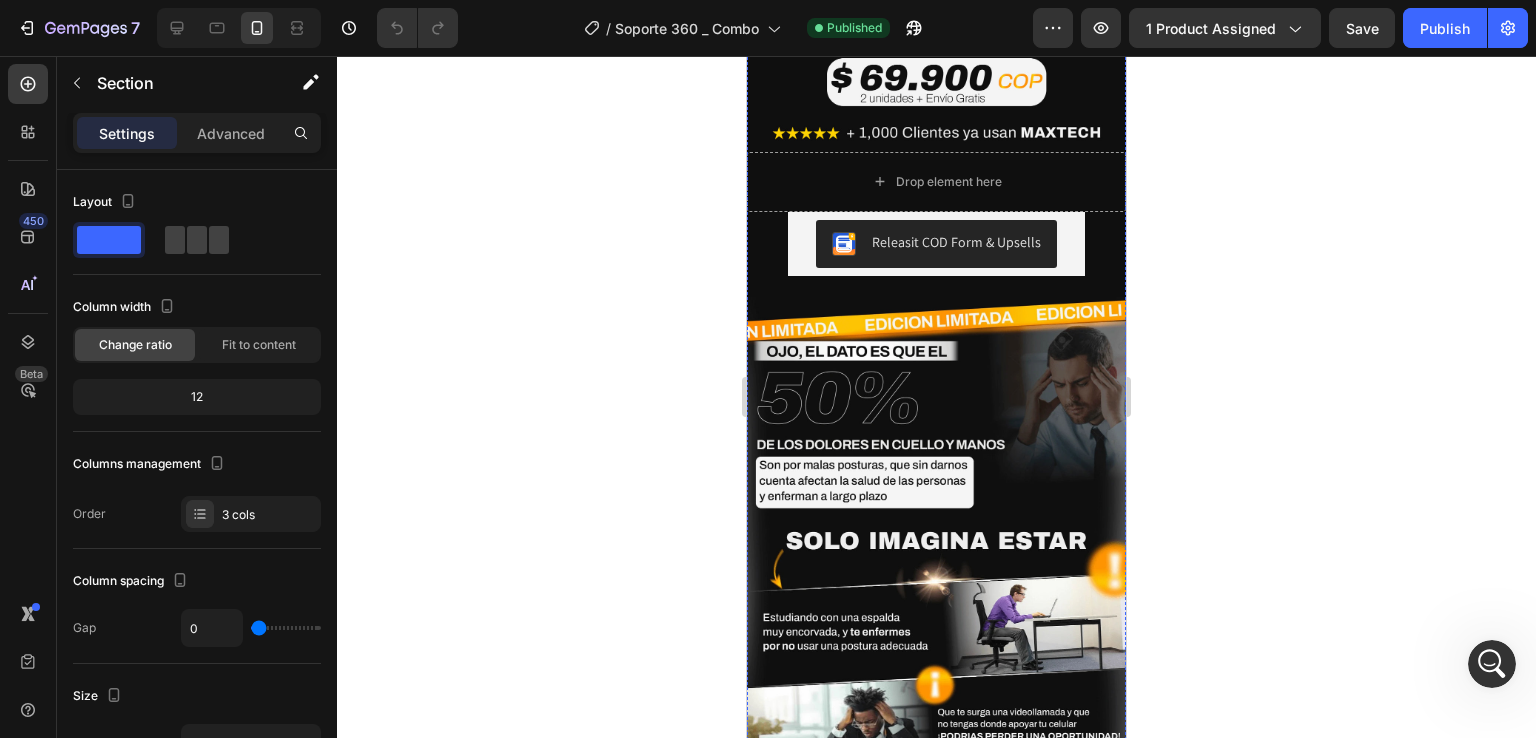 scroll, scrollTop: 900, scrollLeft: 0, axis: vertical 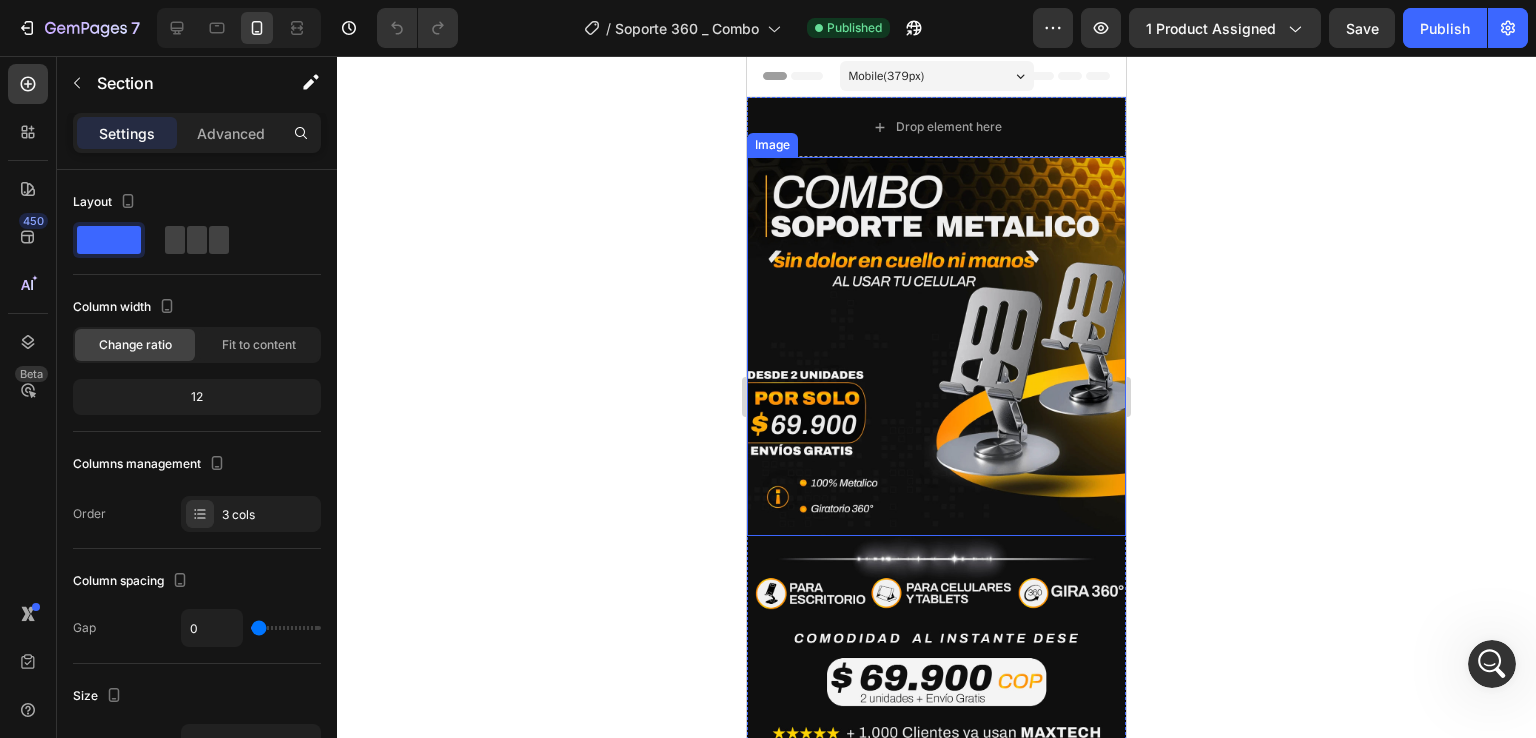 click on "Drop element here" at bounding box center [936, 127] 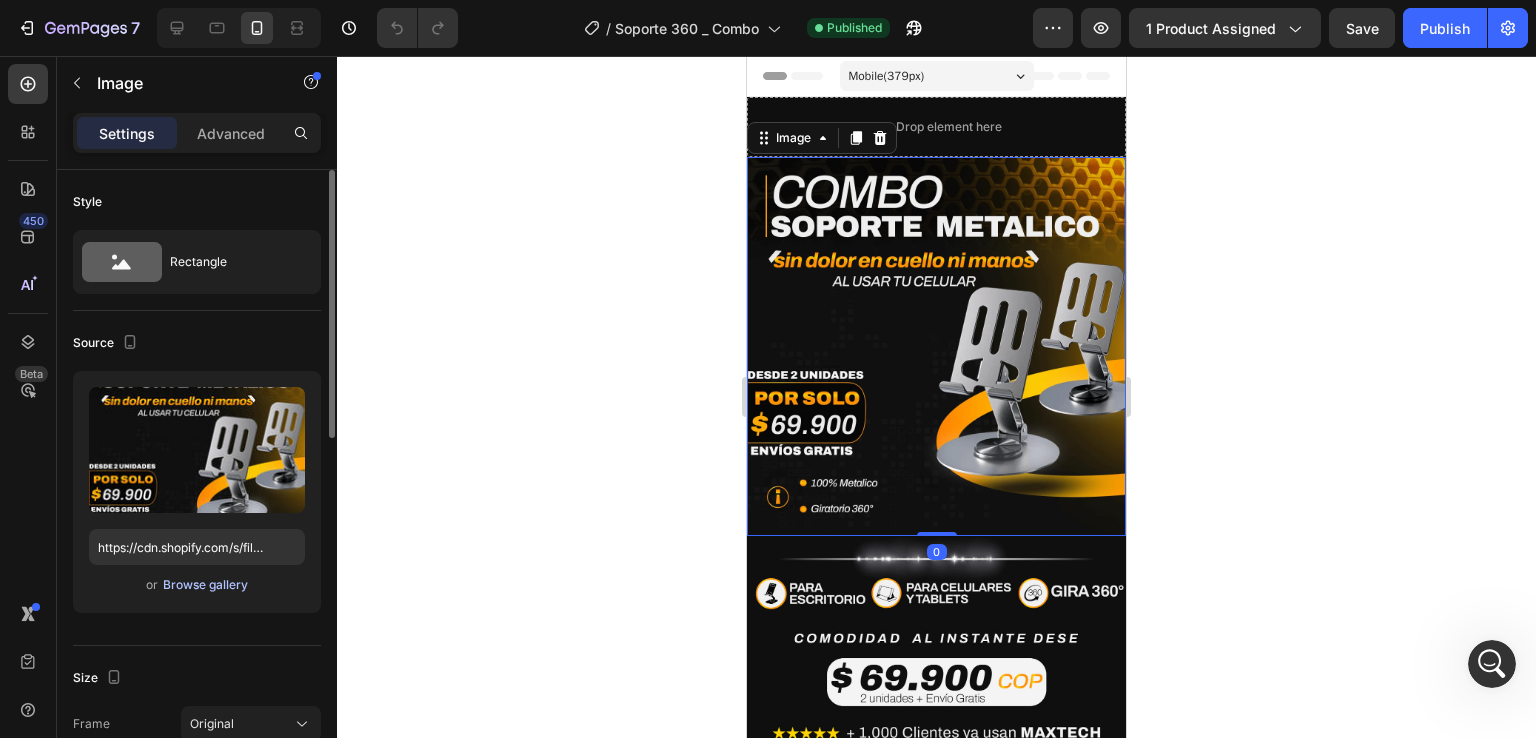 click on "Browse gallery" at bounding box center [205, 585] 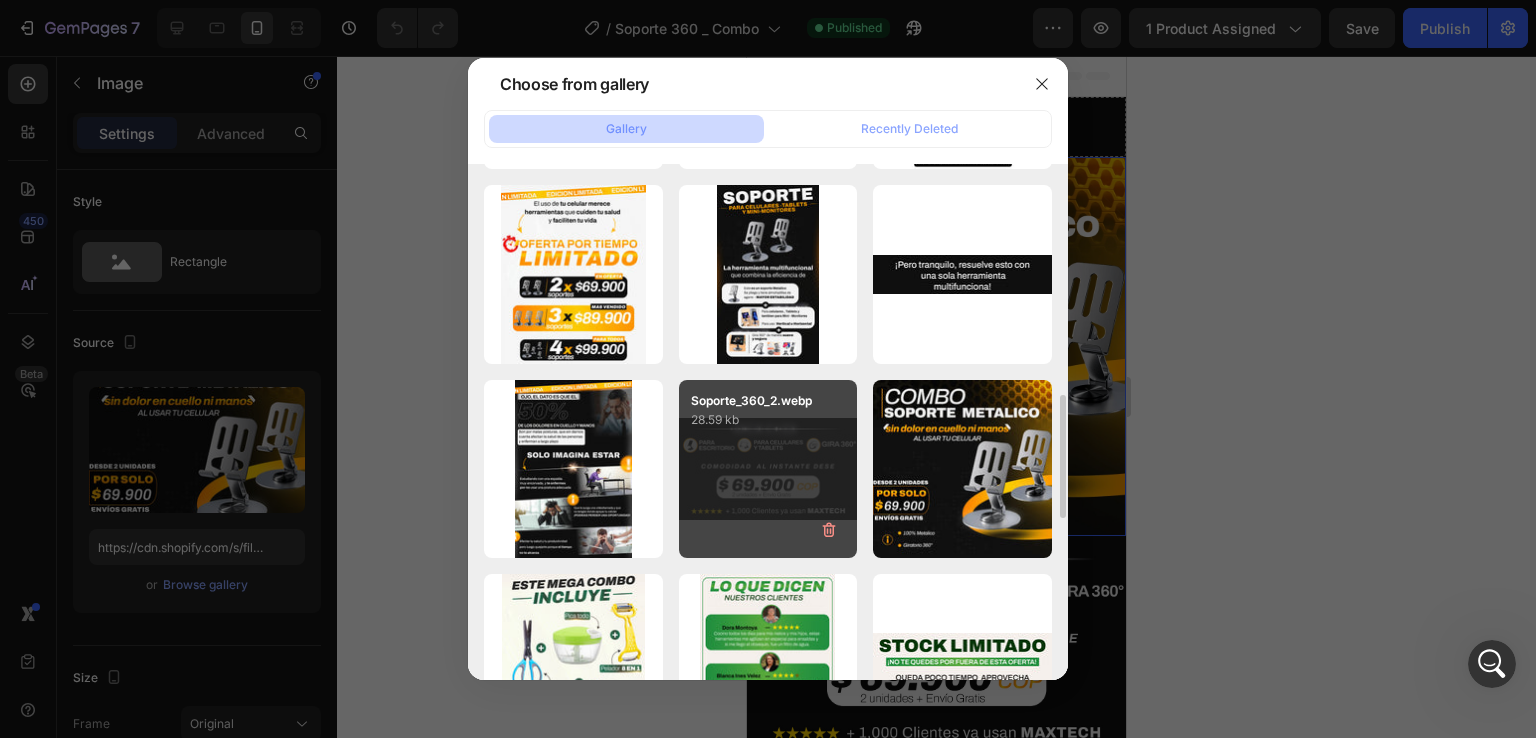 scroll, scrollTop: 1068, scrollLeft: 0, axis: vertical 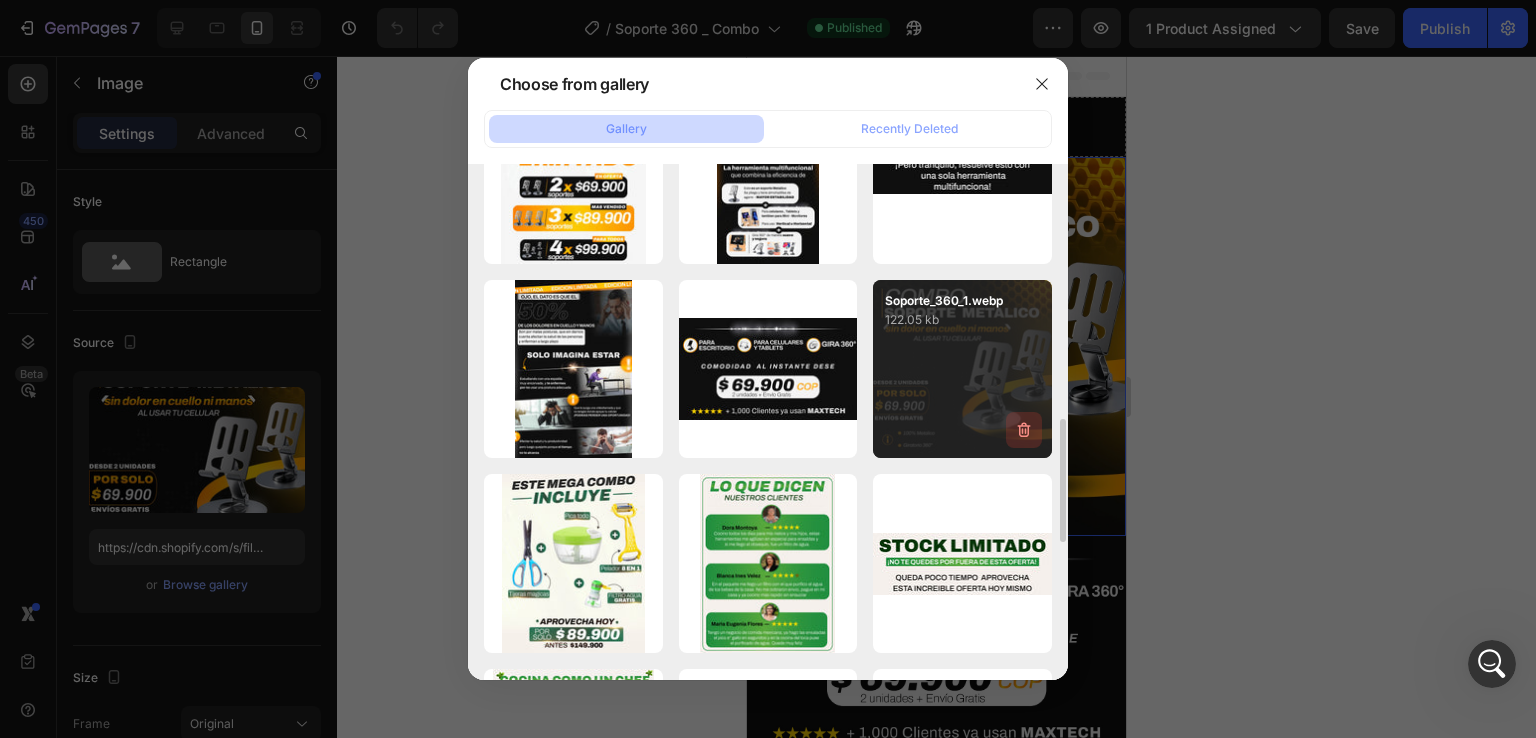 click 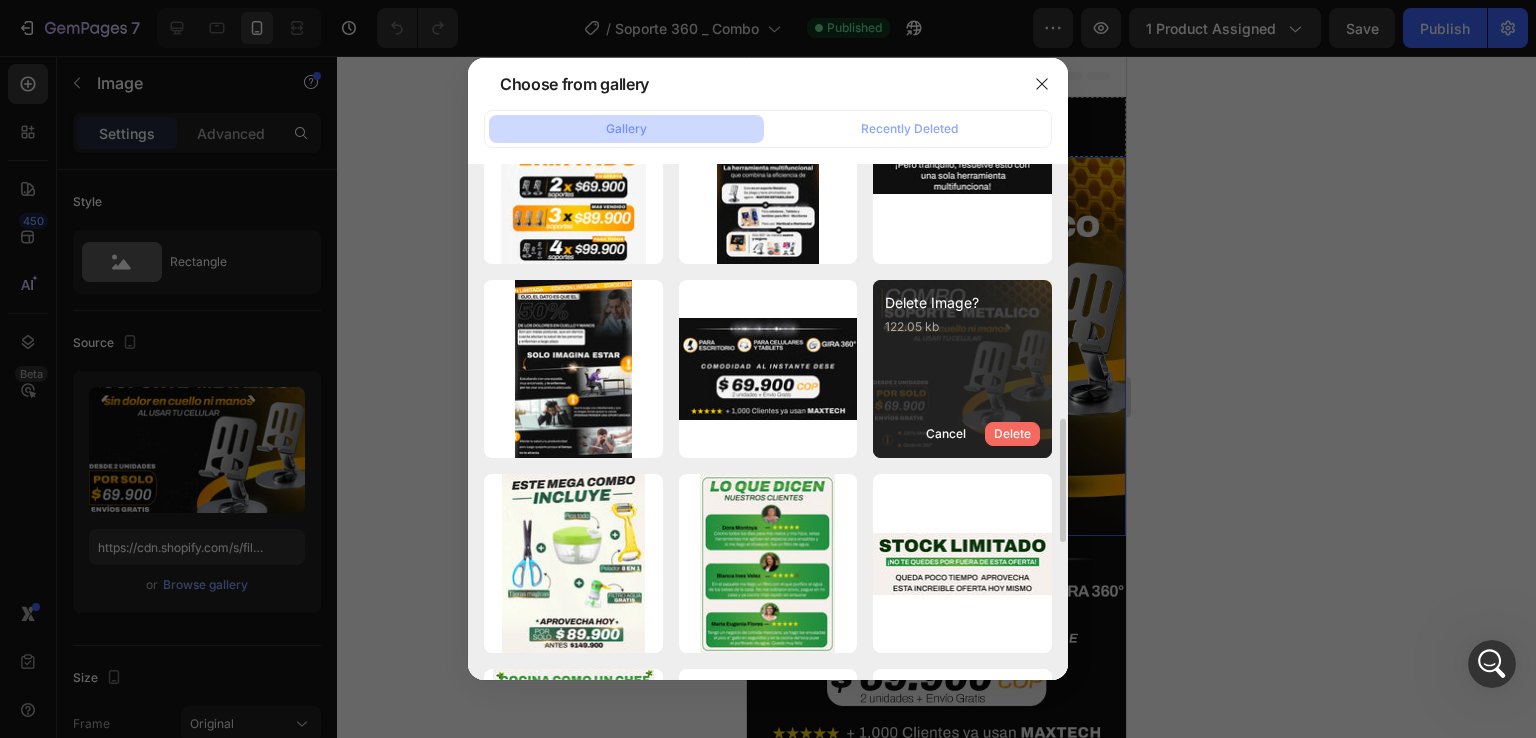 click on "Delete" at bounding box center [1012, 434] 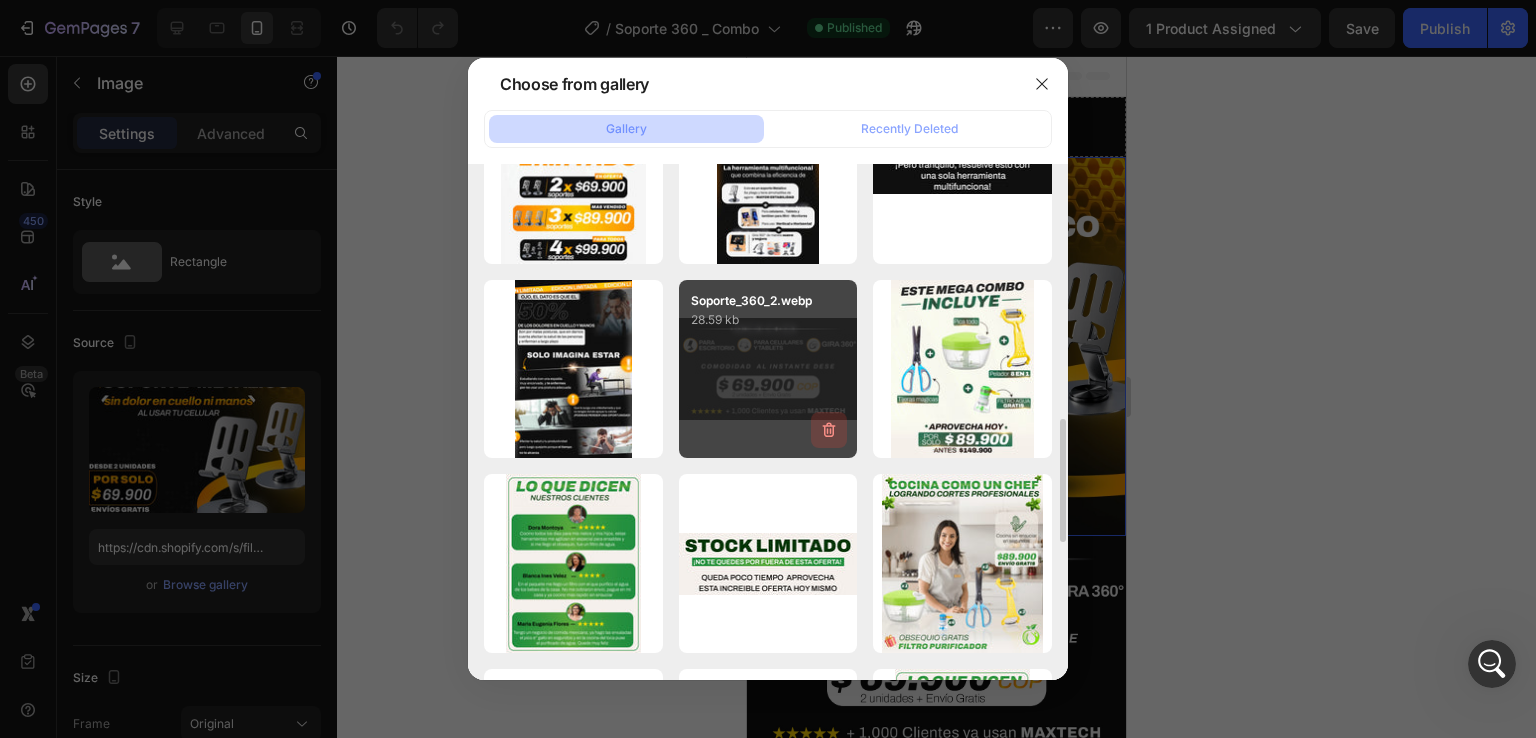 click 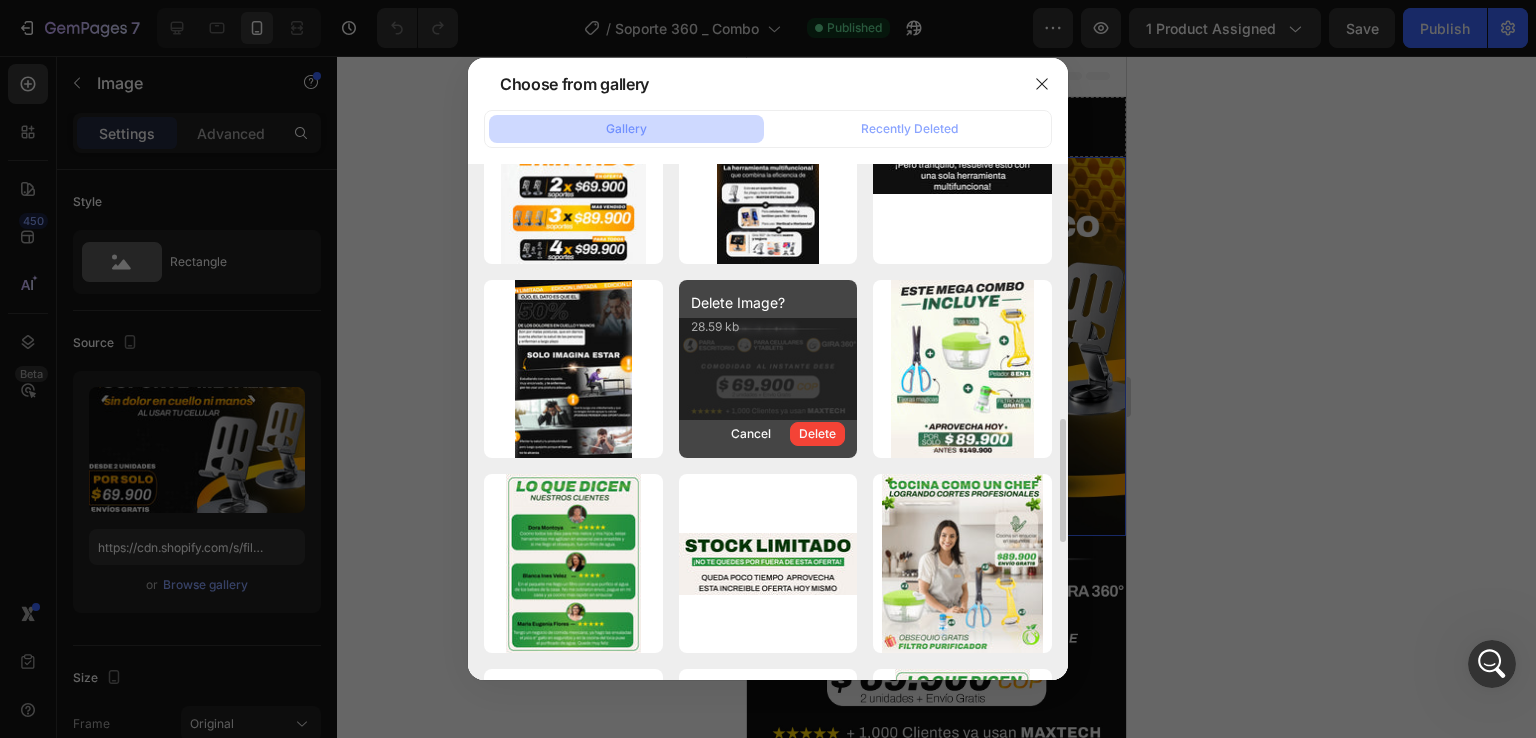 click on "Delete" at bounding box center [817, 434] 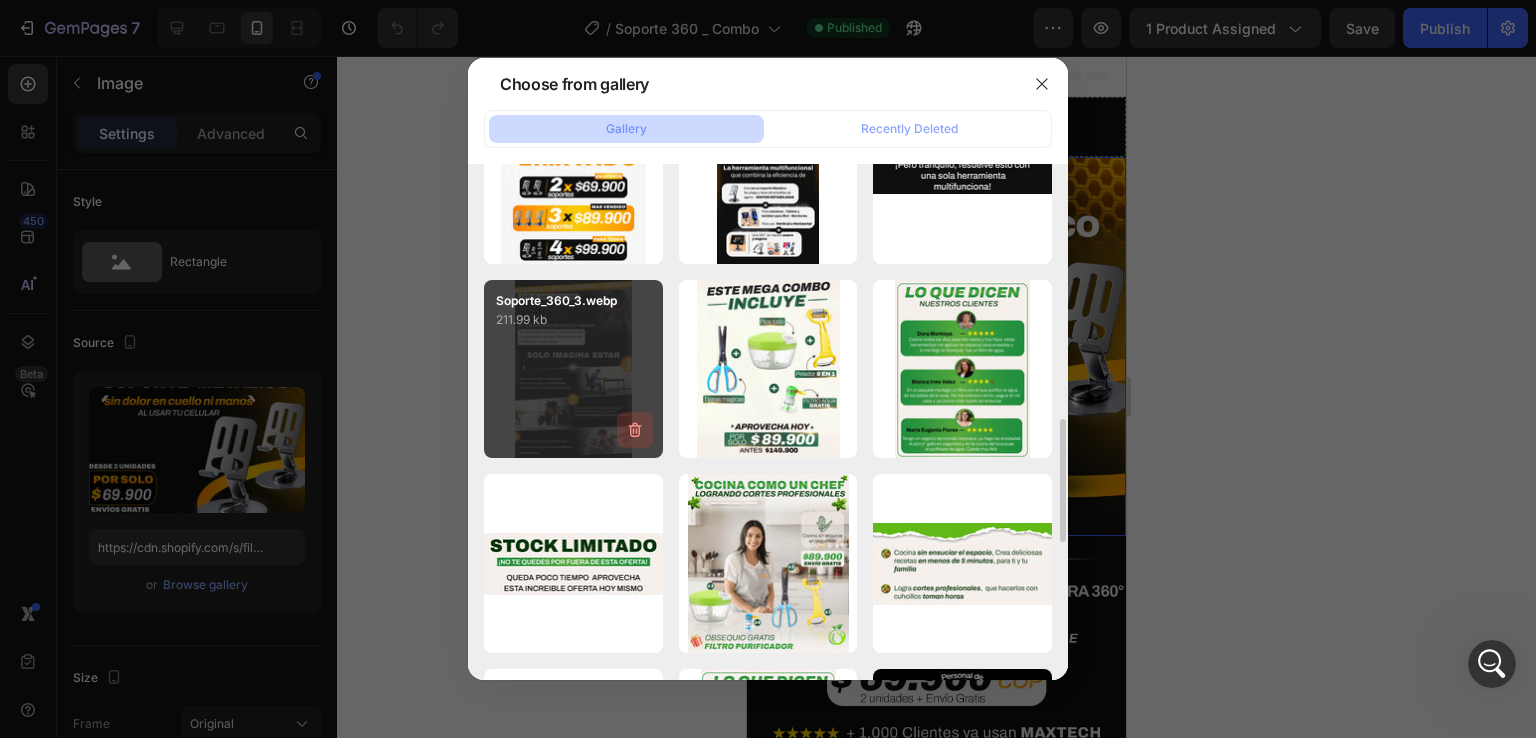 click 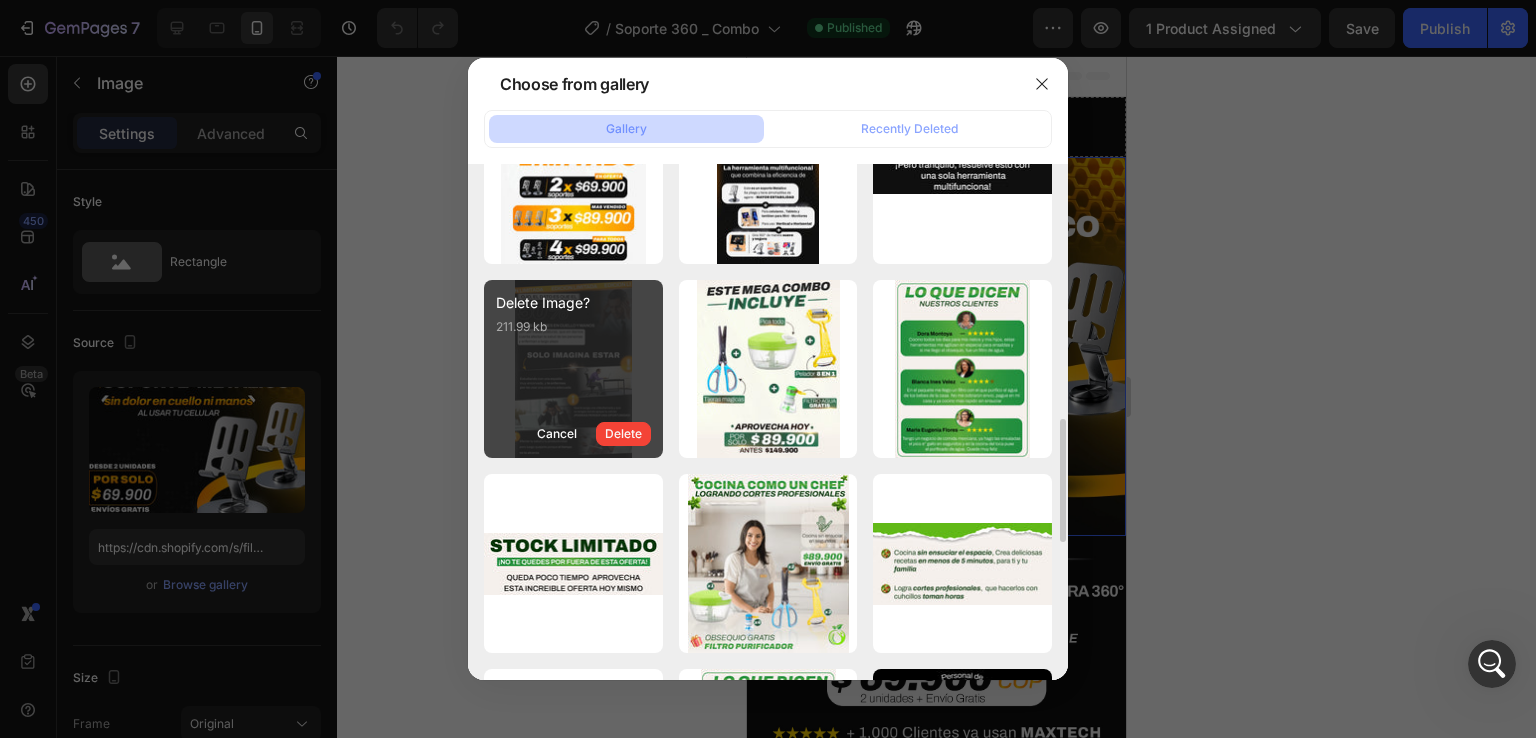 click on "Delete" at bounding box center [623, 434] 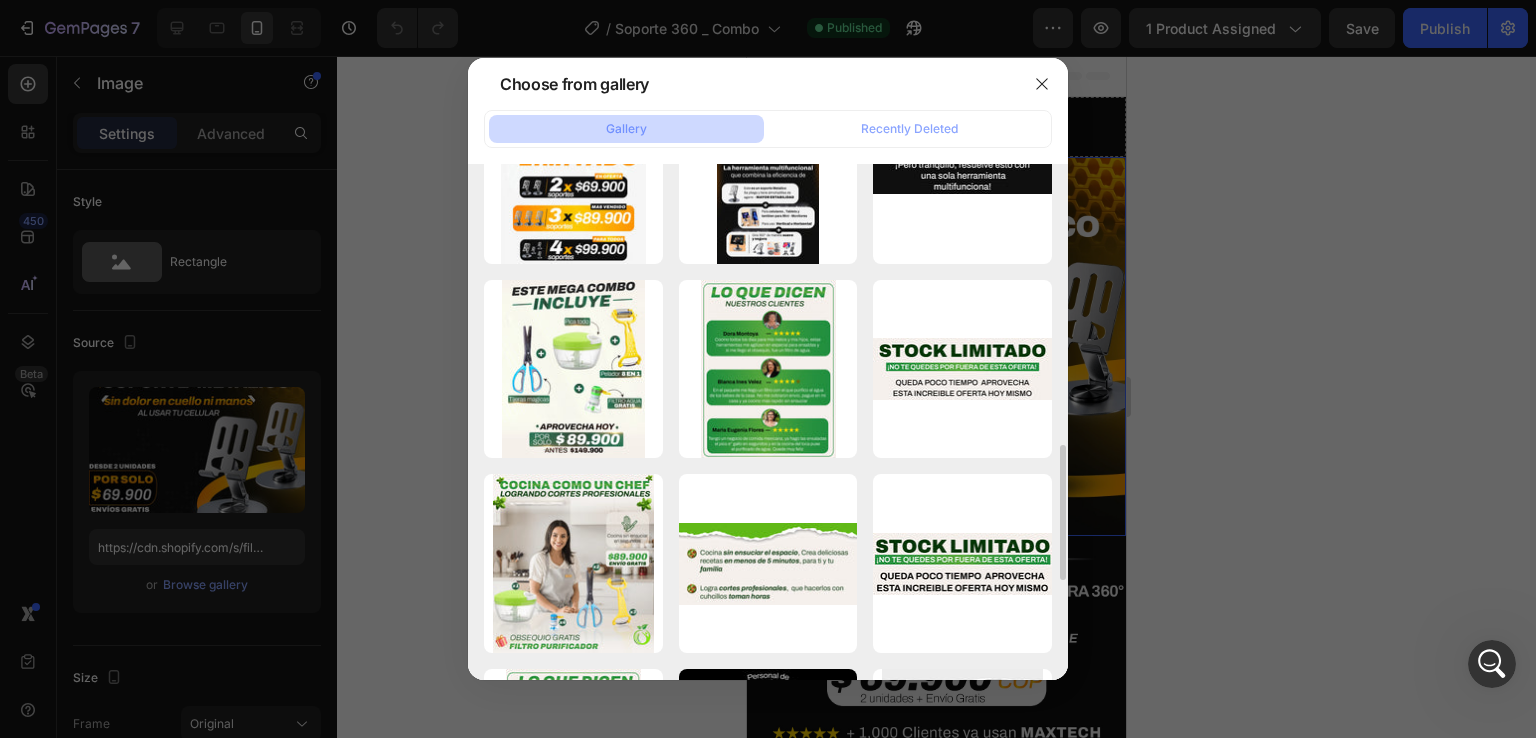 click 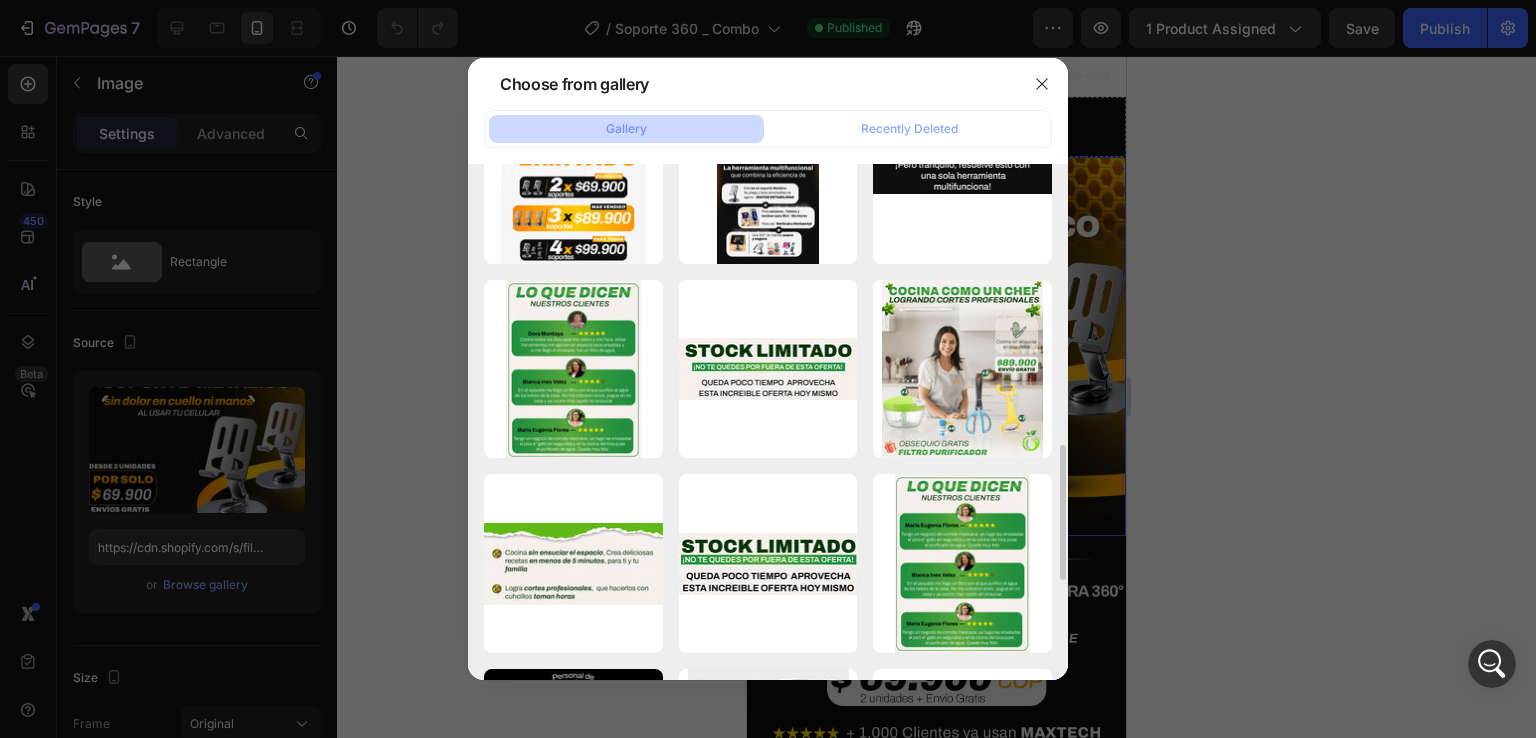 click 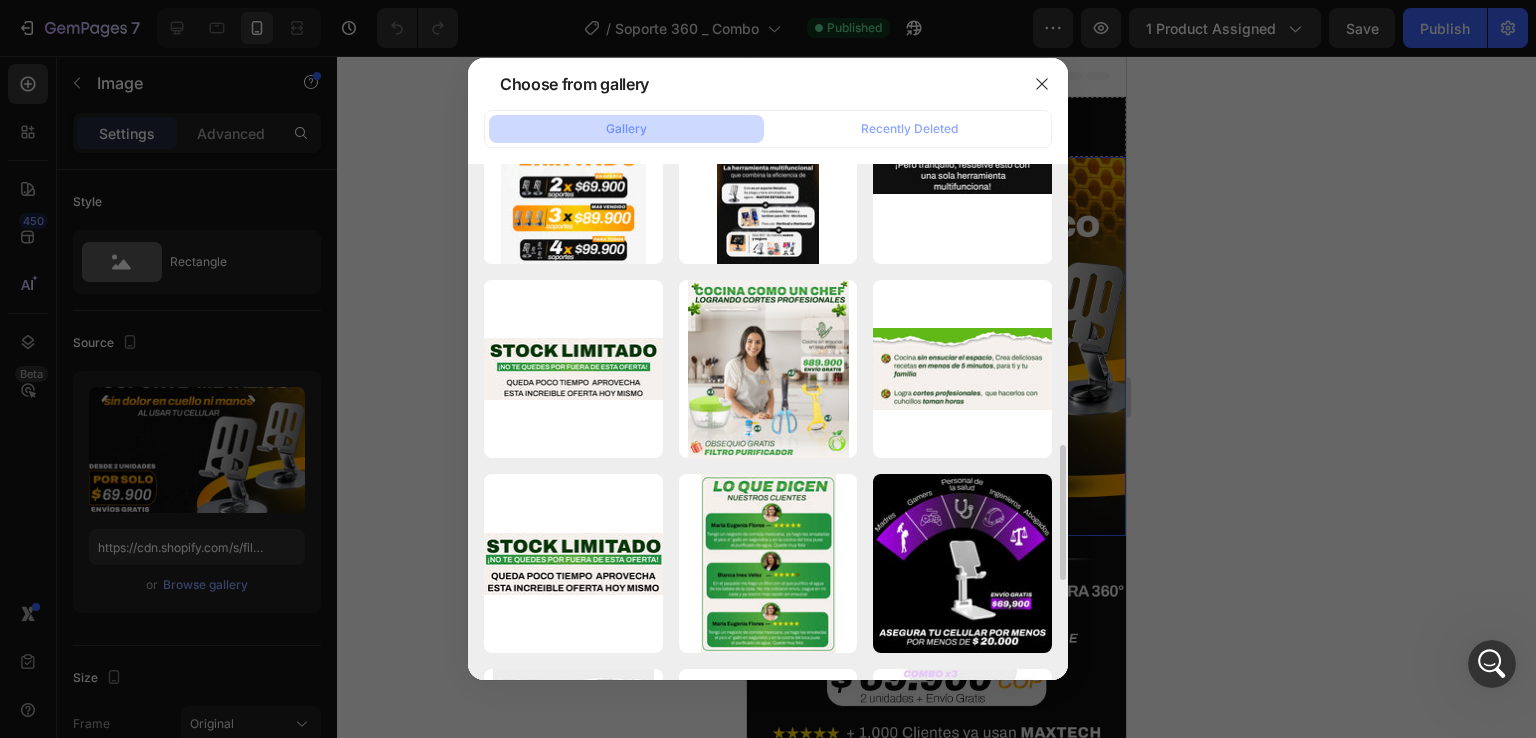click 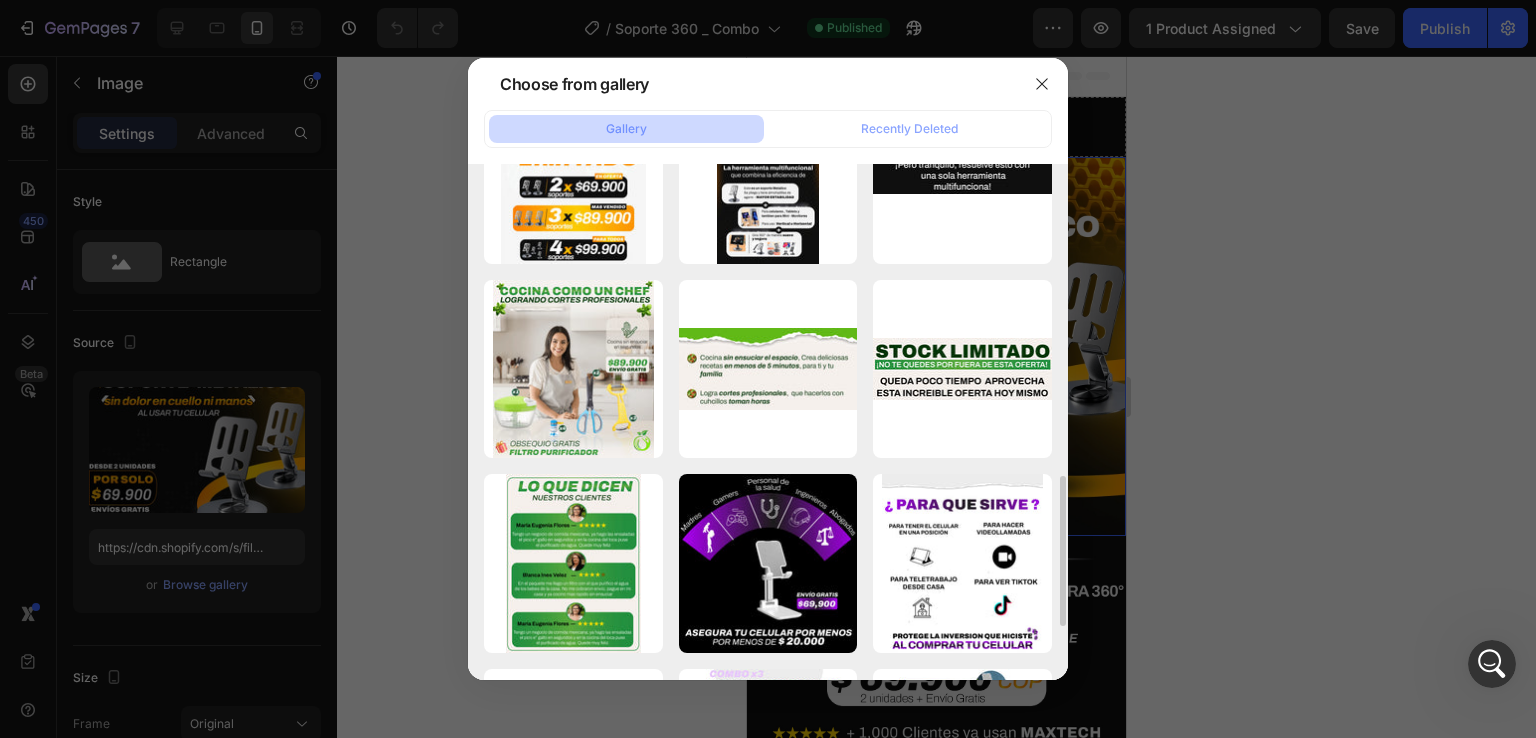 click 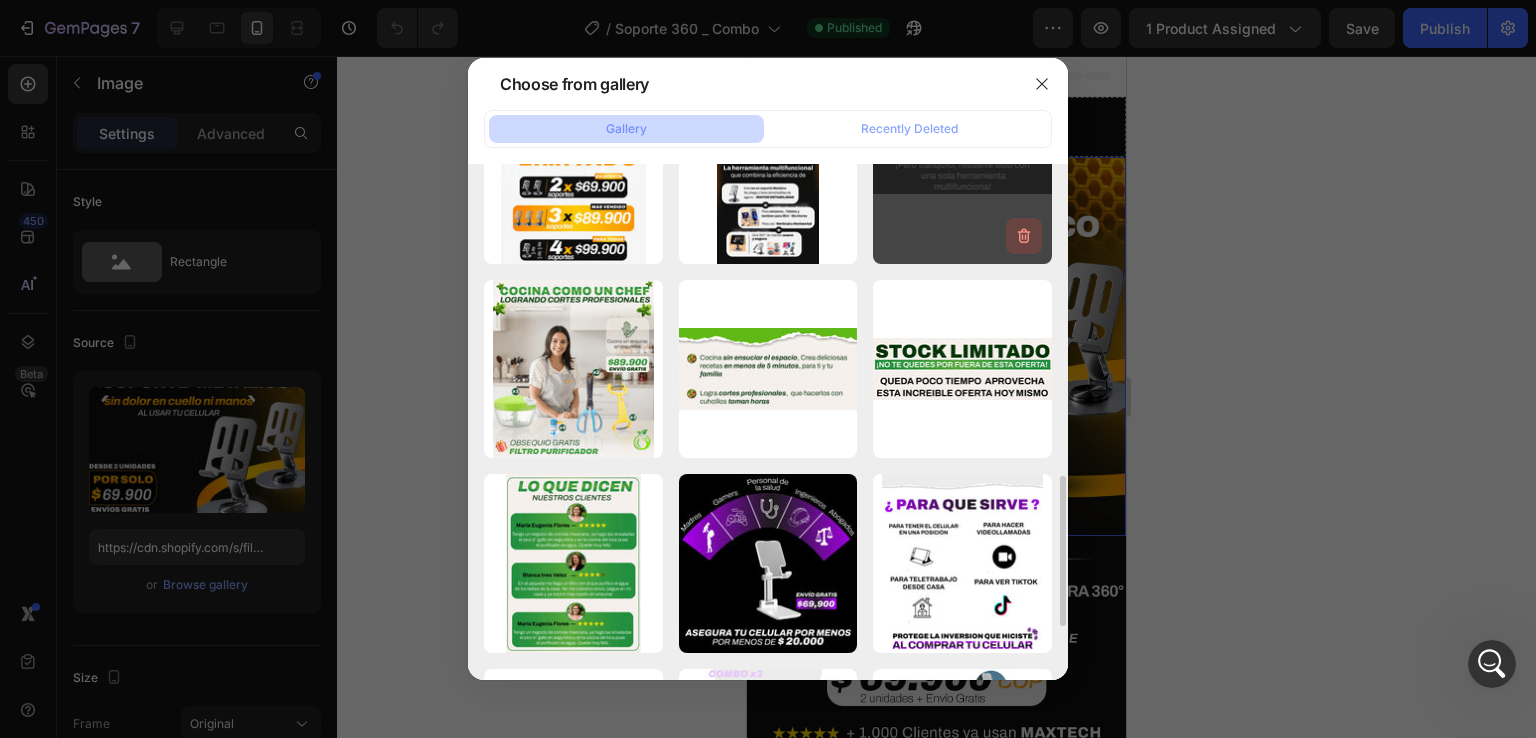 click 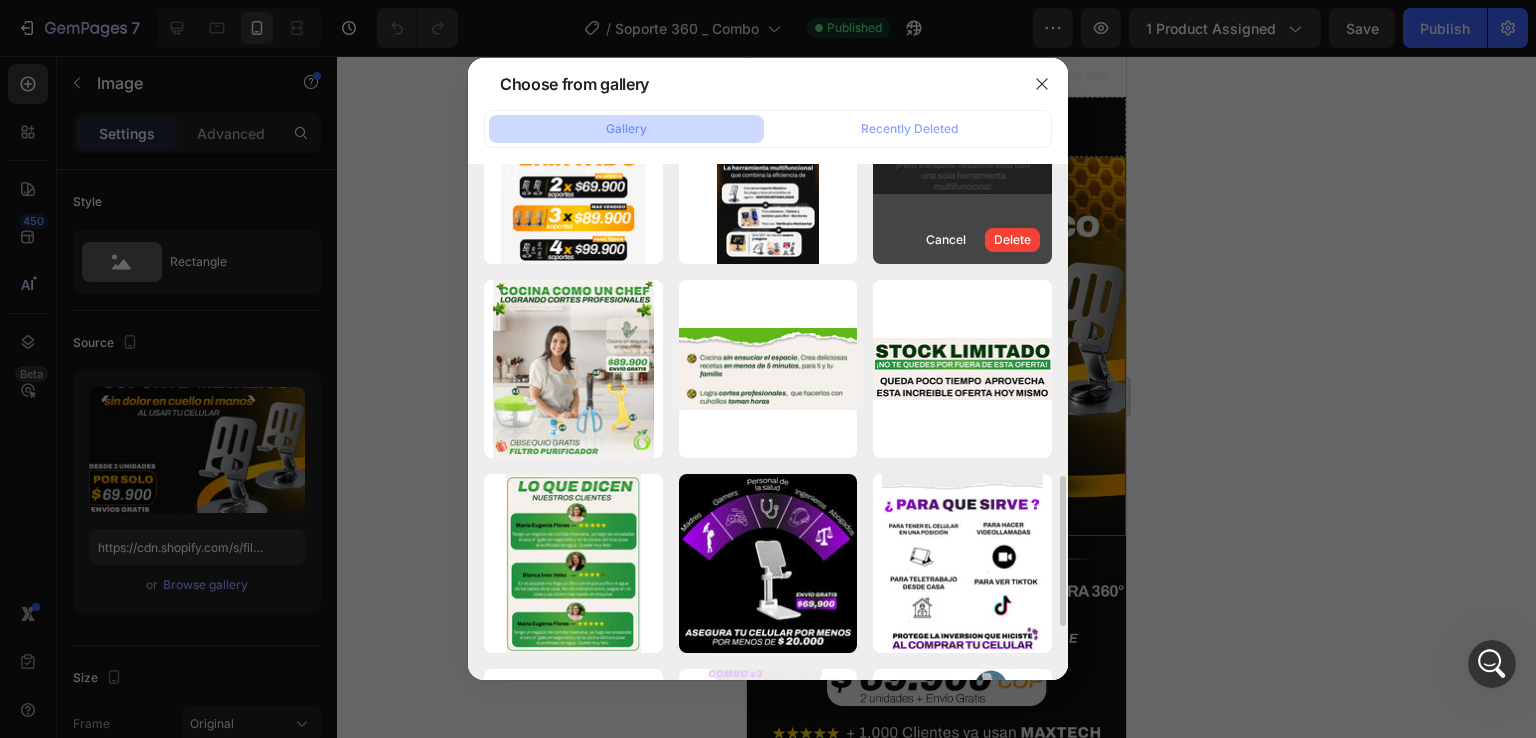 click on "Delete" at bounding box center (1012, 240) 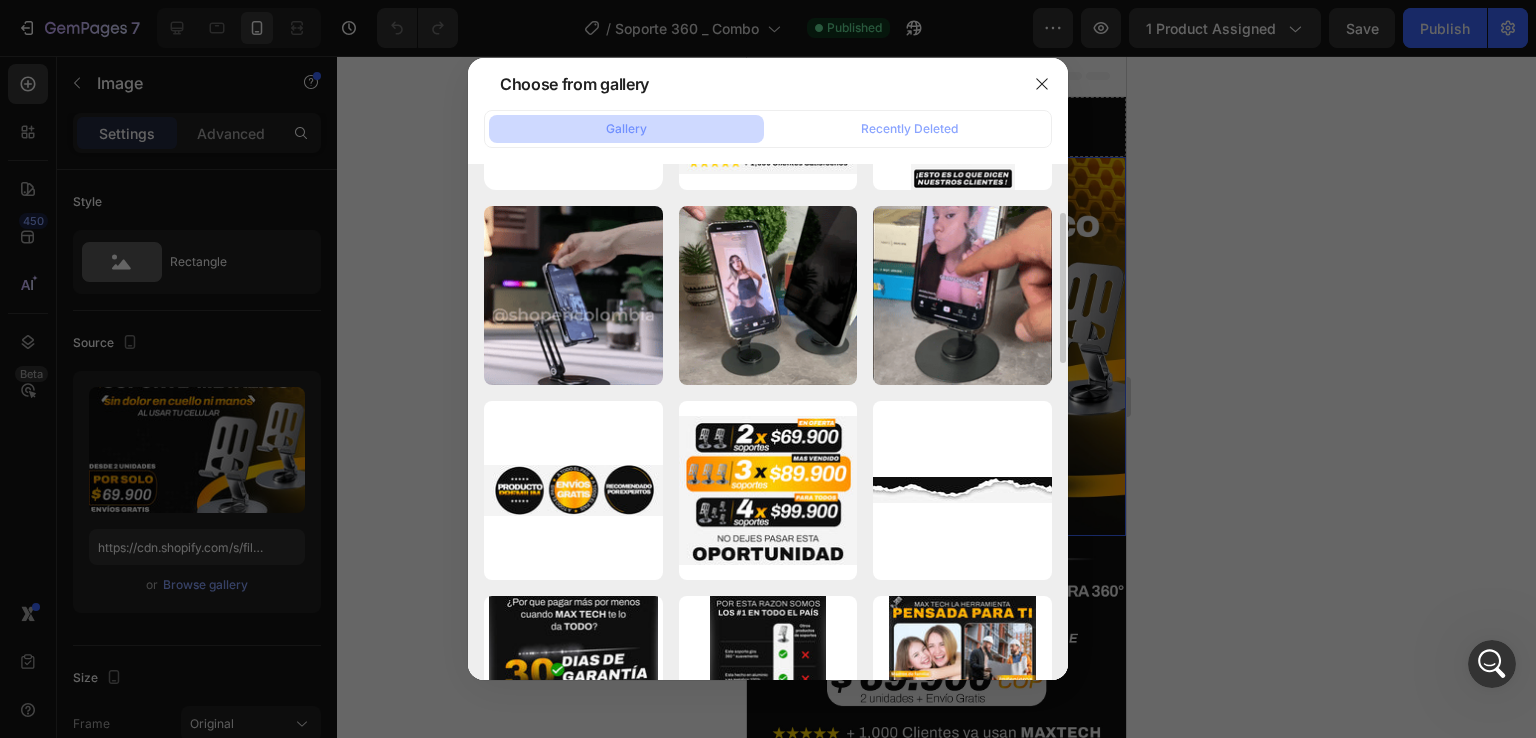 scroll, scrollTop: 0, scrollLeft: 0, axis: both 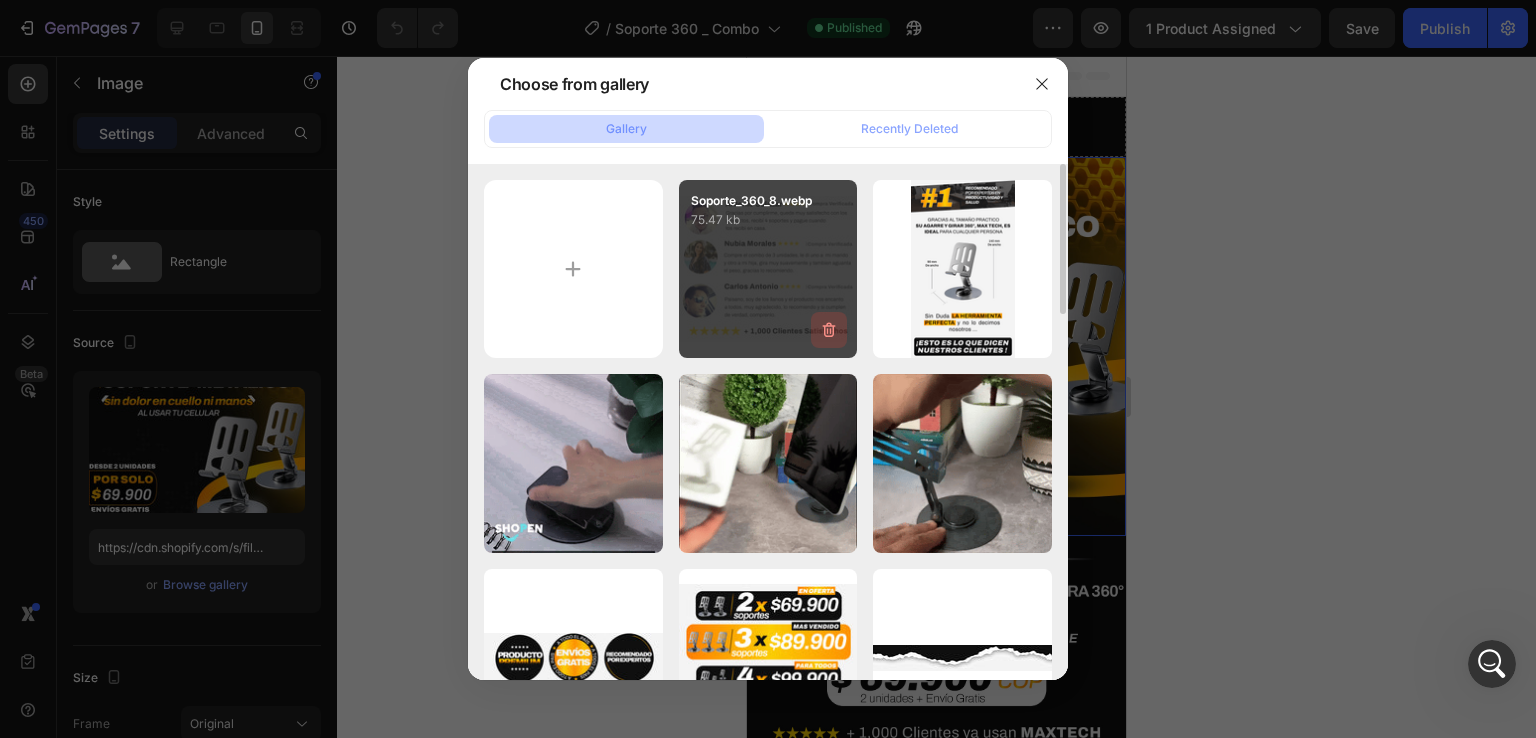 click 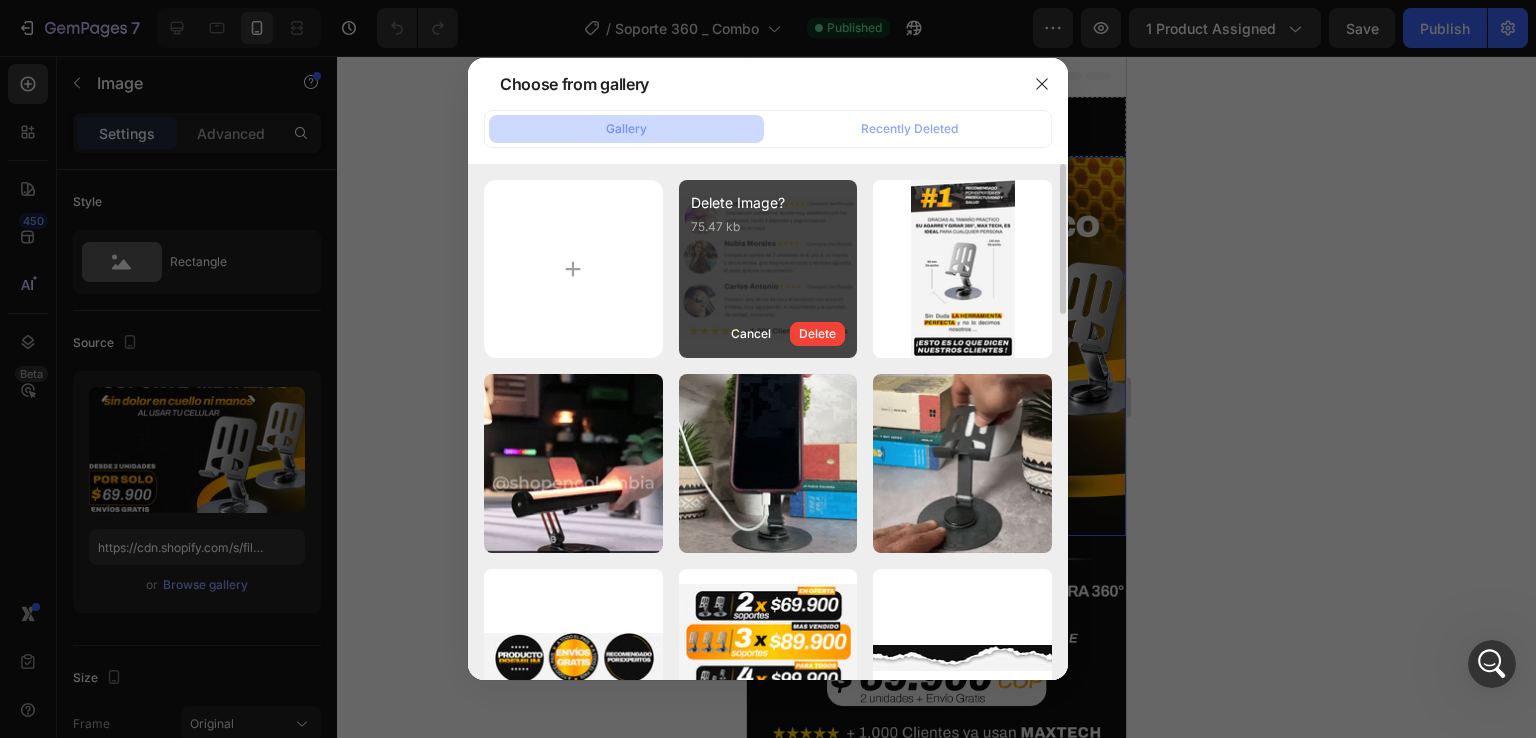 click on "Delete" at bounding box center [817, 334] 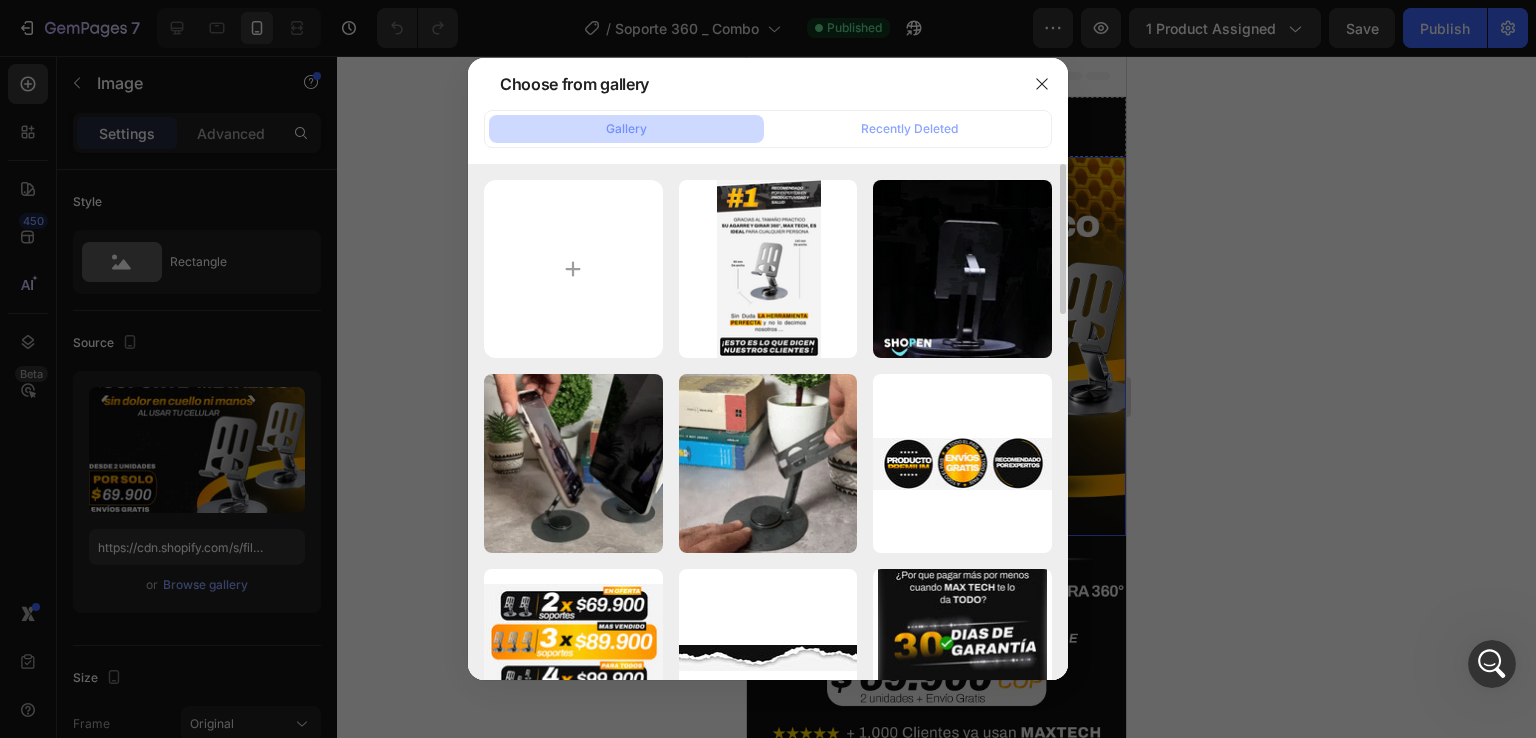 click 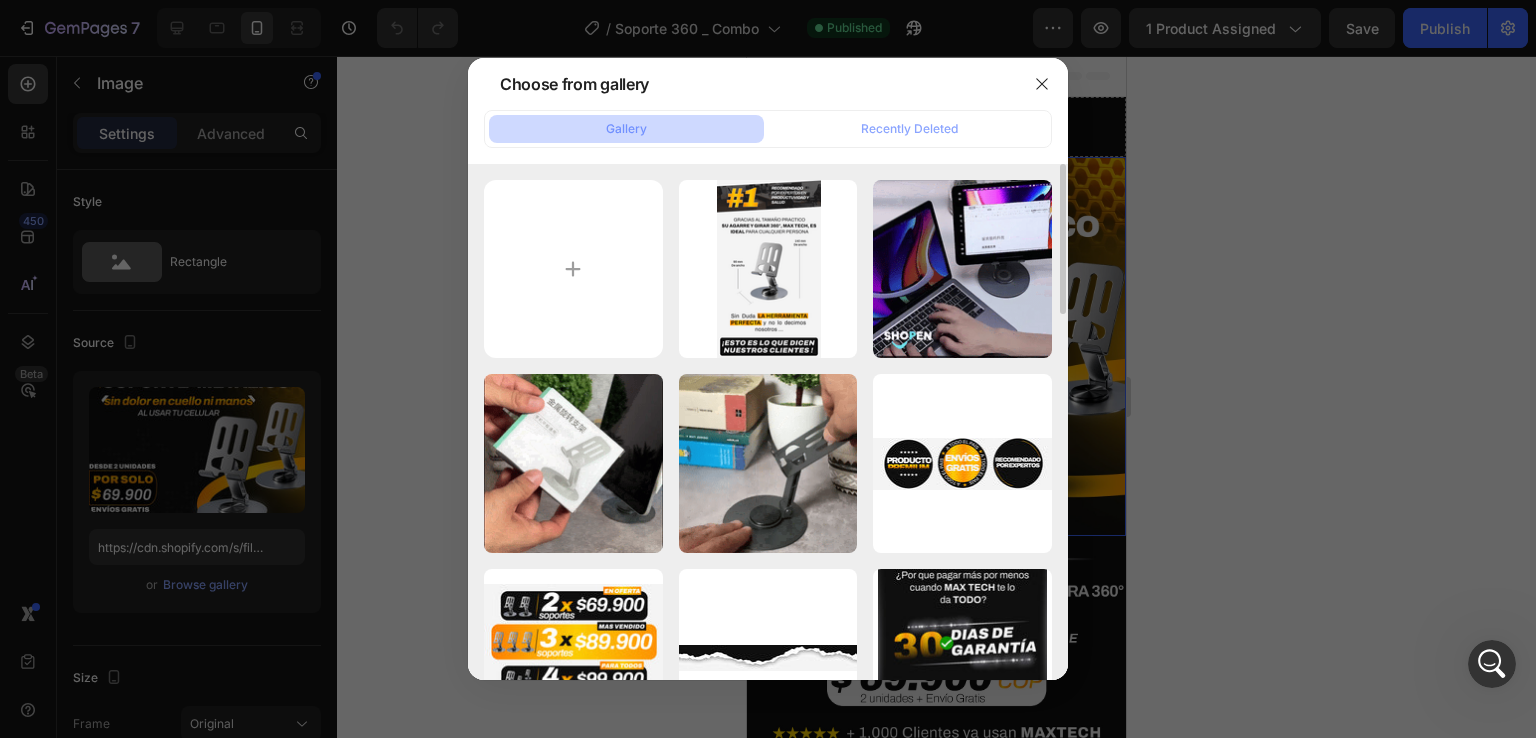 click on "Delete" at bounding box center [0, 0] 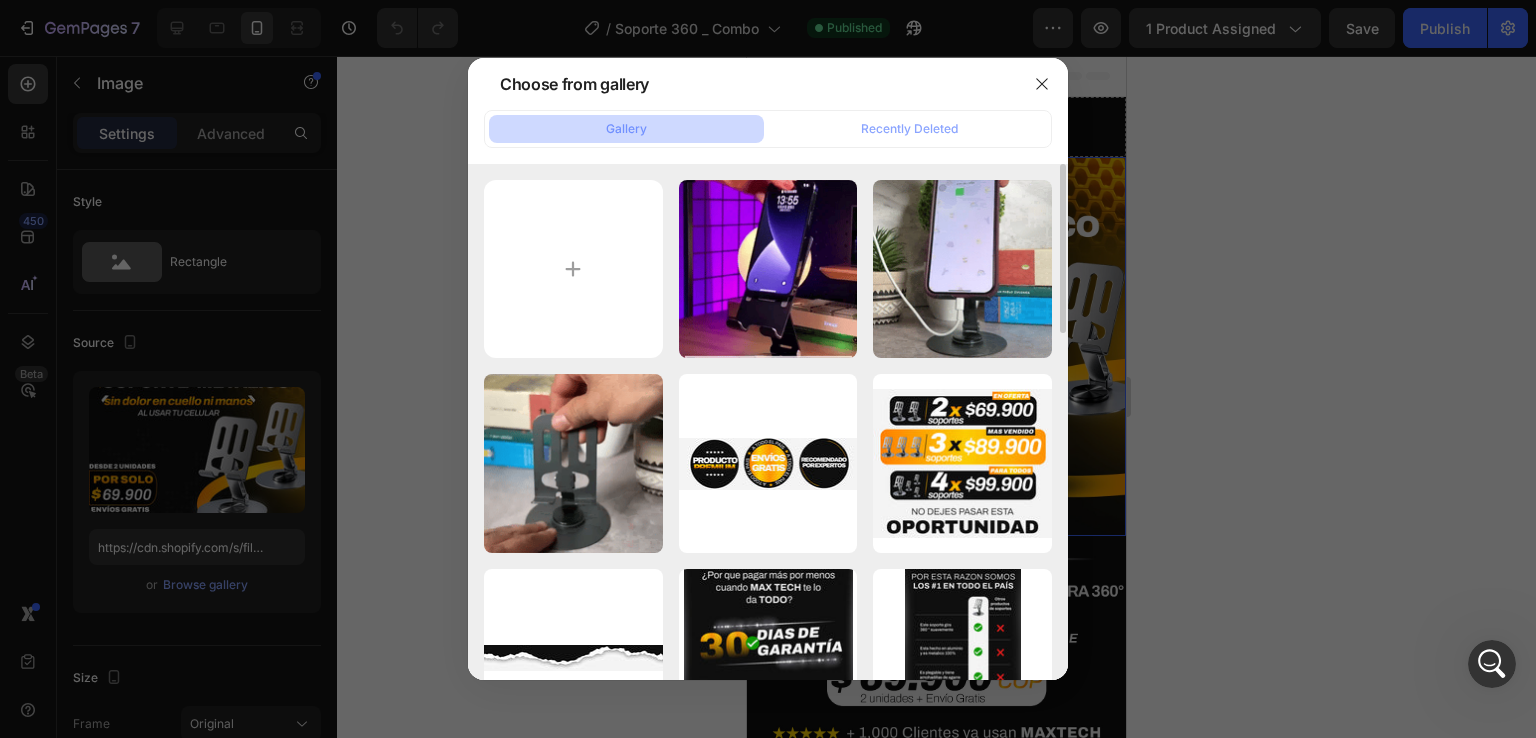 click 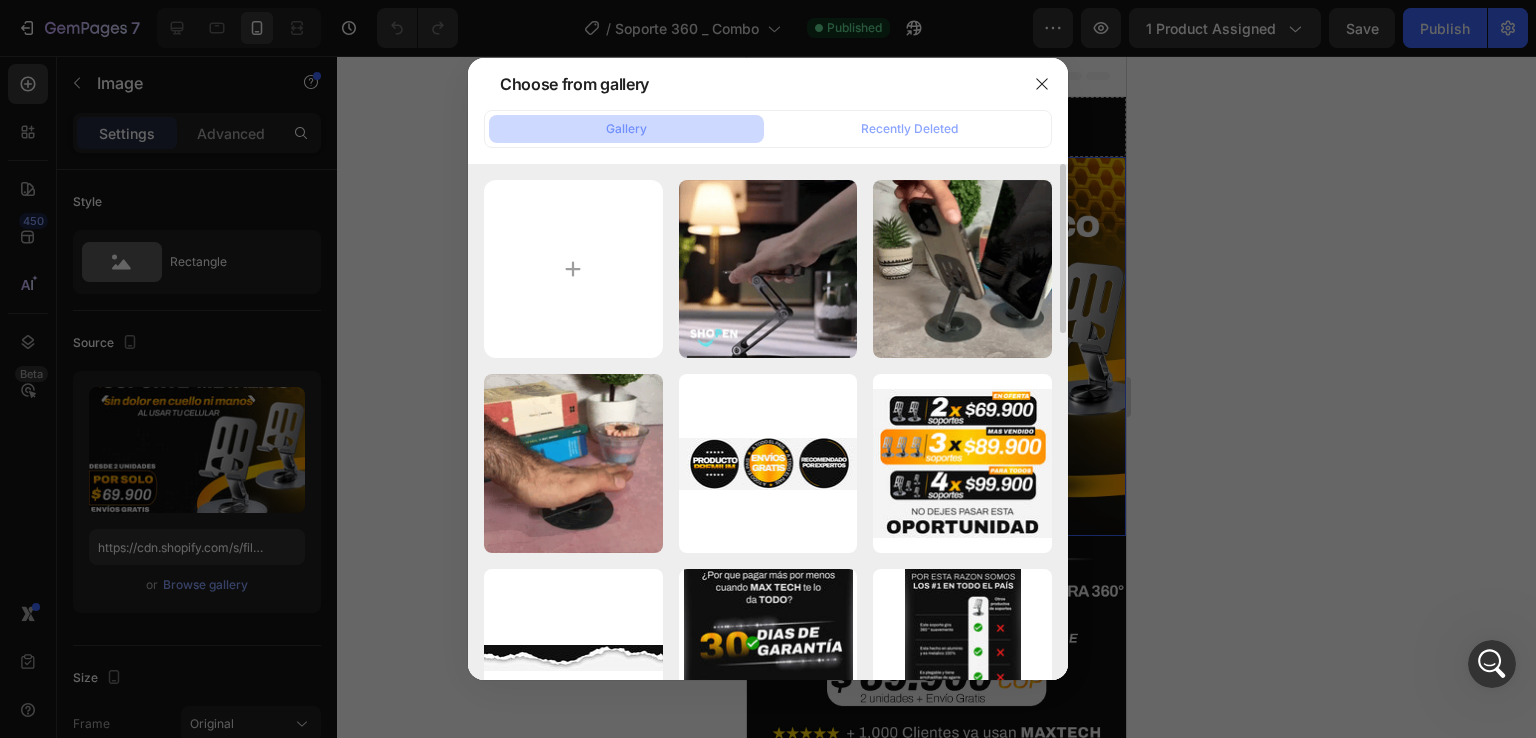 click on "Delete" at bounding box center (0, 0) 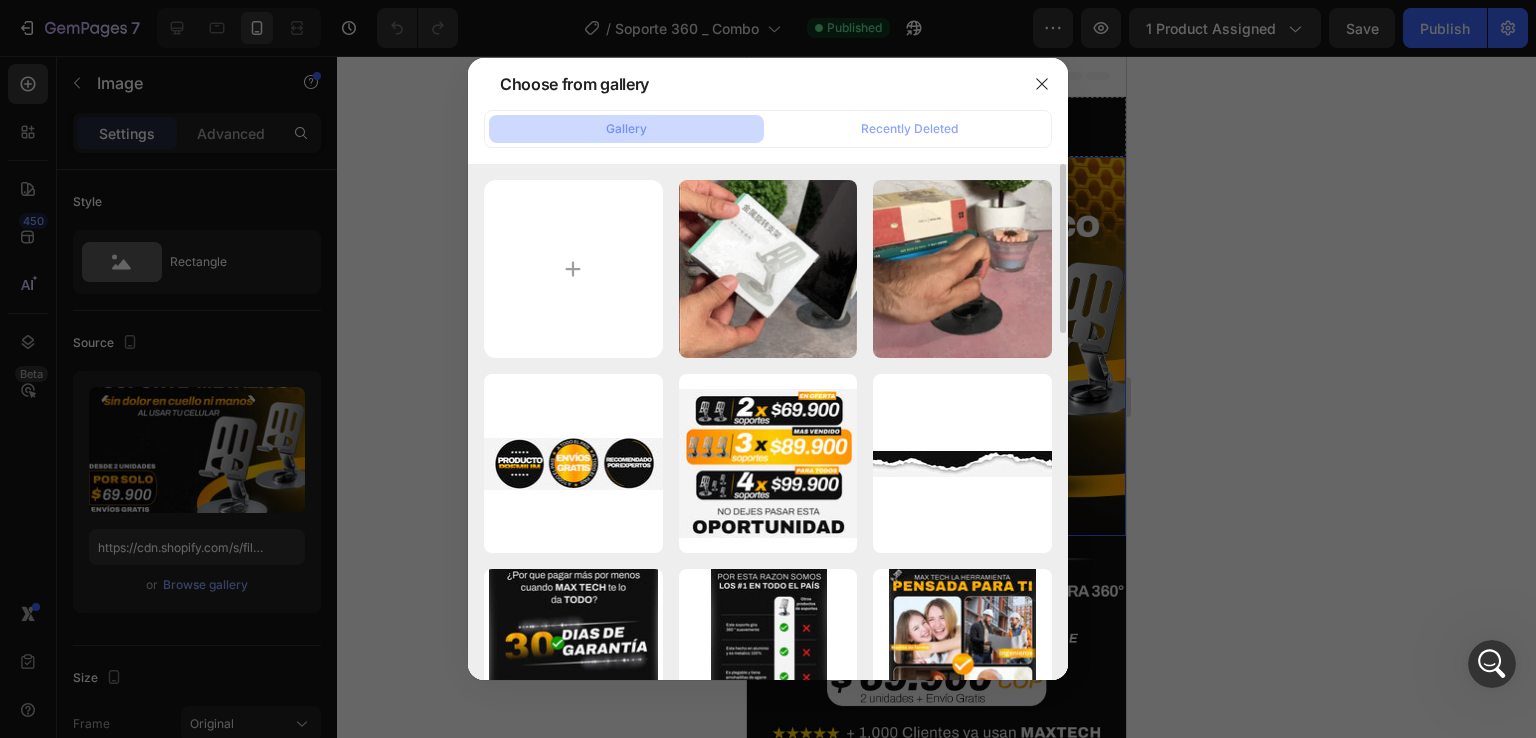 click 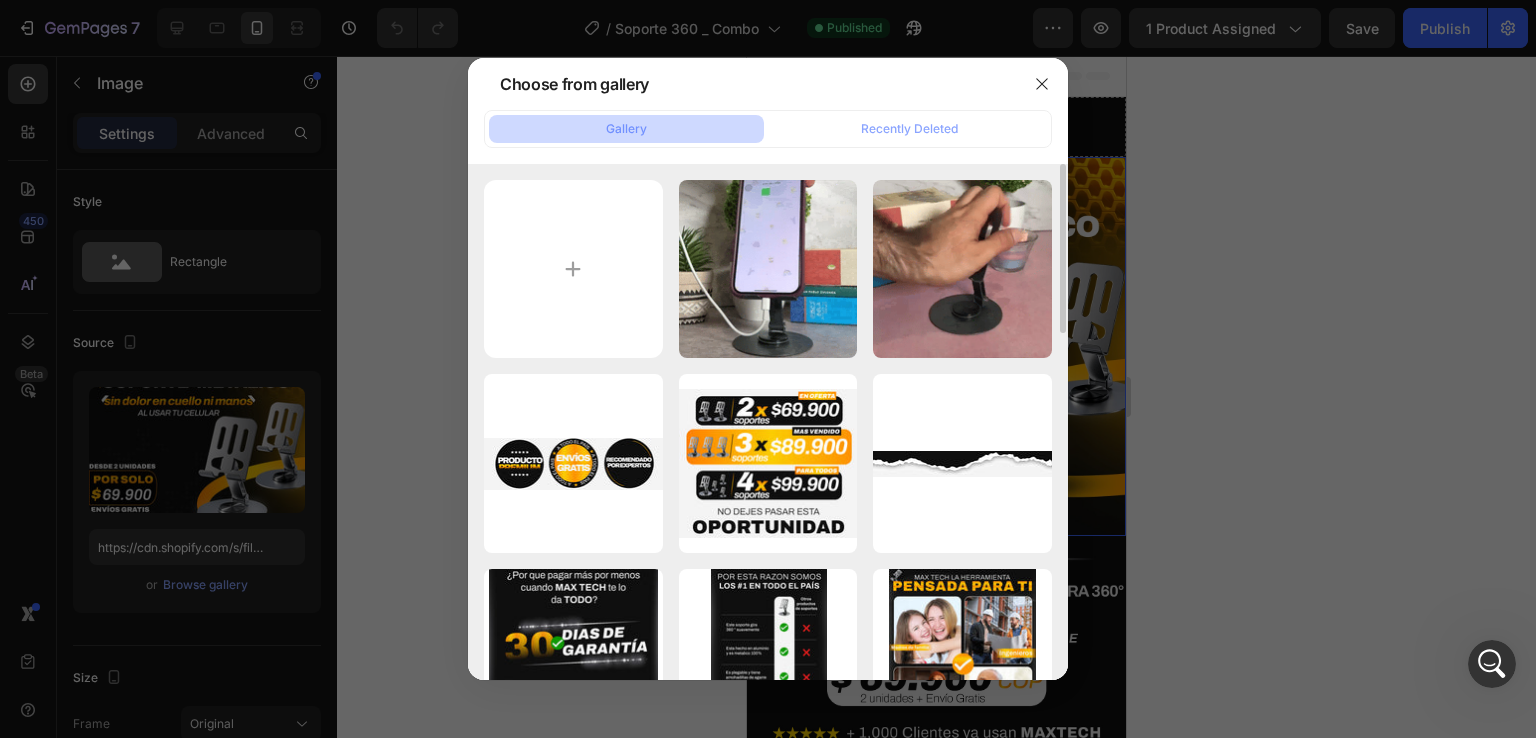 click on "Delete" at bounding box center (0, 0) 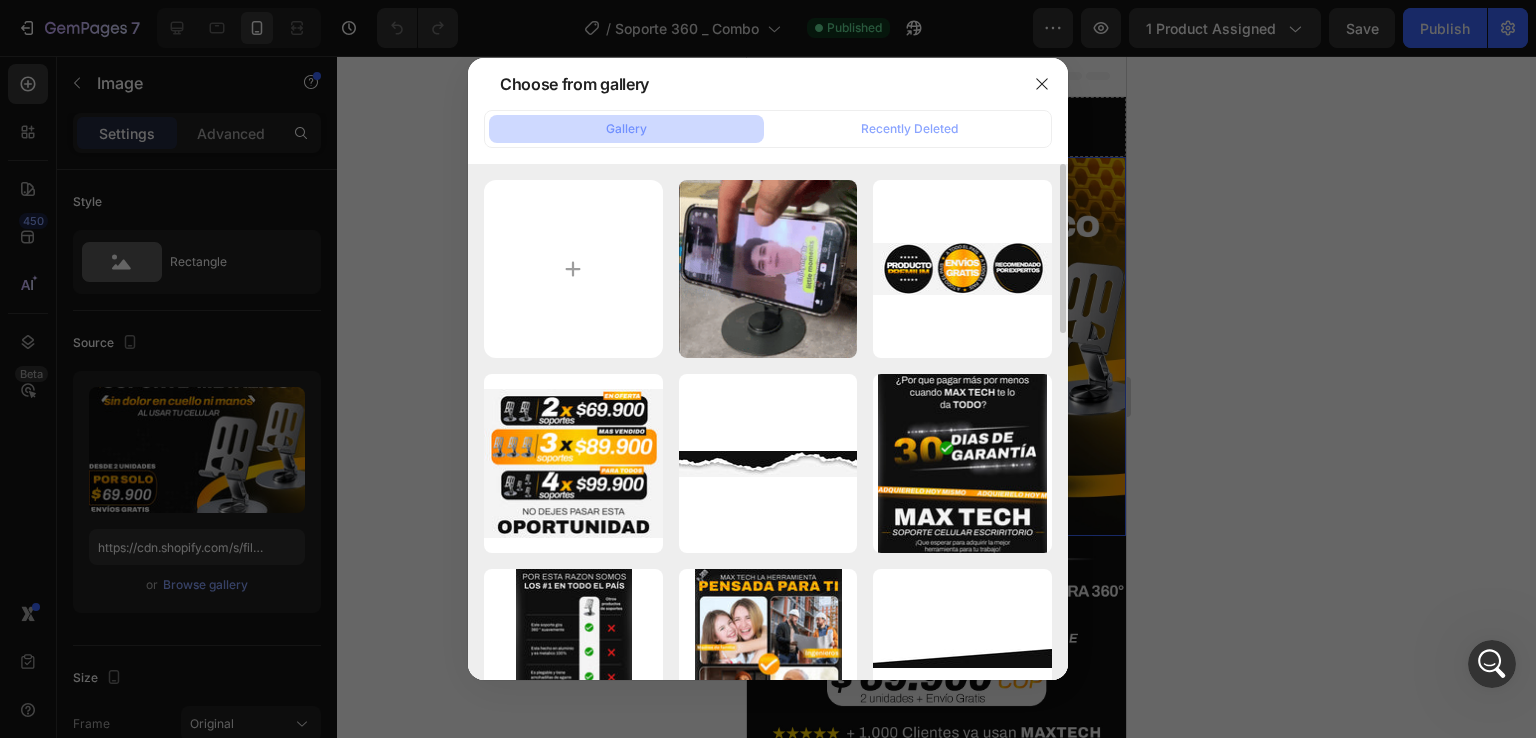 click 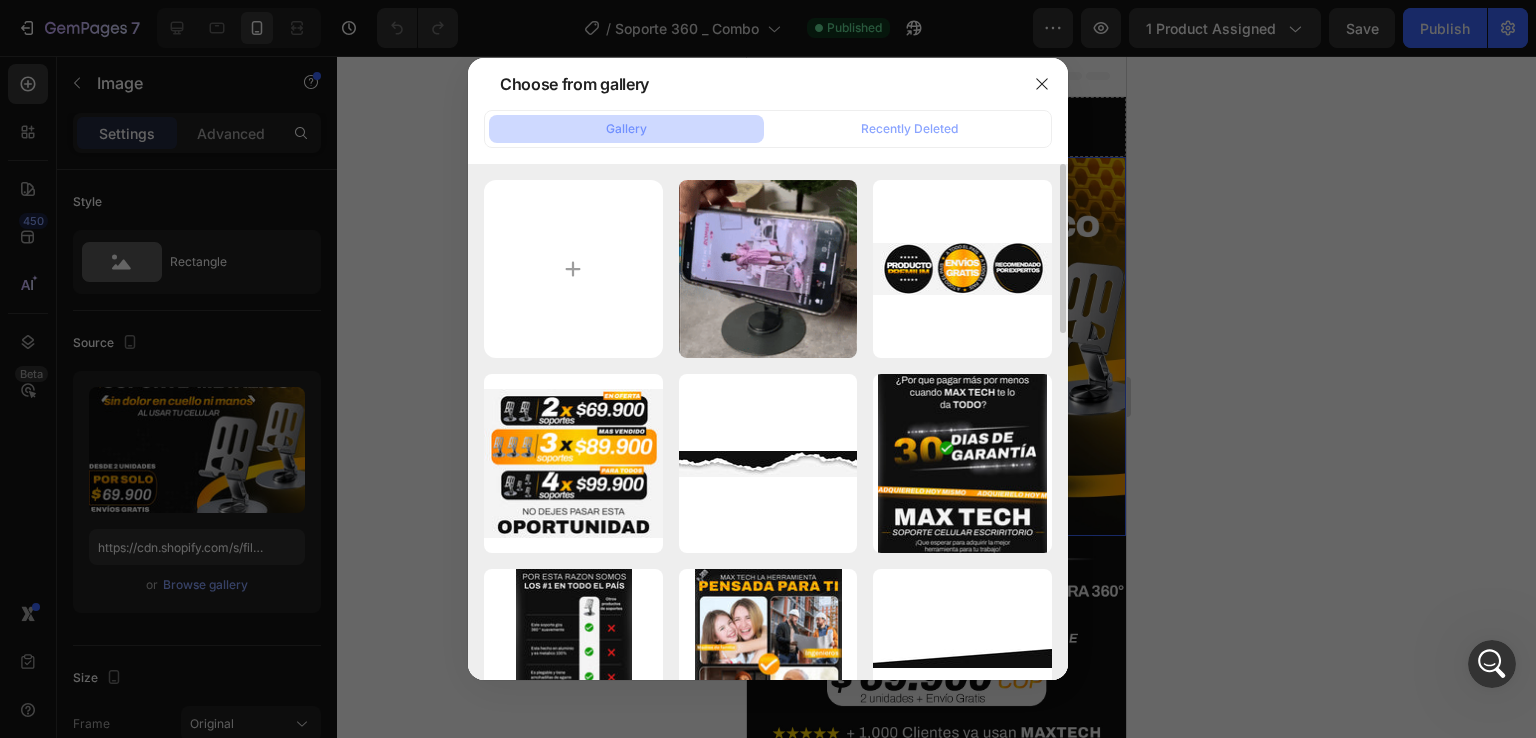 click on "Delete" at bounding box center (0, 0) 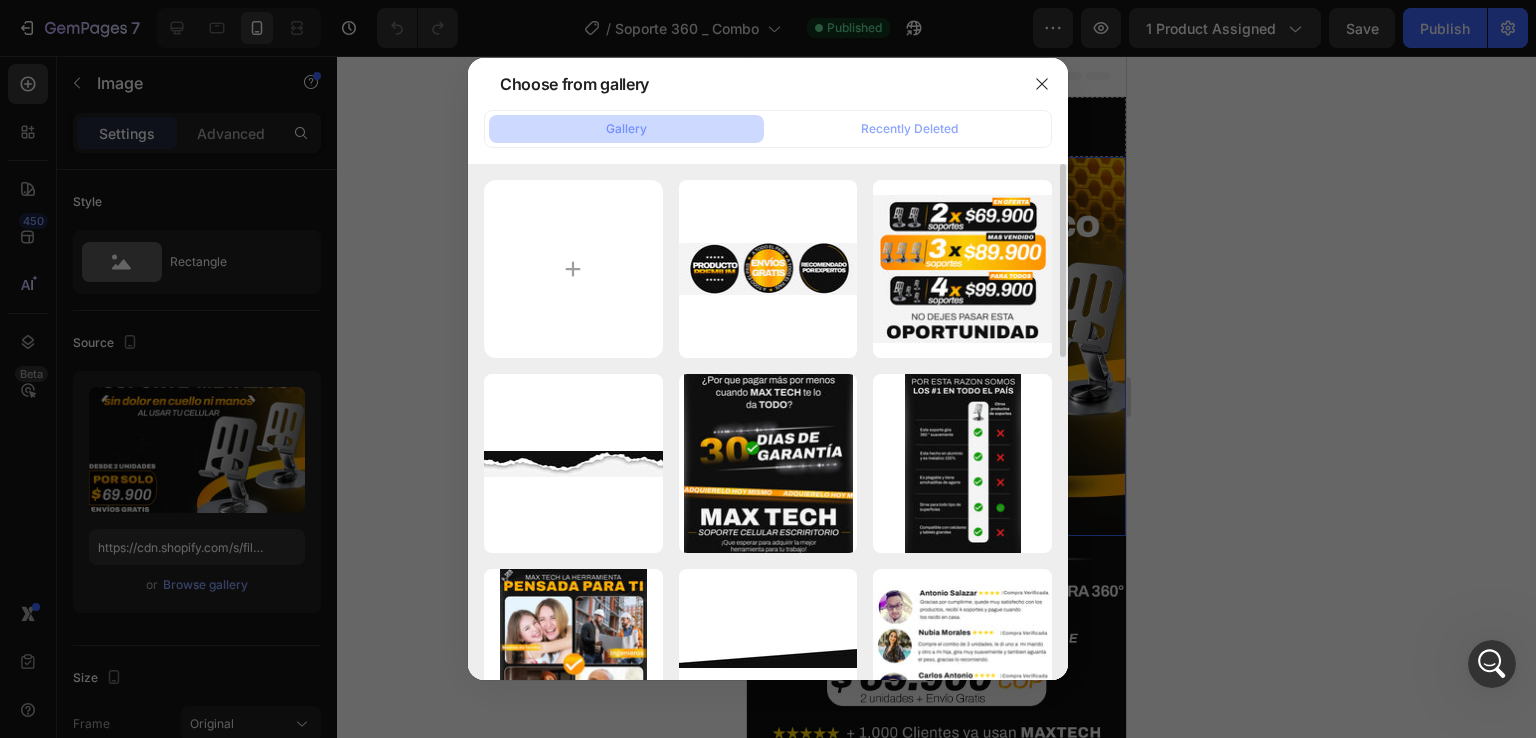 click 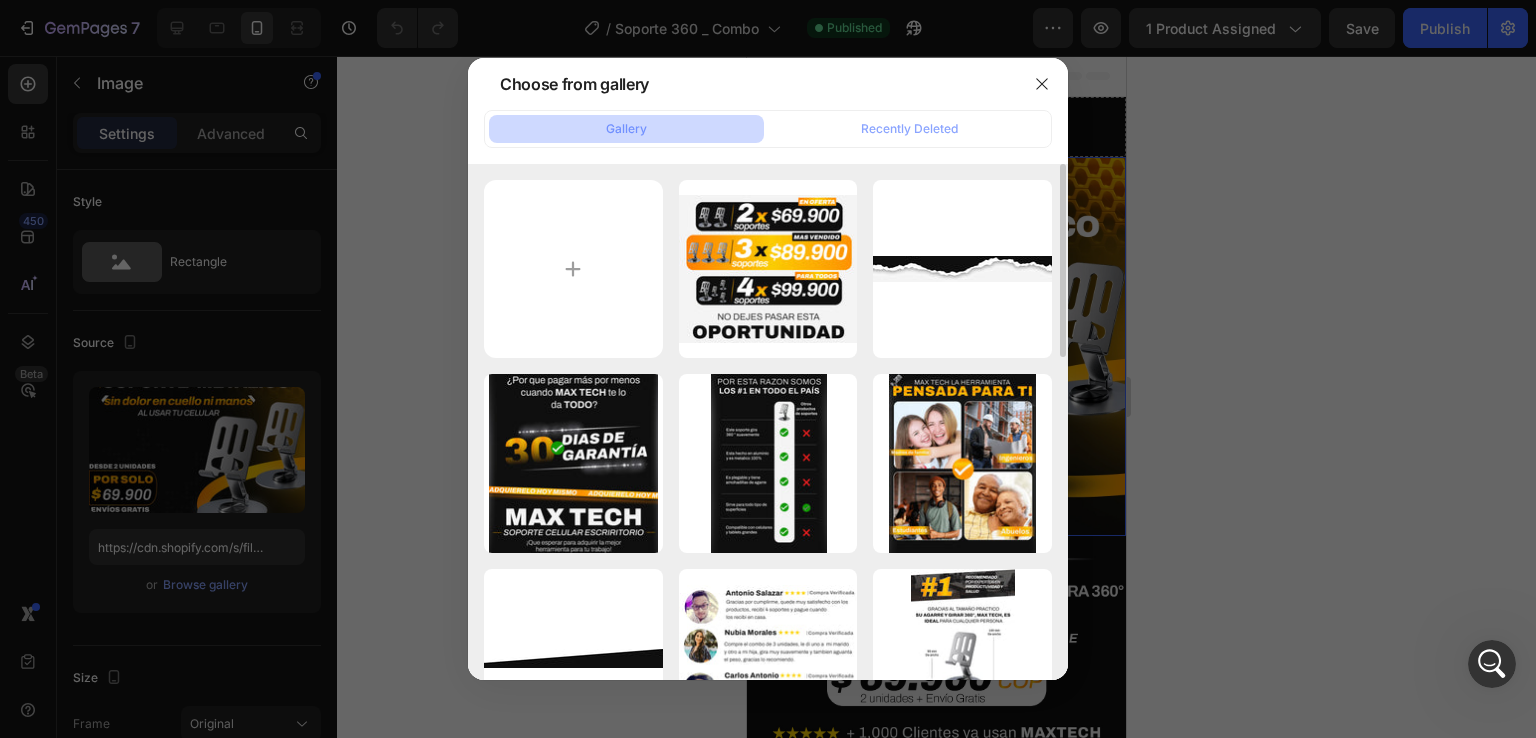click 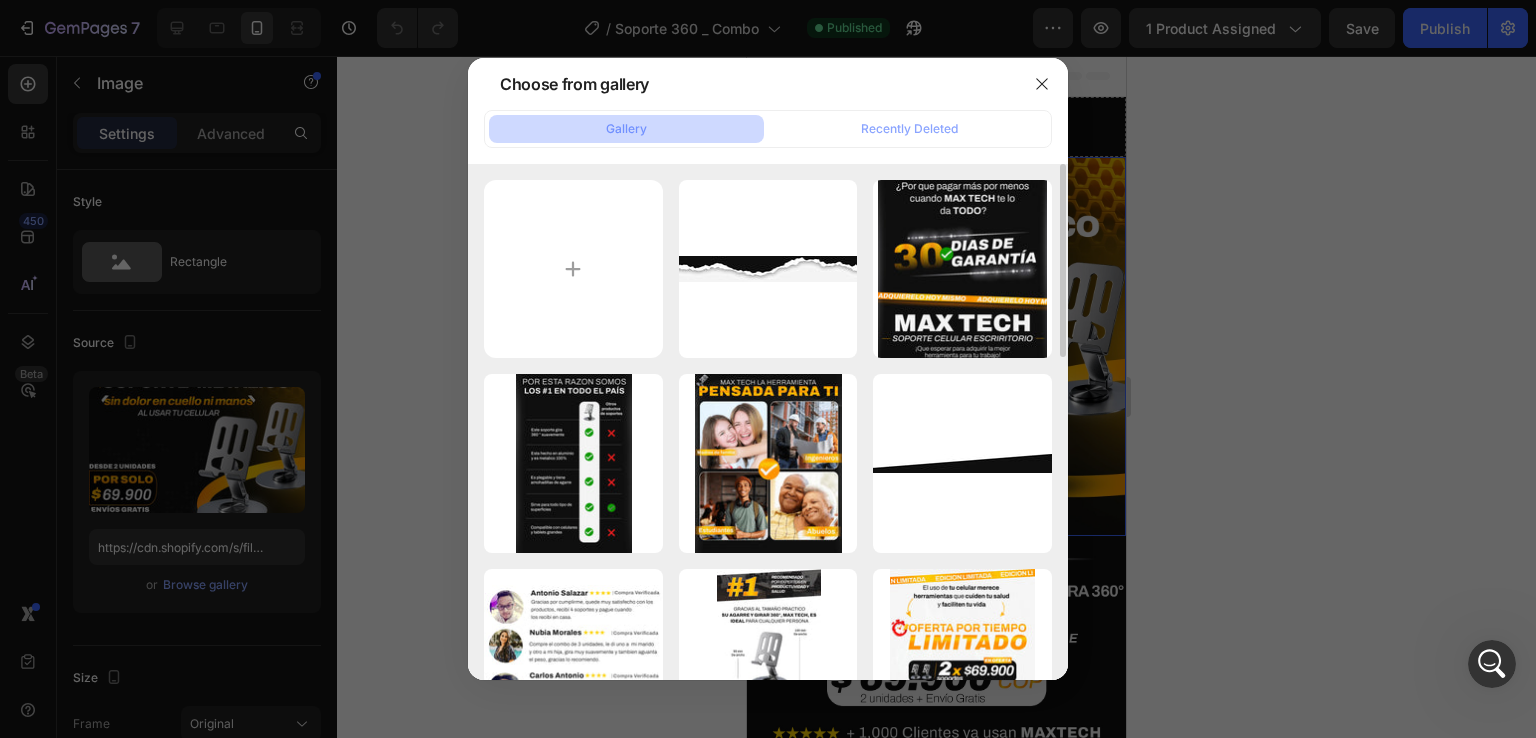 click 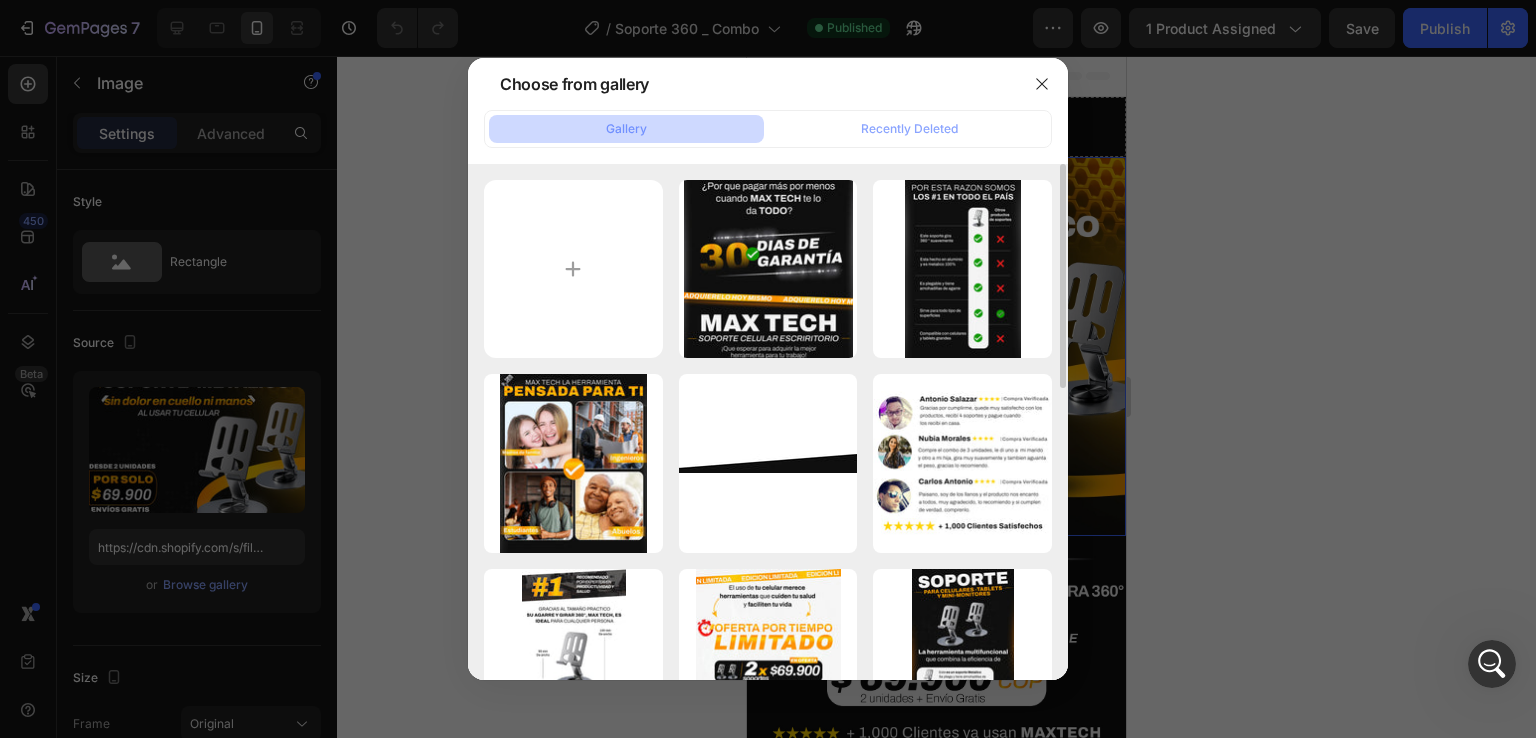 click 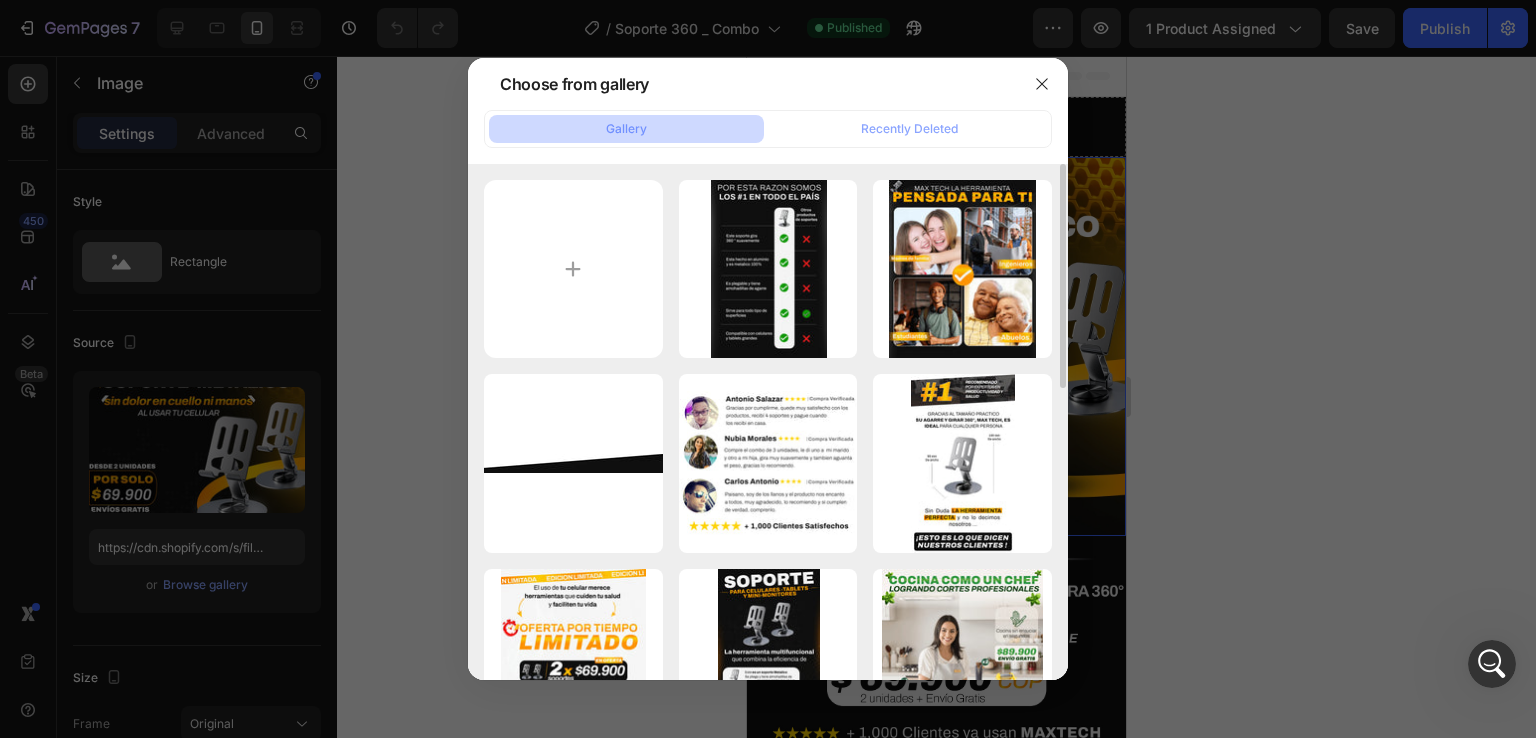 click 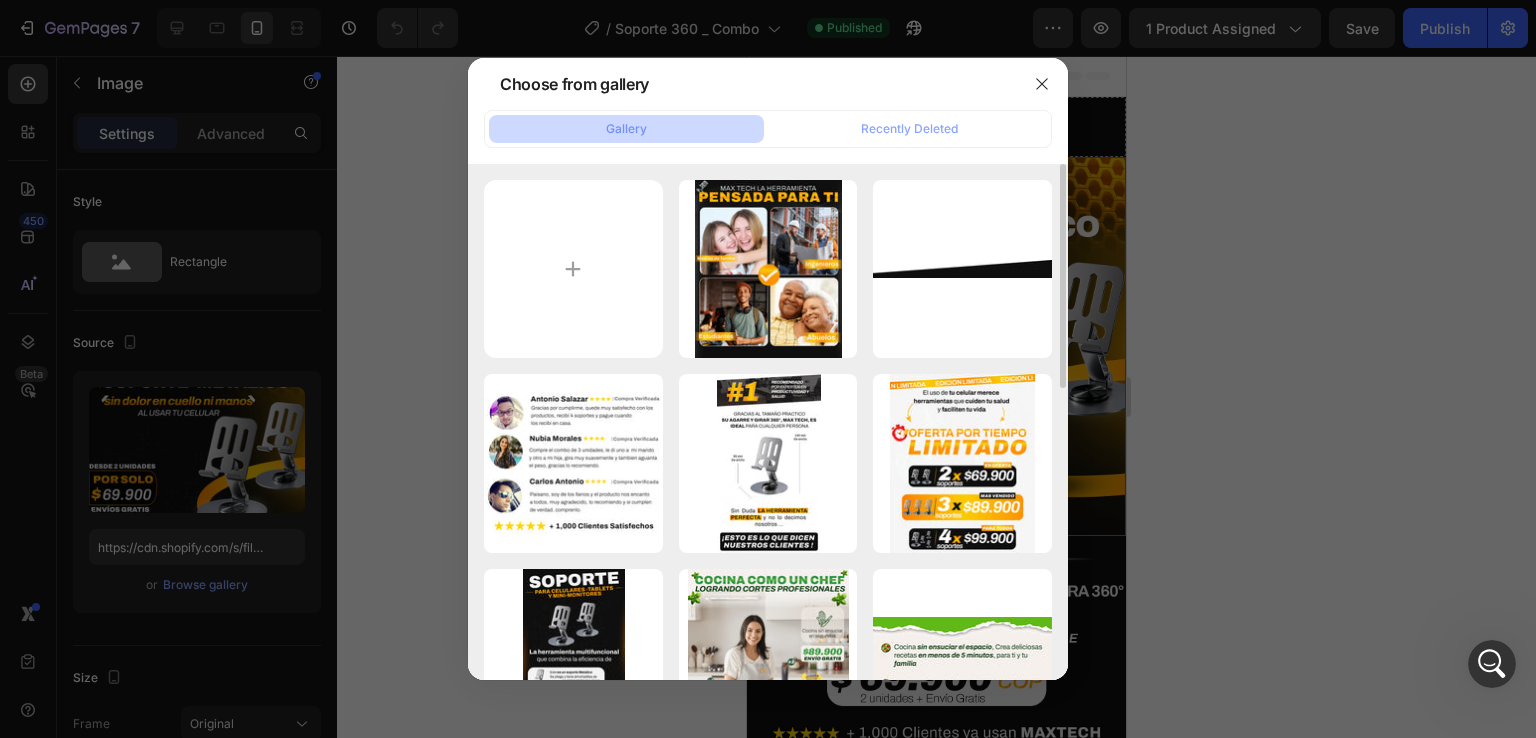 click 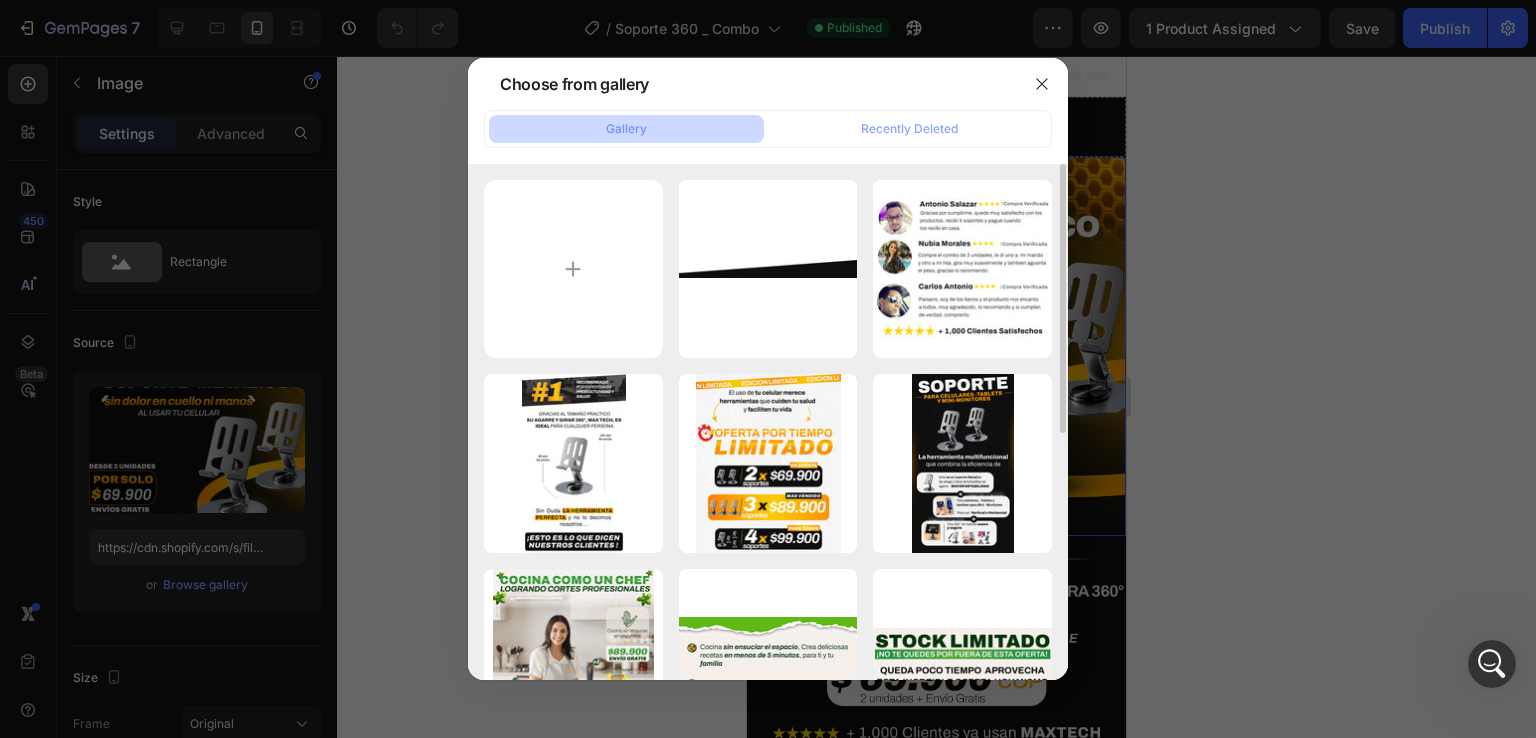 click 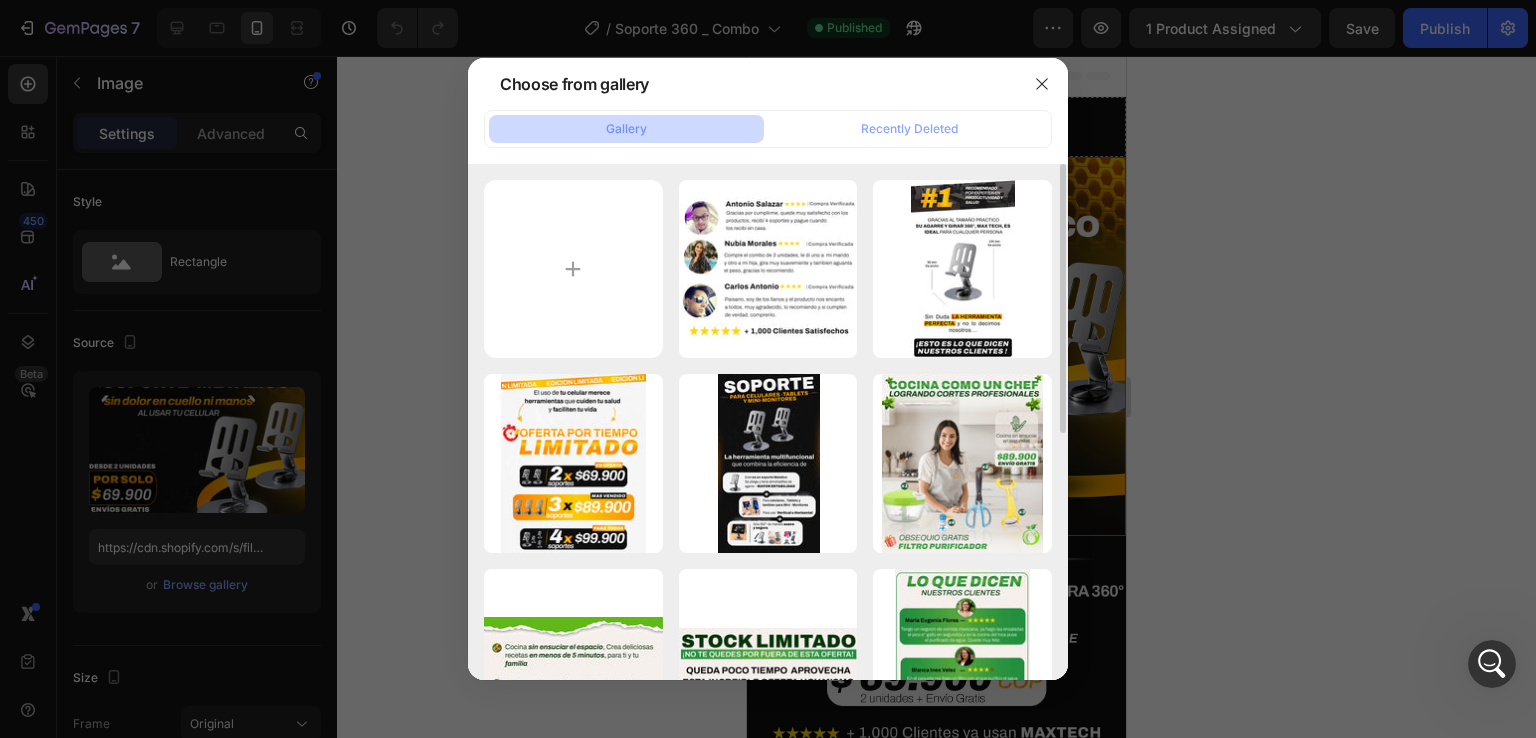click 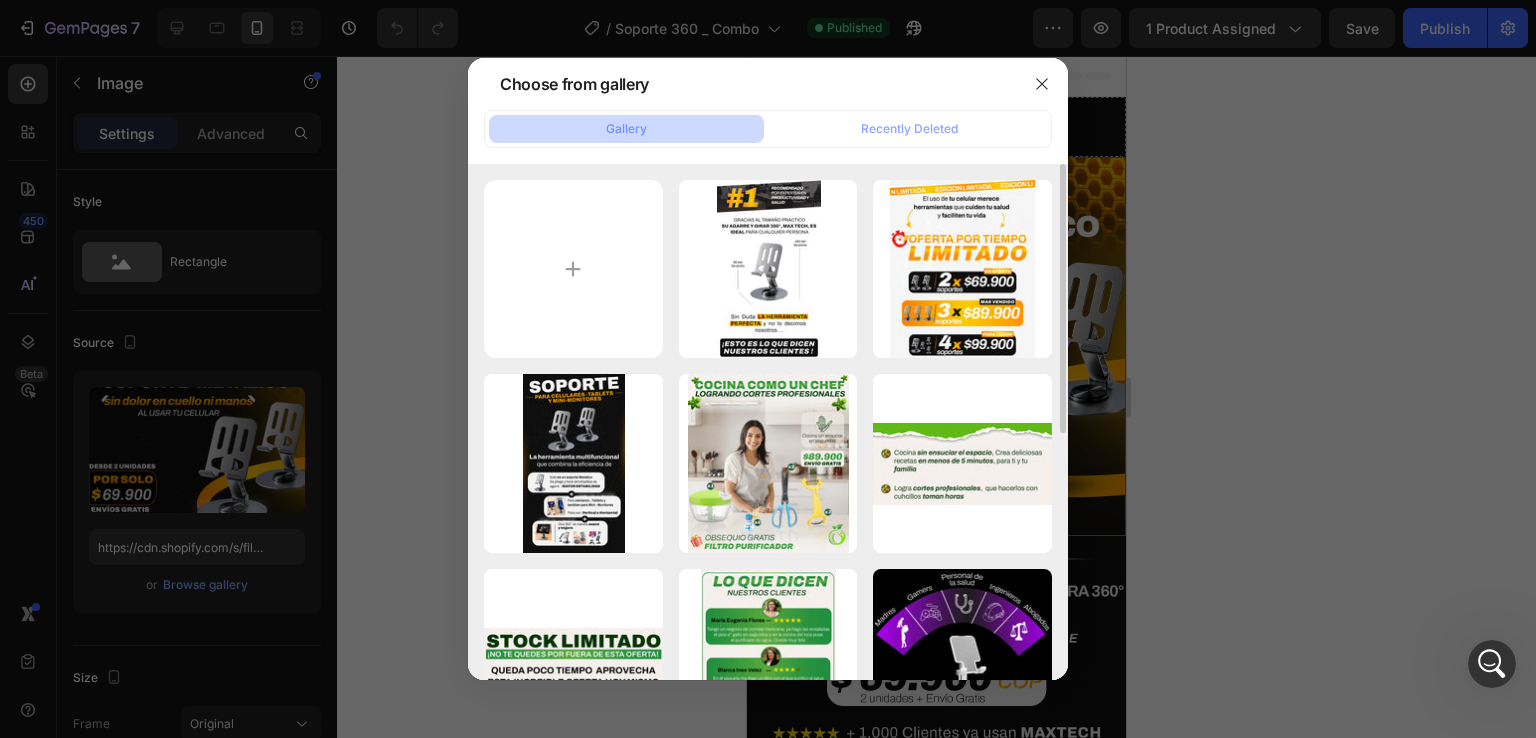 click 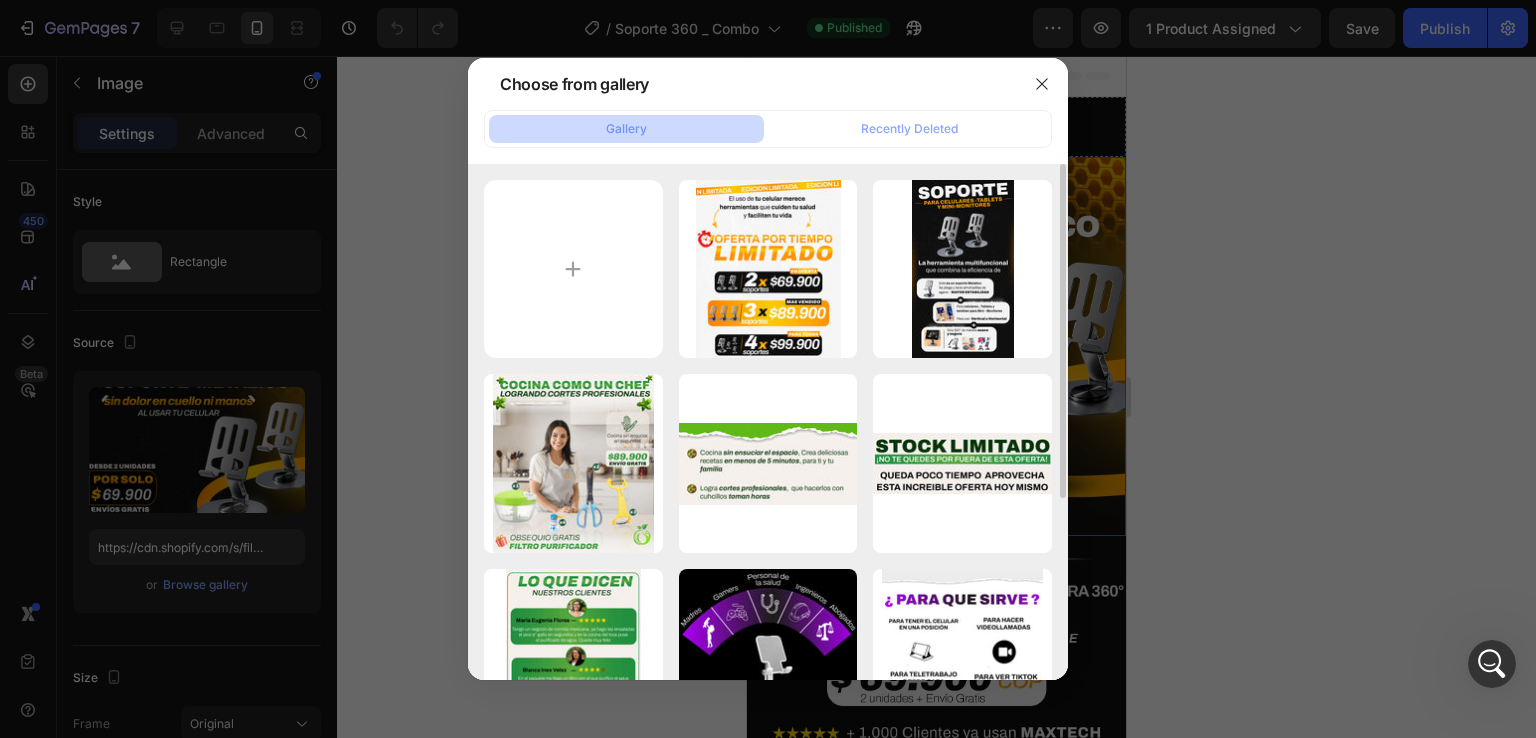 click 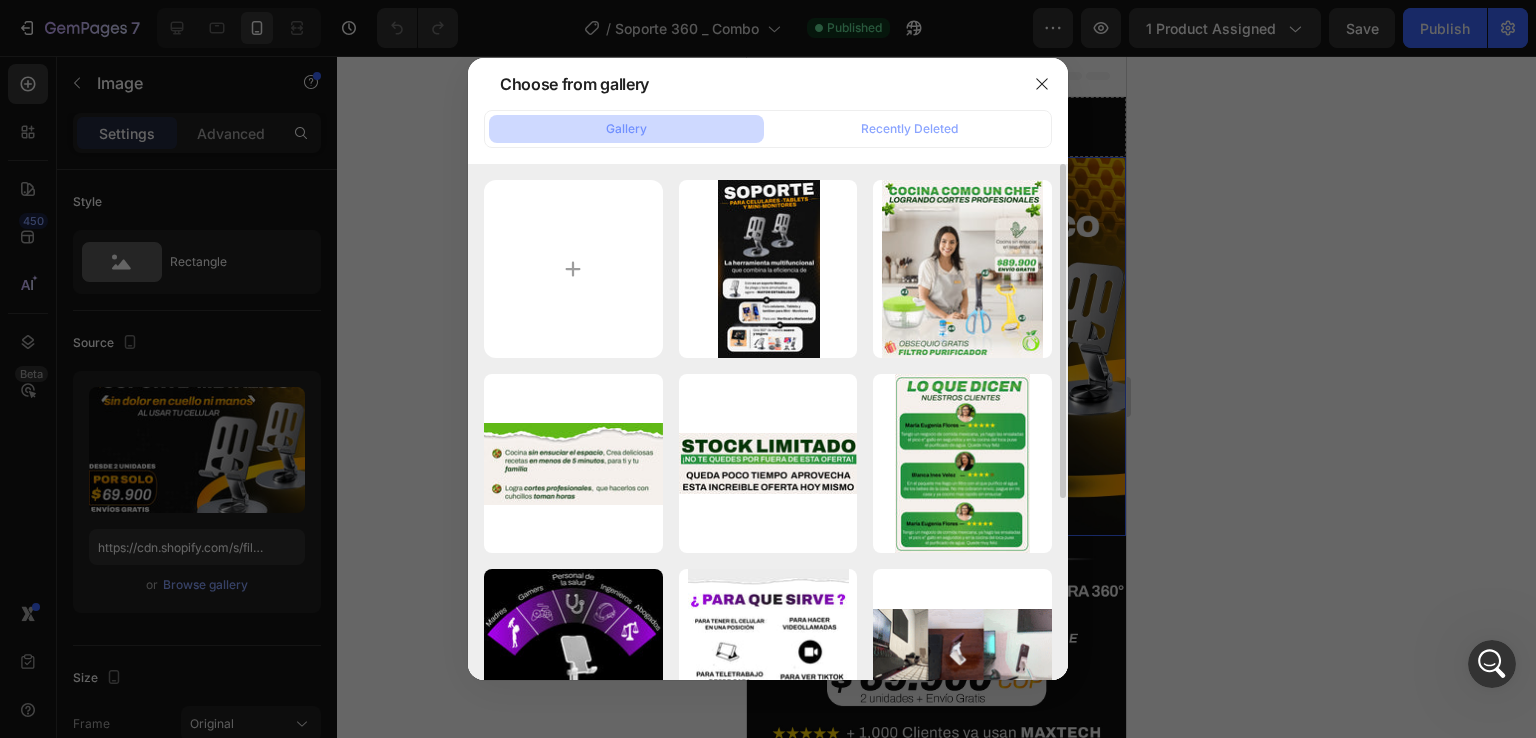 click 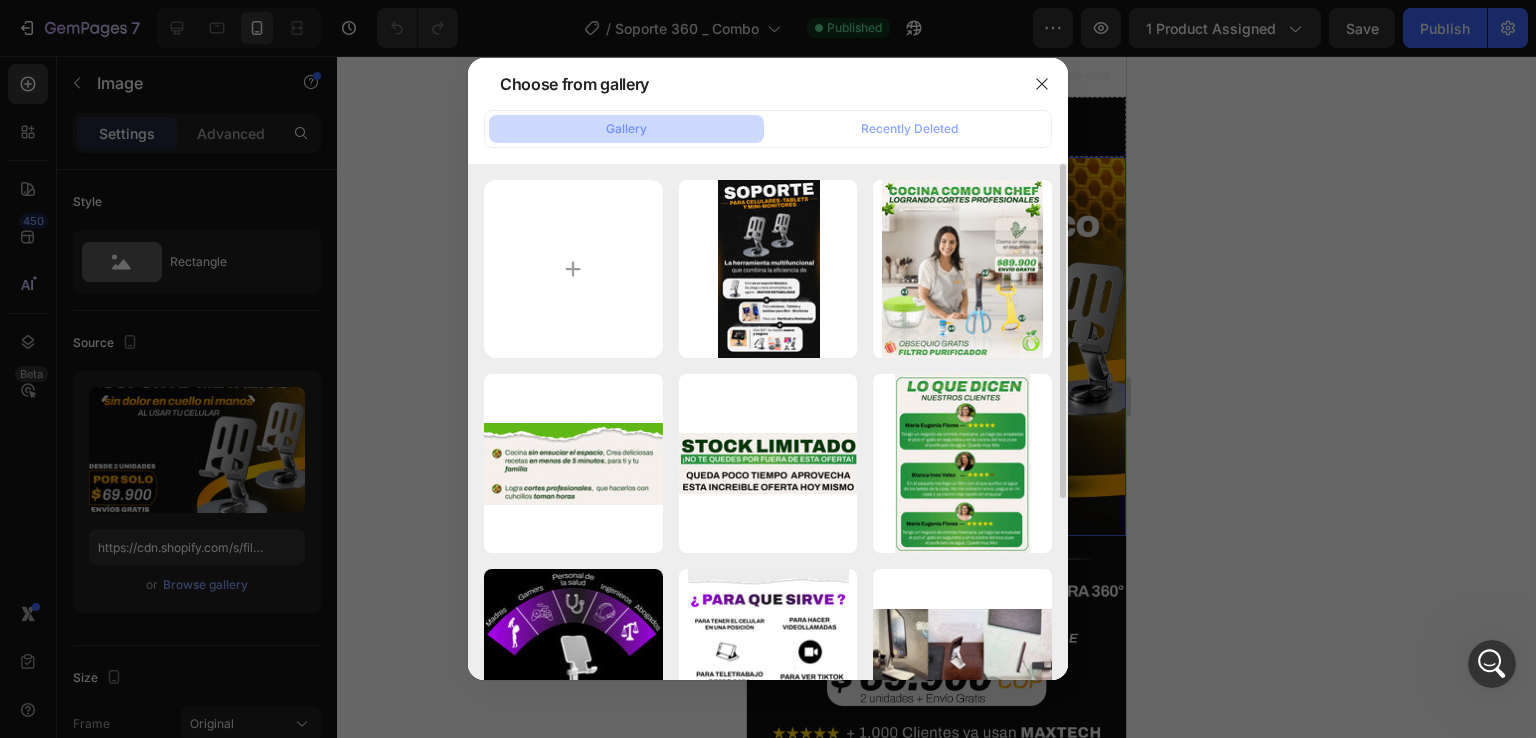 click on "Delete" at bounding box center (0, 0) 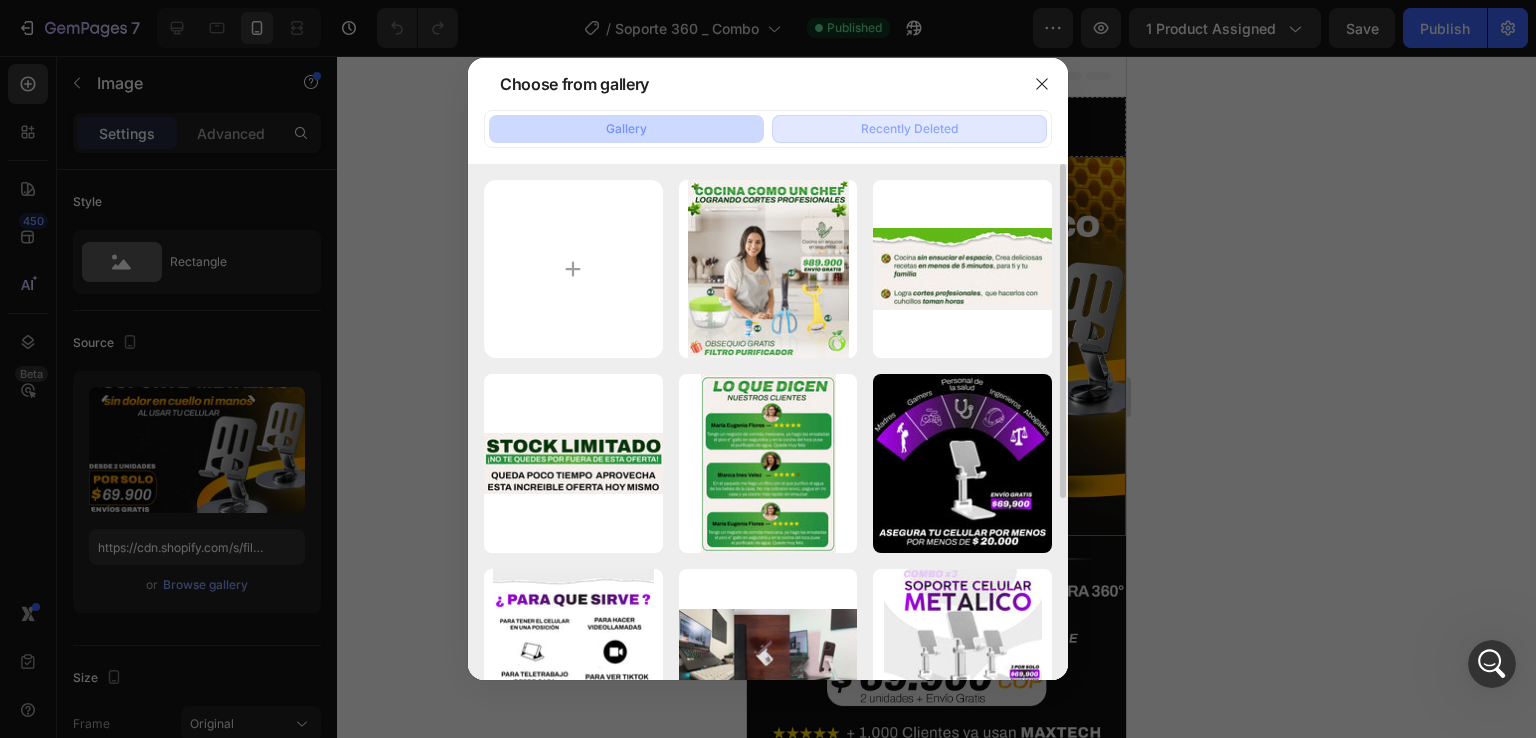 click on "Recently Deleted" at bounding box center (909, 129) 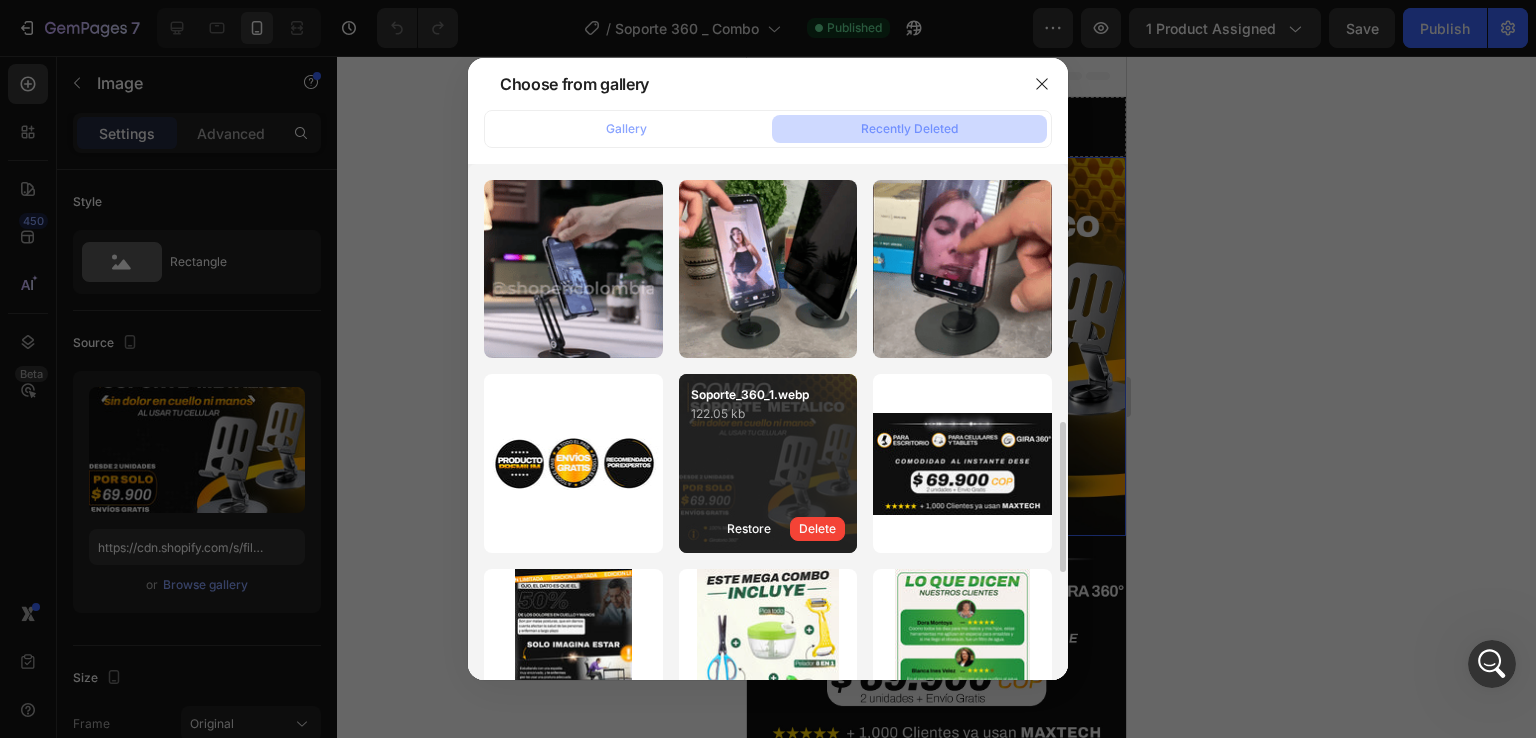 scroll, scrollTop: 200, scrollLeft: 0, axis: vertical 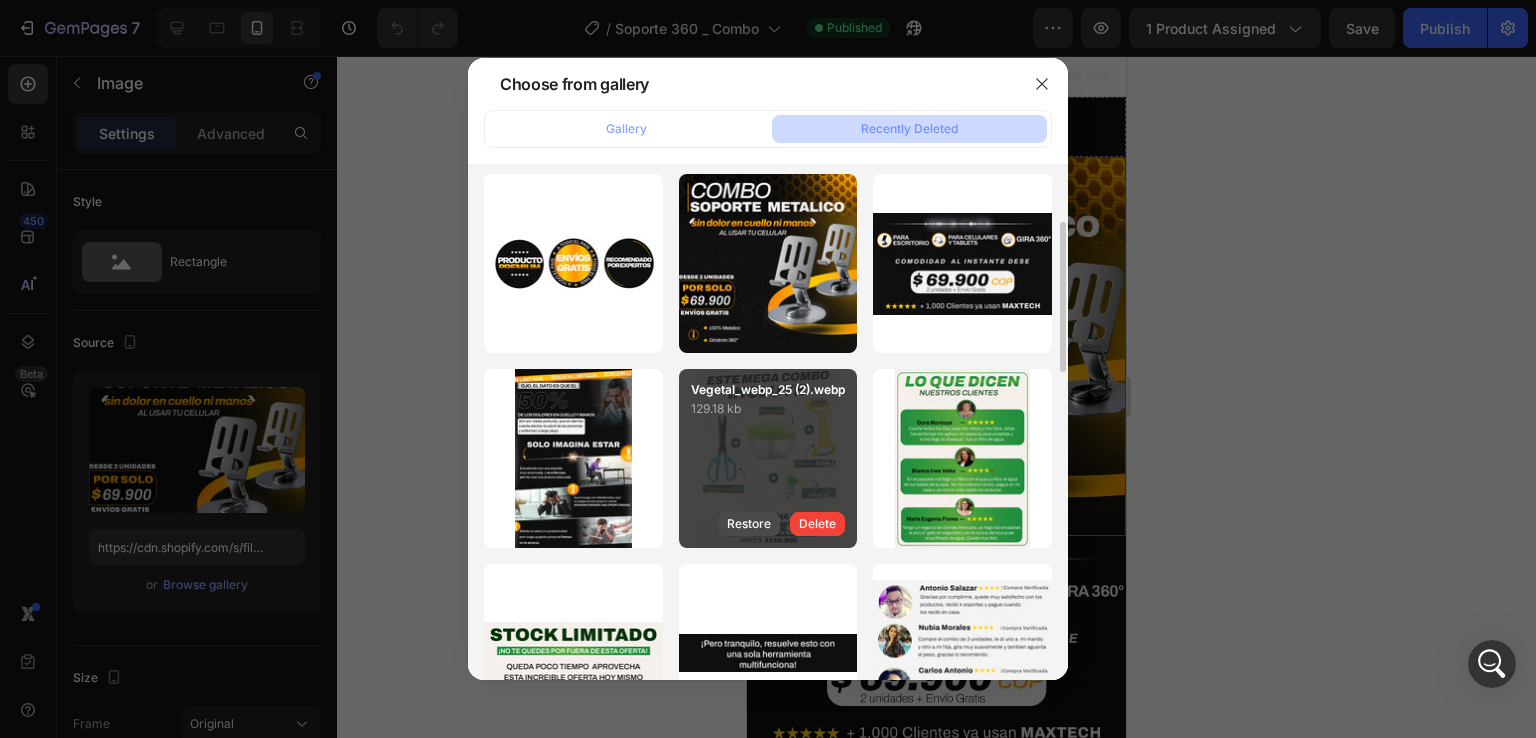 click on "Restore" at bounding box center [749, 524] 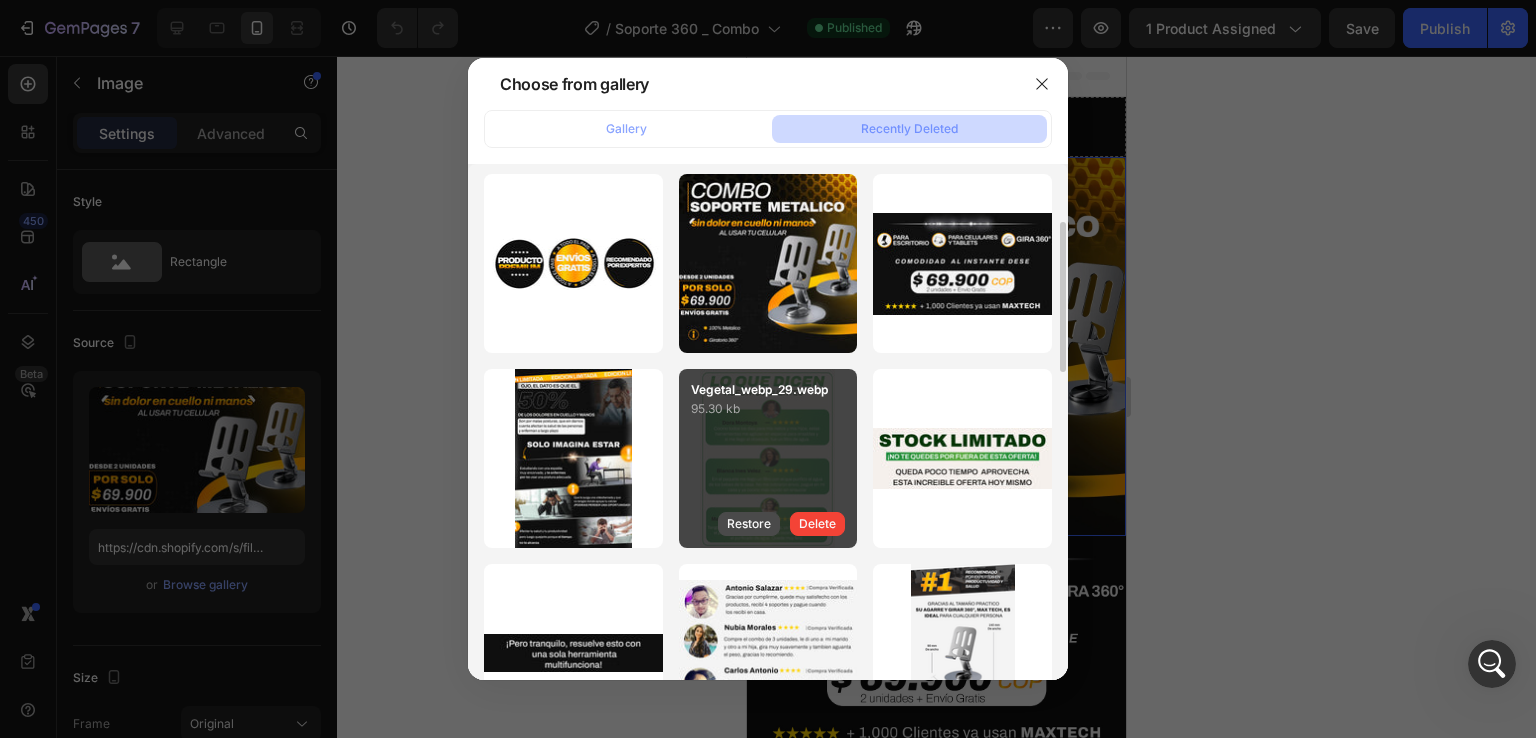 click on "Restore" at bounding box center (749, 524) 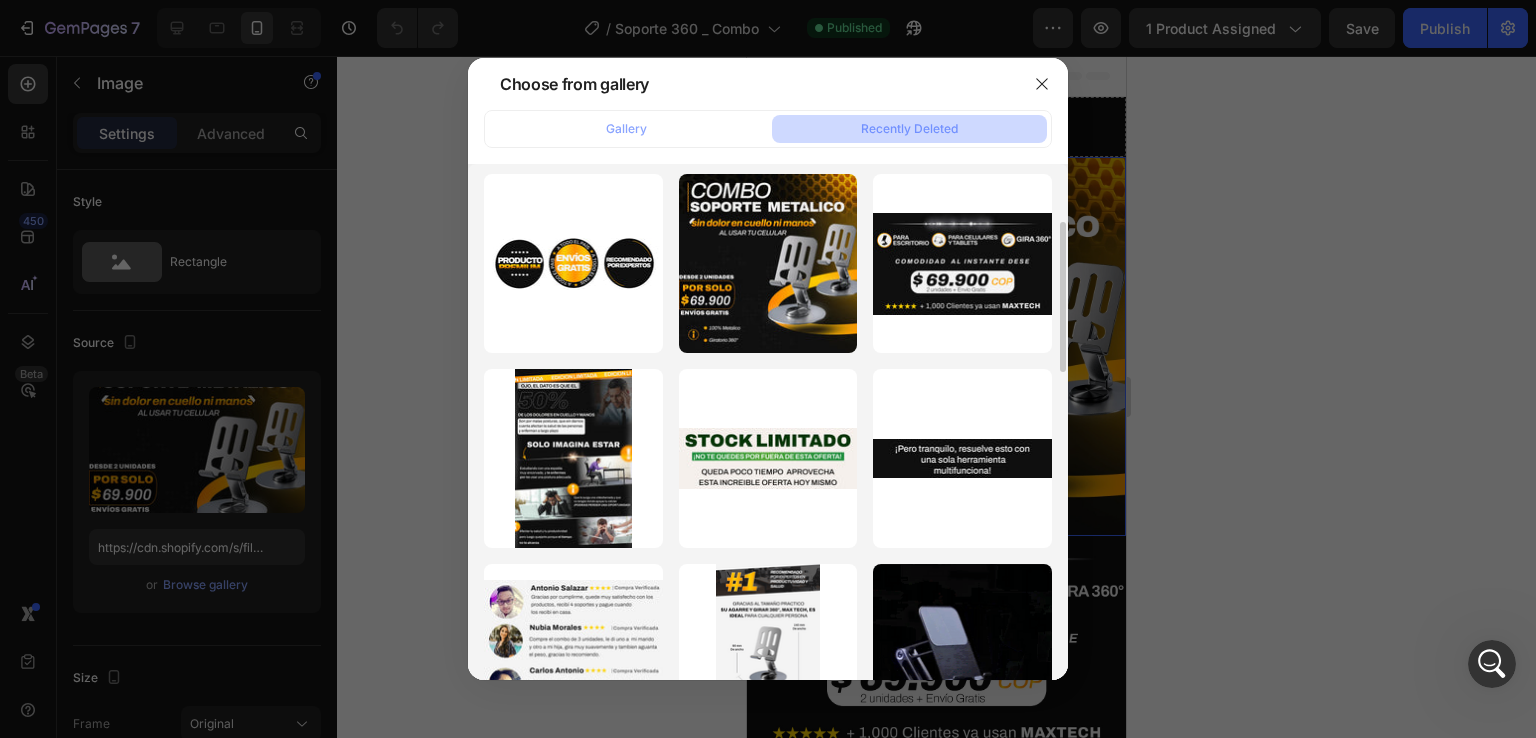 click on "Restore" at bounding box center (0, 0) 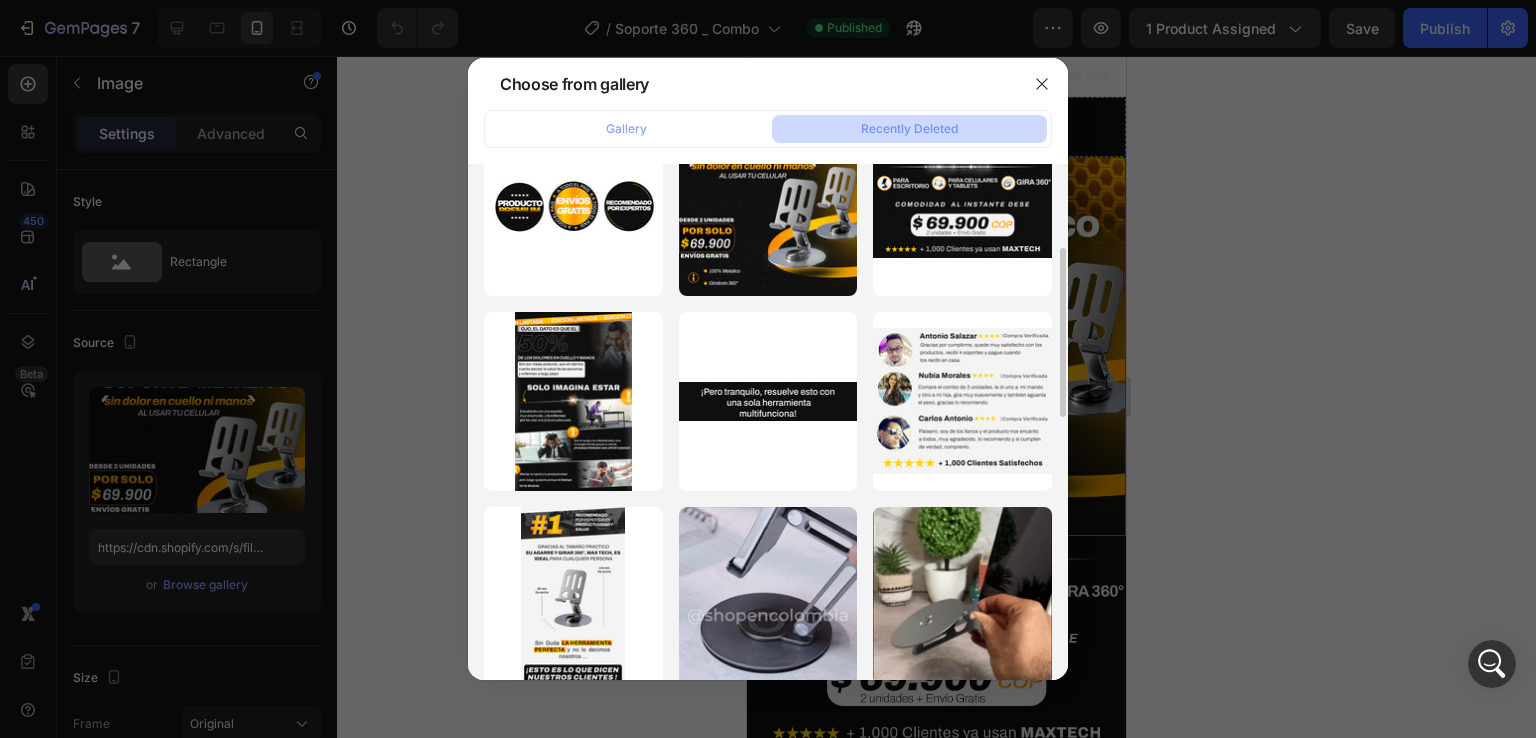 scroll, scrollTop: 0, scrollLeft: 0, axis: both 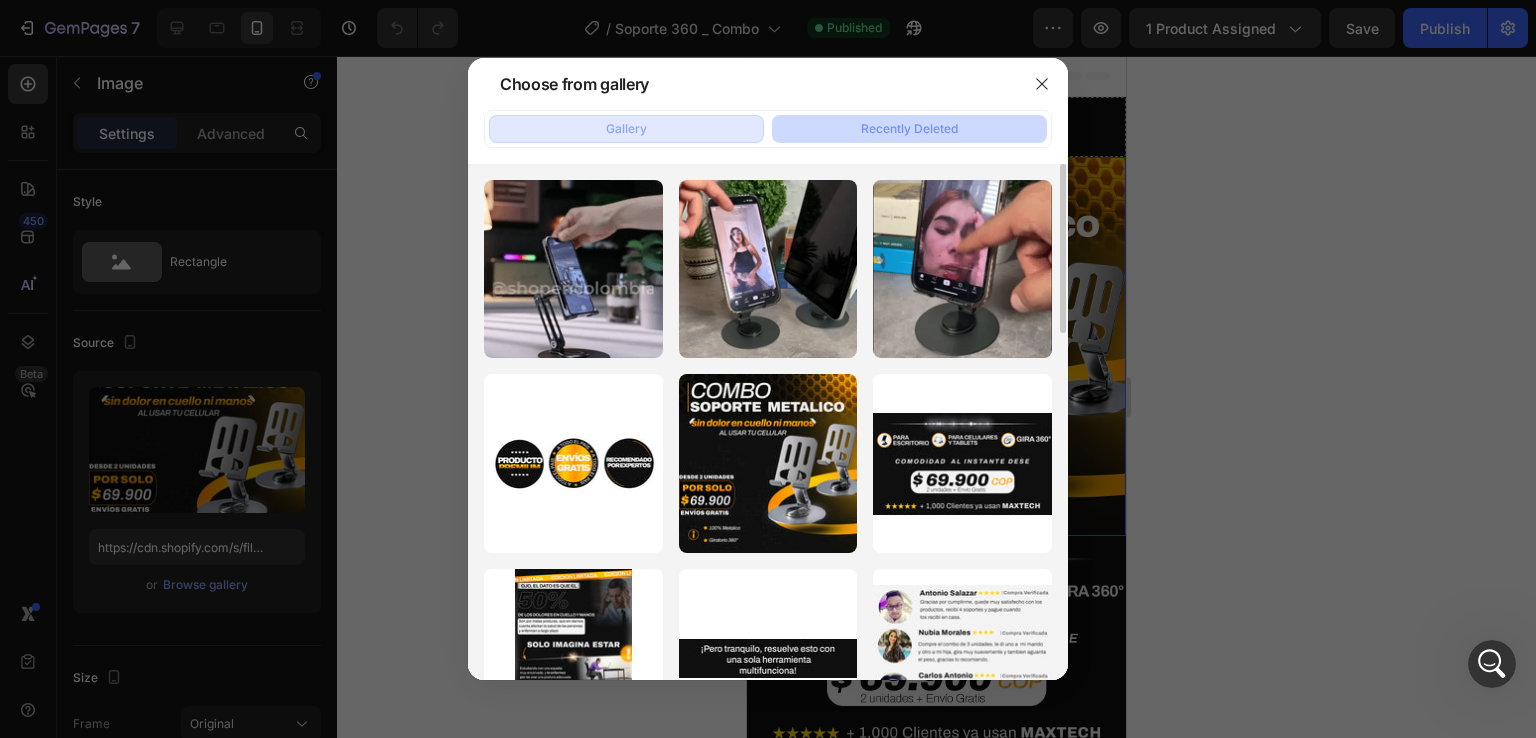 click on "Gallery" at bounding box center [626, 129] 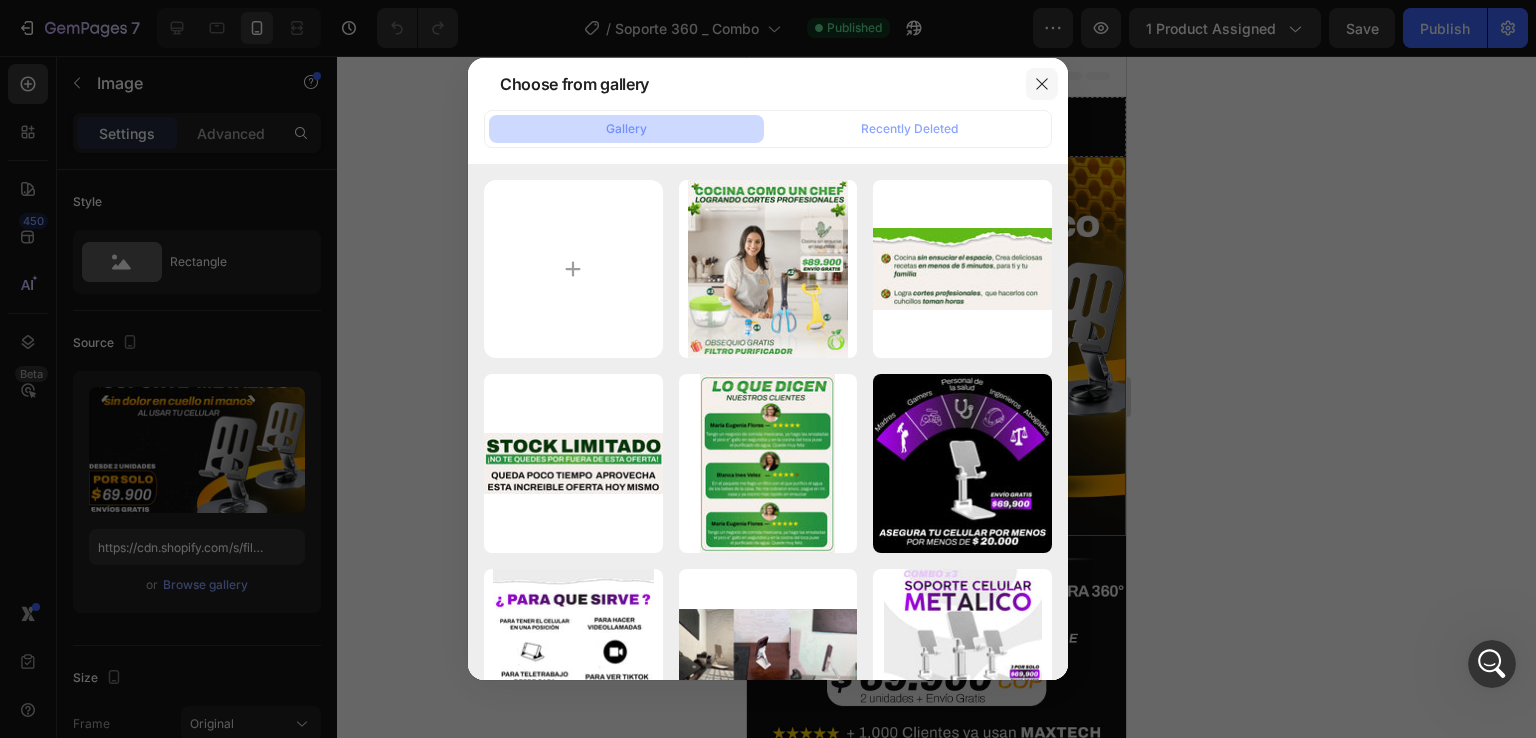 click 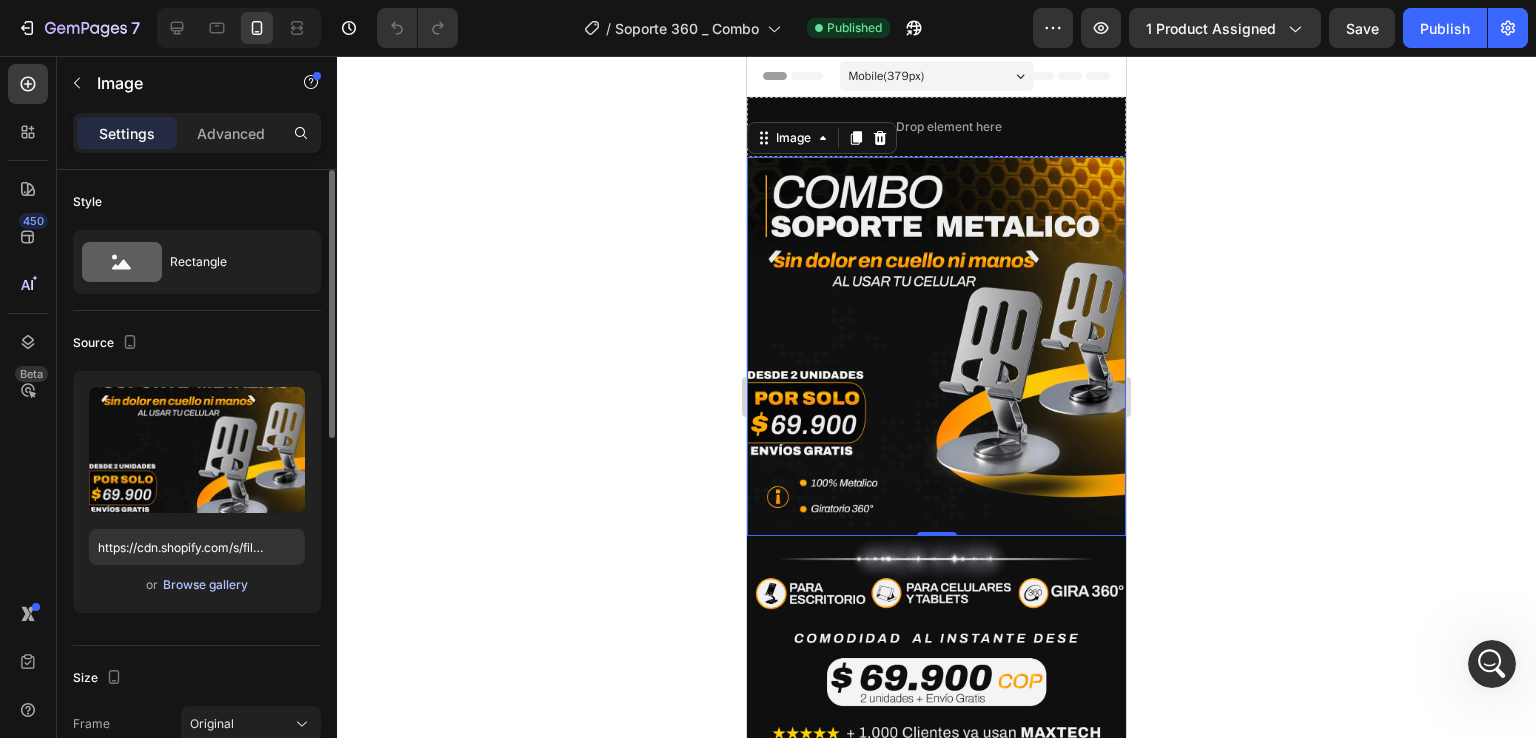 click on "Browse gallery" at bounding box center [205, 585] 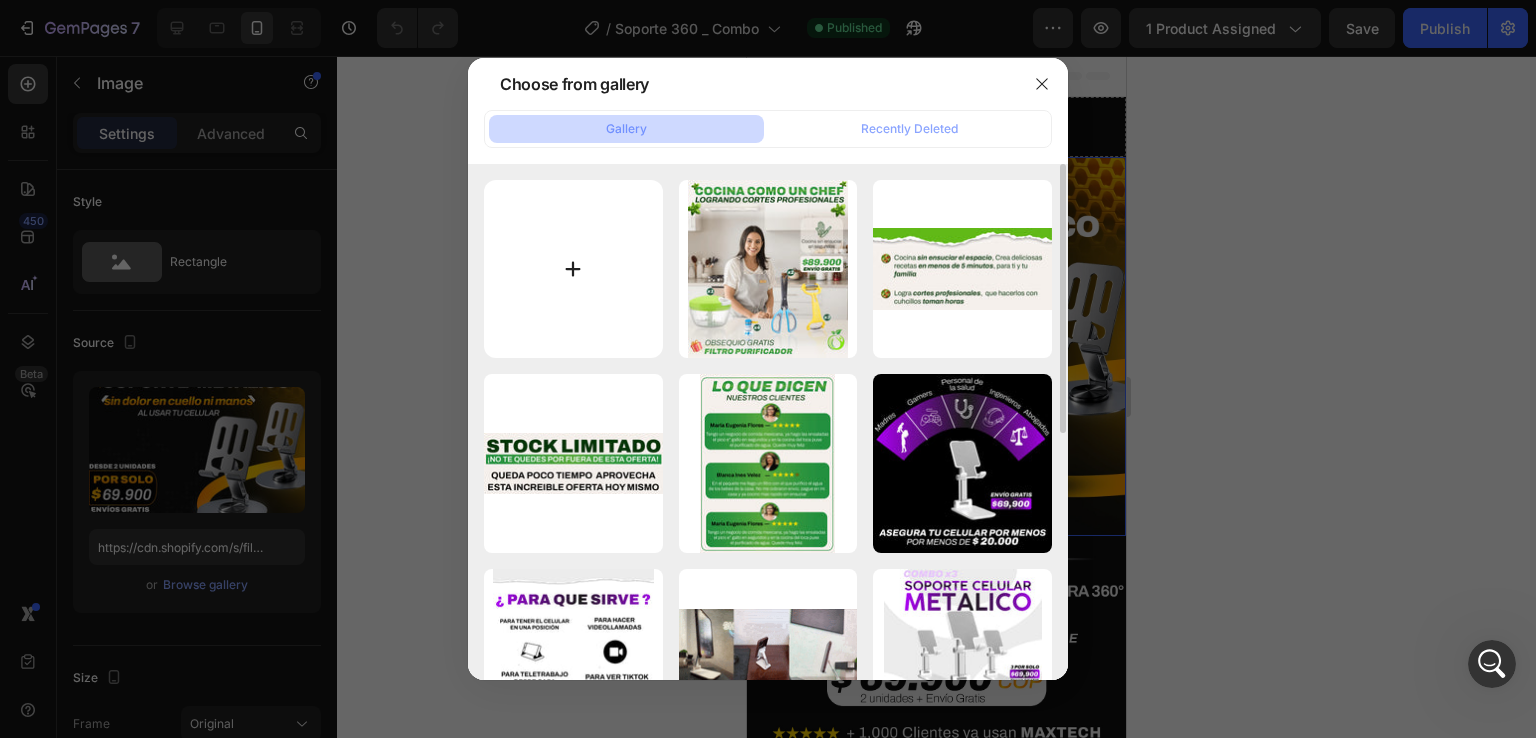 click at bounding box center [573, 269] 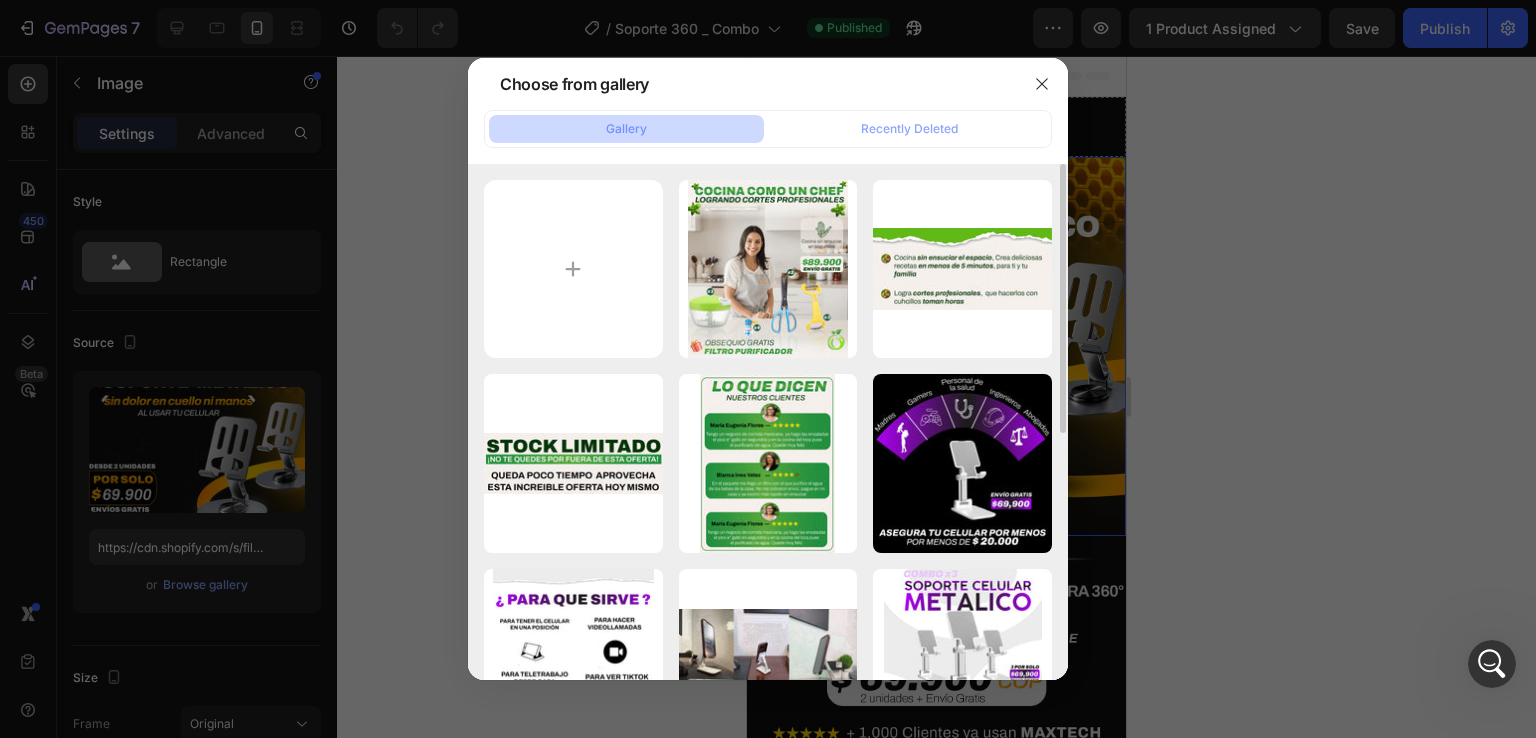 type on "C:\fakepath\Soporte_360_1.webp" 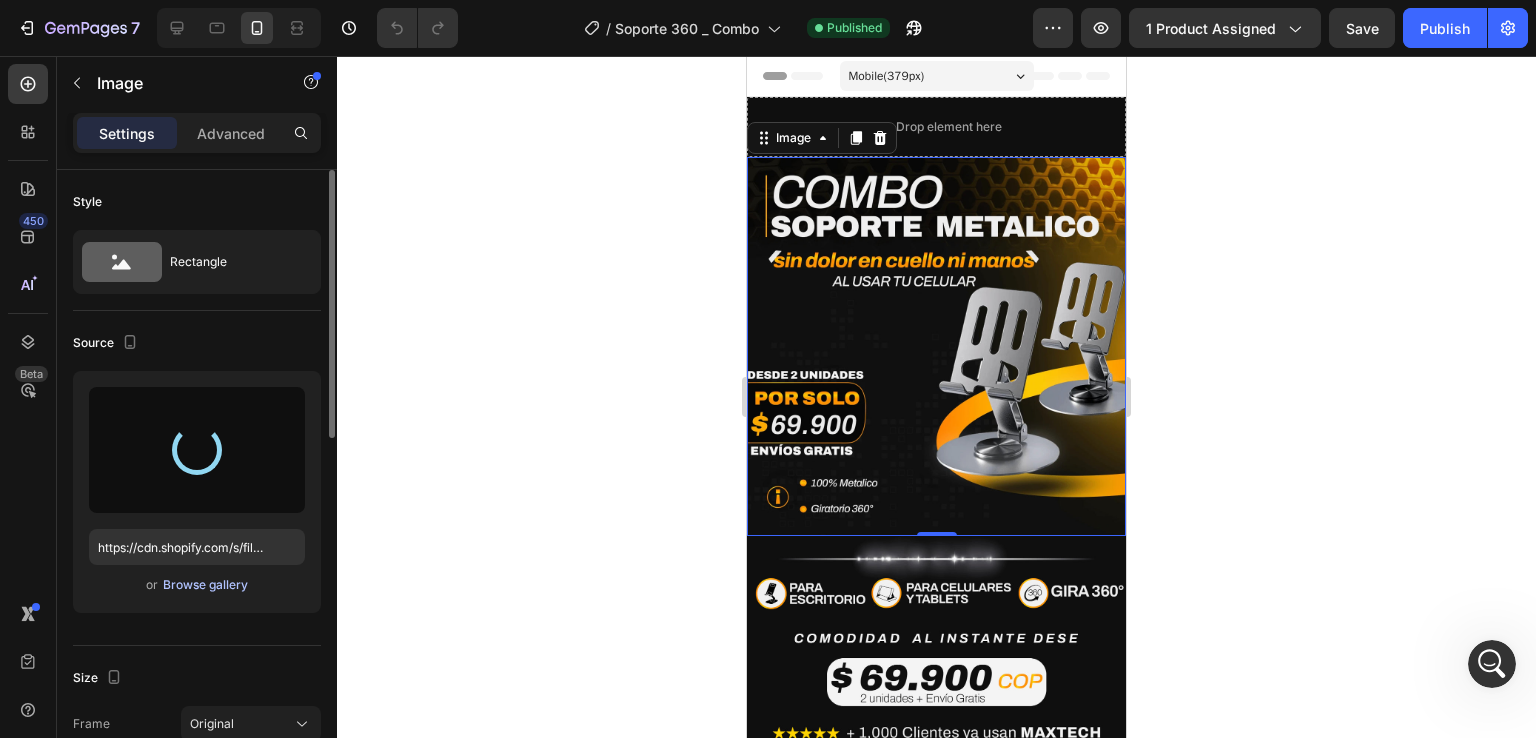 click on "Browse gallery" at bounding box center [205, 585] 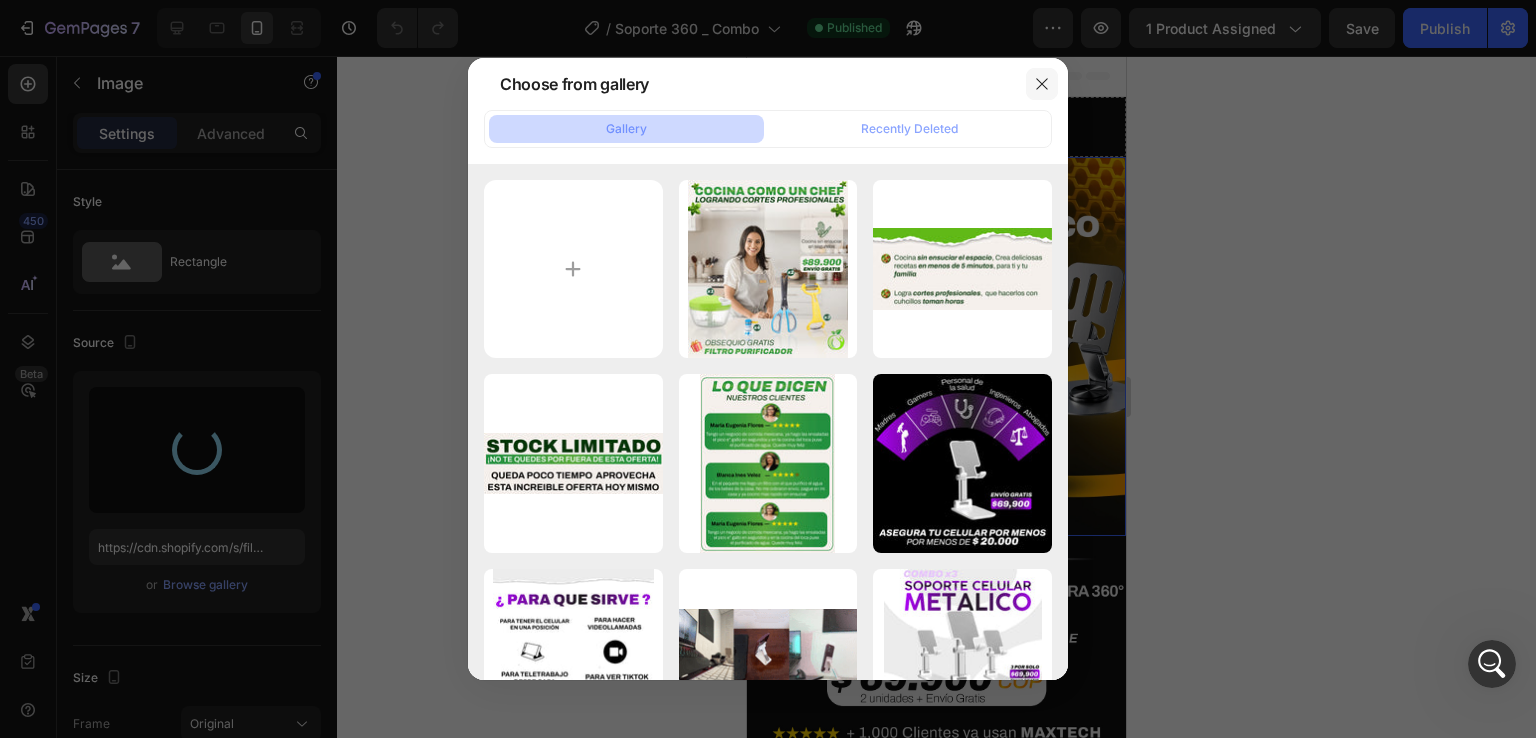type on "https://cdn.shopify.com/s/files/1/0766/8111/7997/files/gempages_502531112615019464-1f209468-40a5-4433-9670-2f1b5da6b23a.webp" 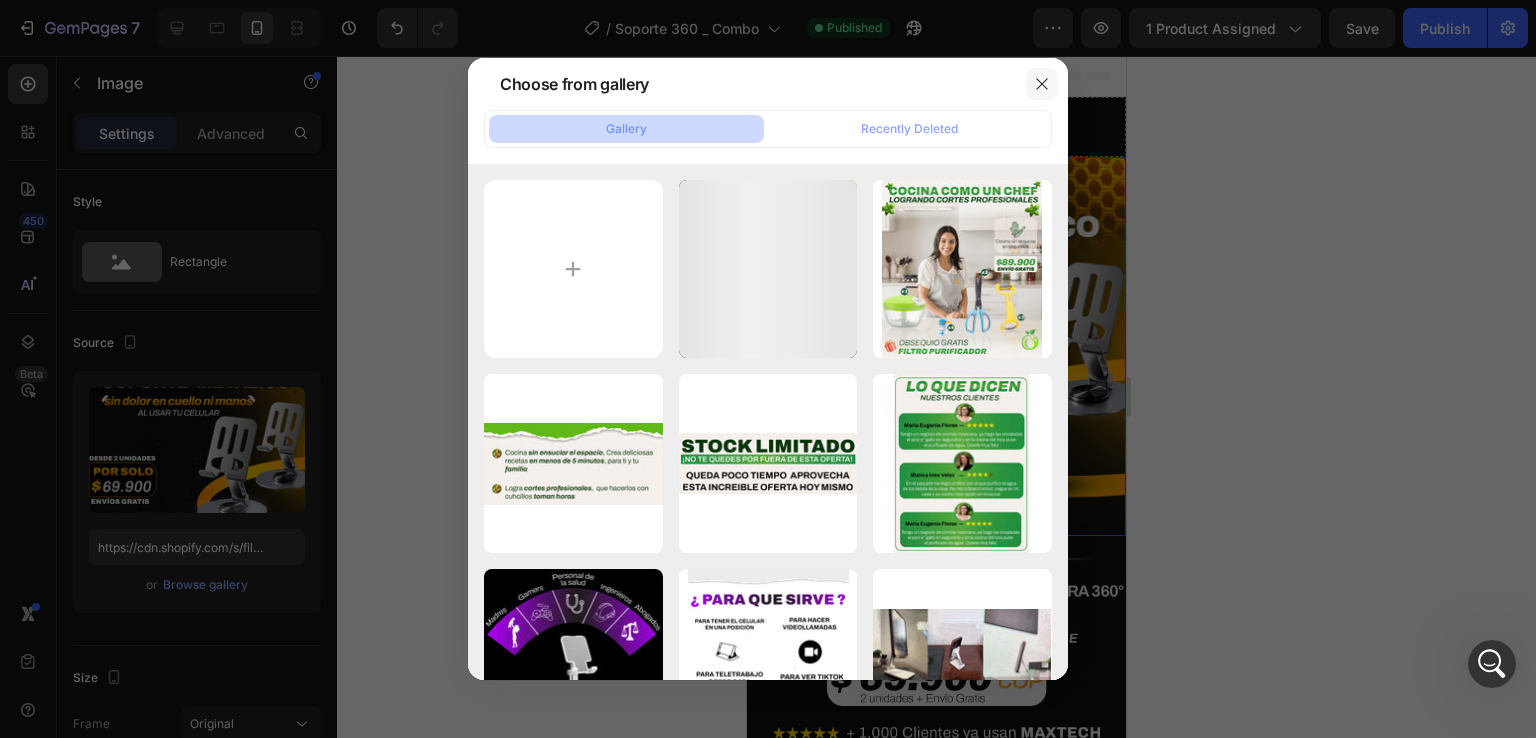 click 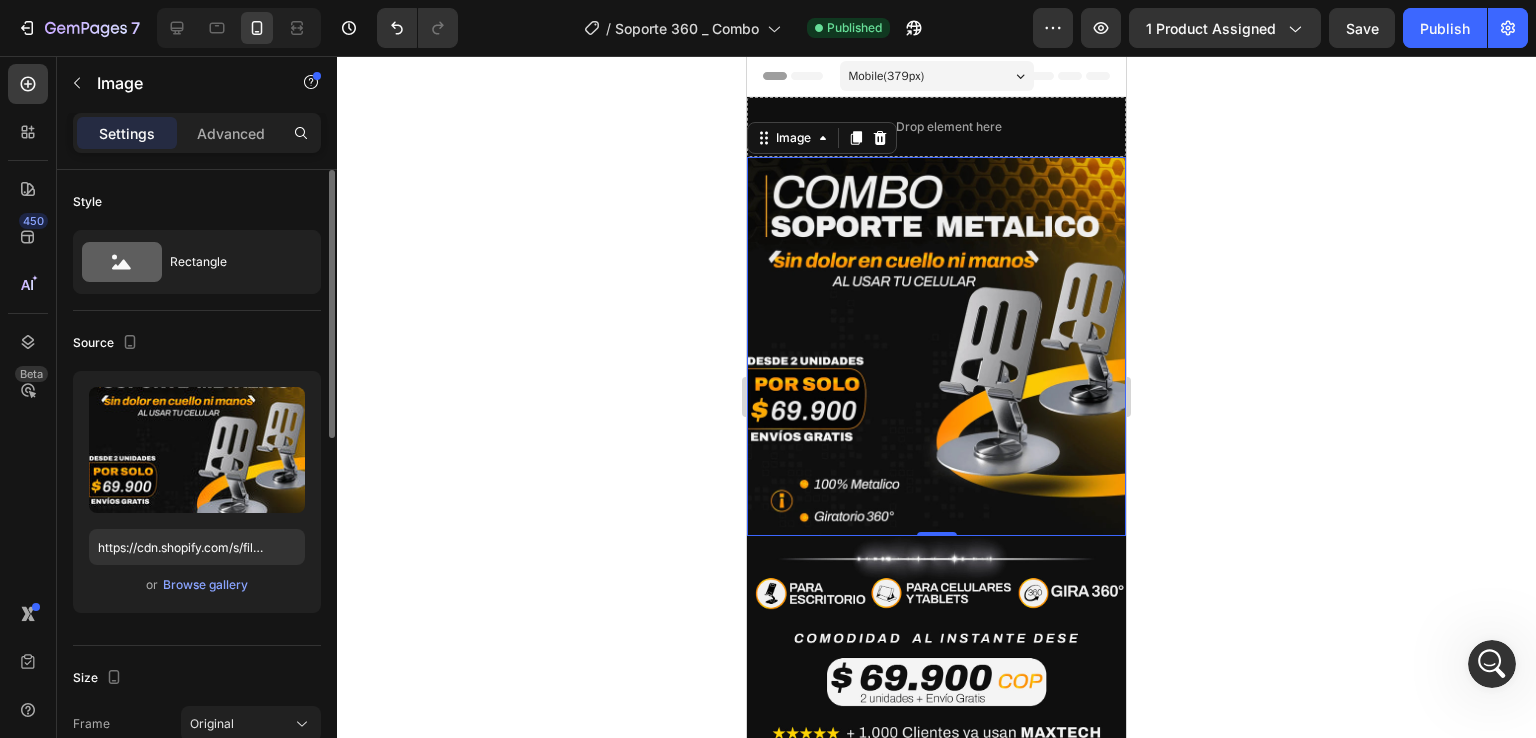 click on "or  Browse gallery" at bounding box center (197, 585) 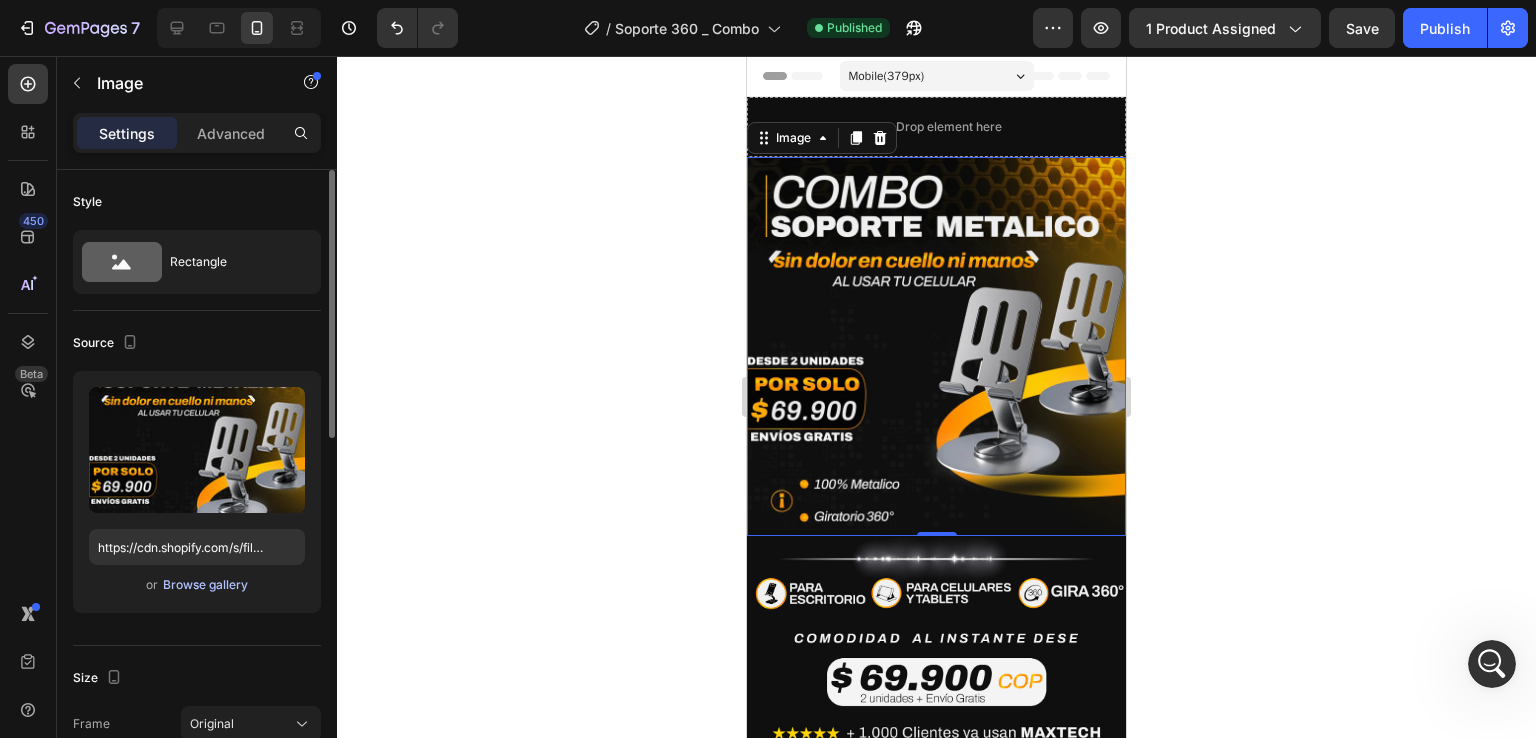 click on "Browse gallery" at bounding box center (205, 585) 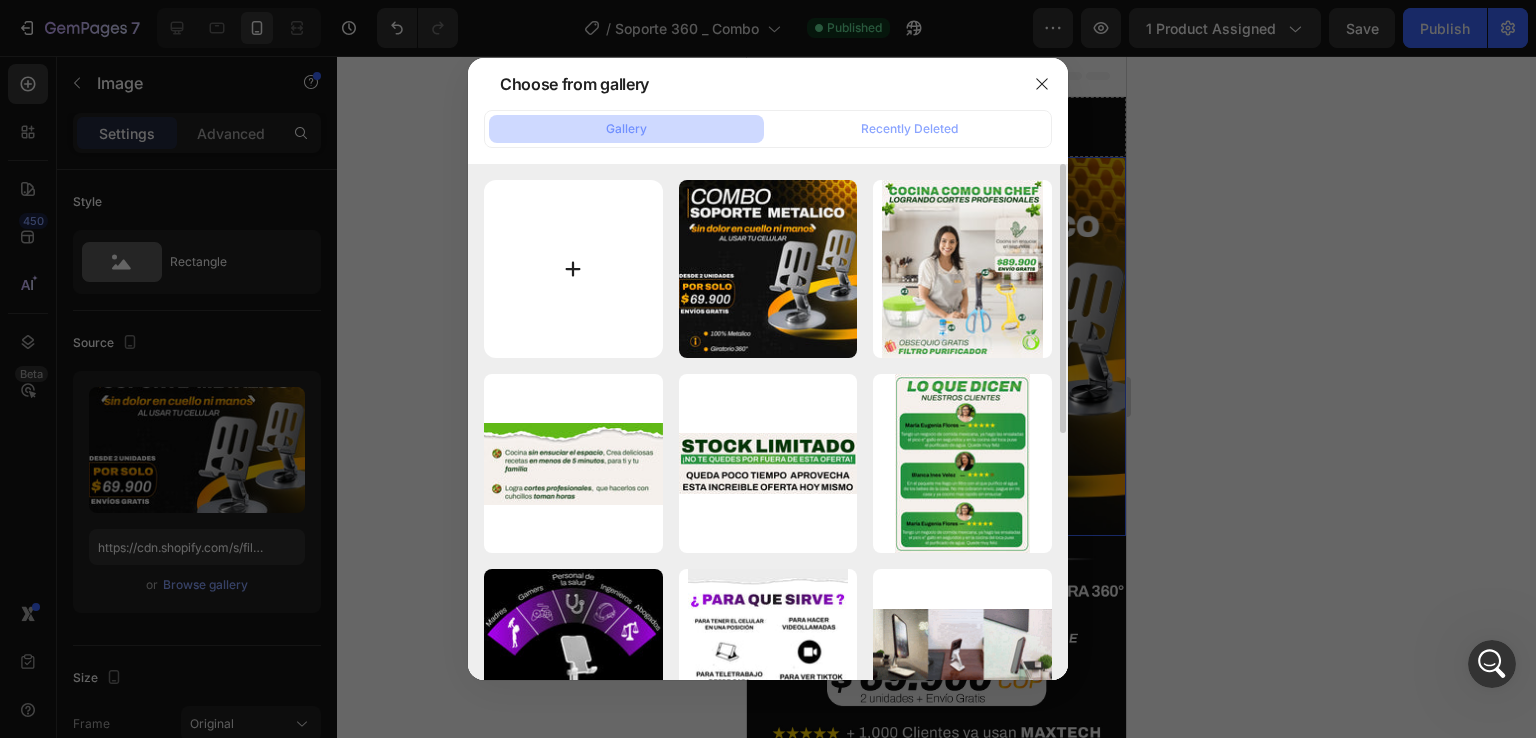 click at bounding box center [573, 269] 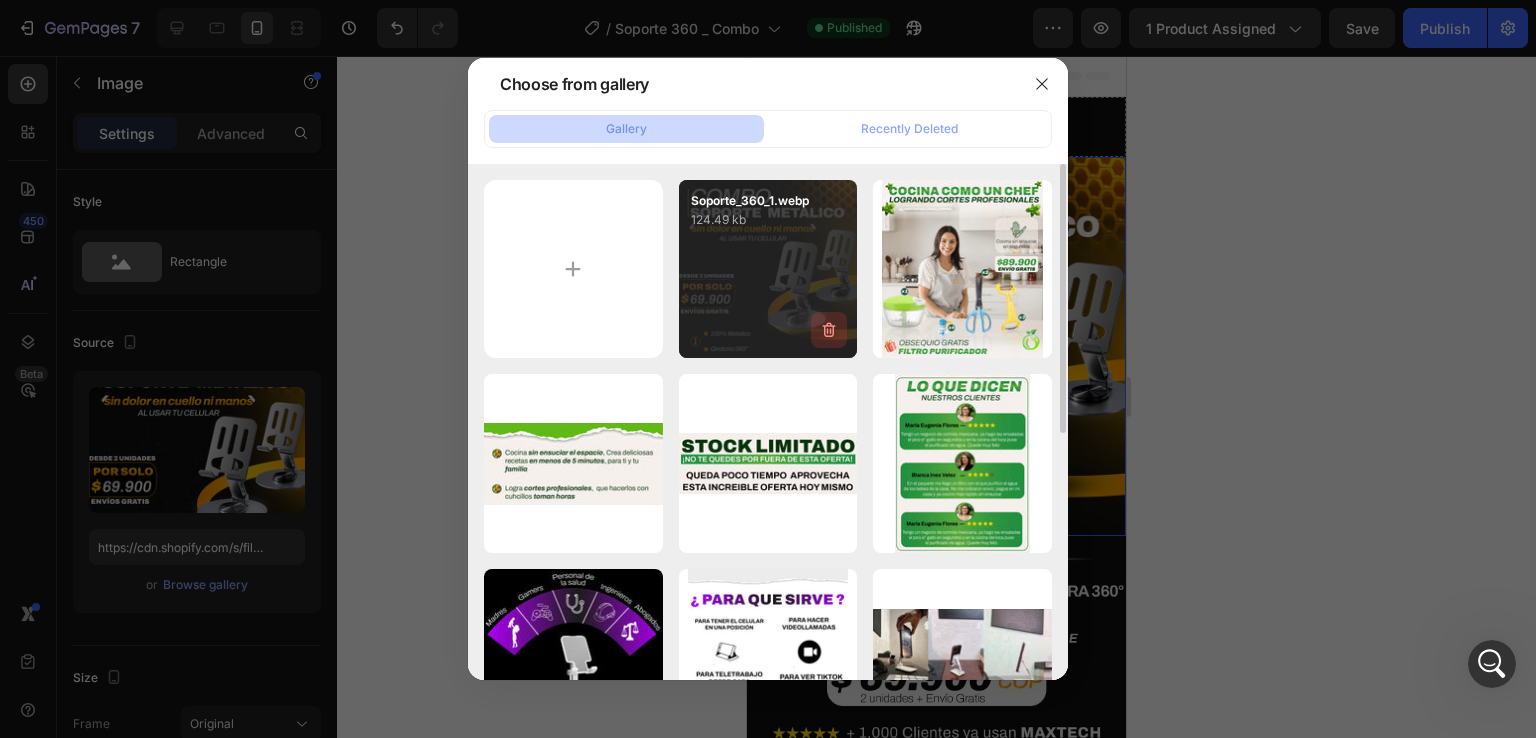 click 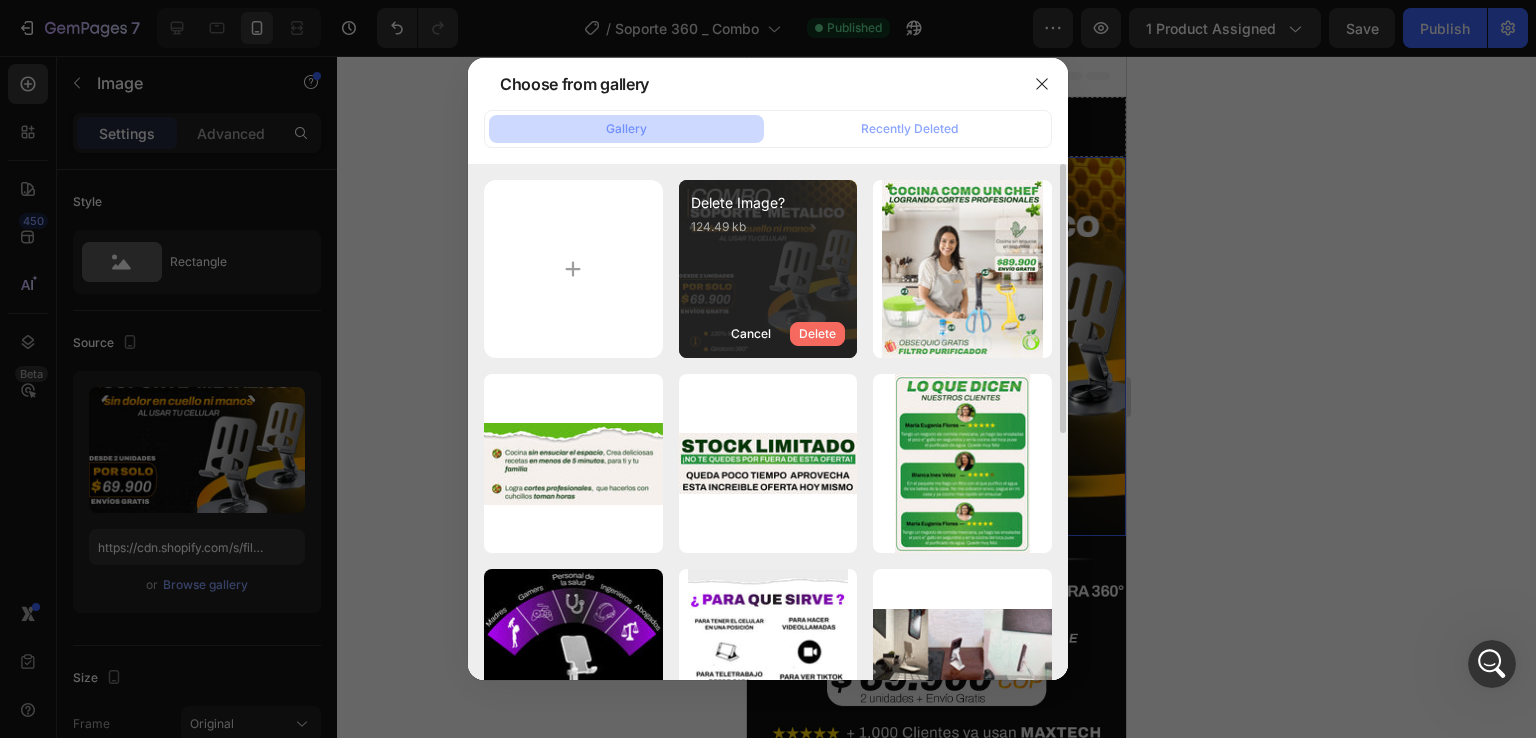 click on "Delete" at bounding box center (817, 334) 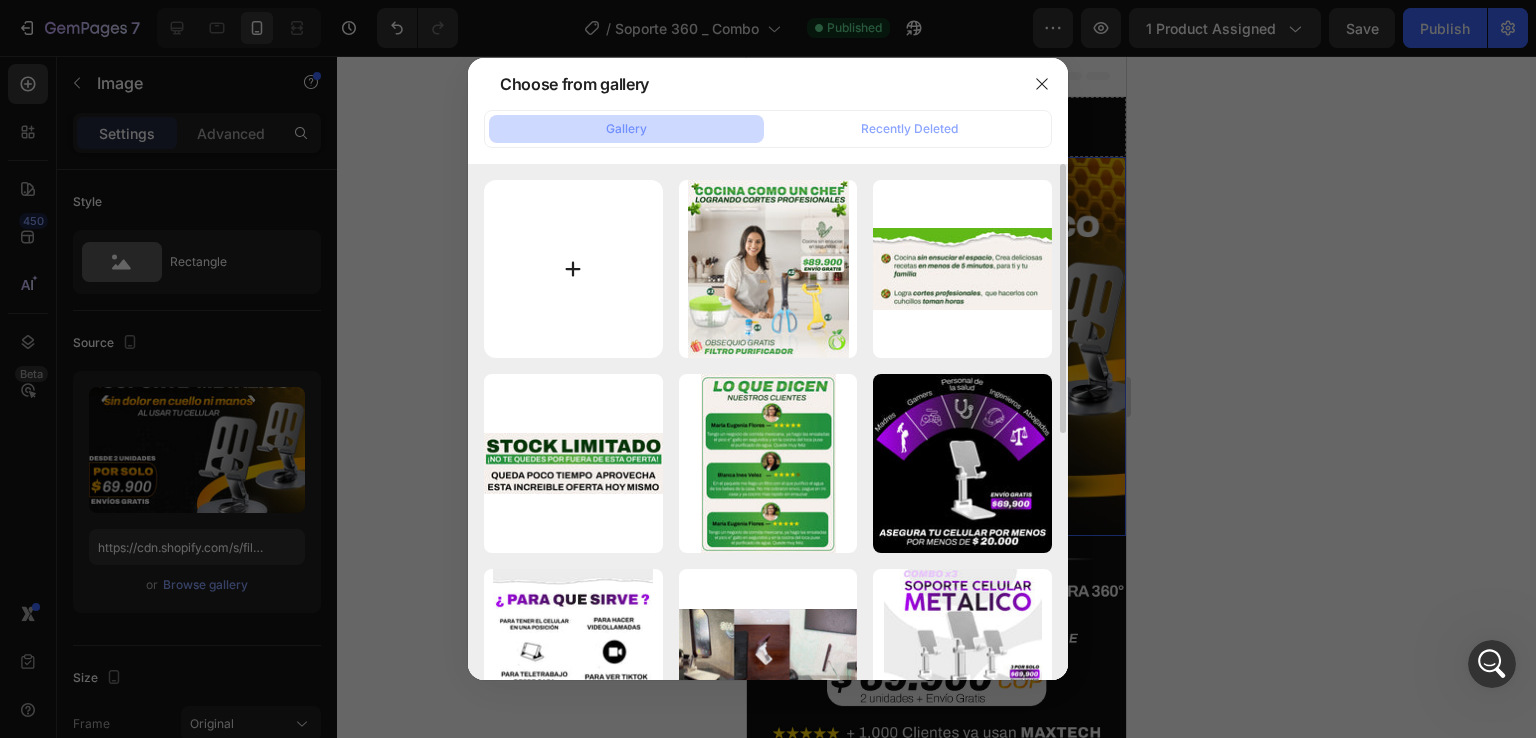 click at bounding box center (573, 269) 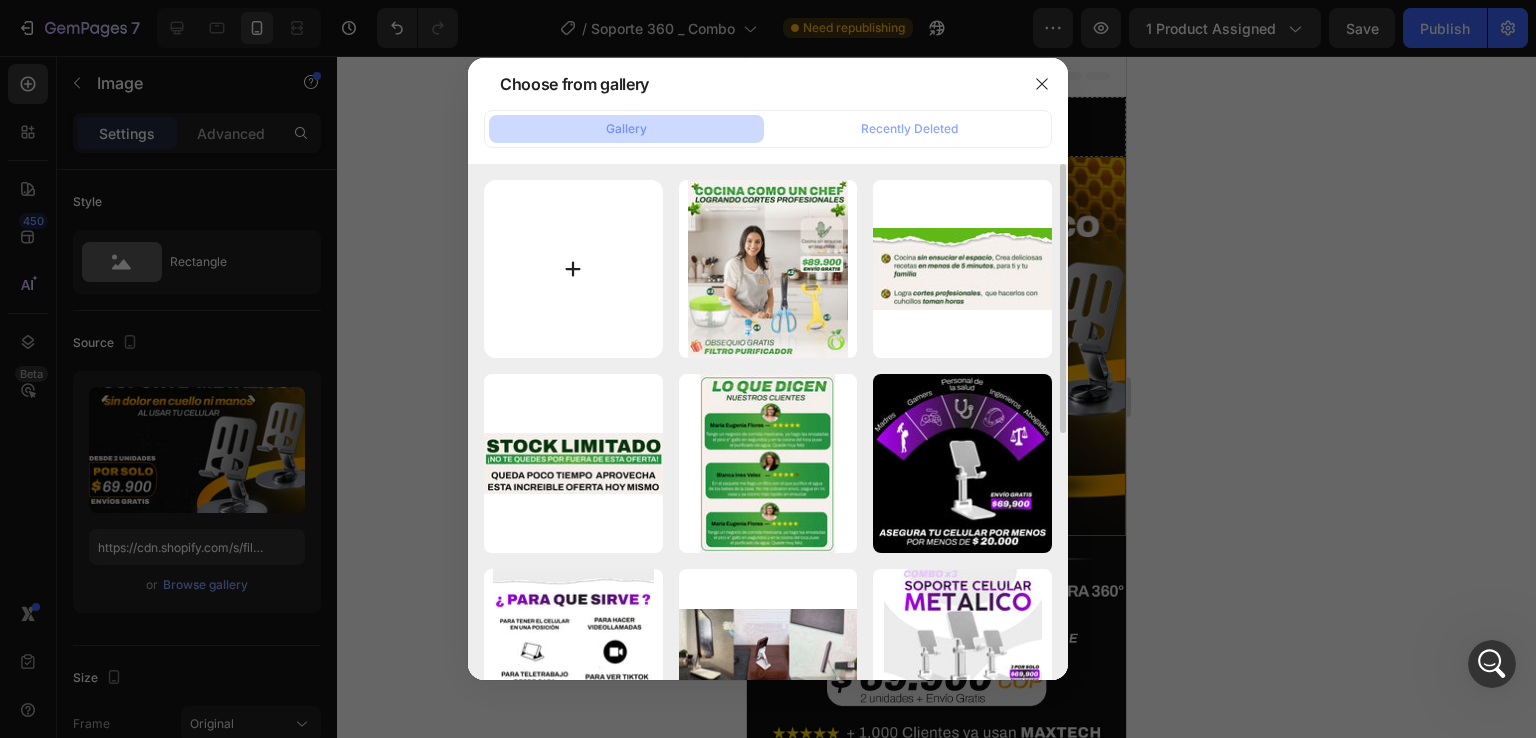 type on "C:\fakepath\Soporte_360_1.webp" 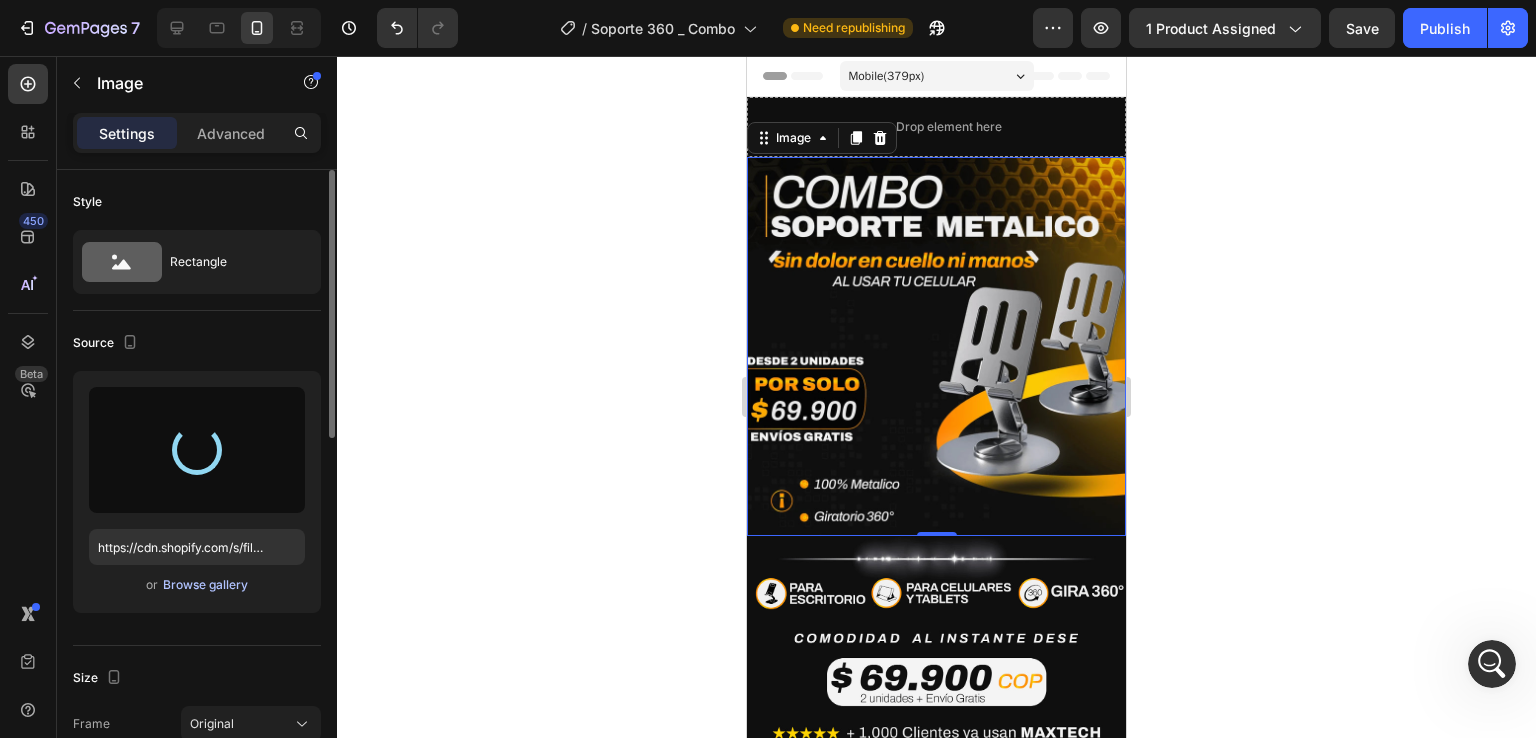 type on "https://cdn.shopify.com/s/files/1/0766/8111/7997/files/gempages_502531112615019464-2297f83d-165c-4b54-8d14-8ddc7d91bce2.webp" 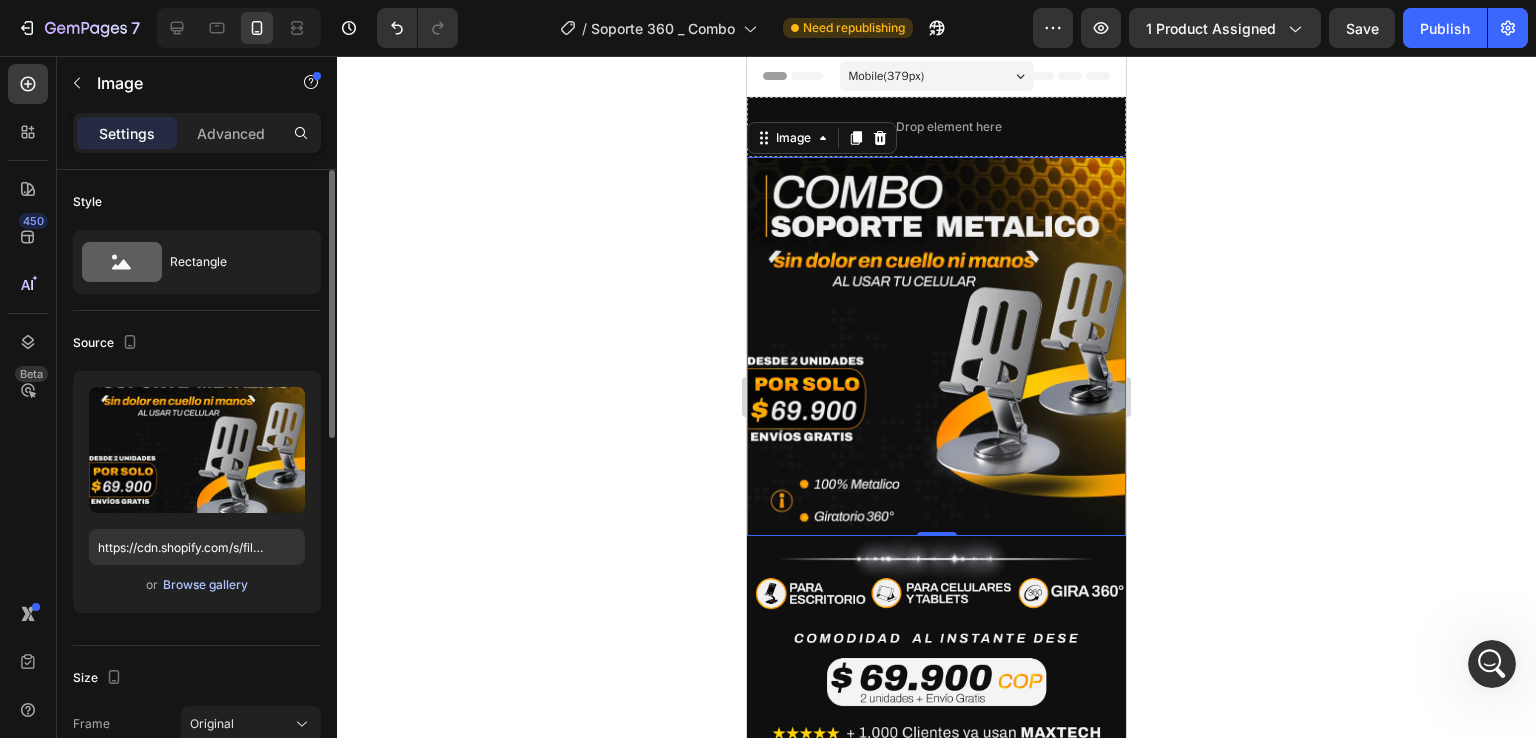 click on "Browse gallery" at bounding box center [205, 585] 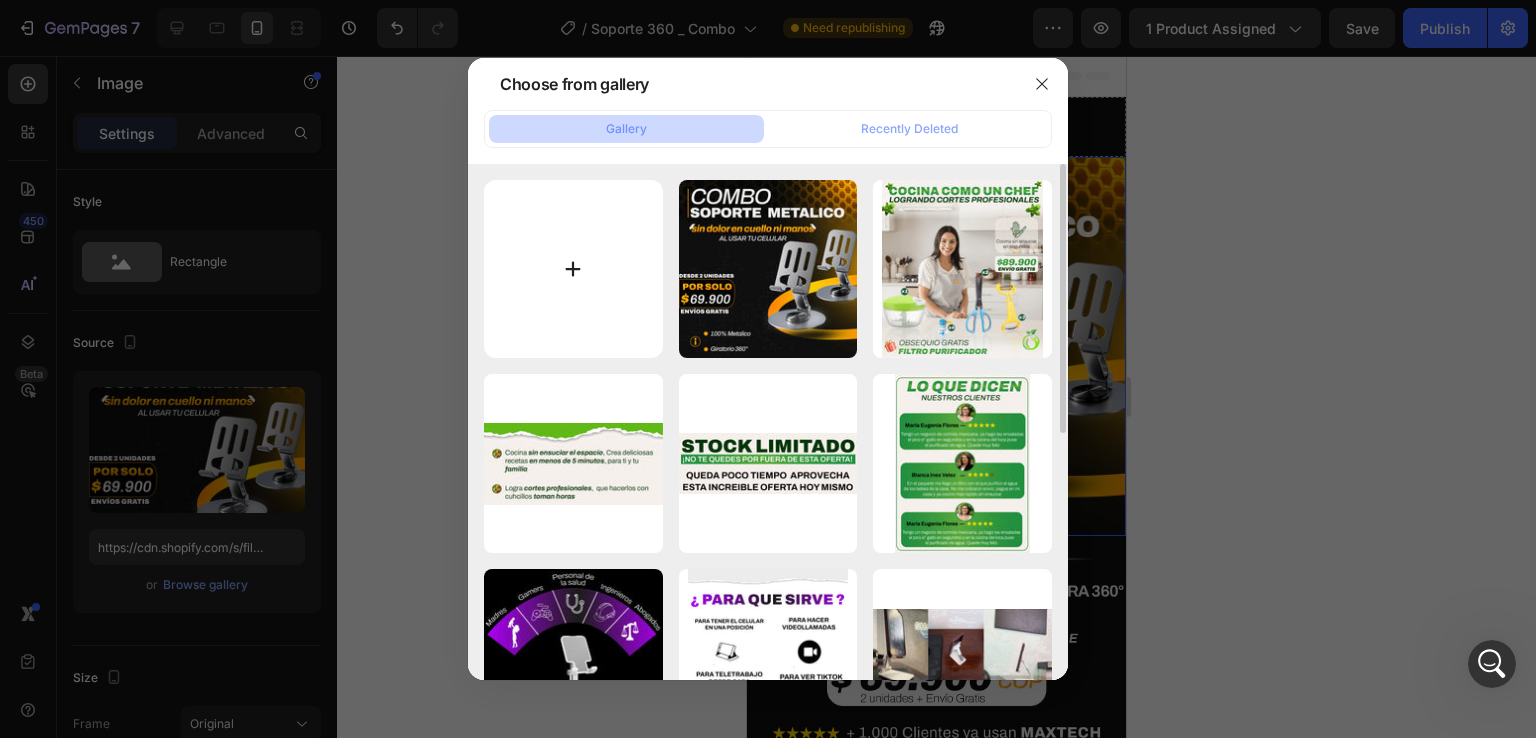 click at bounding box center (573, 269) 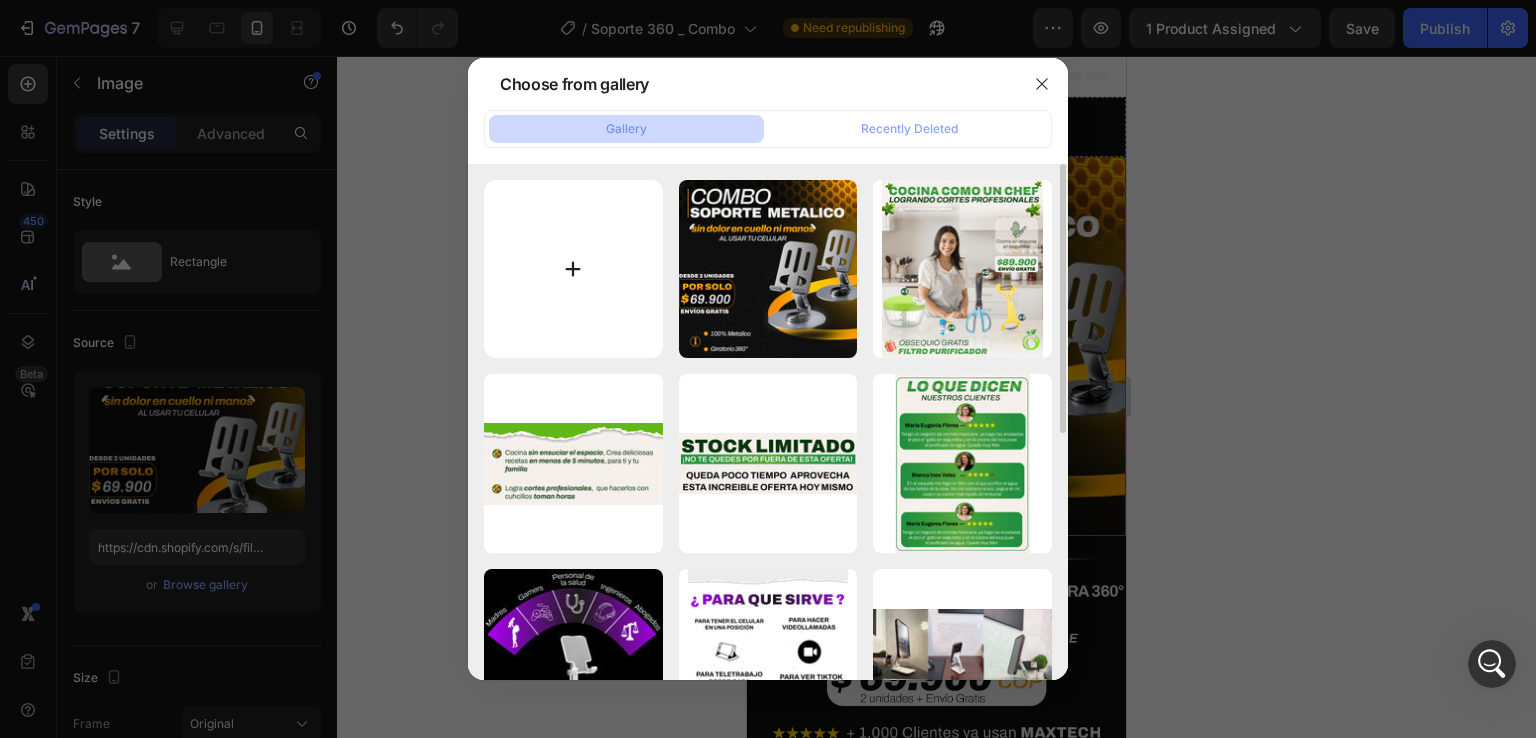 type on "C:\fakepath\Soporte_360_2.webp" 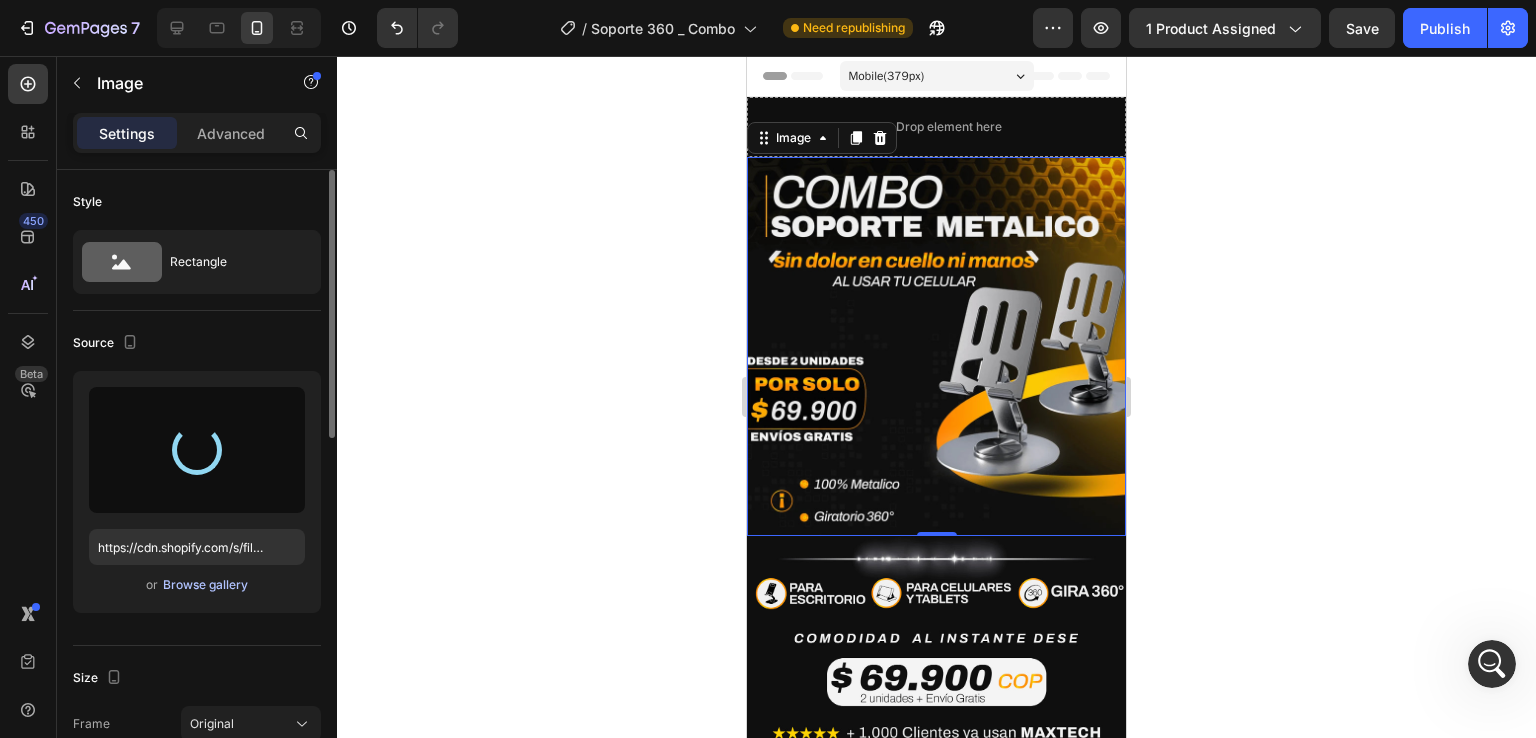 type on "https://cdn.shopify.com/s/files/1/0766/8111/7997/files/gempages_502531112615019464-5bb1e8ef-6f0e-4c48-baa3-01668af43fdb.webp" 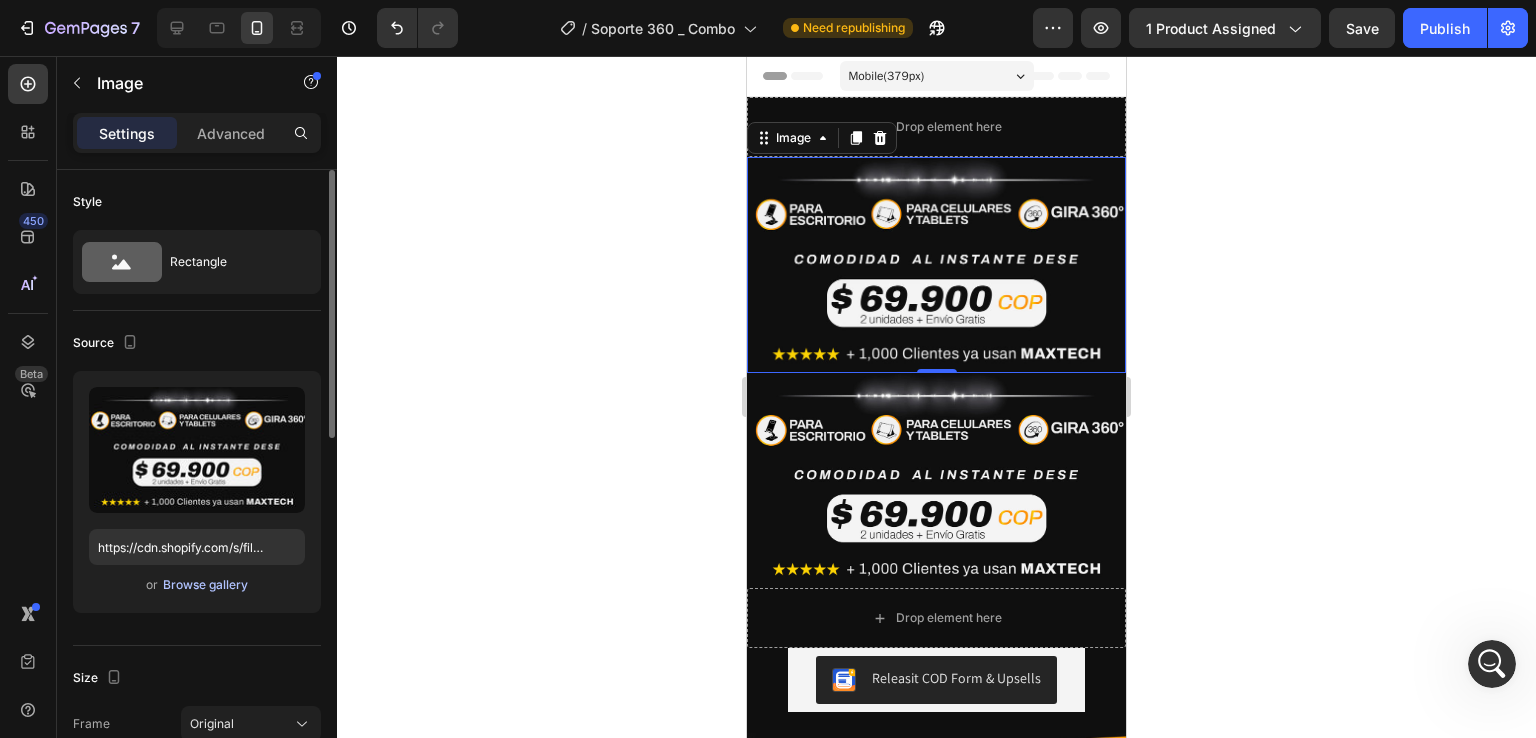 click on "Browse gallery" at bounding box center (205, 585) 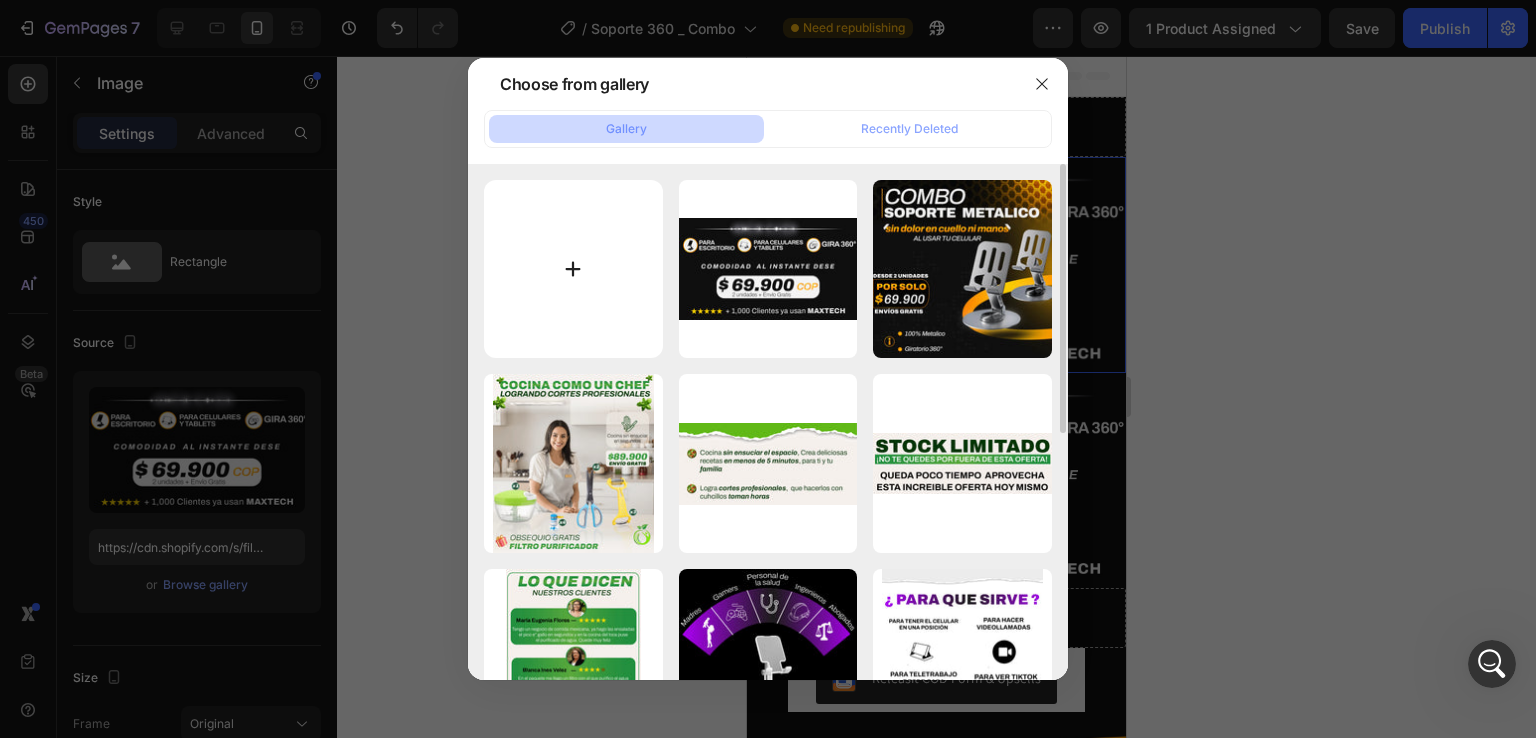 click at bounding box center (573, 269) 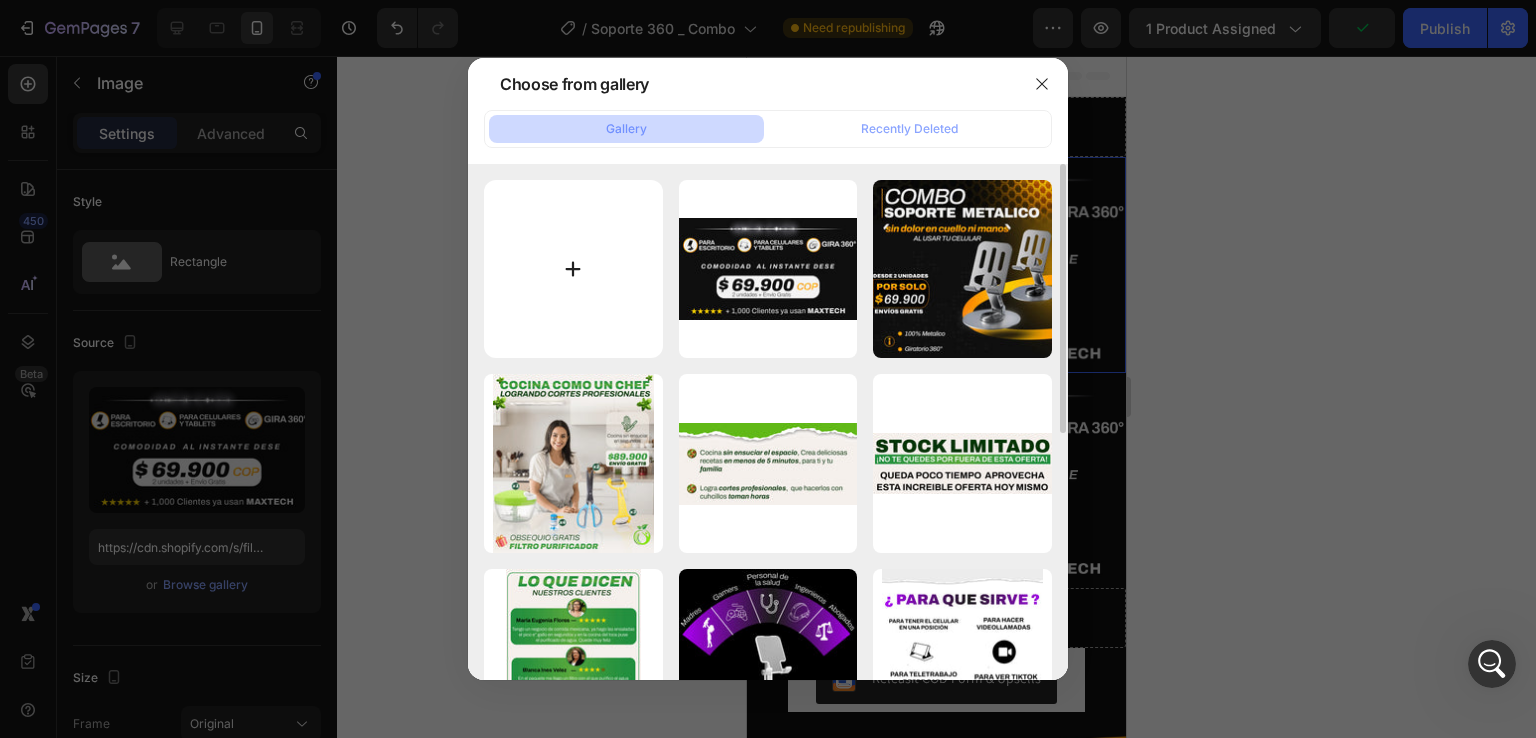 type on "C:\fakepath\Soporte_360_3.webp" 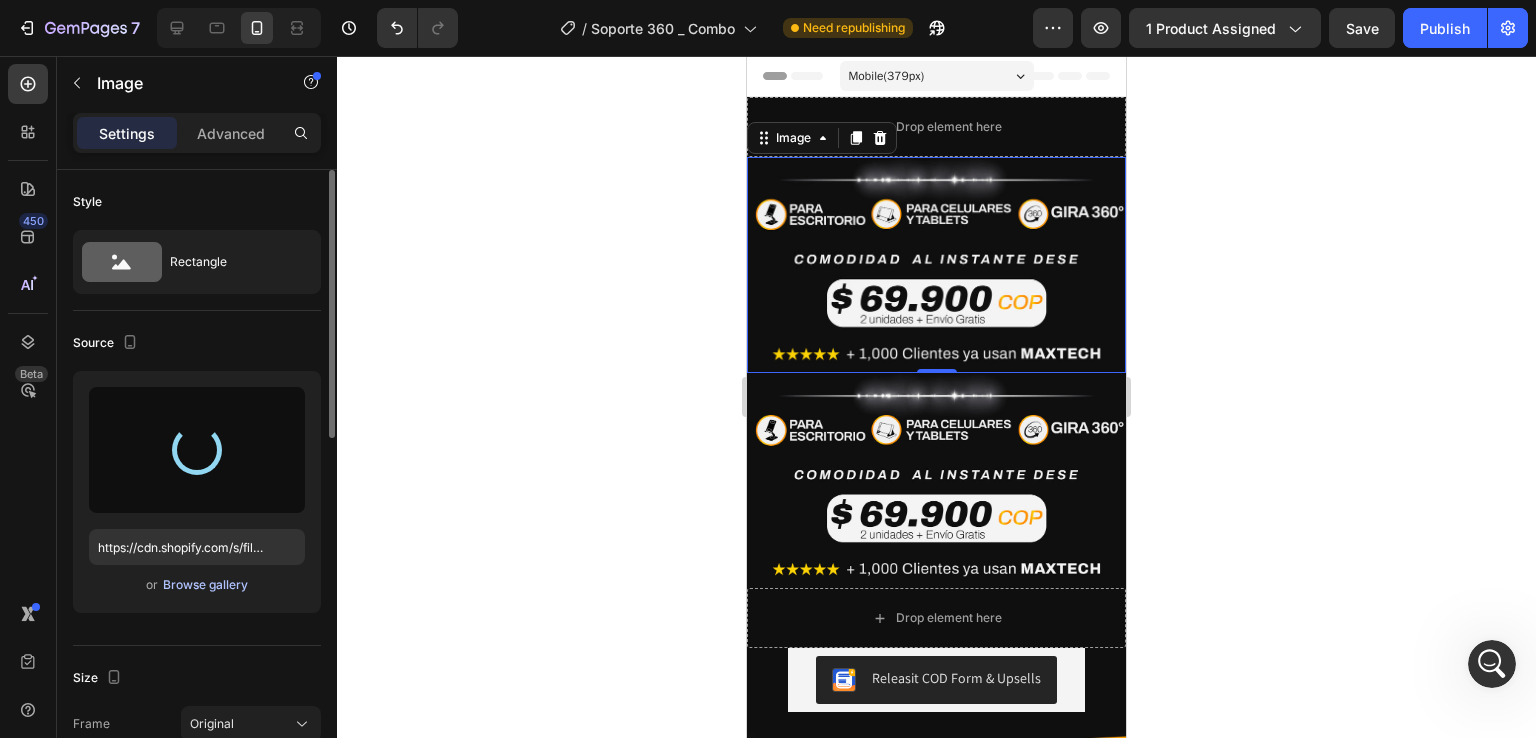 type on "https://cdn.shopify.com/s/files/1/0766/8111/7997/files/gempages_502531112615019464-f50fd6f1-9a97-415a-b691-8f24e40a459f.webp" 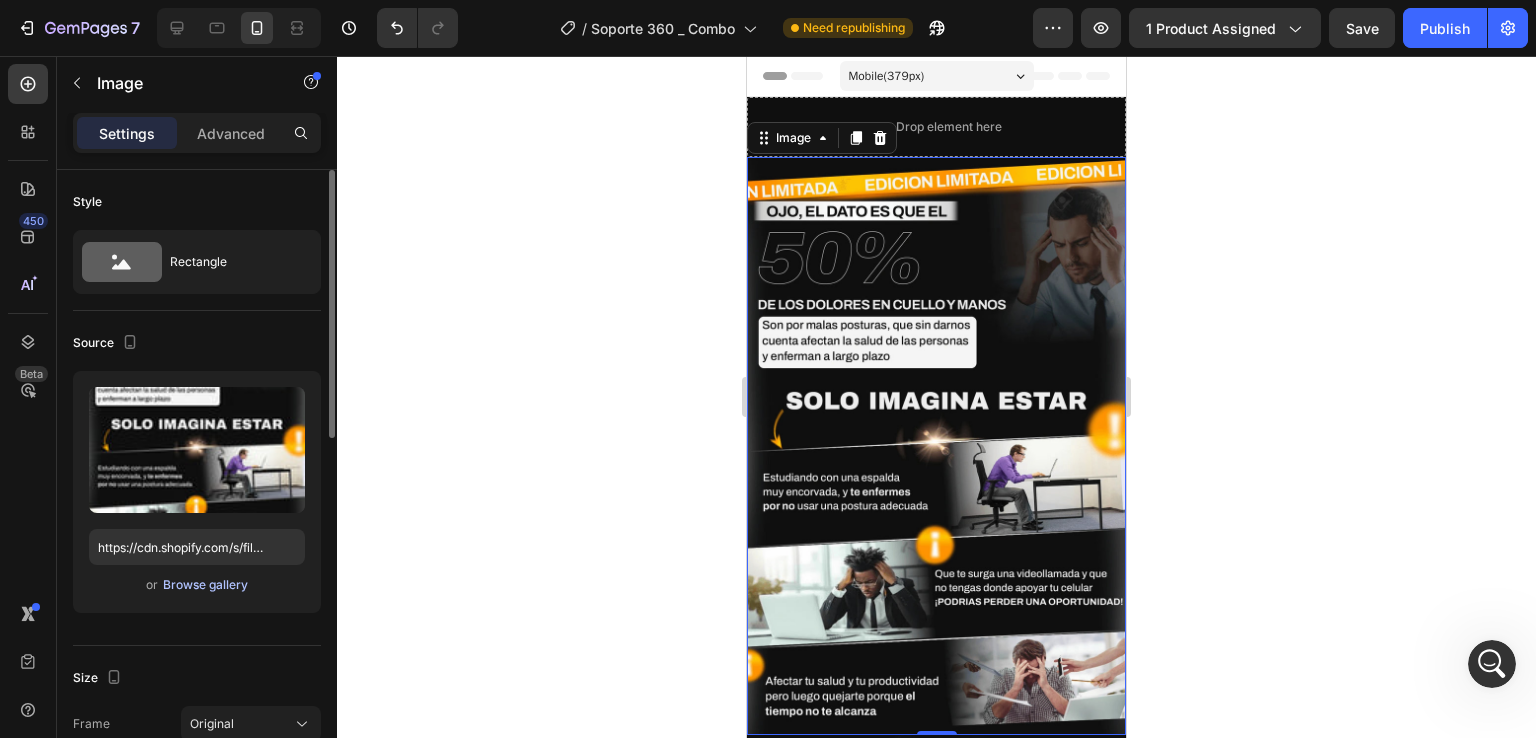 click on "Browse gallery" at bounding box center (205, 585) 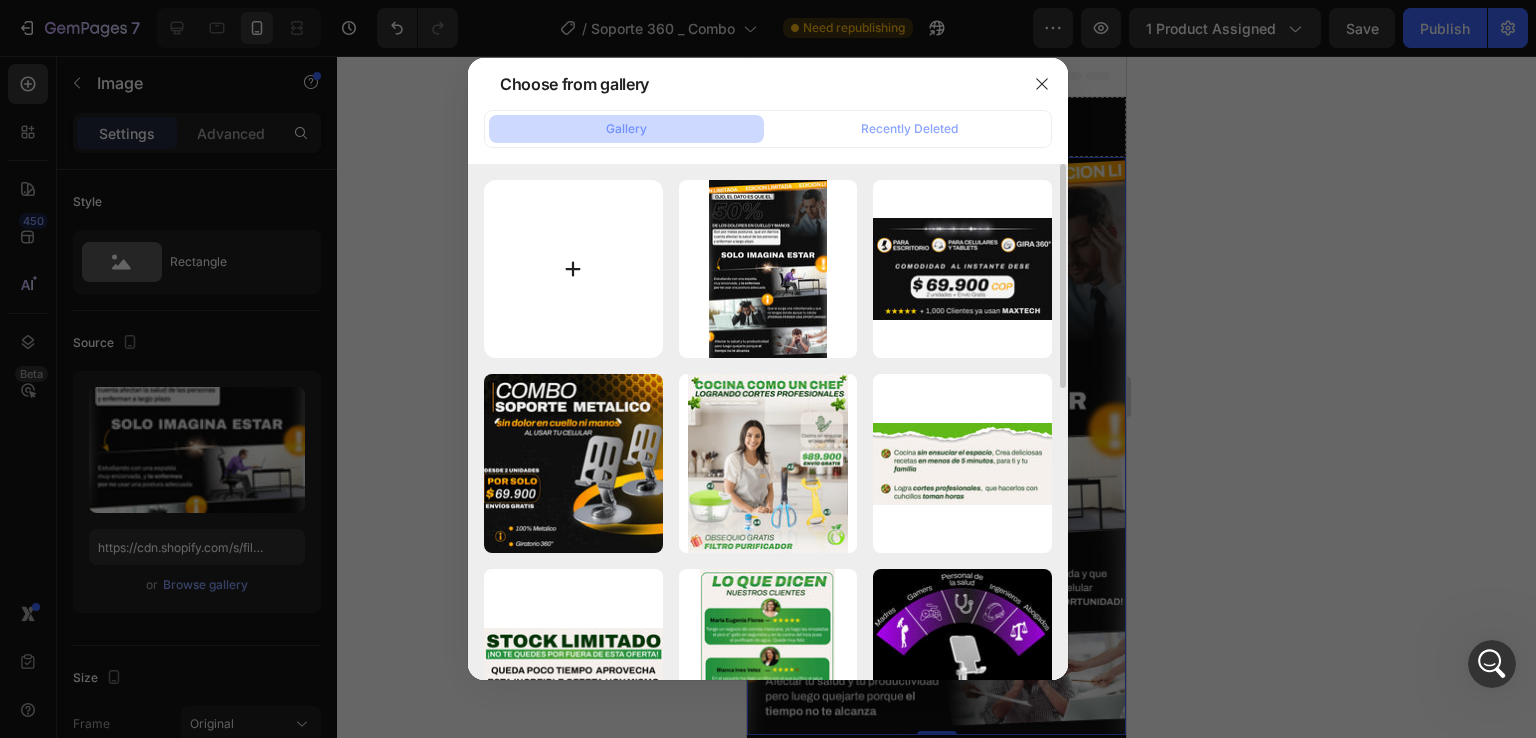 click at bounding box center [573, 269] 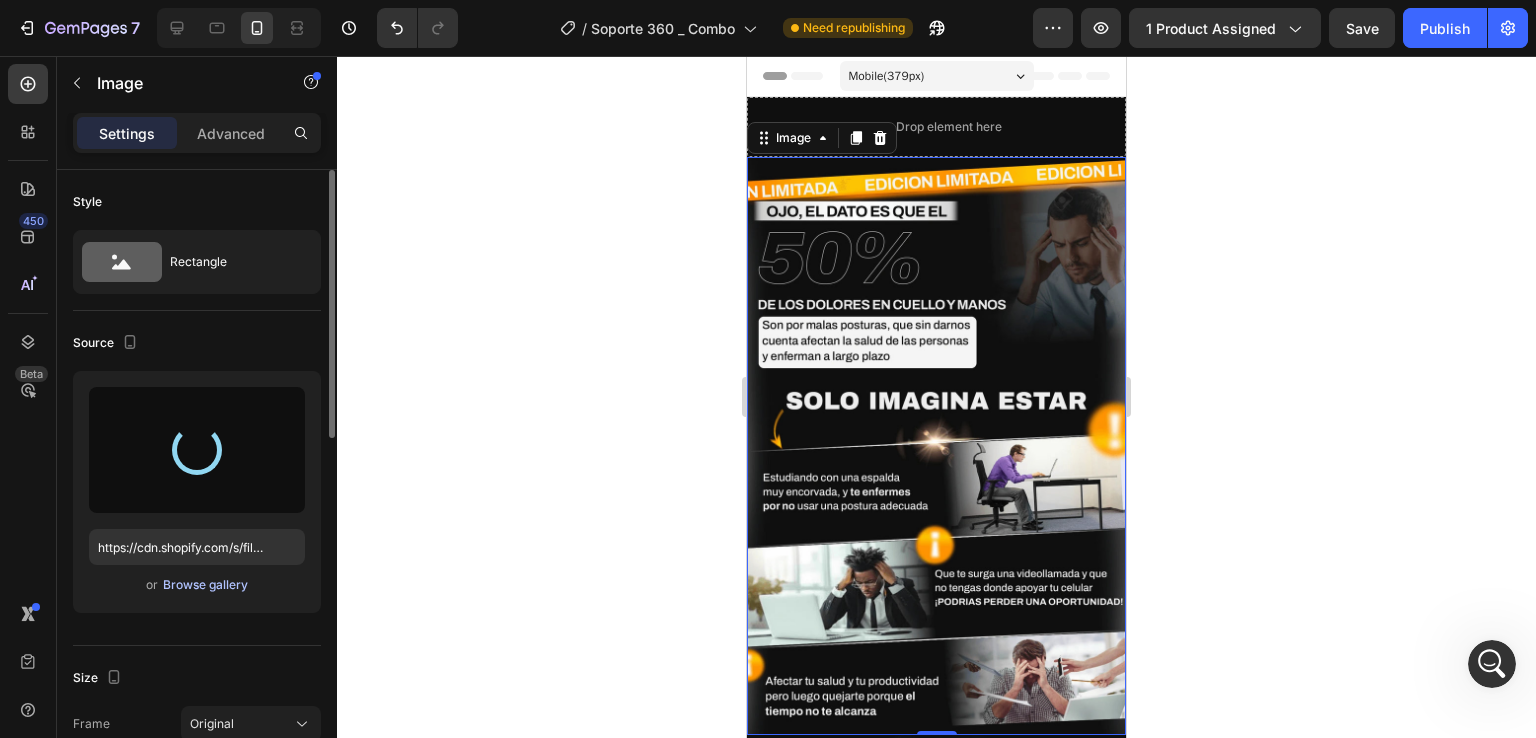 type on "https://cdn.shopify.com/s/files/1/0766/8111/7997/files/gempages_502531112615019464-8722921e-51a8-4781-ab26-b3d69cfe2546.webp" 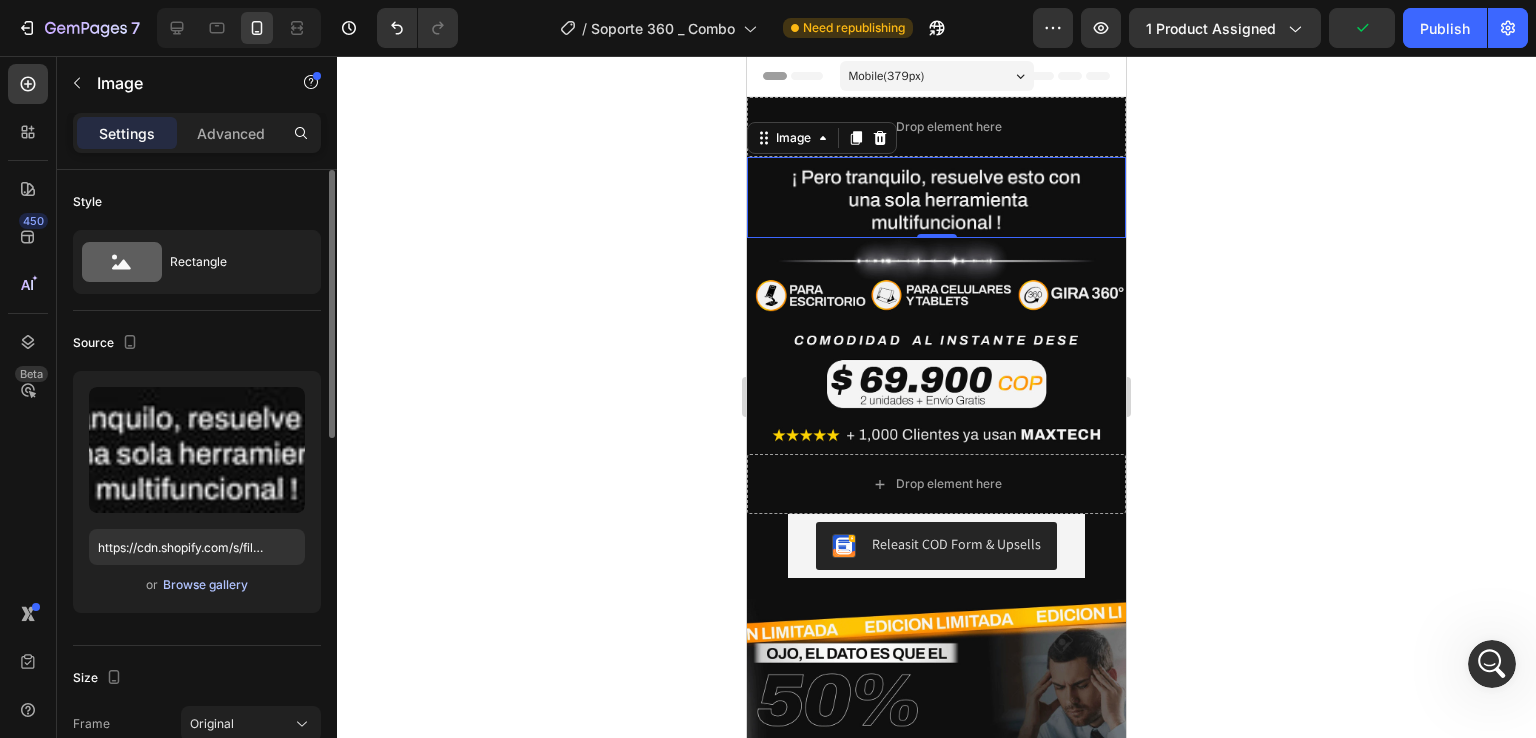click on "Browse gallery" at bounding box center (205, 585) 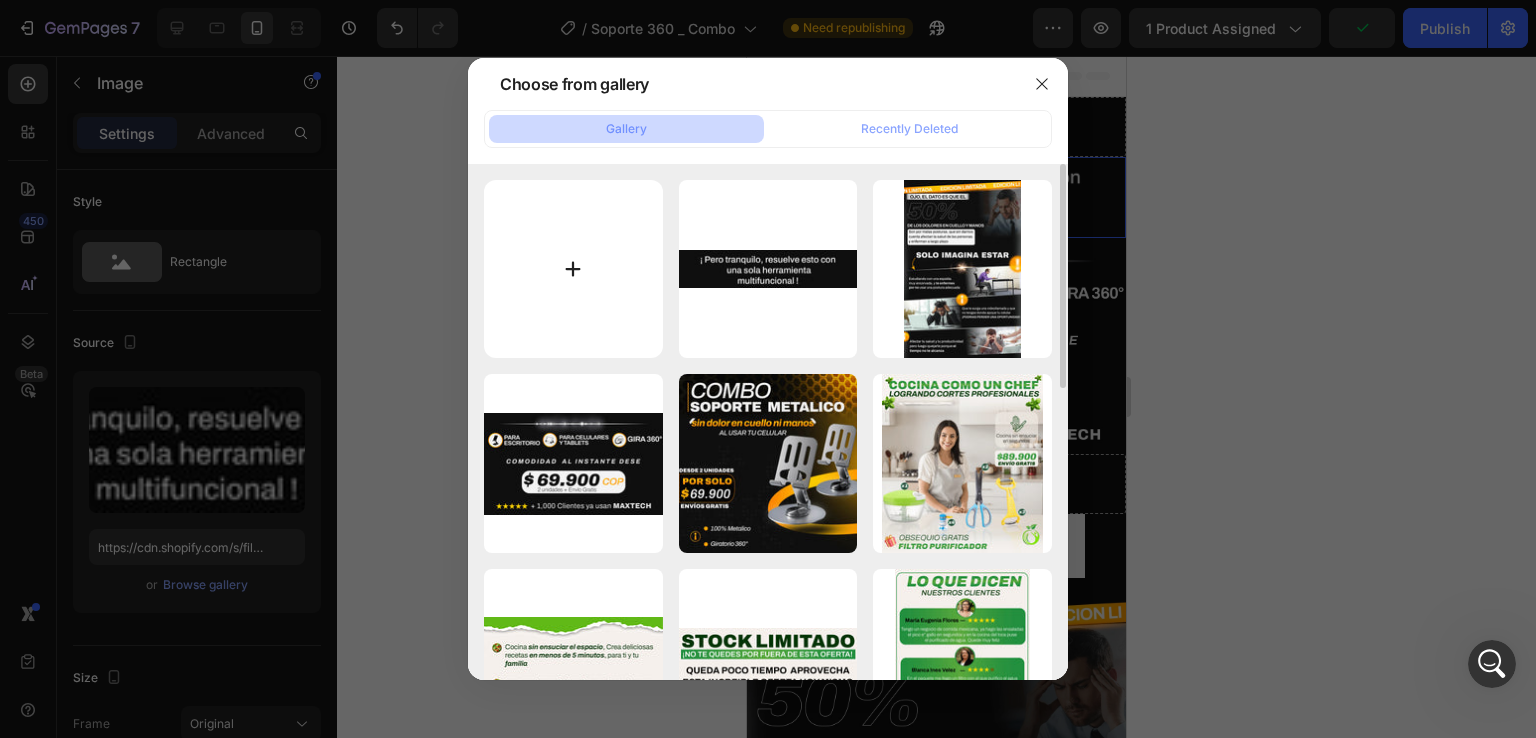 click at bounding box center [573, 269] 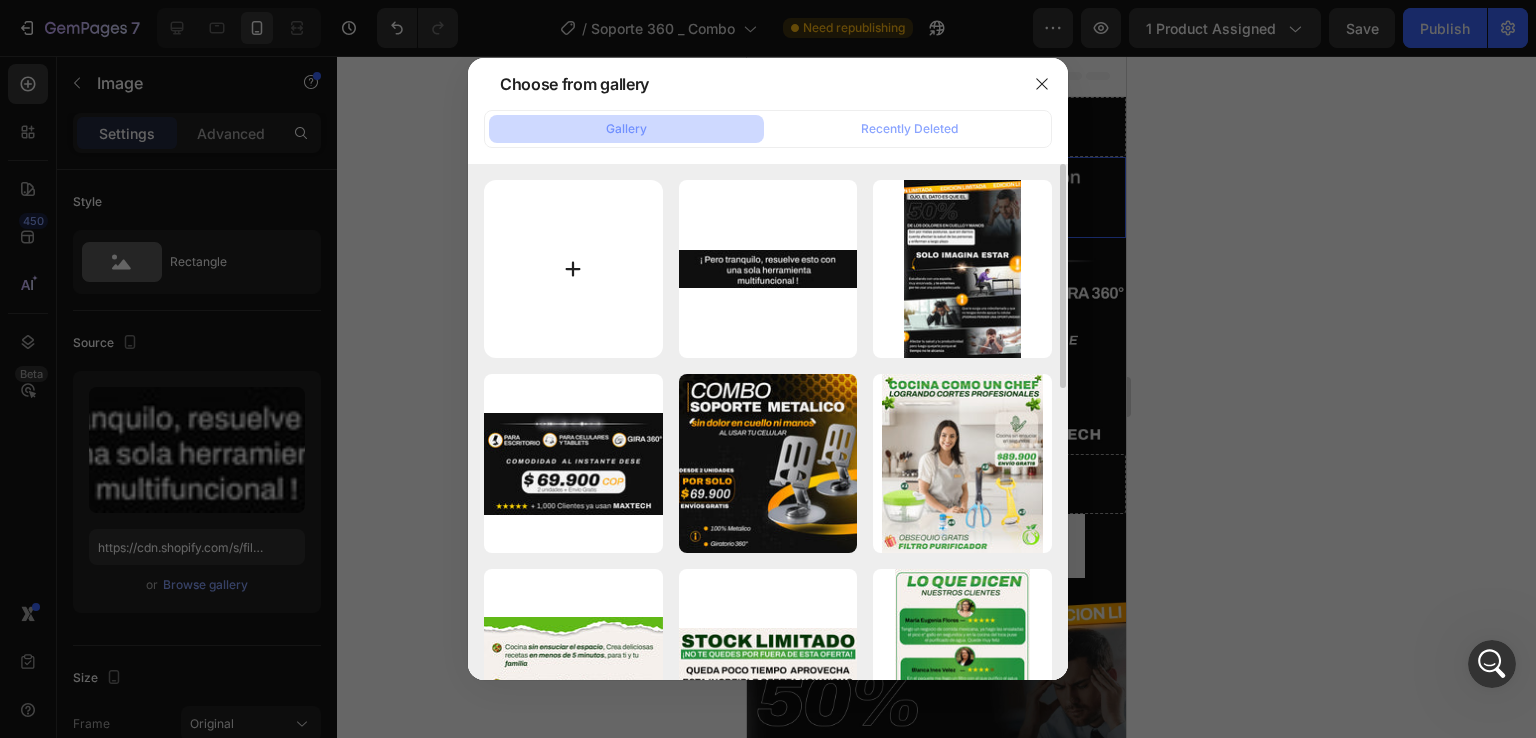 type on "C:\fakepath\Soporte_360_5.webp" 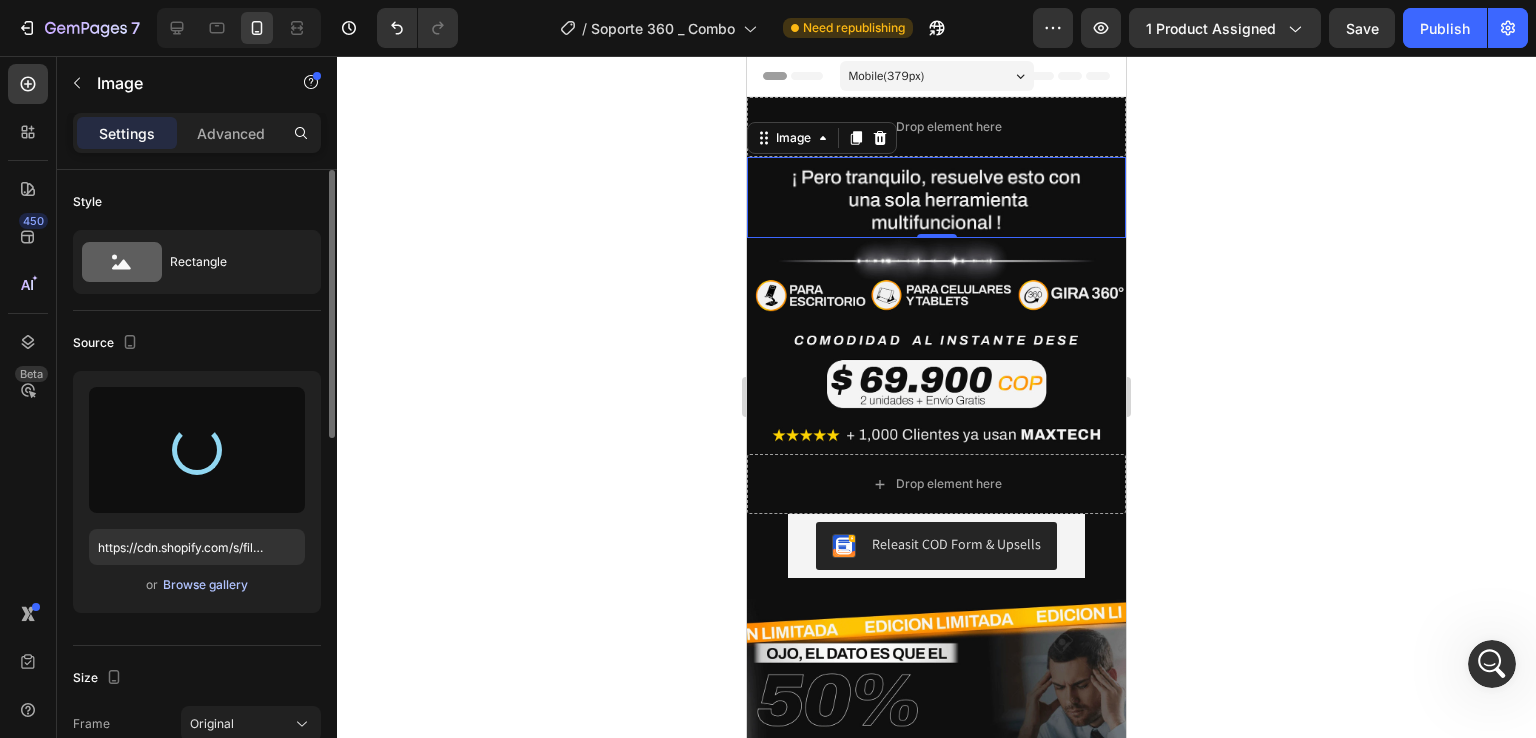 type on "https://cdn.shopify.com/s/files/1/0766/8111/7997/files/gempages_502531112615019464-c48fba3b-b21a-4f59-b140-094471af10f0.webp" 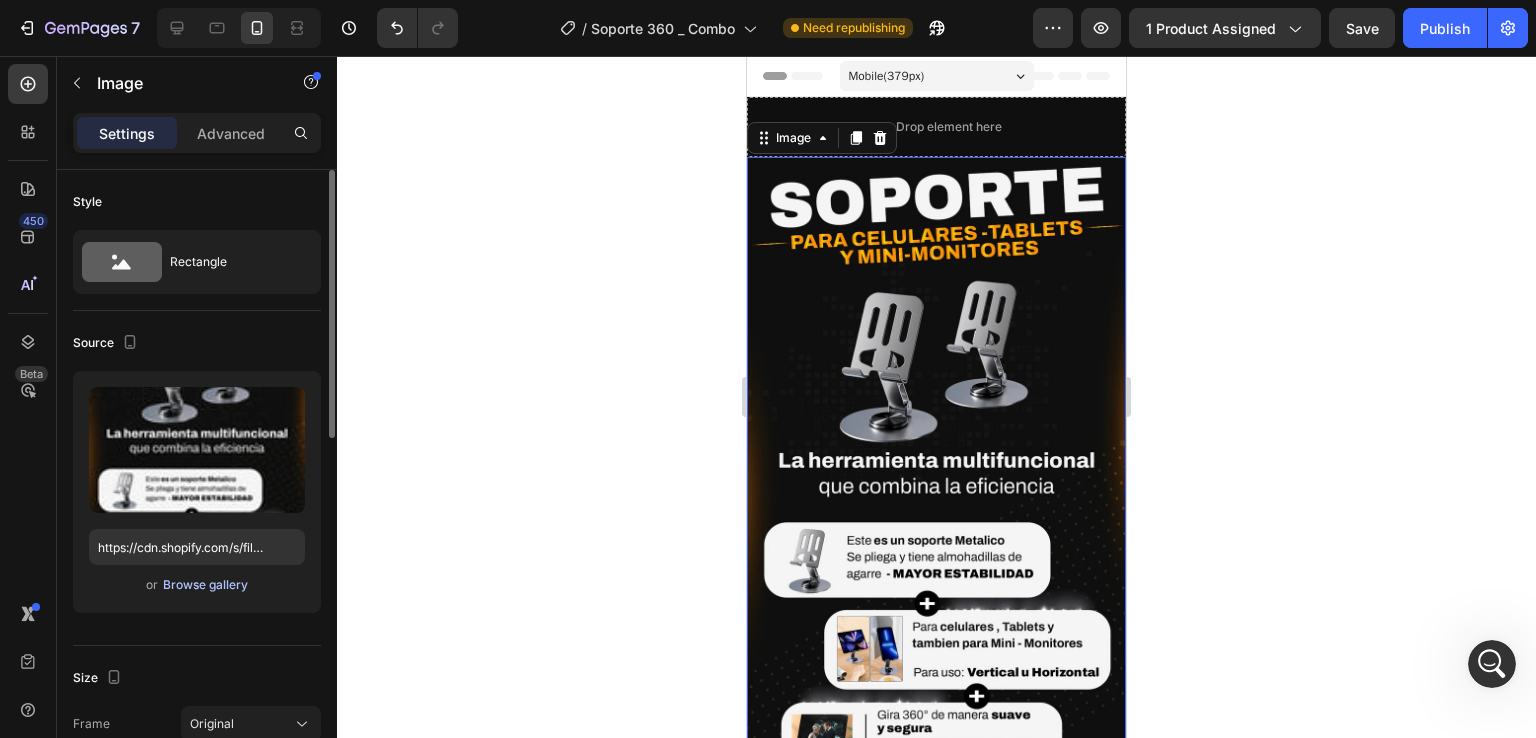 click on "Browse gallery" at bounding box center (205, 585) 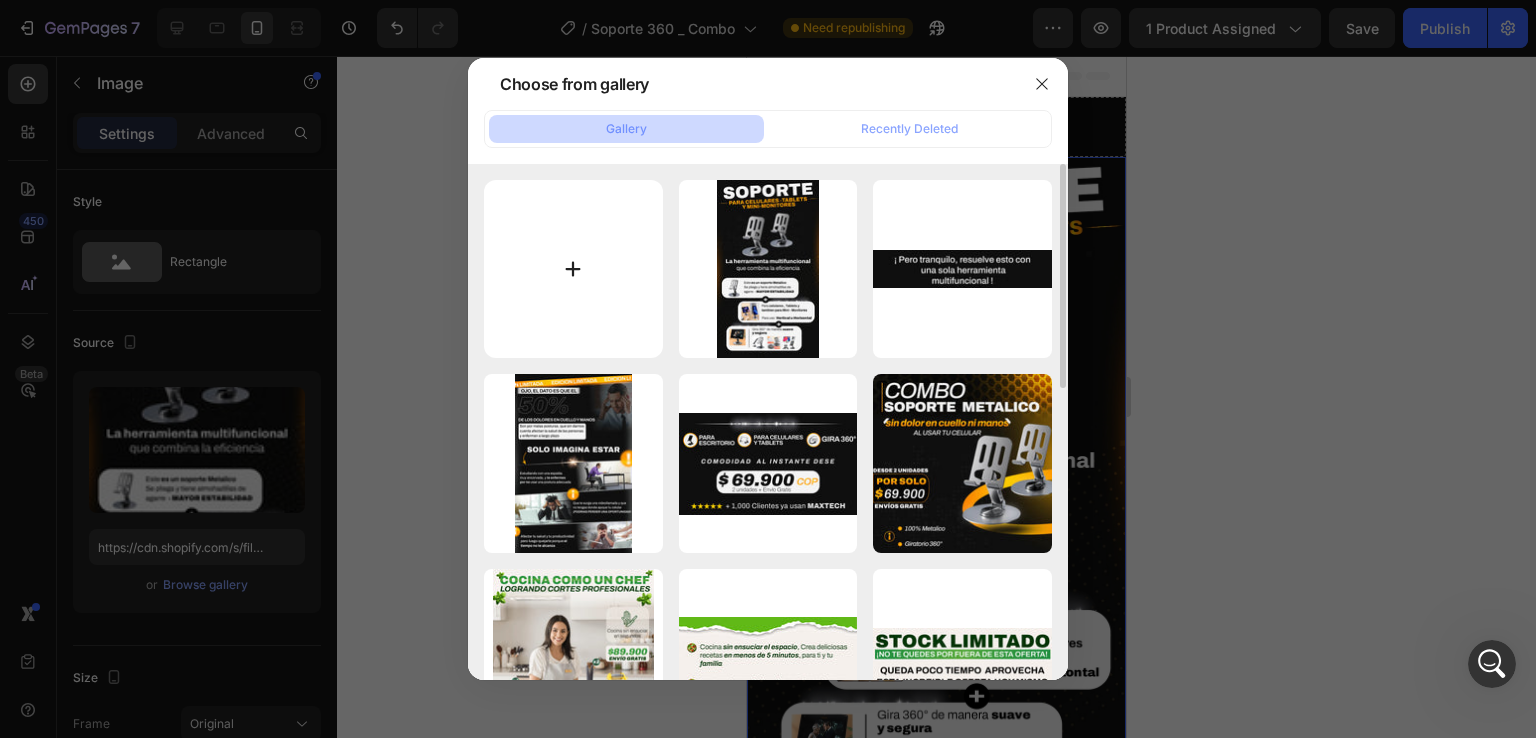 click at bounding box center [573, 269] 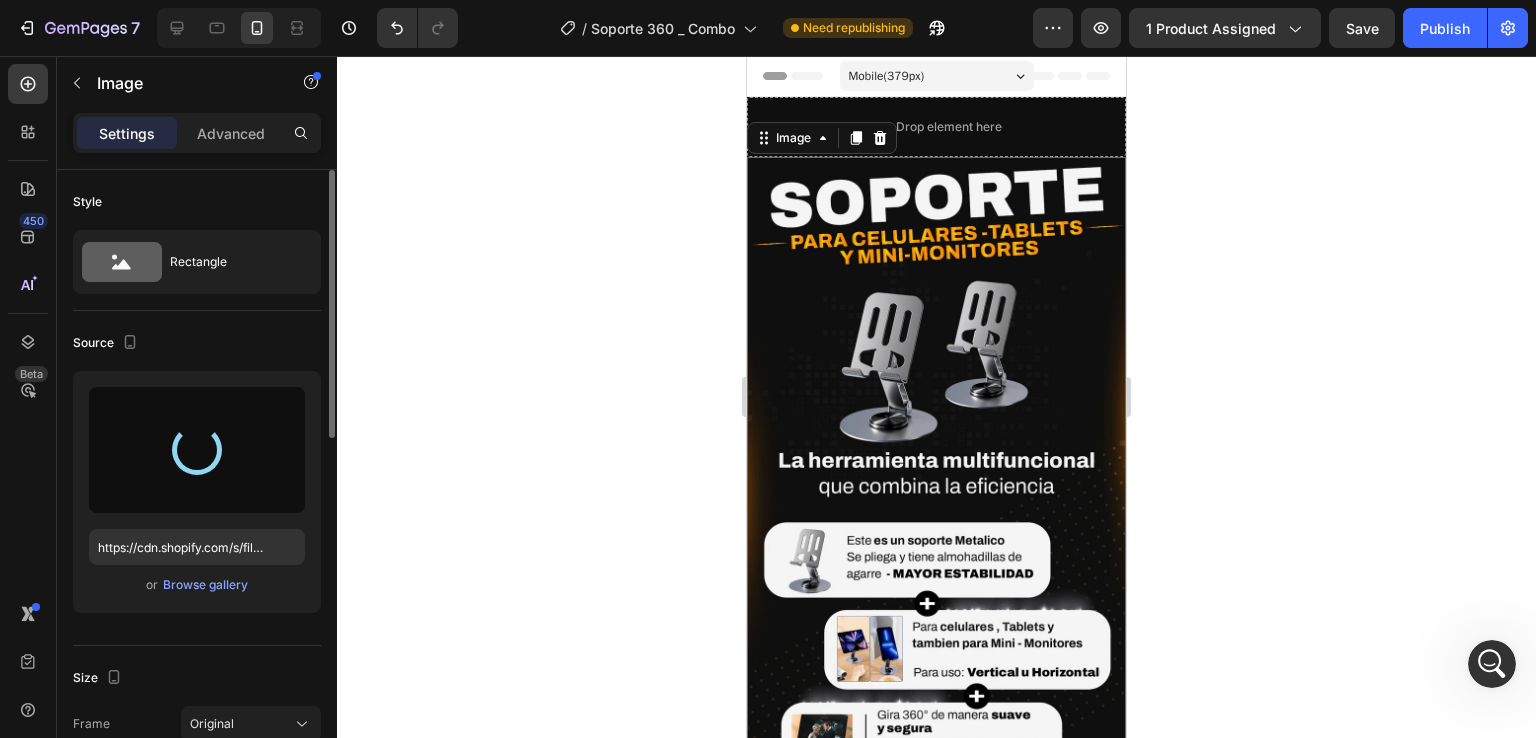 type on "https://cdn.shopify.com/s/files/1/0766/8111/7997/files/gempages_502531112615019464-dc790aab-f73f-4ecb-992b-00917670b9ad.webp" 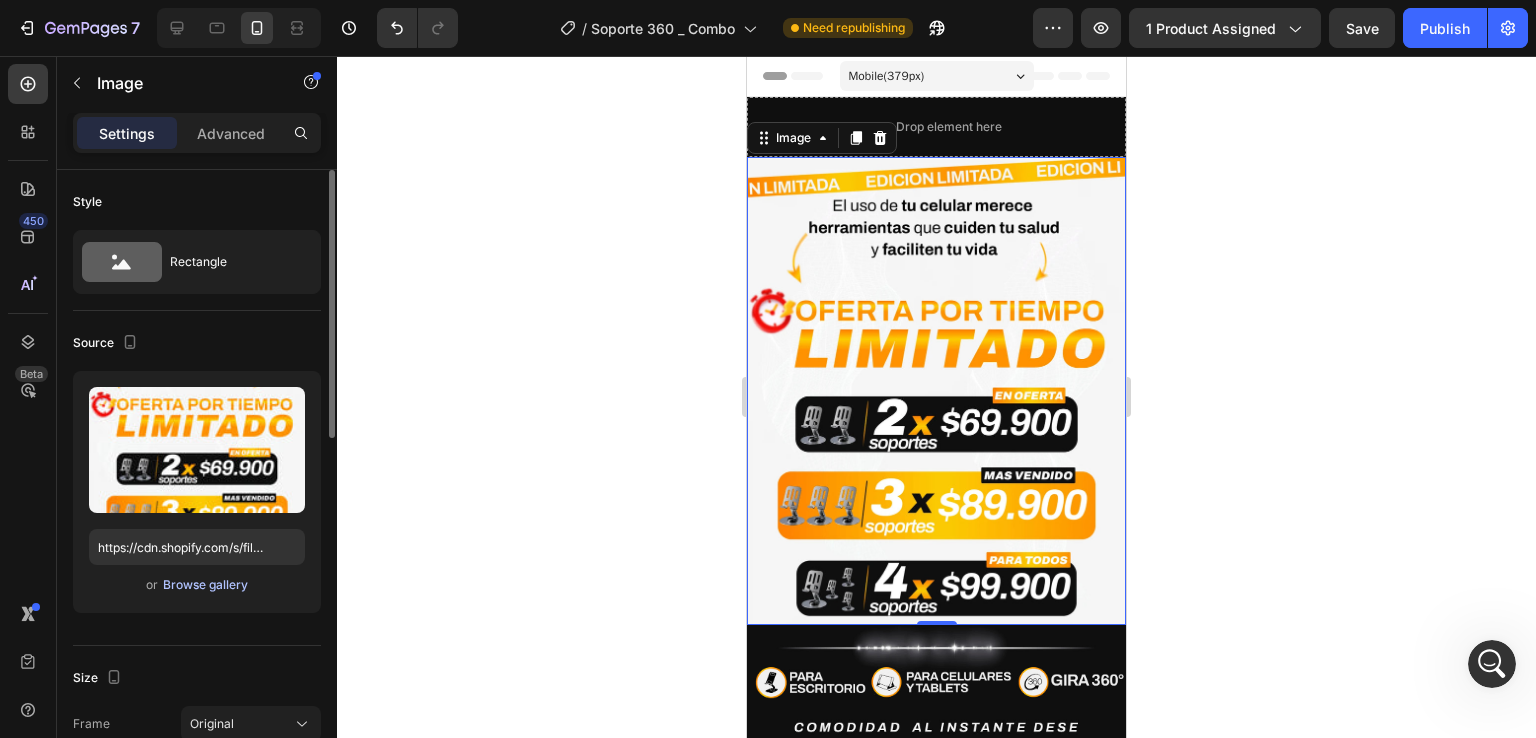 click on "Browse gallery" at bounding box center (205, 585) 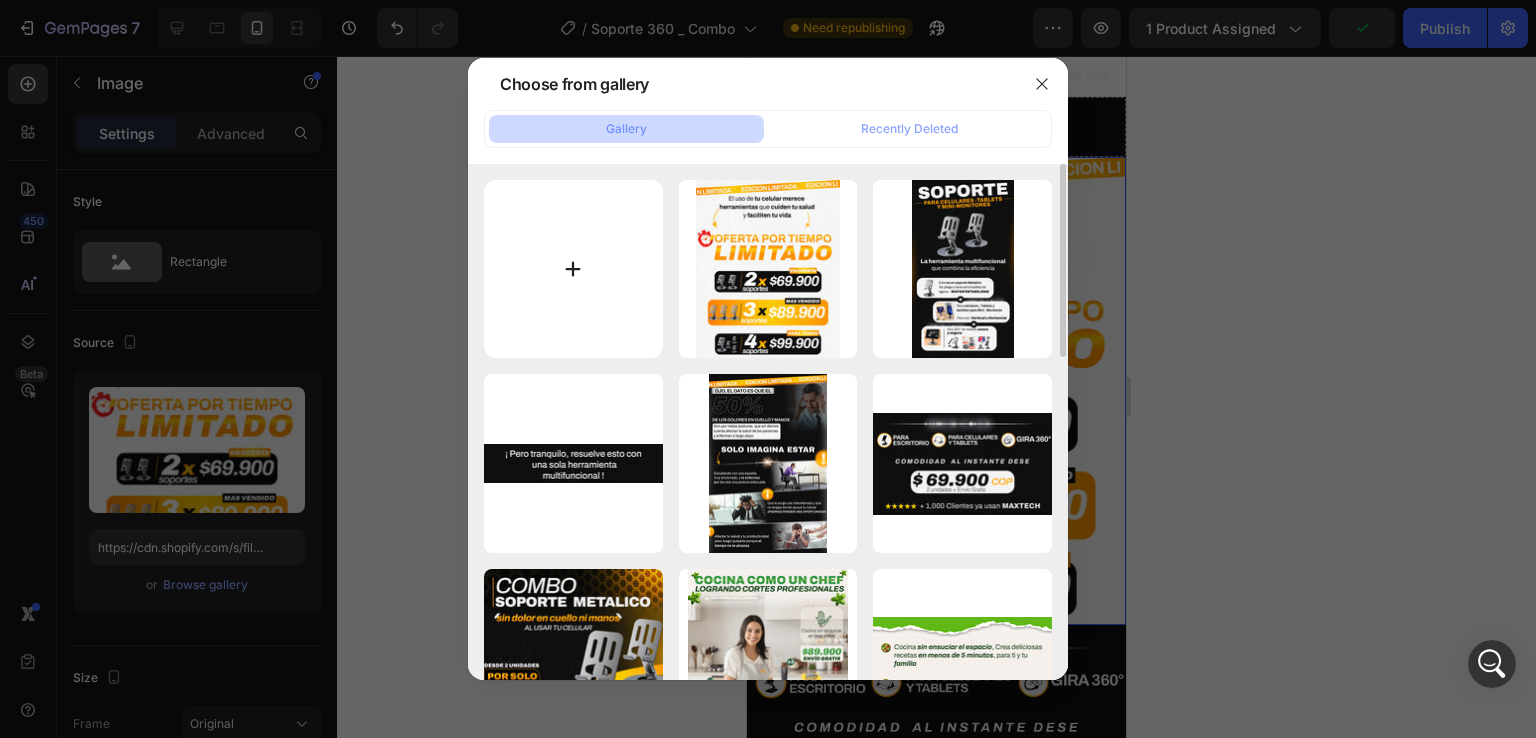 click at bounding box center (573, 269) 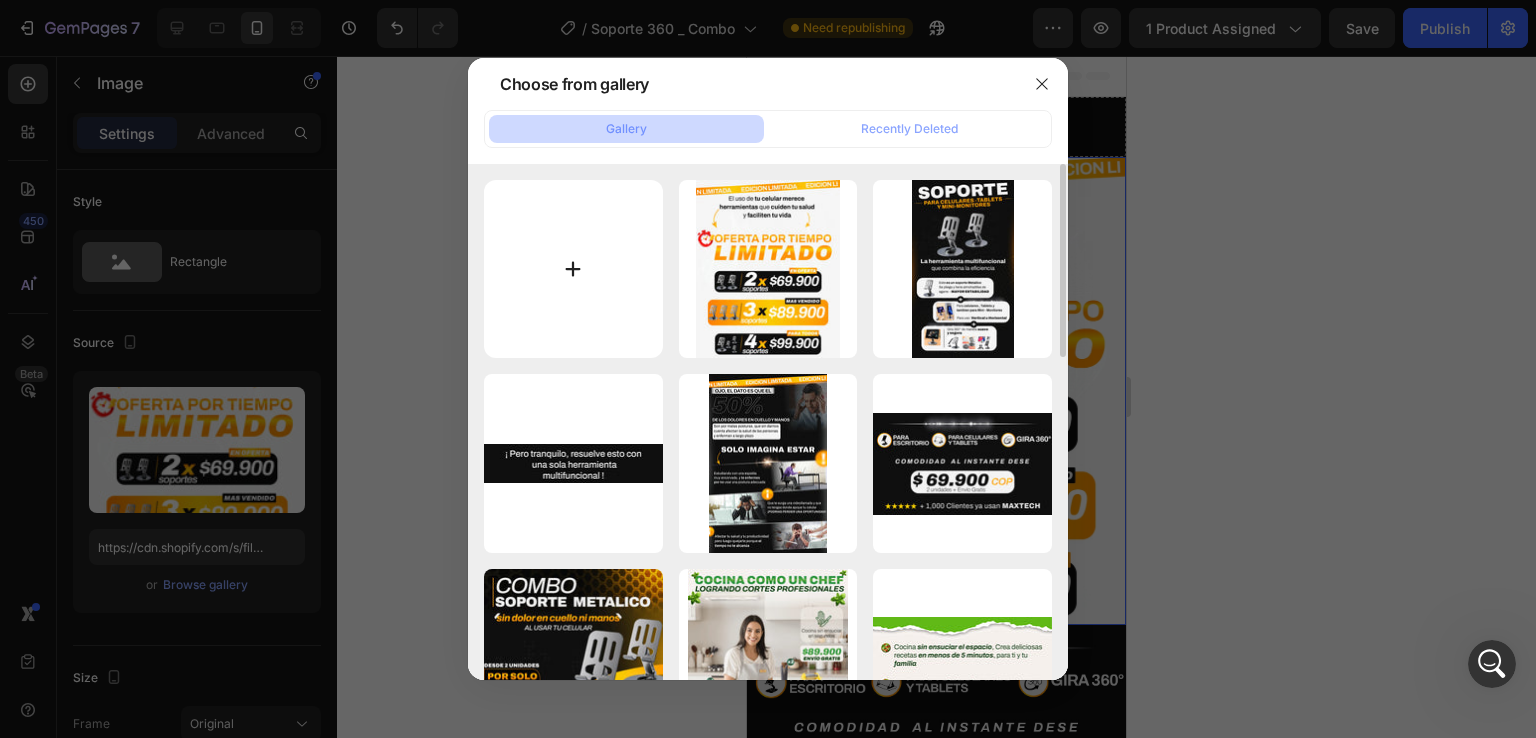 type on "C:\fakepath\Soporte_360_7.webp" 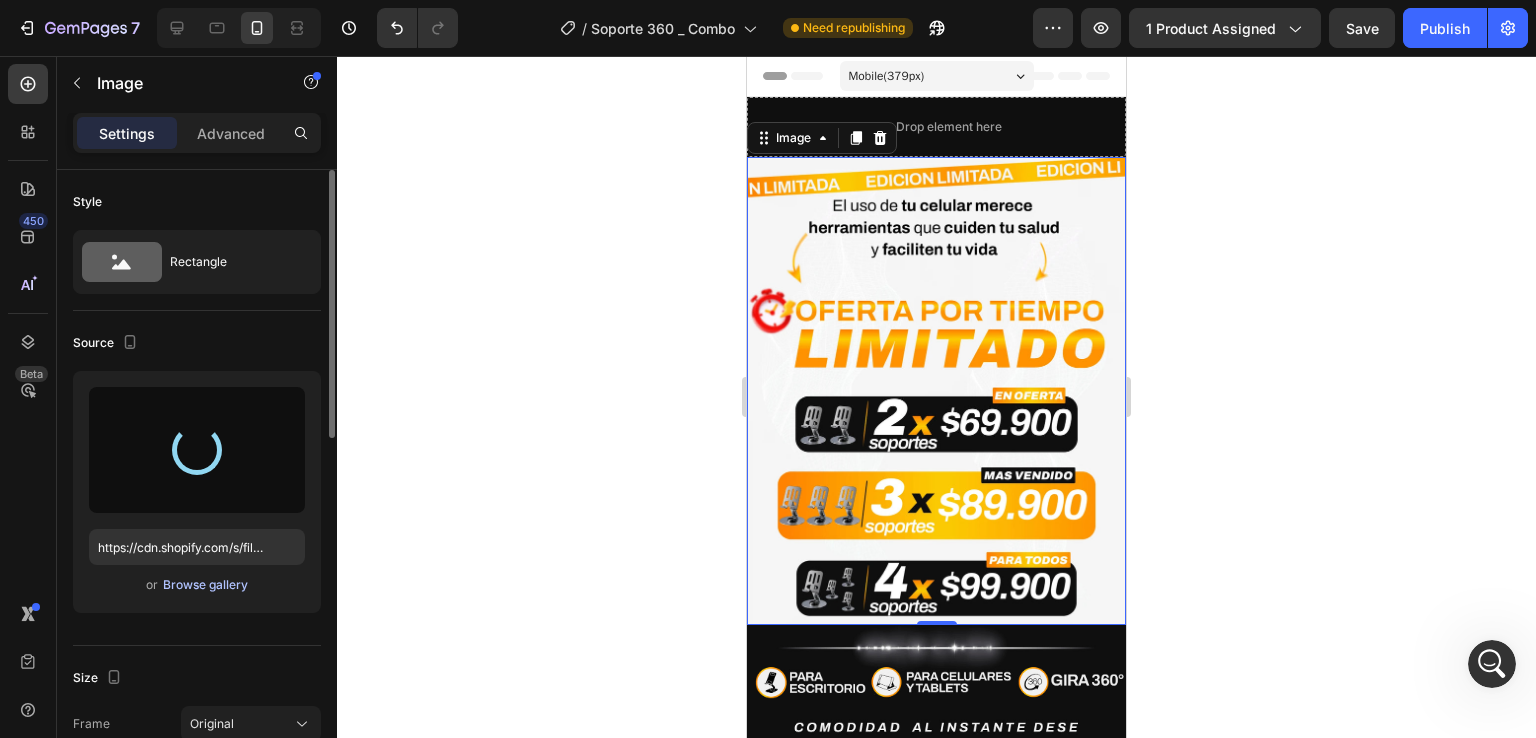 type on "https://cdn.shopify.com/s/files/1/0766/8111/7997/files/gempages_502531112615019464-e519f245-4590-437c-959a-4b88fc9ca7d5.webp" 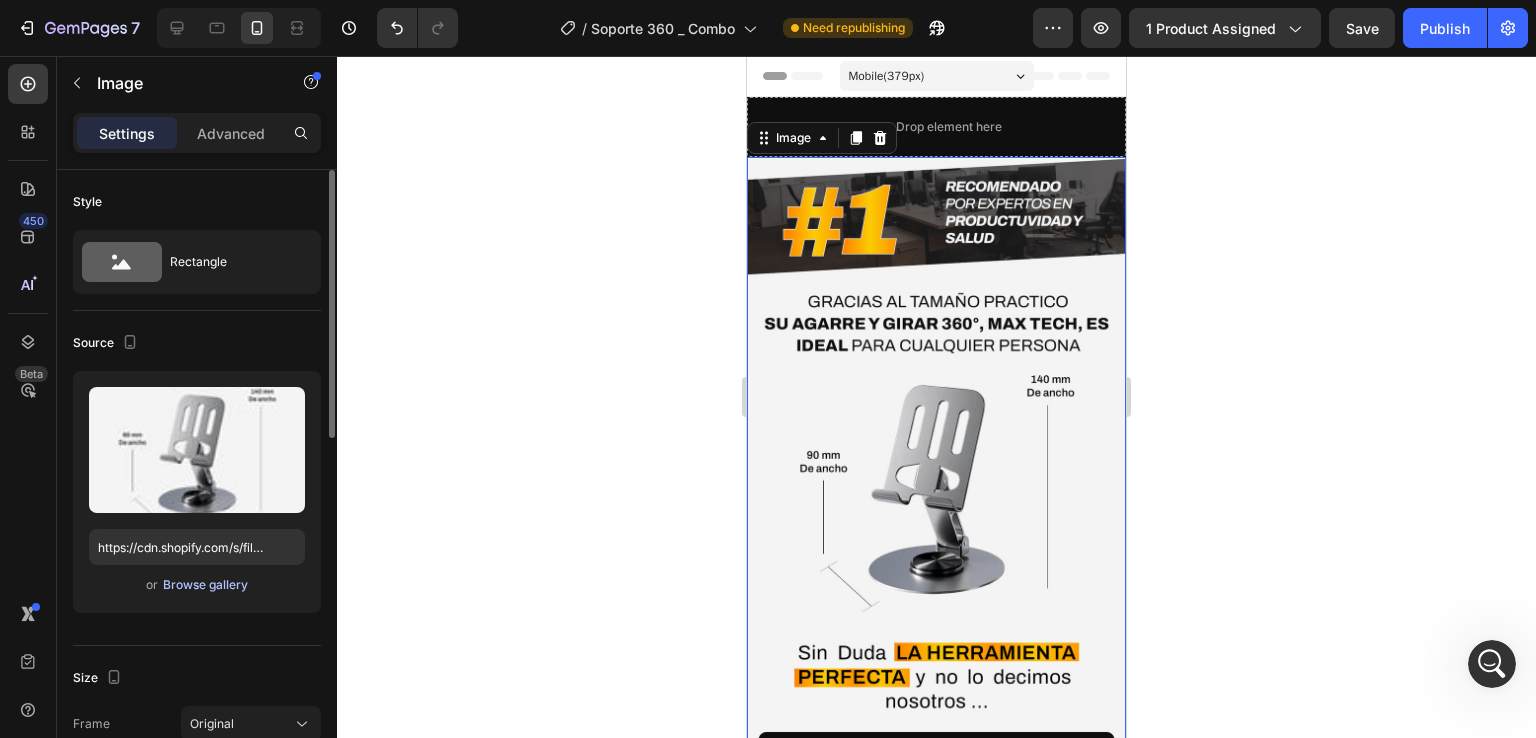 click on "Browse gallery" at bounding box center [205, 585] 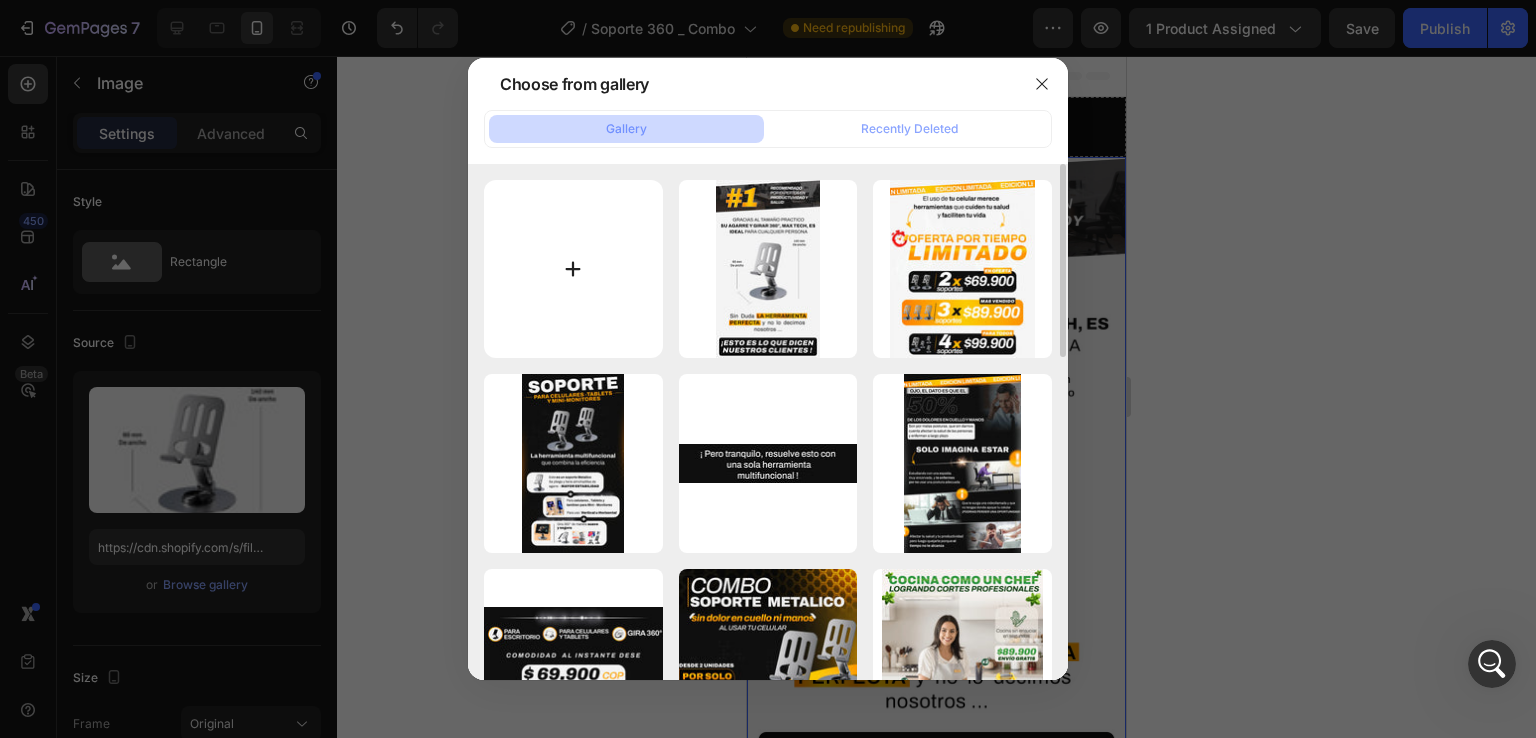 click at bounding box center [573, 269] 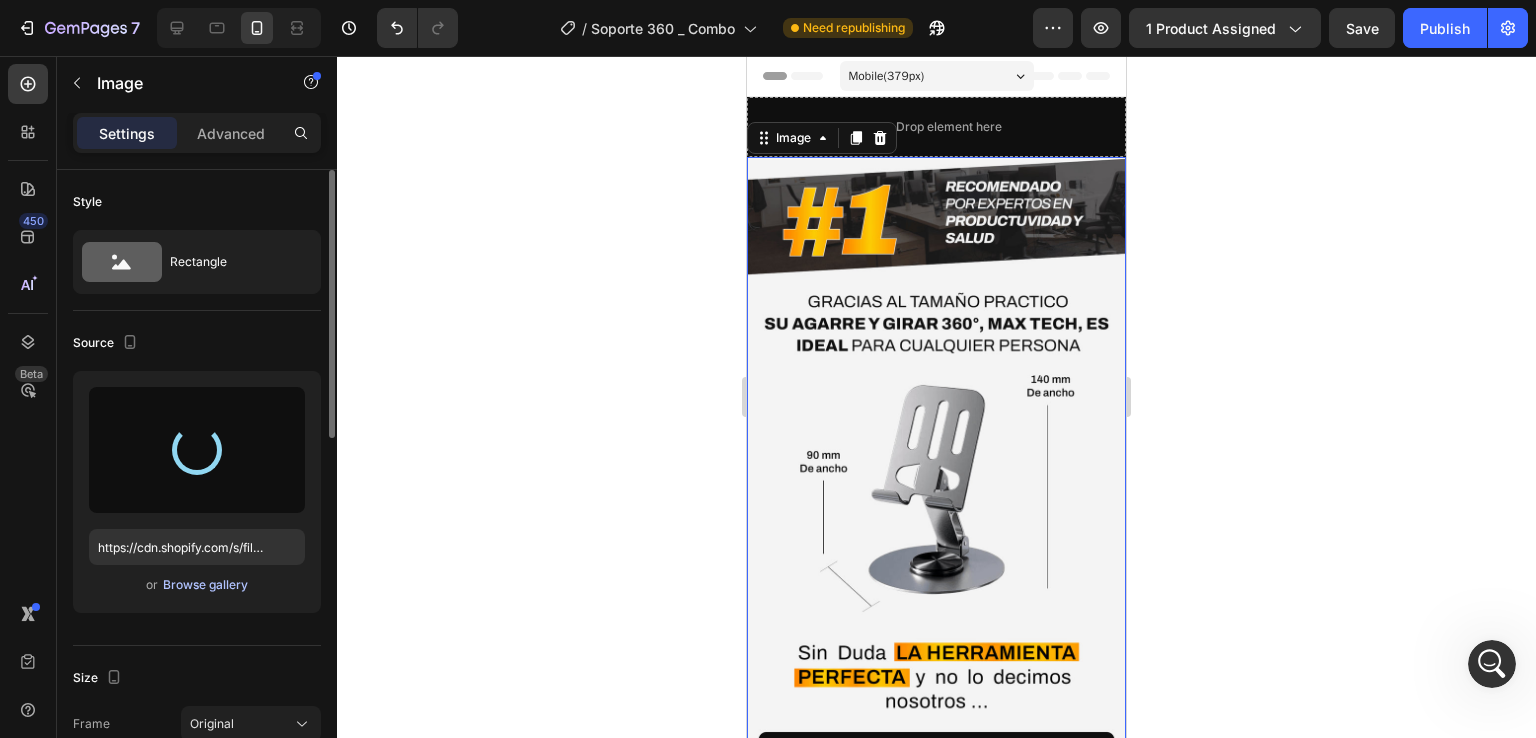 type on "https://cdn.shopify.com/s/files/1/0766/8111/7997/files/gempages_502531112615019464-4b66192f-b6f7-4d61-88ea-66139b06c2e8.webp" 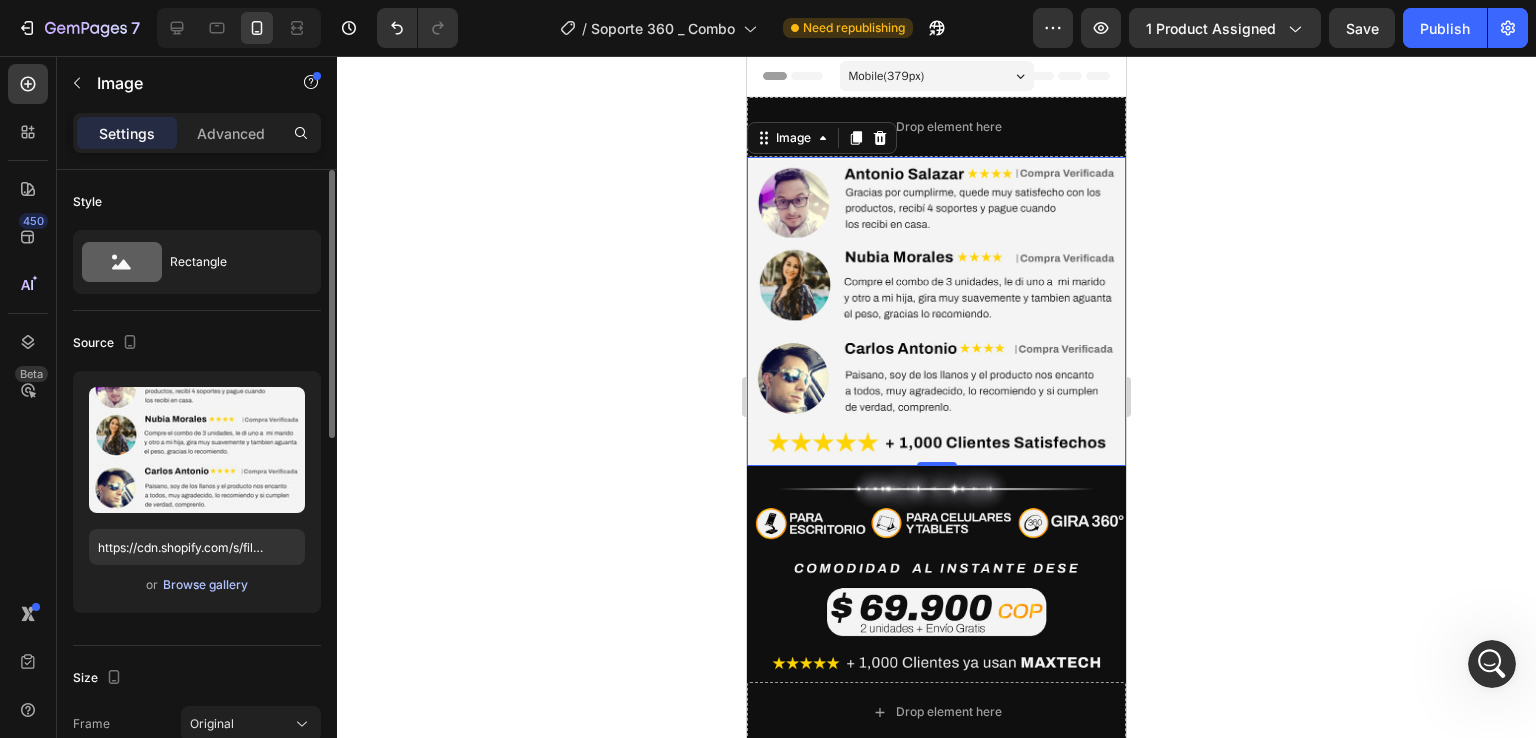 click on "Browse gallery" at bounding box center (205, 585) 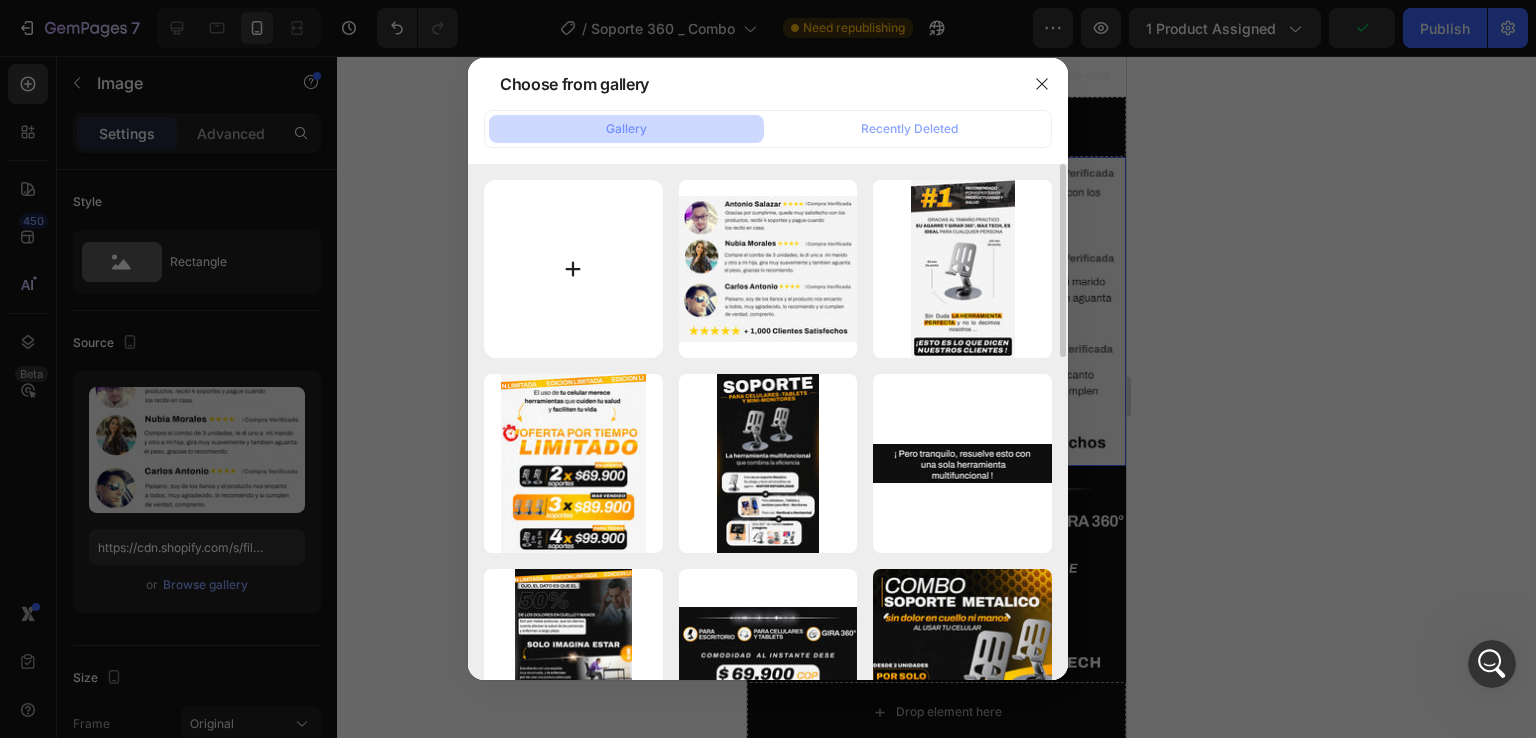 click at bounding box center [573, 269] 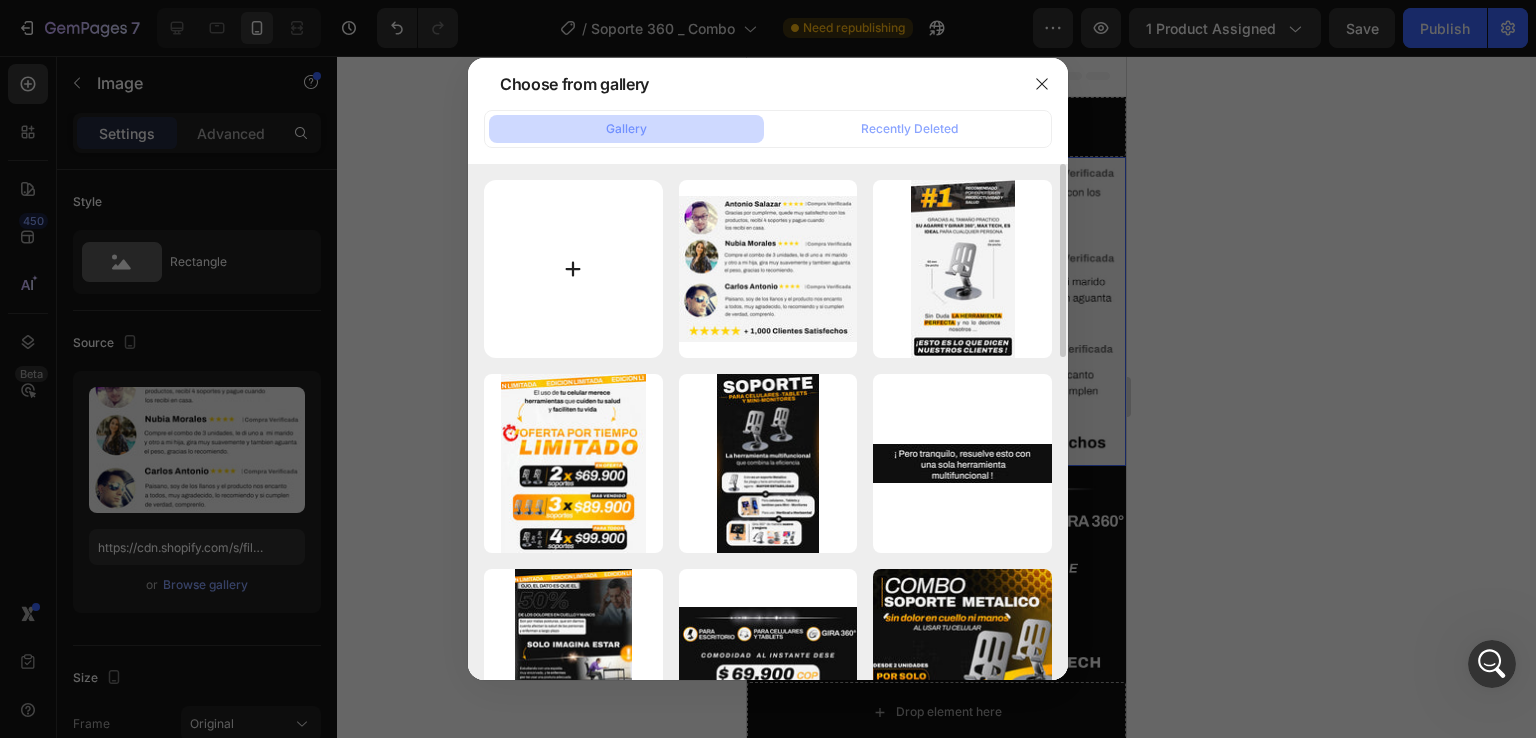 type on "C:\fakepath\Soporte_360_9.webp" 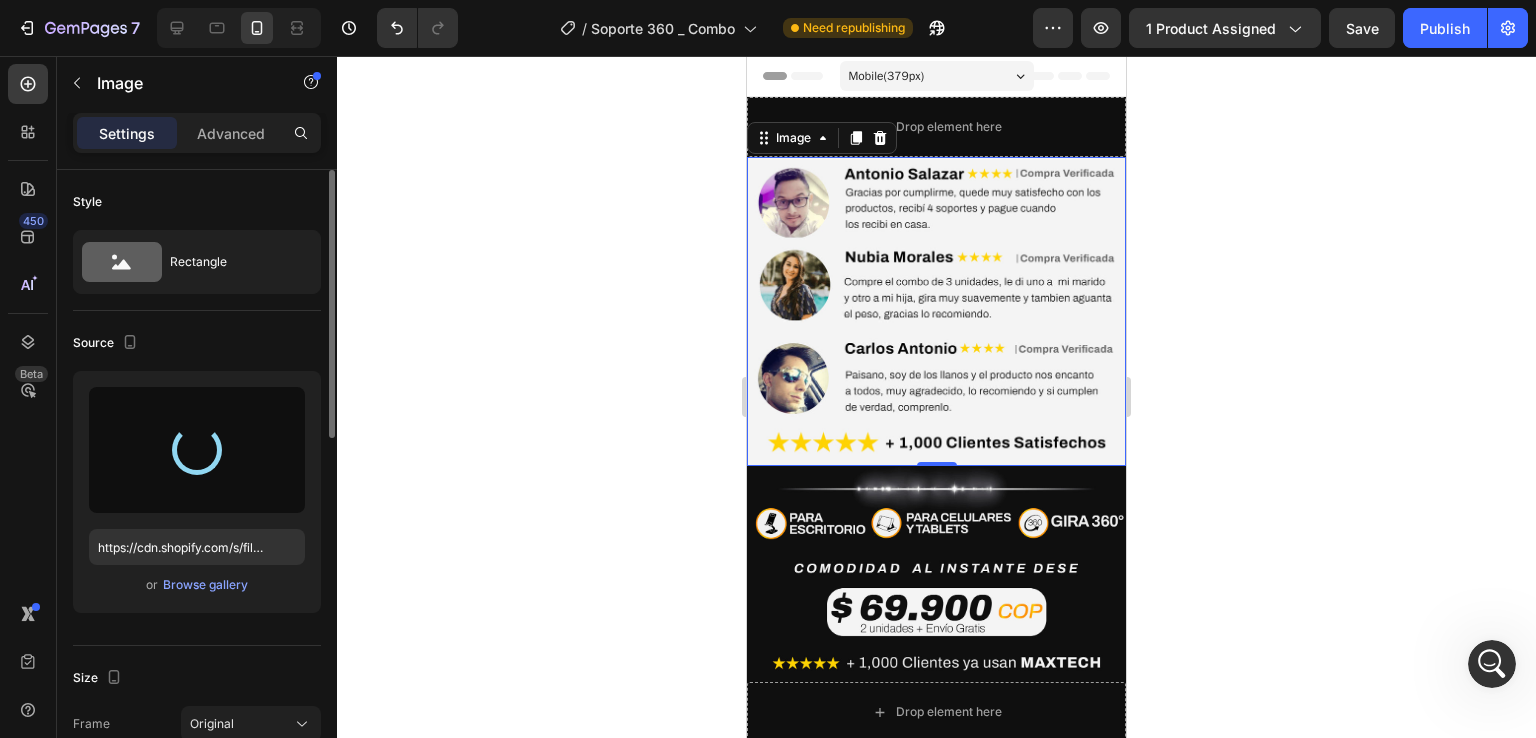 type on "https://cdn.shopify.com/s/files/1/0766/8111/7997/files/gempages_502531112615019464-69ab8965-944d-4012-992a-79947d688426.webp" 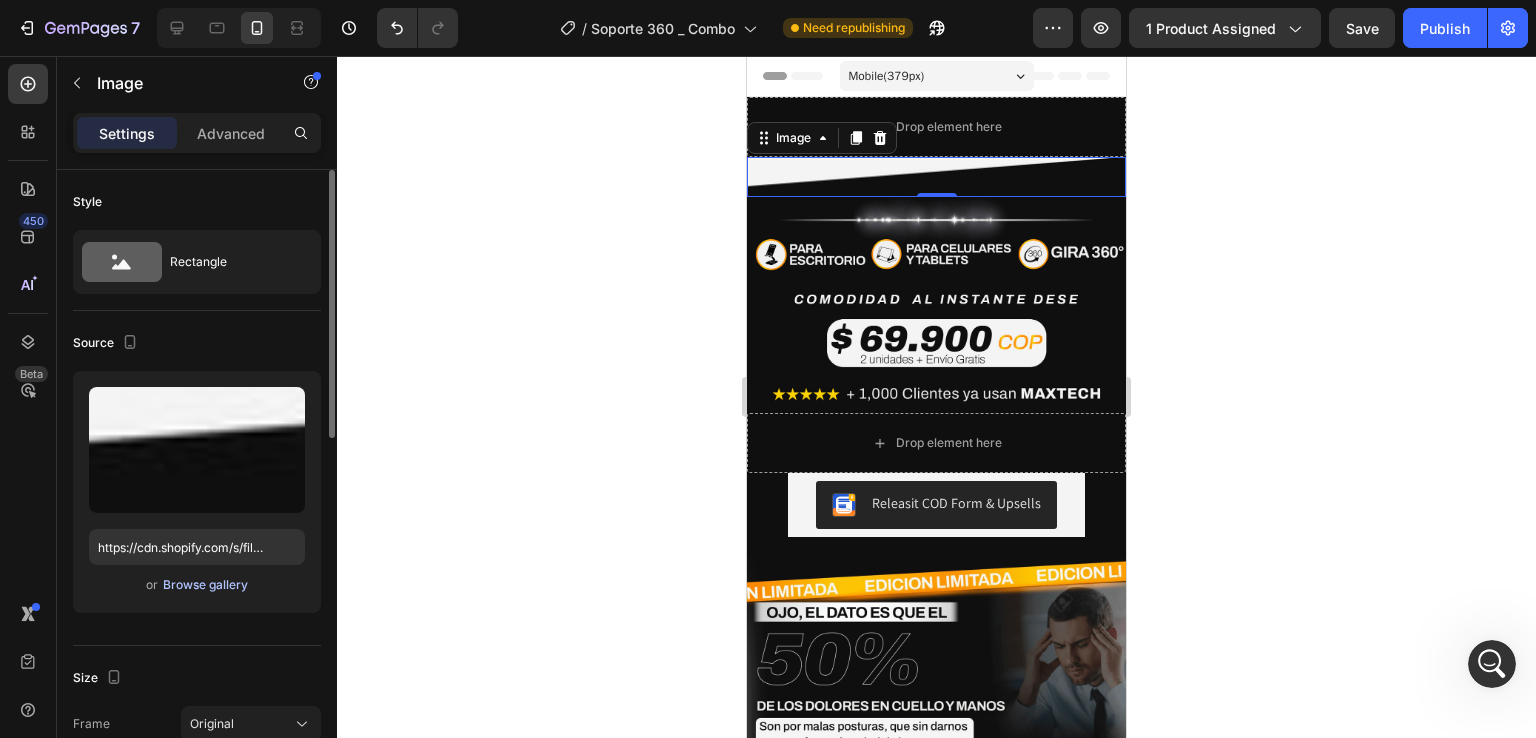 click on "Browse gallery" at bounding box center [205, 585] 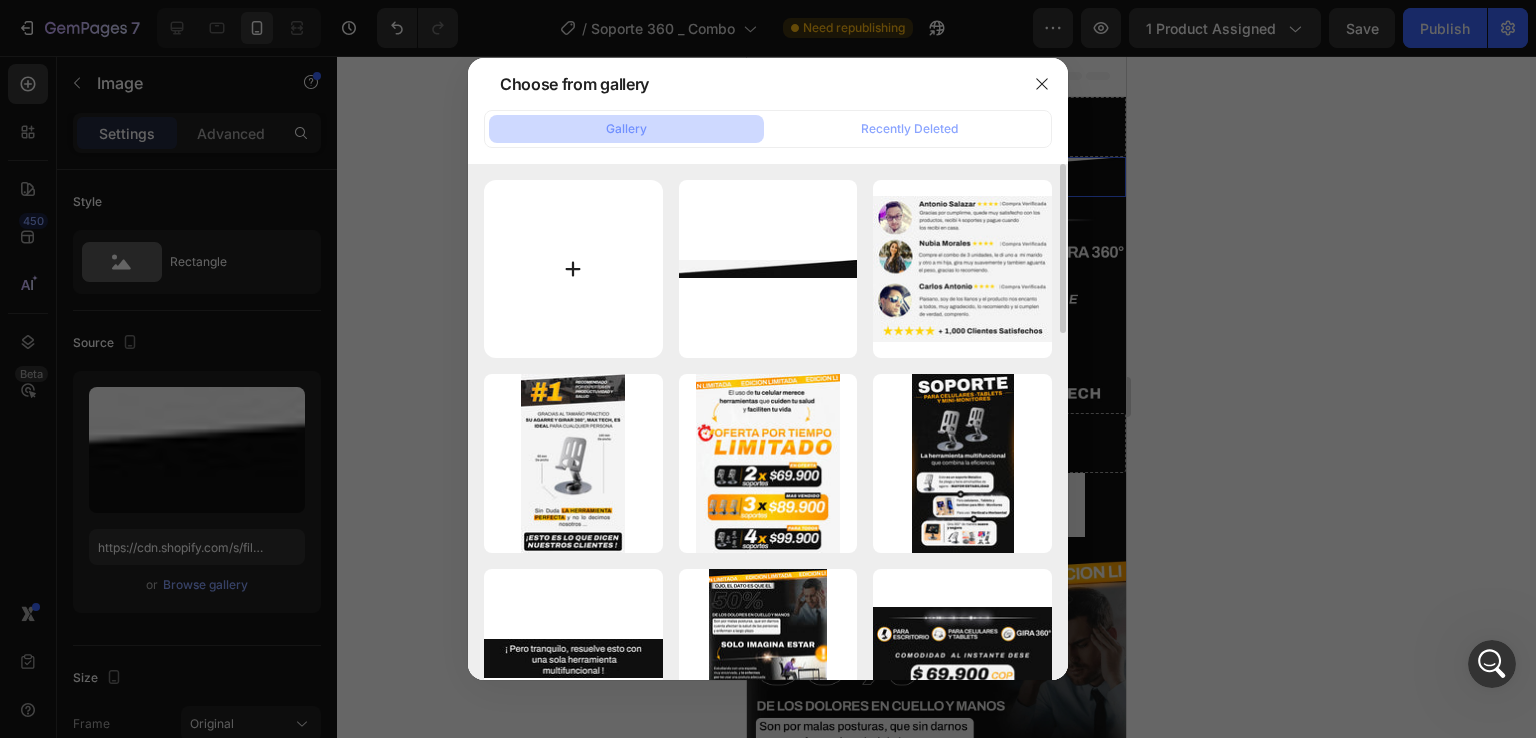 click at bounding box center (573, 269) 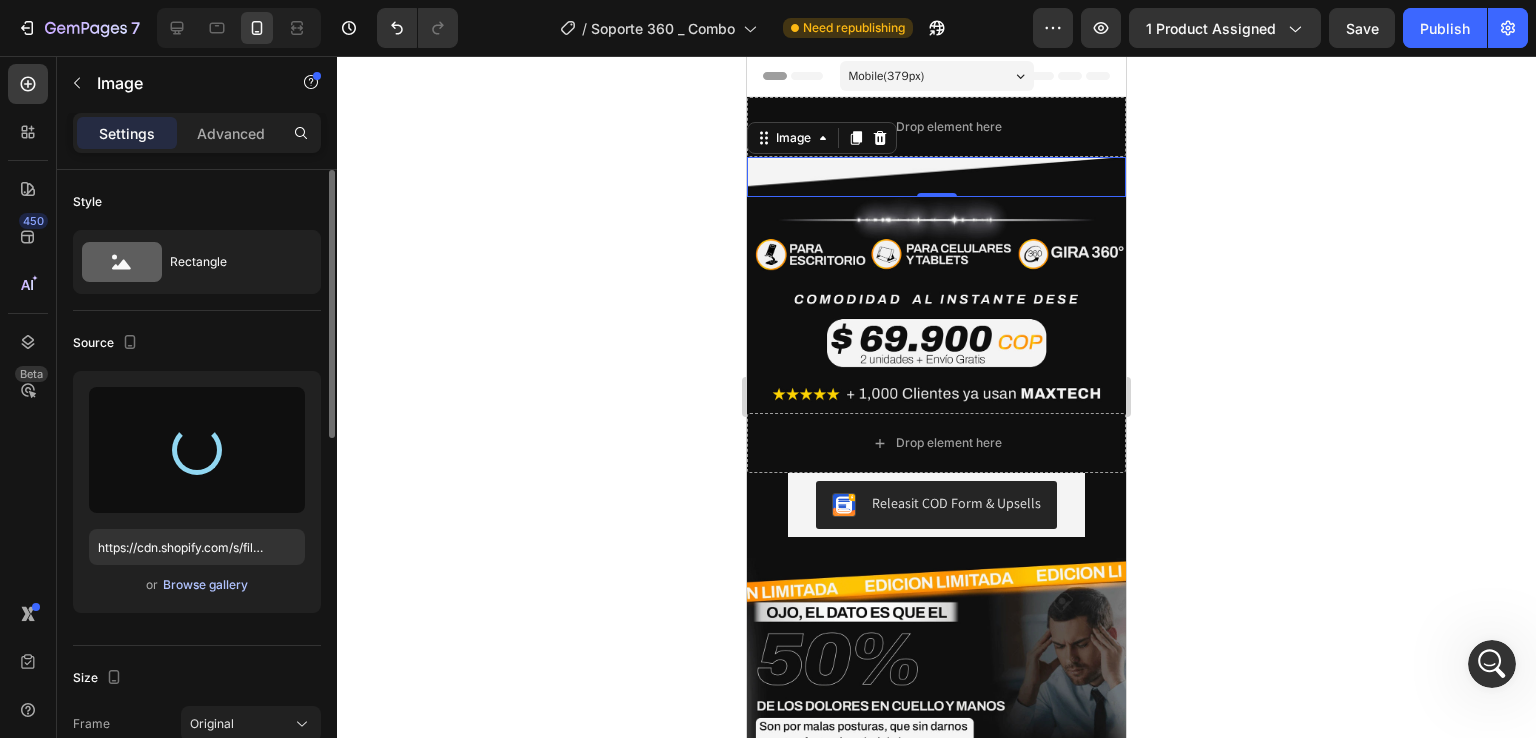 type on "https://cdn.shopify.com/s/files/1/0766/8111/7997/files/gempages_502531112615019464-fc804c4d-bbcc-443d-9eee-3331ace798a6.webp" 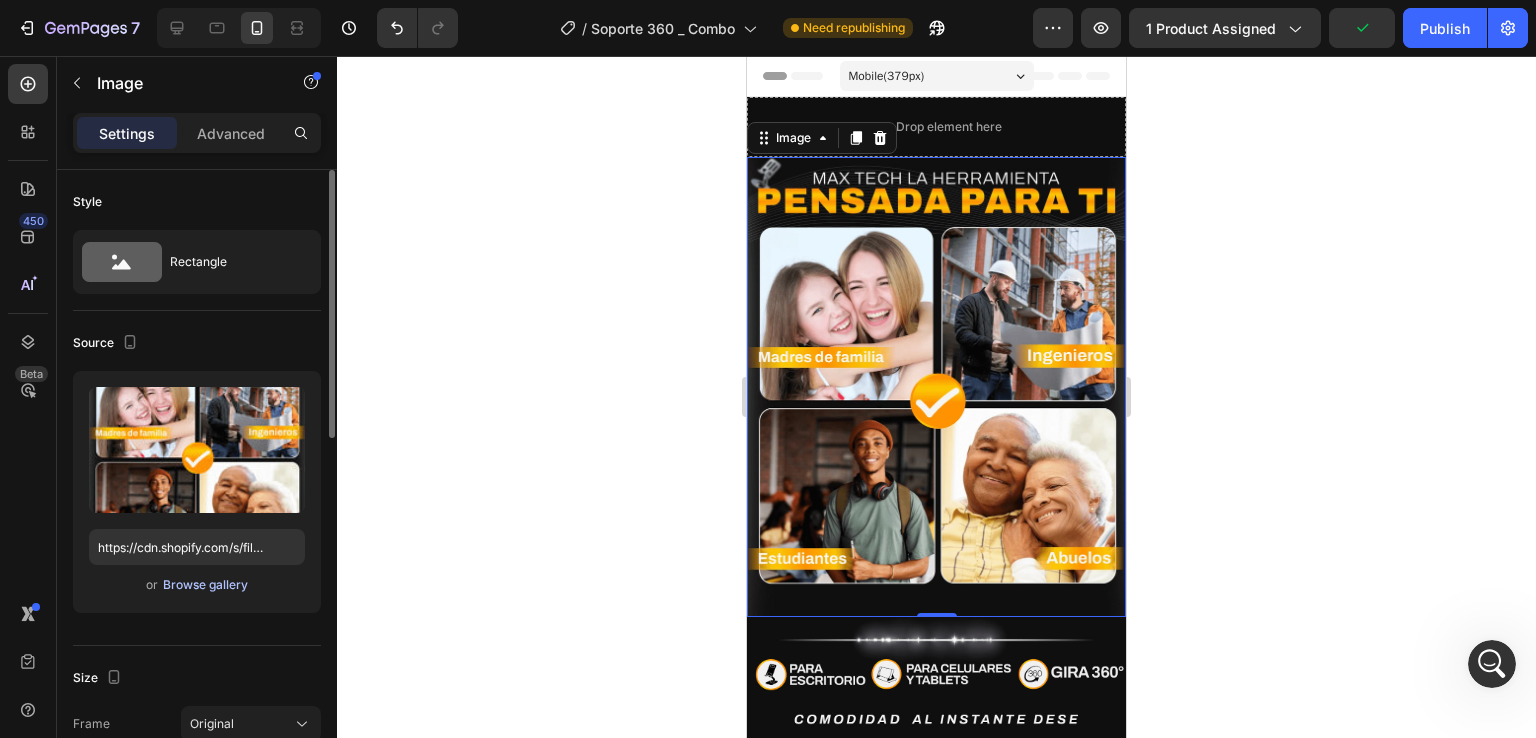 click on "Browse gallery" at bounding box center (205, 585) 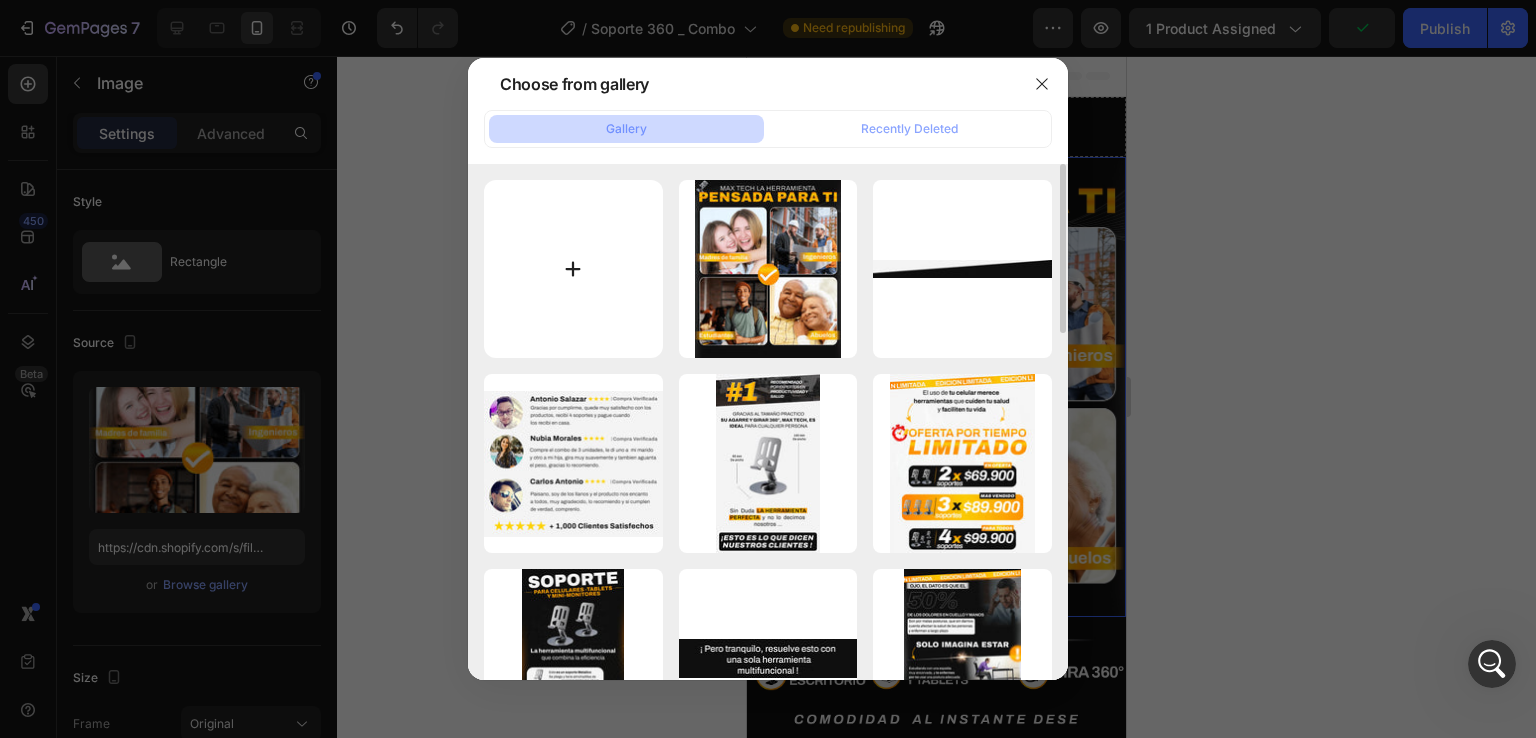 click at bounding box center (573, 269) 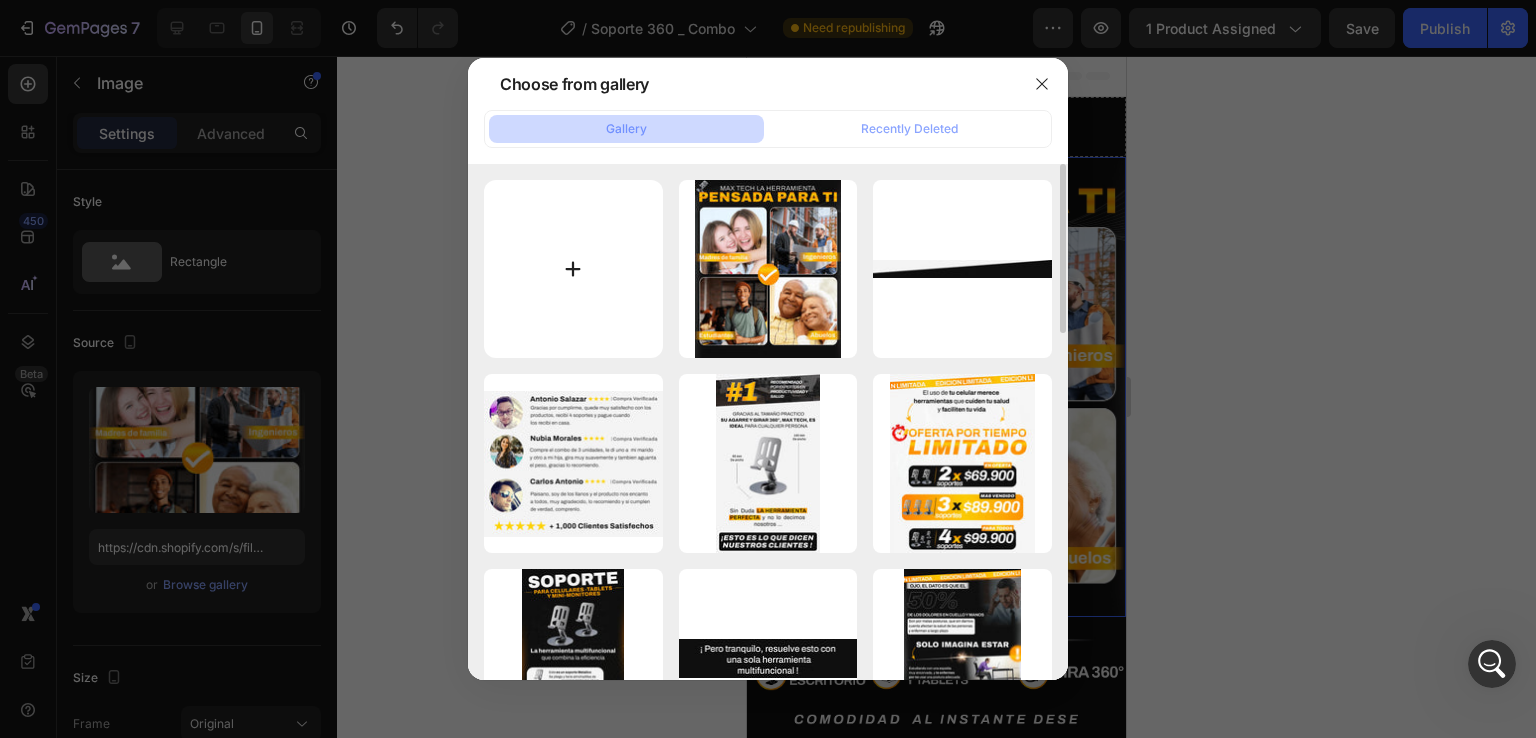 type on "C:\fakepath\Soporte_360_11.webp" 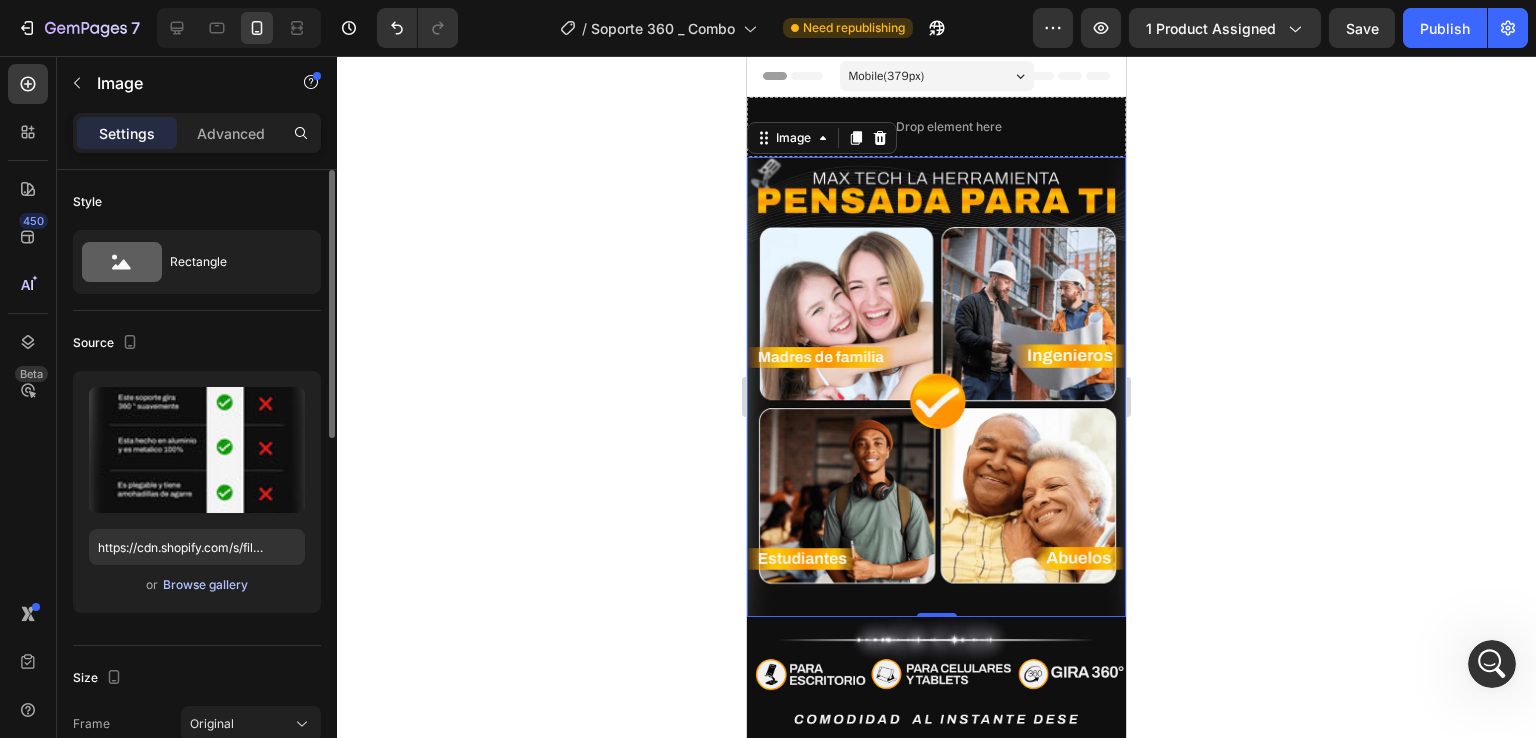 type on "https://cdn.shopify.com/s/files/1/0766/8111/7997/files/gempages_502531112615019464-471a503d-4ebb-4129-82cb-568d5cfe02e0.webp" 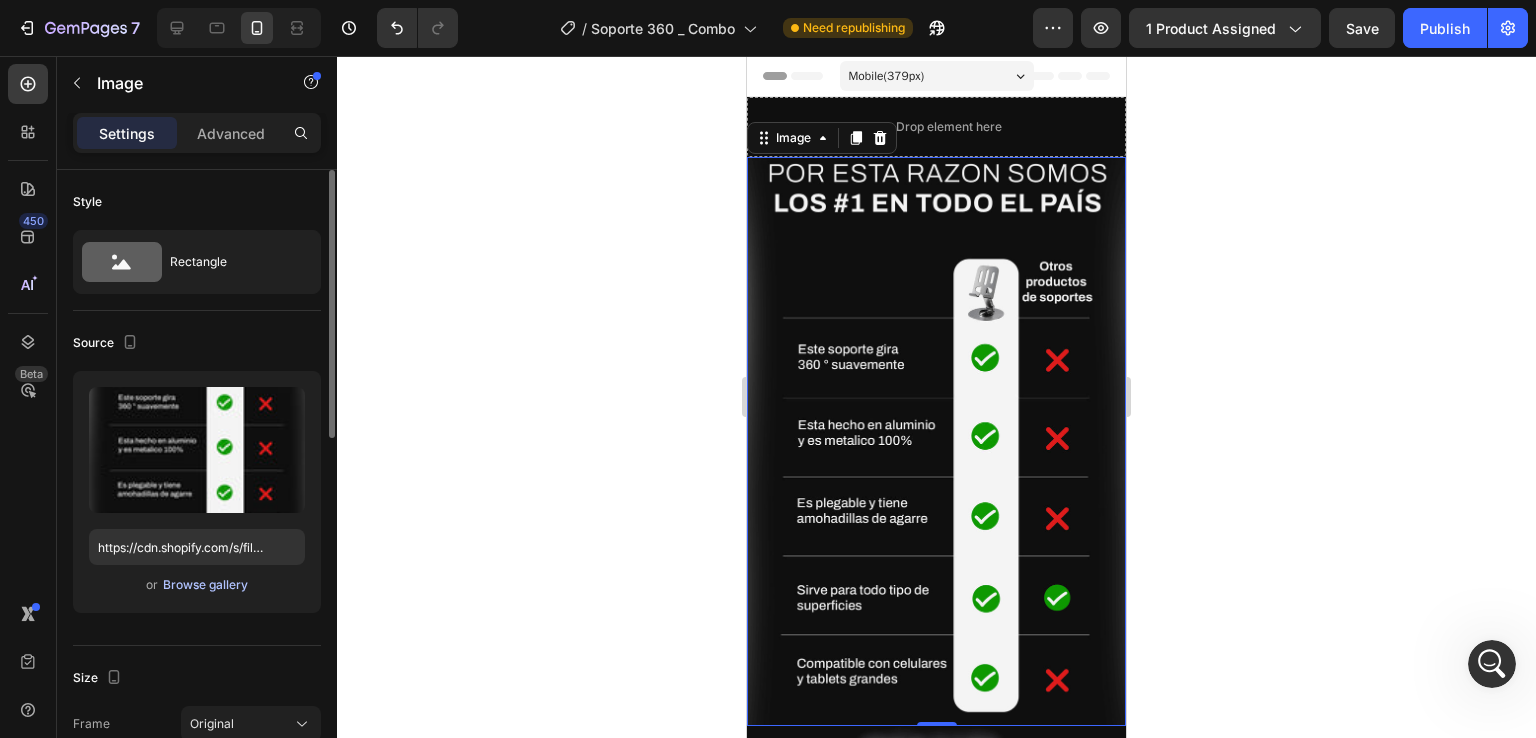 click on "Browse gallery" at bounding box center [205, 585] 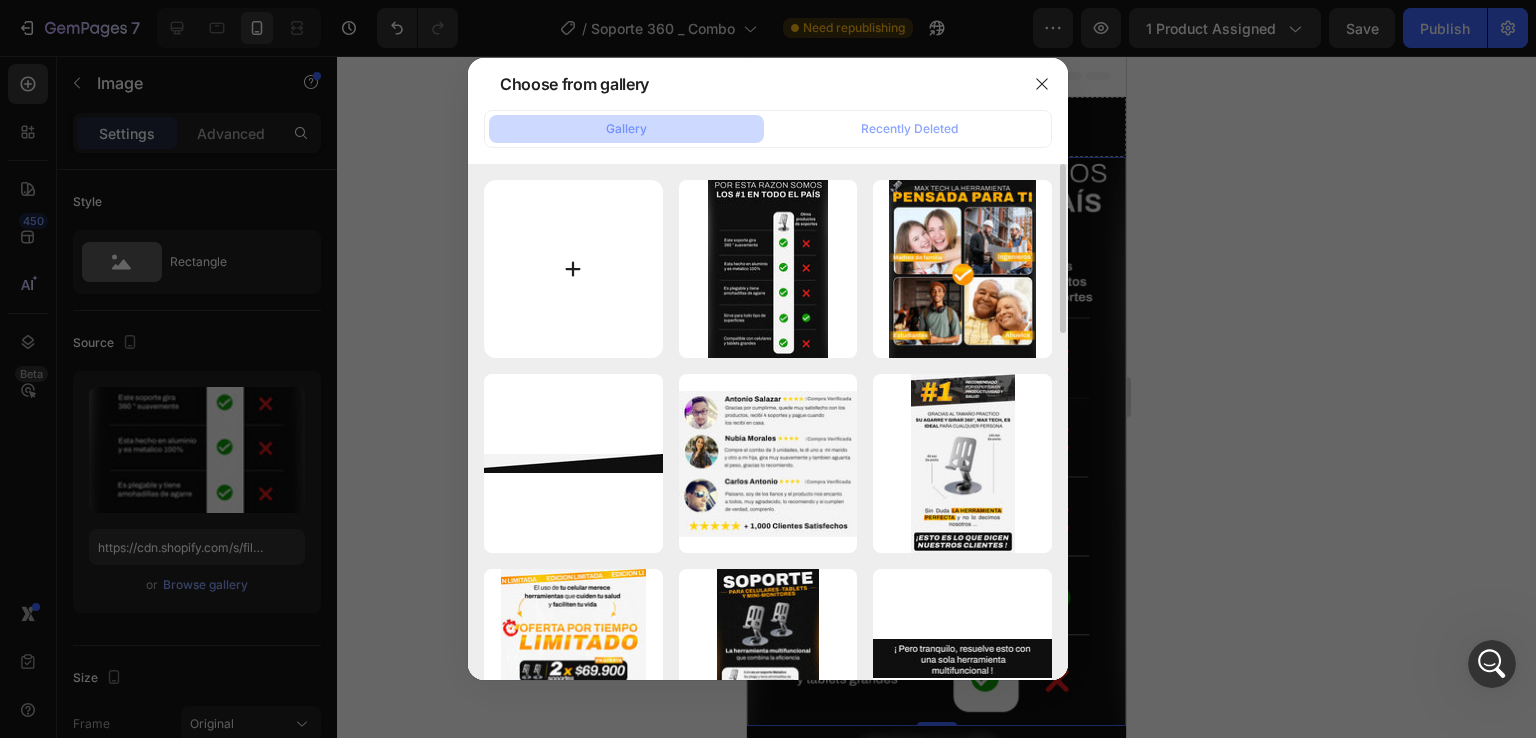 click at bounding box center (573, 269) 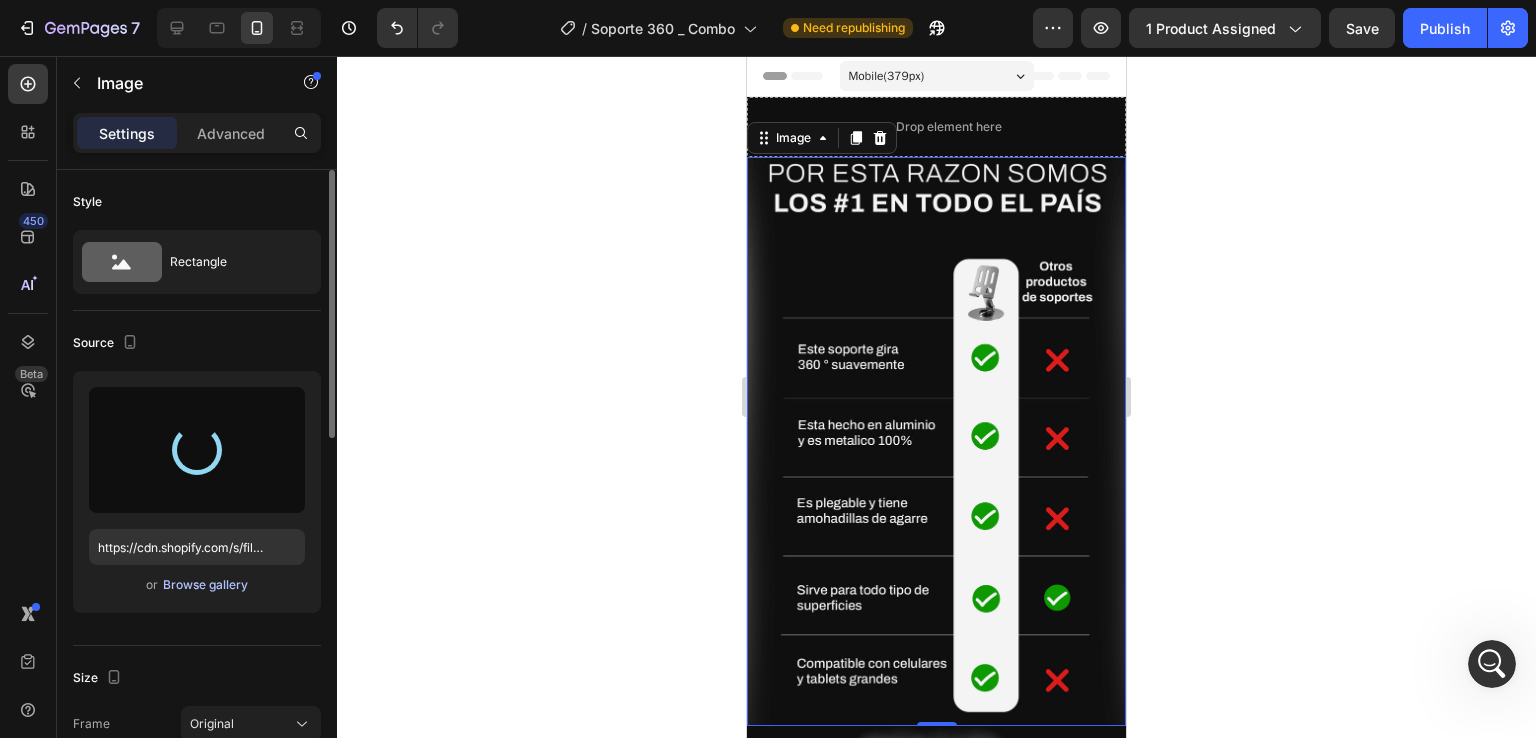 type on "https://cdn.shopify.com/s/files/1/0766/8111/7997/files/gempages_502531112615019464-d9a5edaf-240f-4e32-bf7f-af8d444f0875.webp" 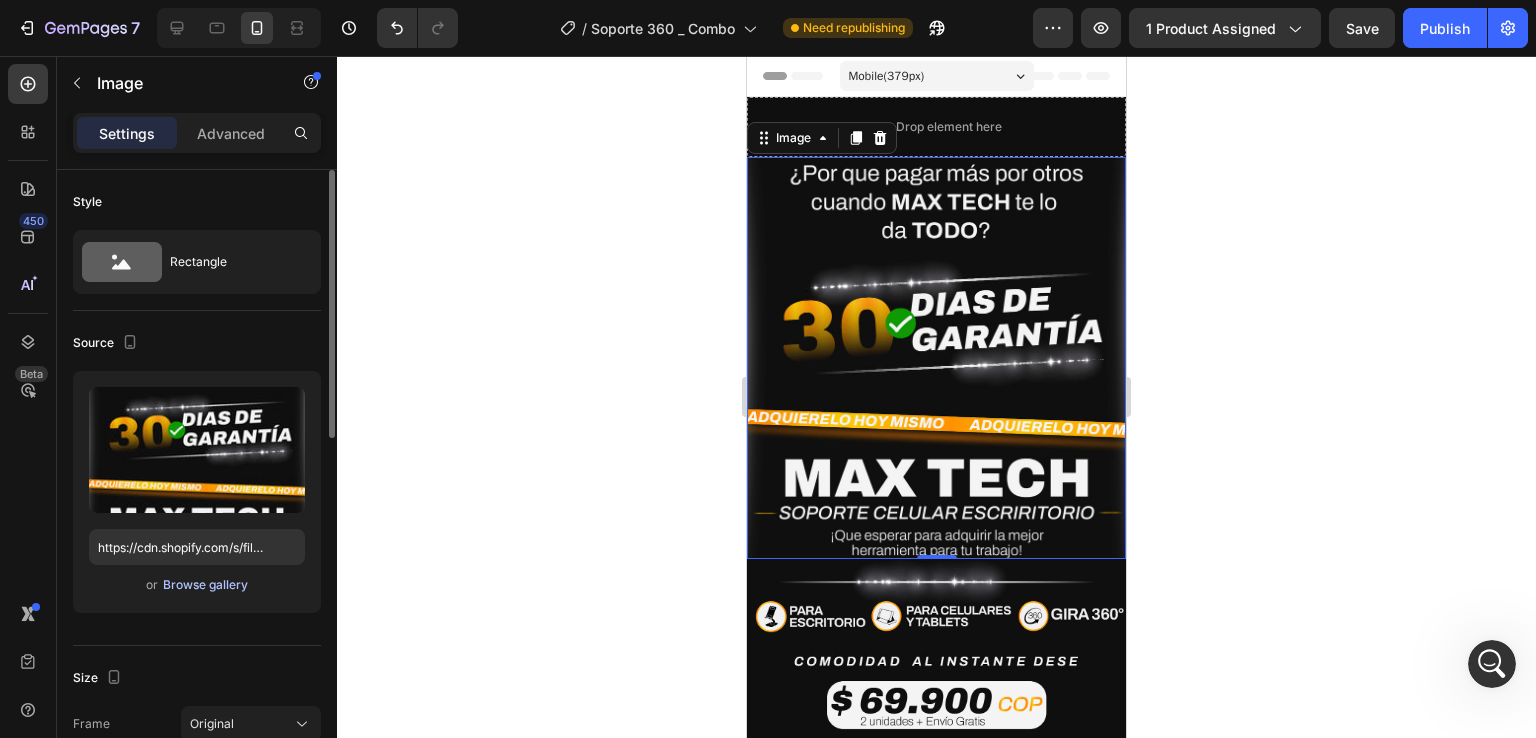 click on "Browse gallery" at bounding box center [205, 585] 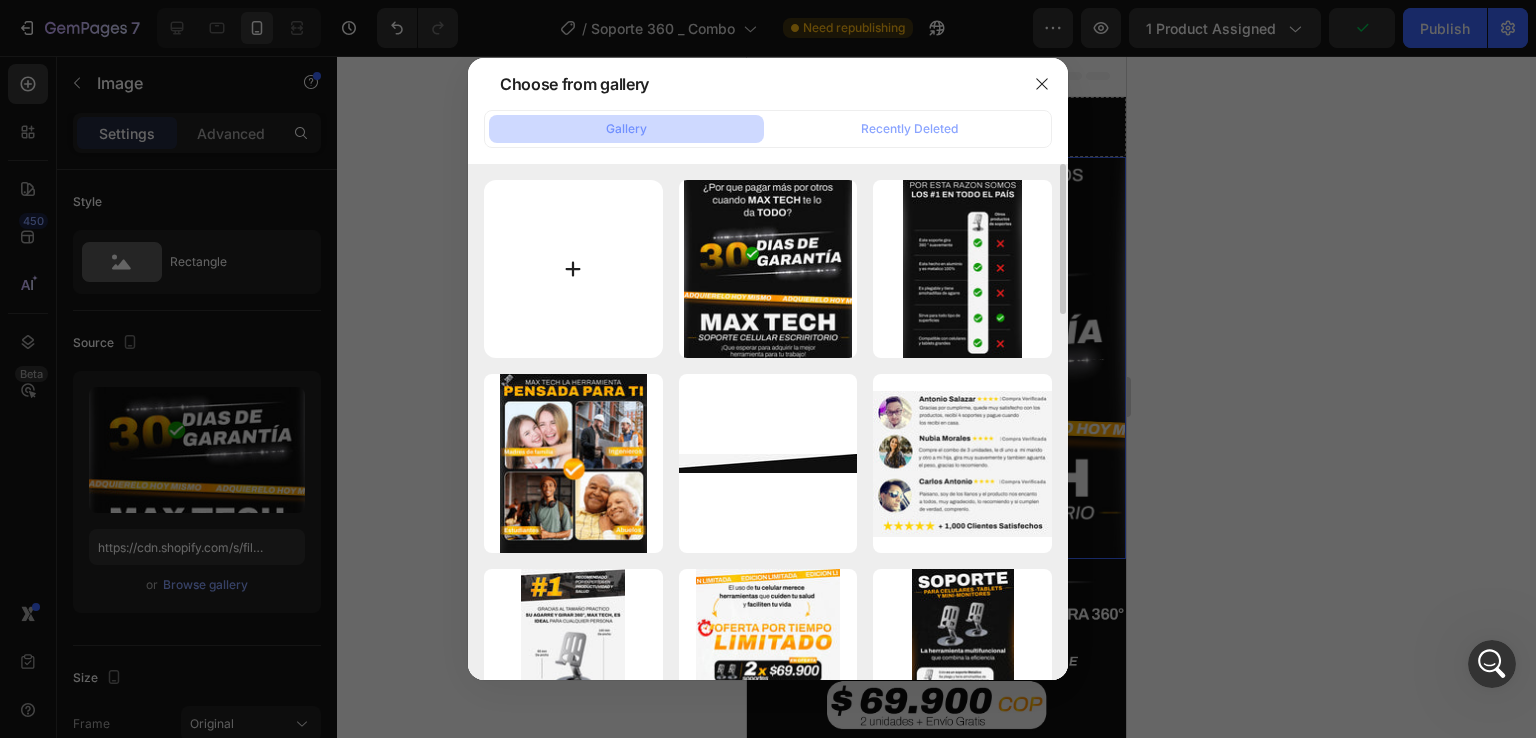 click at bounding box center [573, 269] 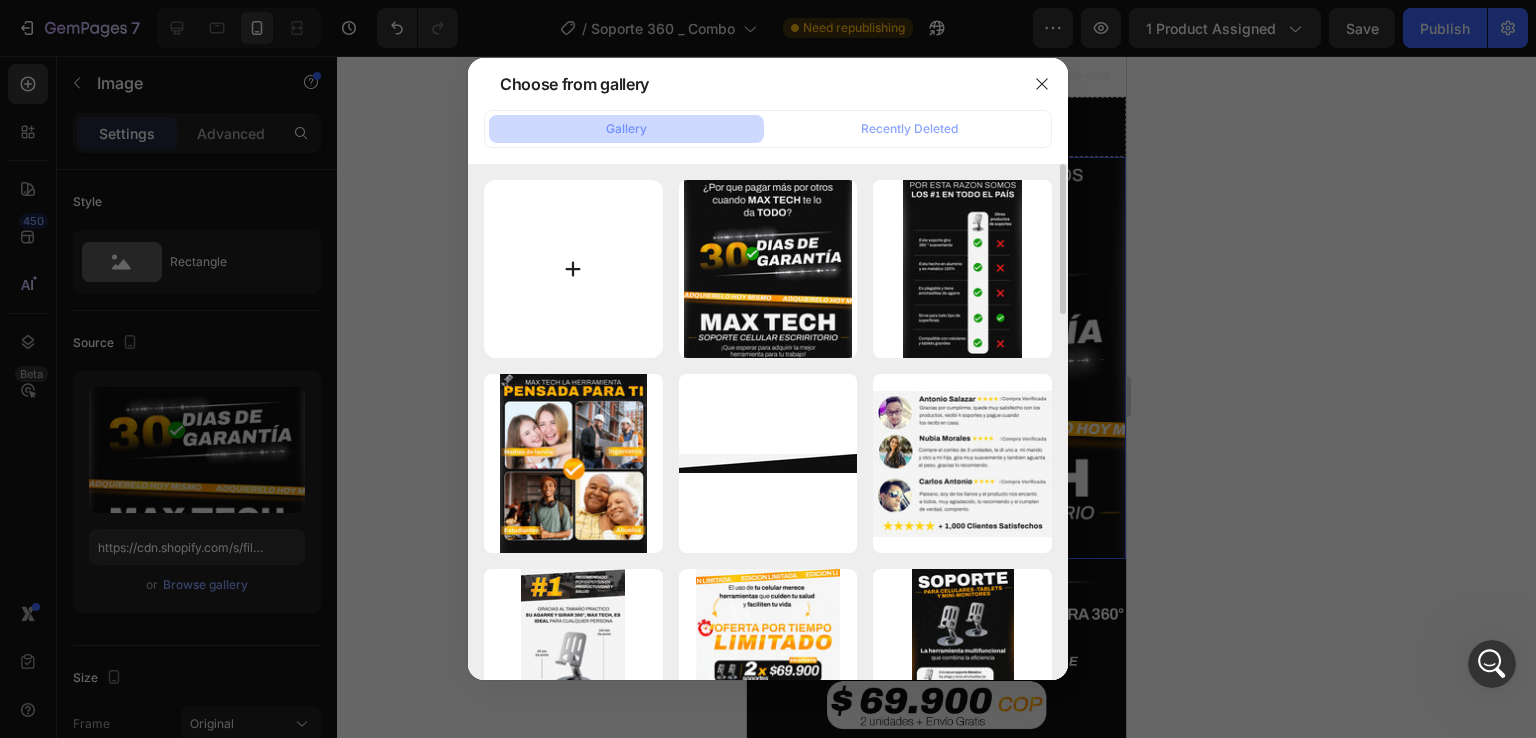 click at bounding box center [573, 269] 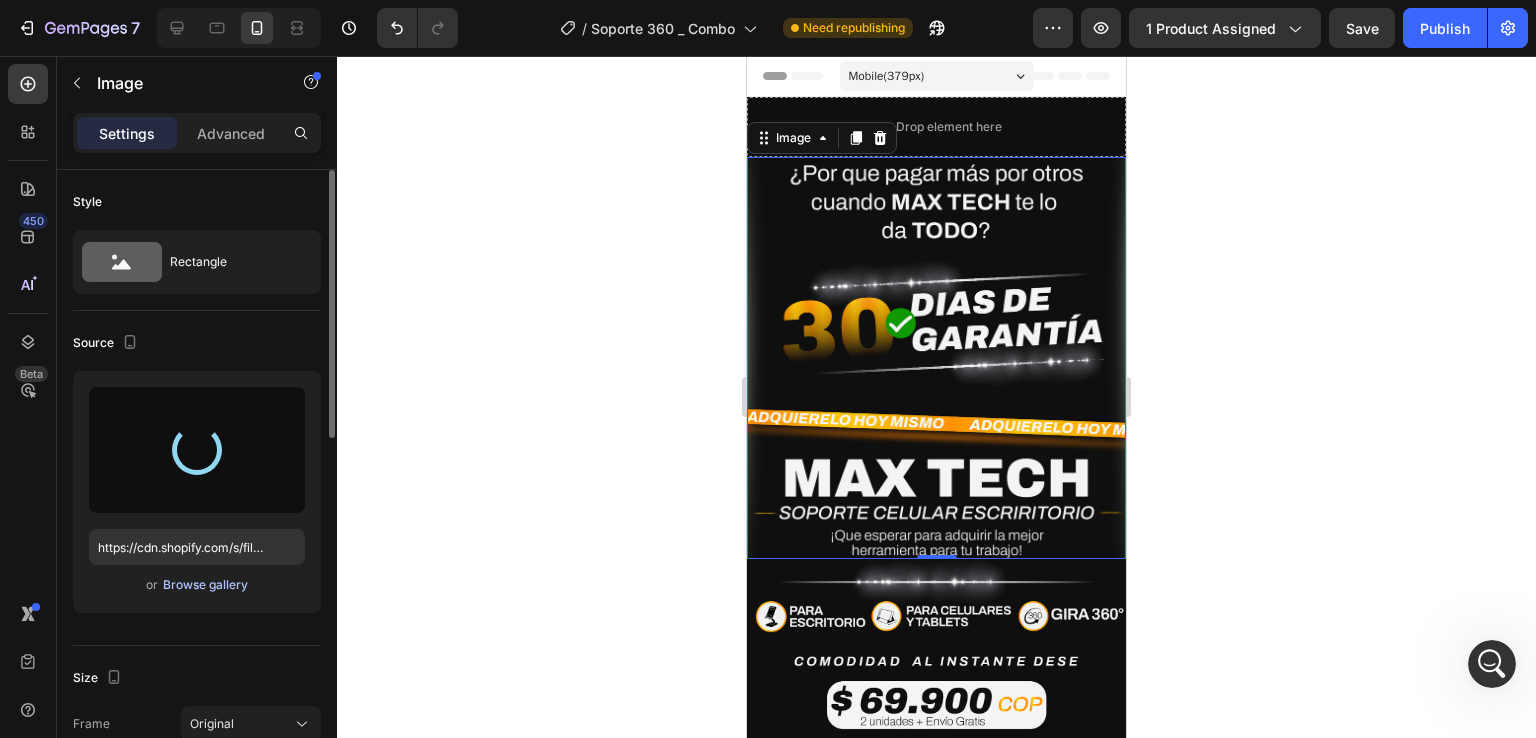 type on "https://cdn.shopify.com/s/files/1/0766/8111/7997/files/gempages_502531112615019464-938b8fa8-705c-478f-80c0-47df3c90a44d.webp" 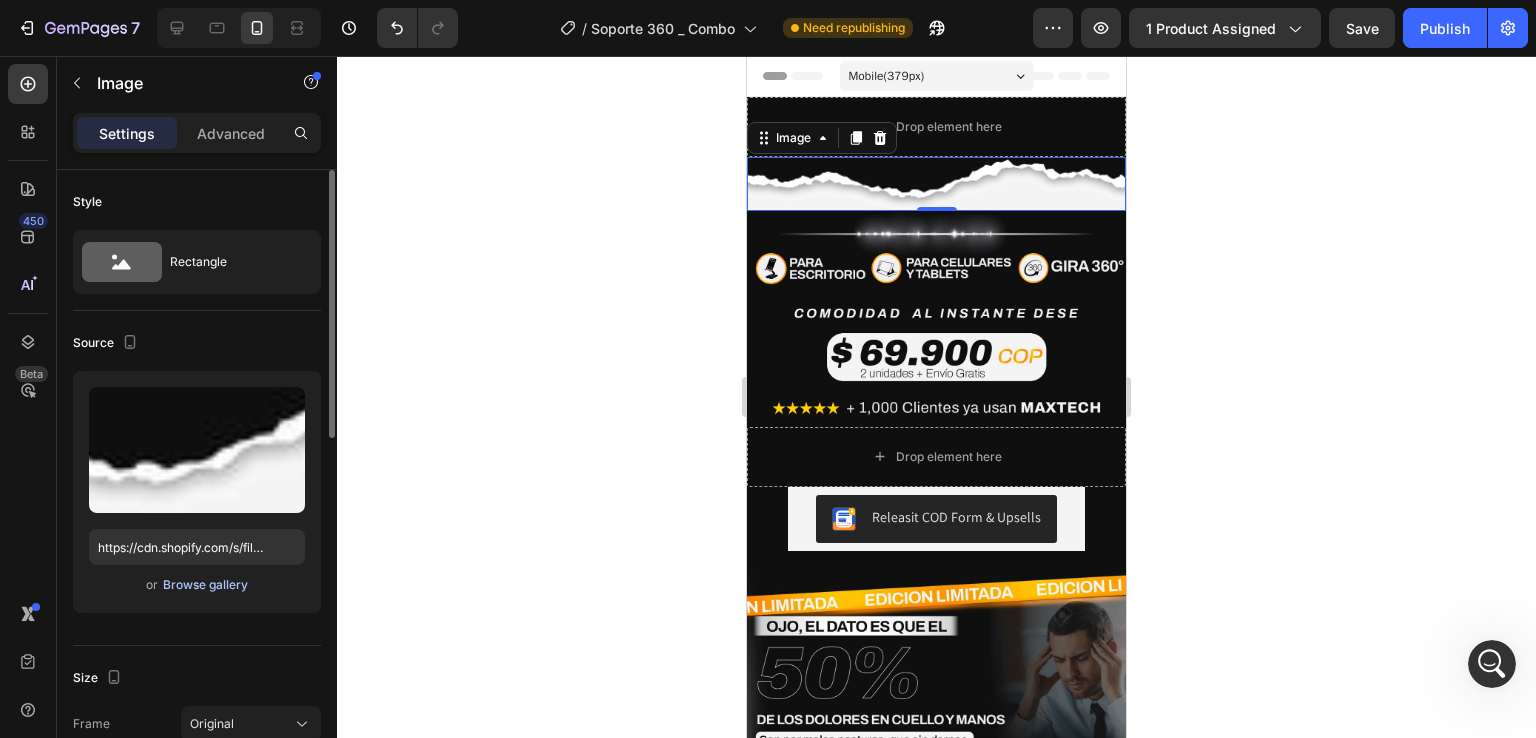 click on "Browse gallery" at bounding box center (205, 585) 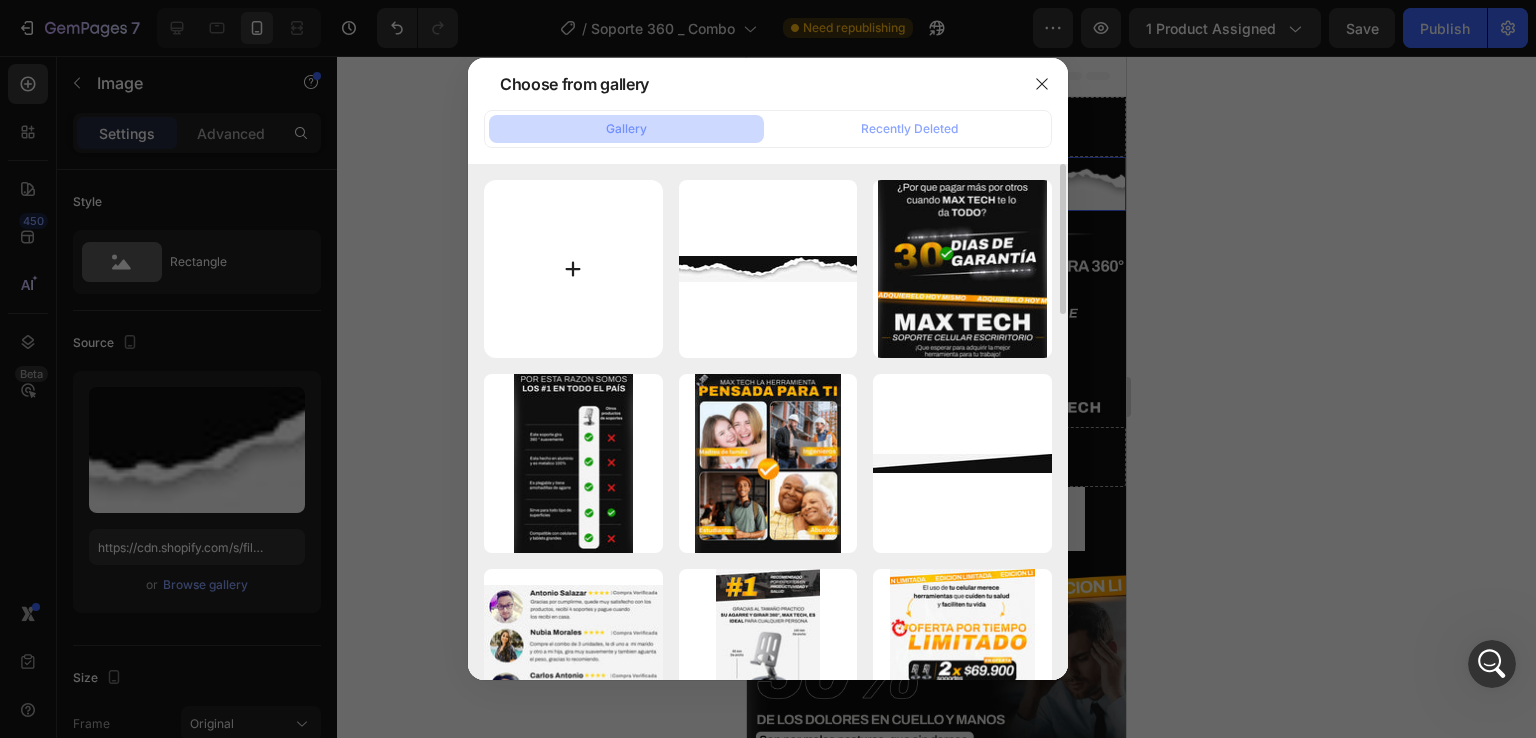 click at bounding box center (573, 269) 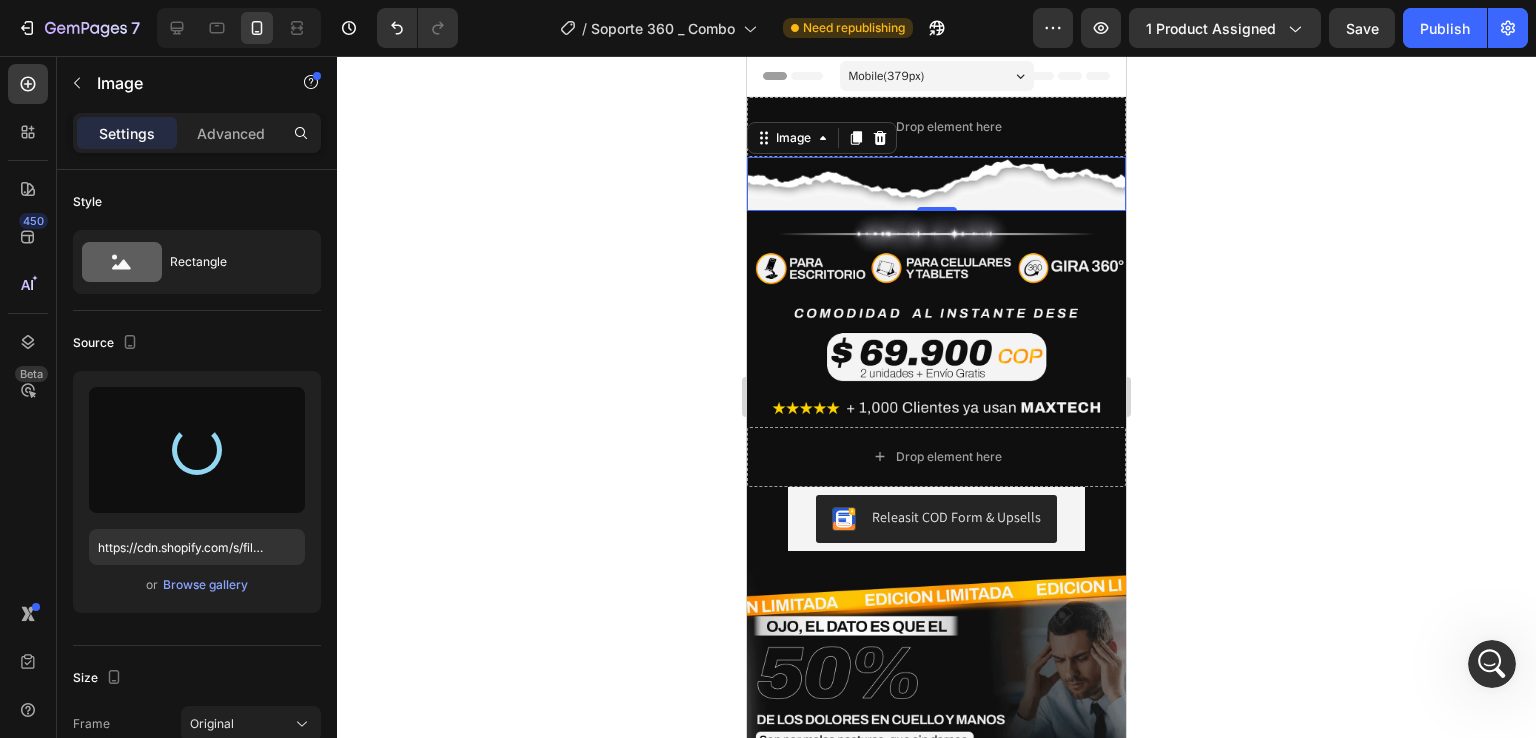 type on "https://cdn.shopify.com/s/files/1/0766/8111/7997/files/gempages_502531112615019464-45e21def-9870-4262-a15c-260b5babbfa8.webp" 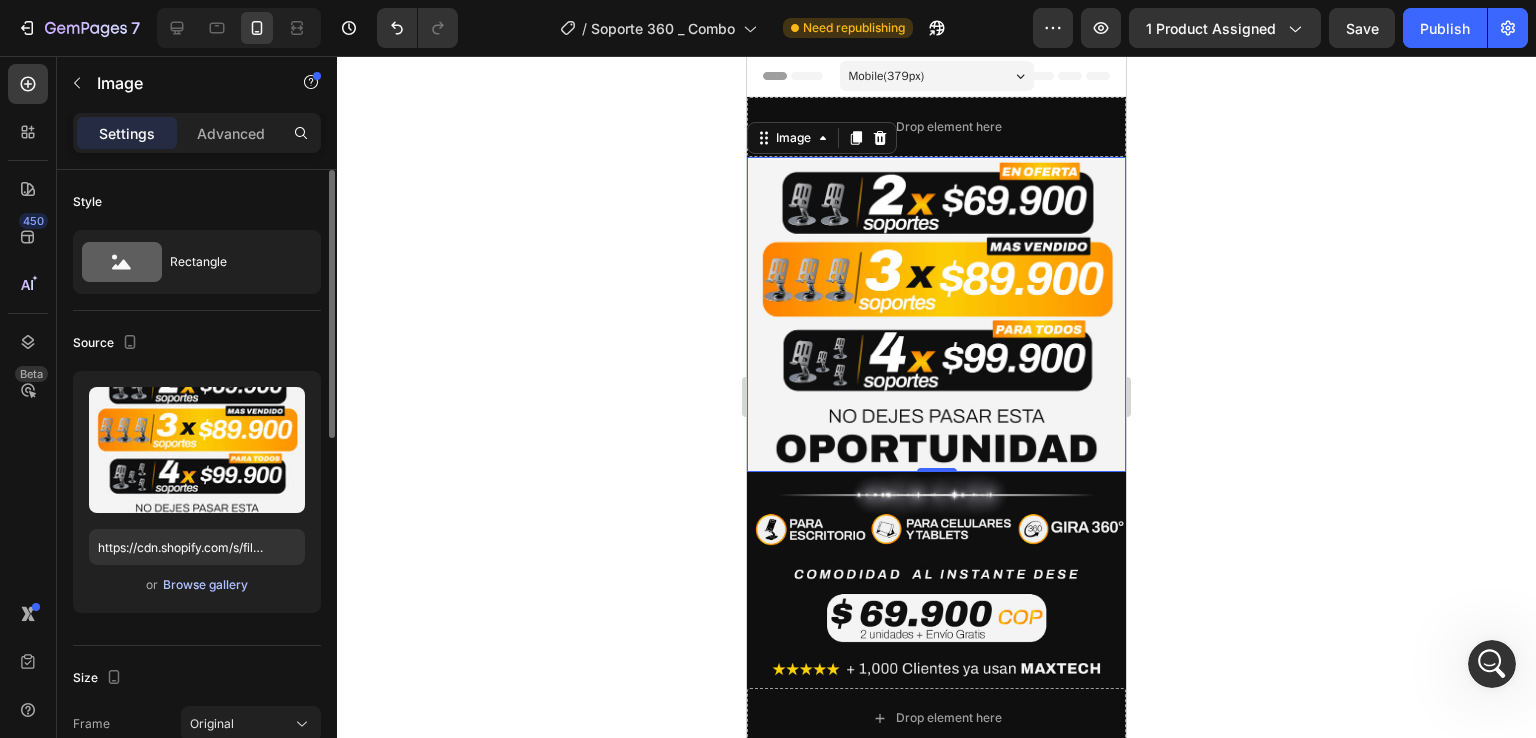 click on "Browse gallery" at bounding box center [205, 585] 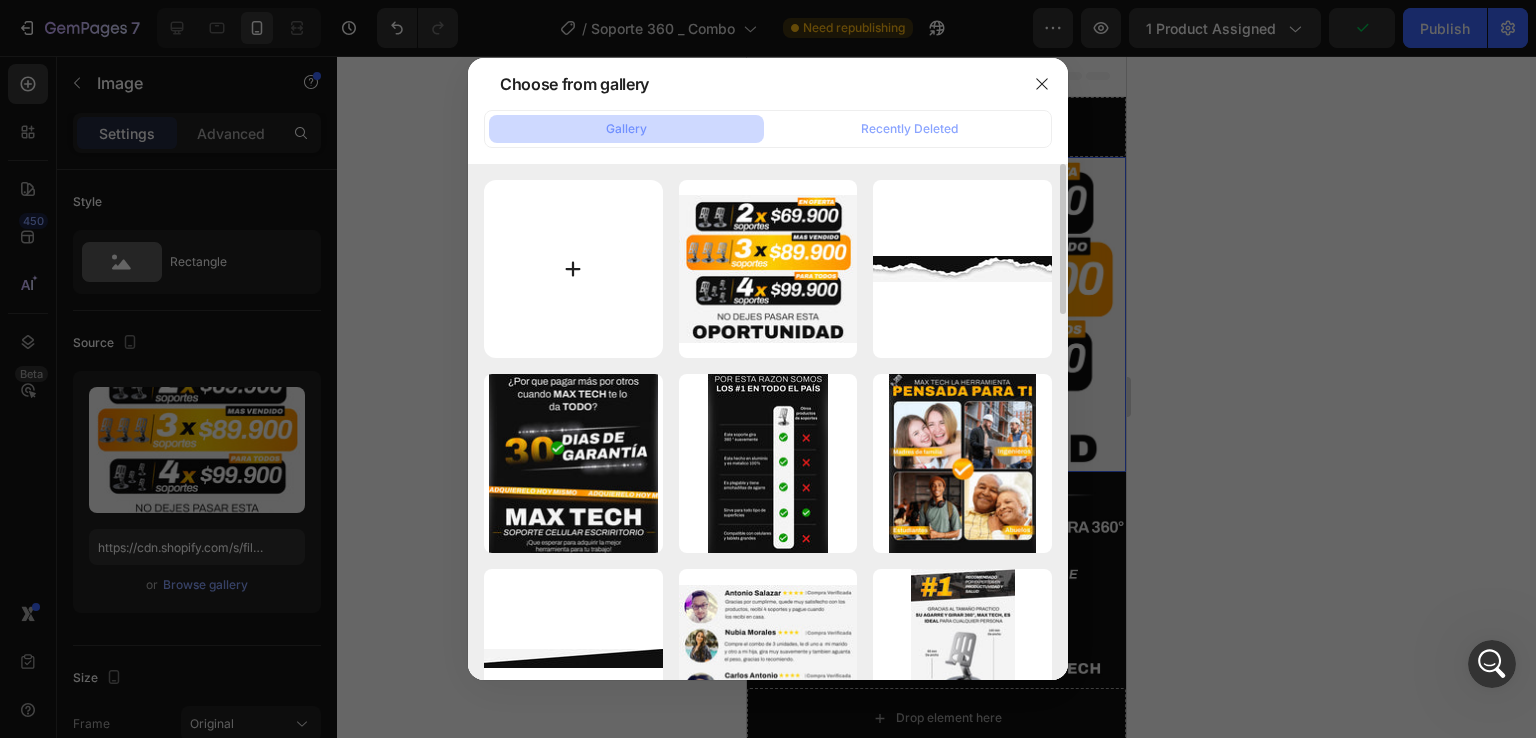 click at bounding box center (573, 269) 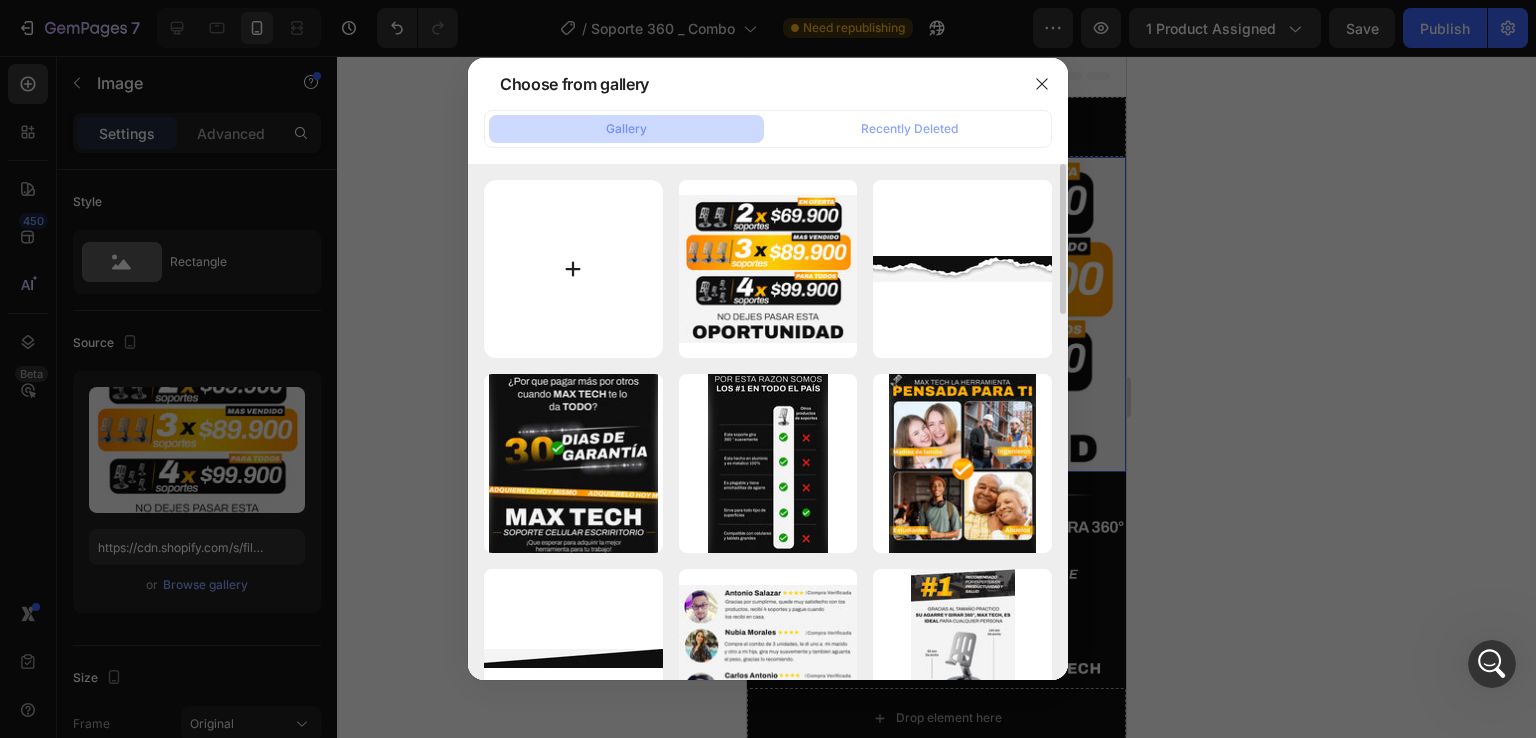 type on "C:\fakepath\Soporte_360_15.webp" 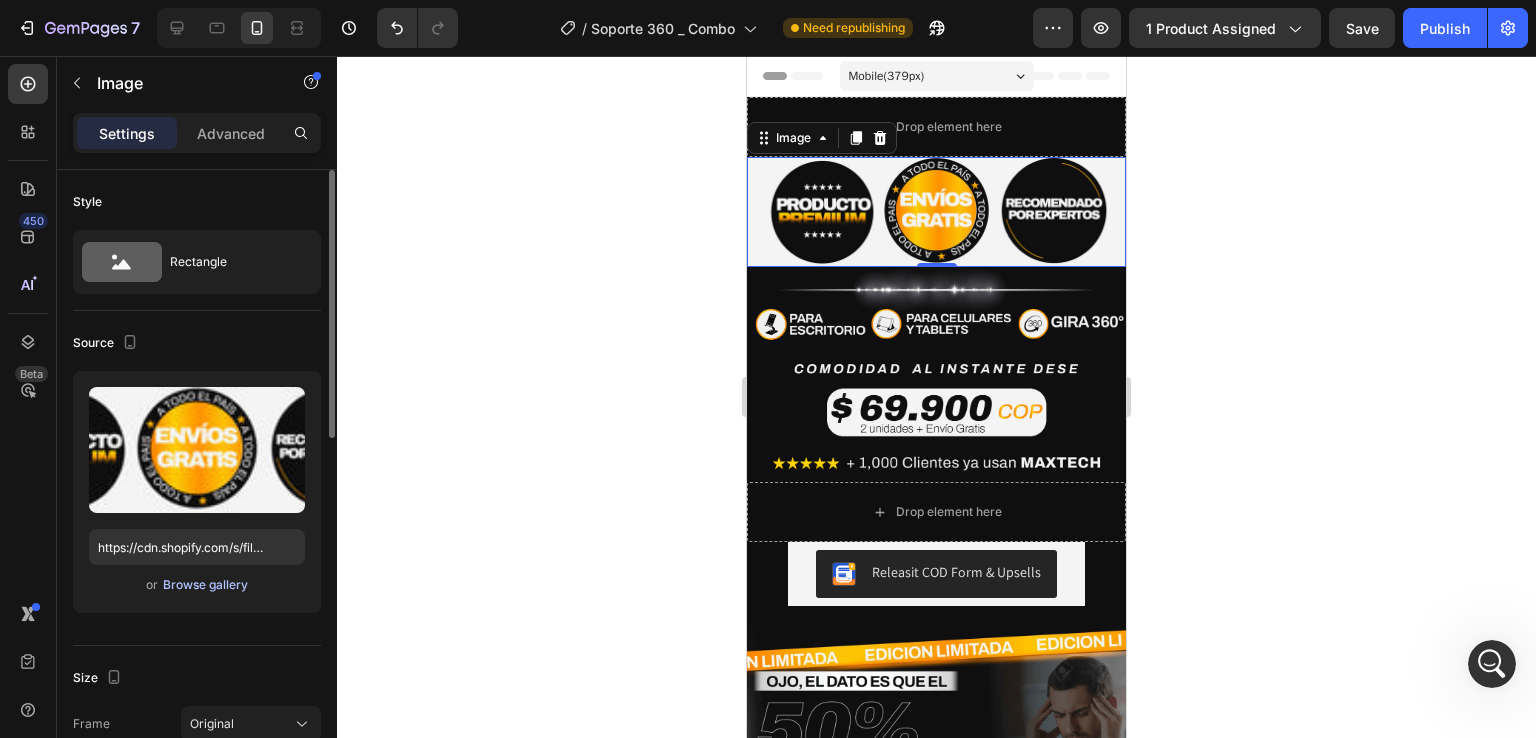 click on "Browse gallery" at bounding box center (205, 585) 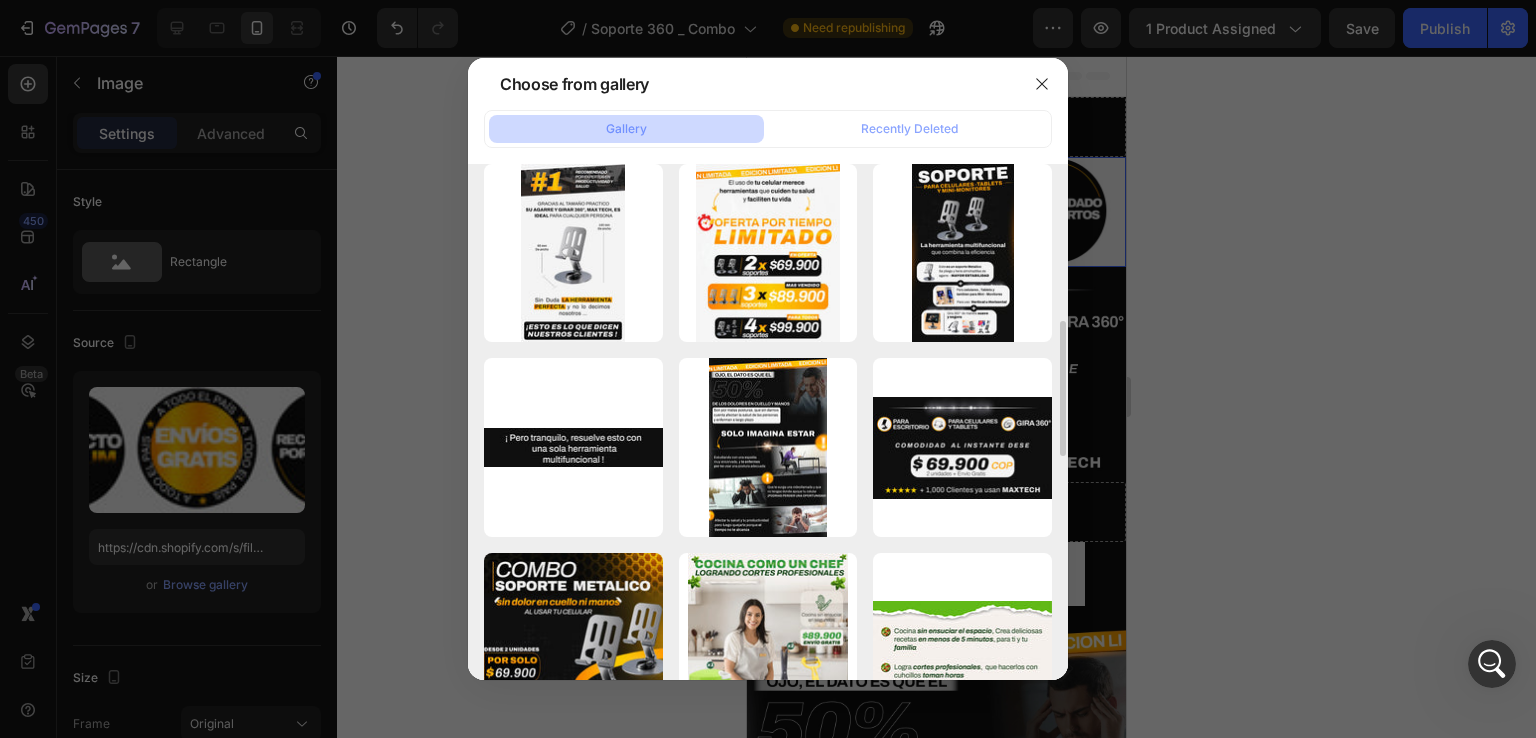 scroll, scrollTop: 800, scrollLeft: 0, axis: vertical 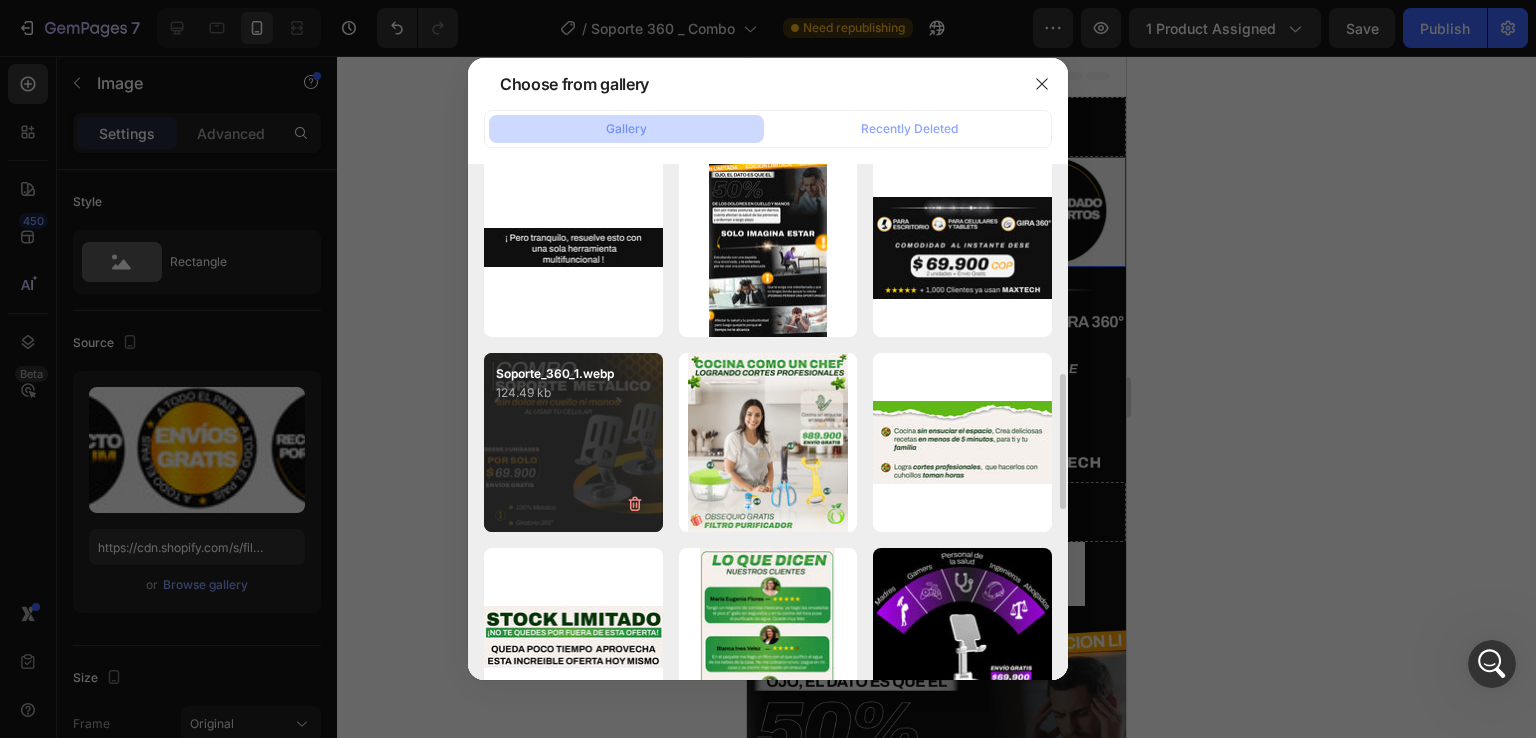 click on "Soporte_360_1.webp 124.49 kb" at bounding box center [573, 442] 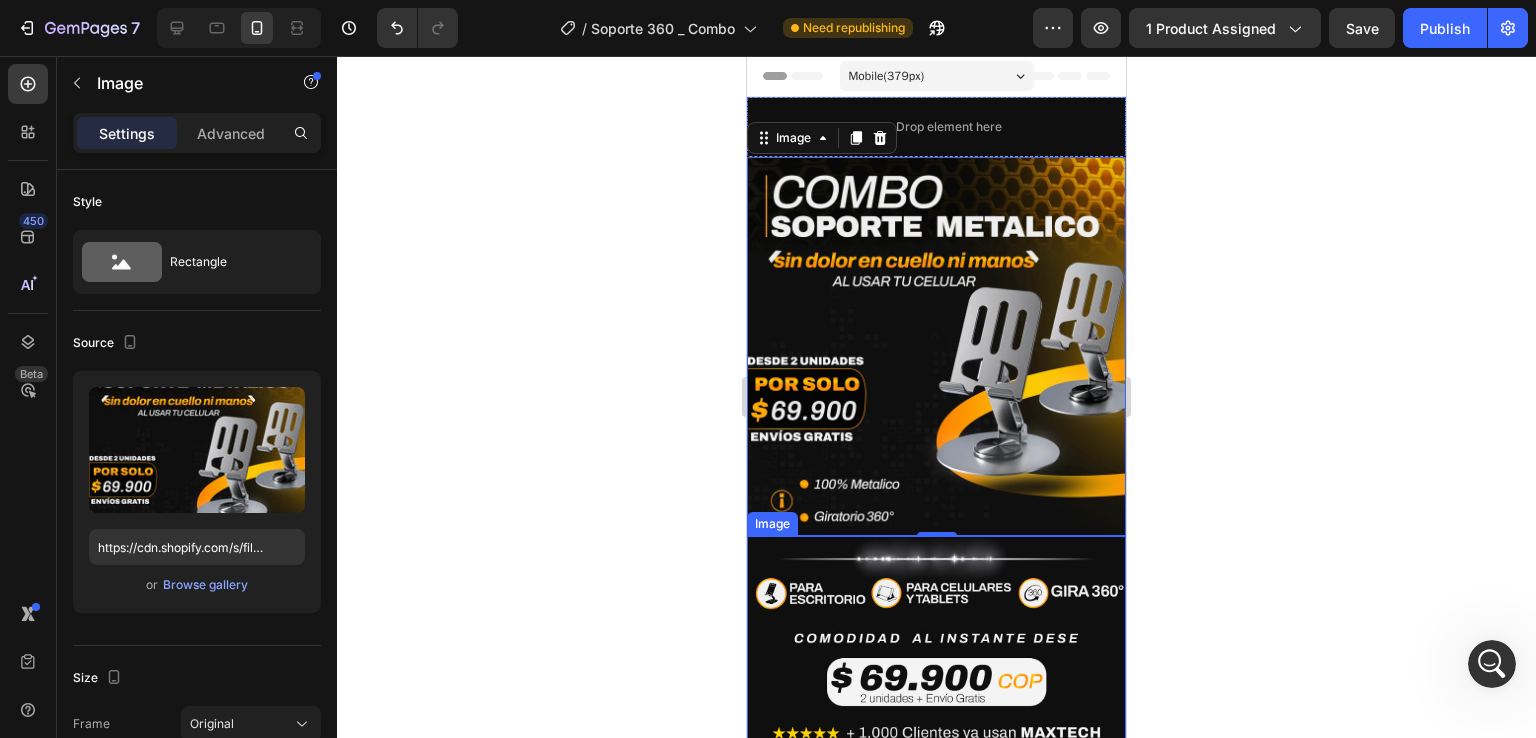 click at bounding box center [936, 644] 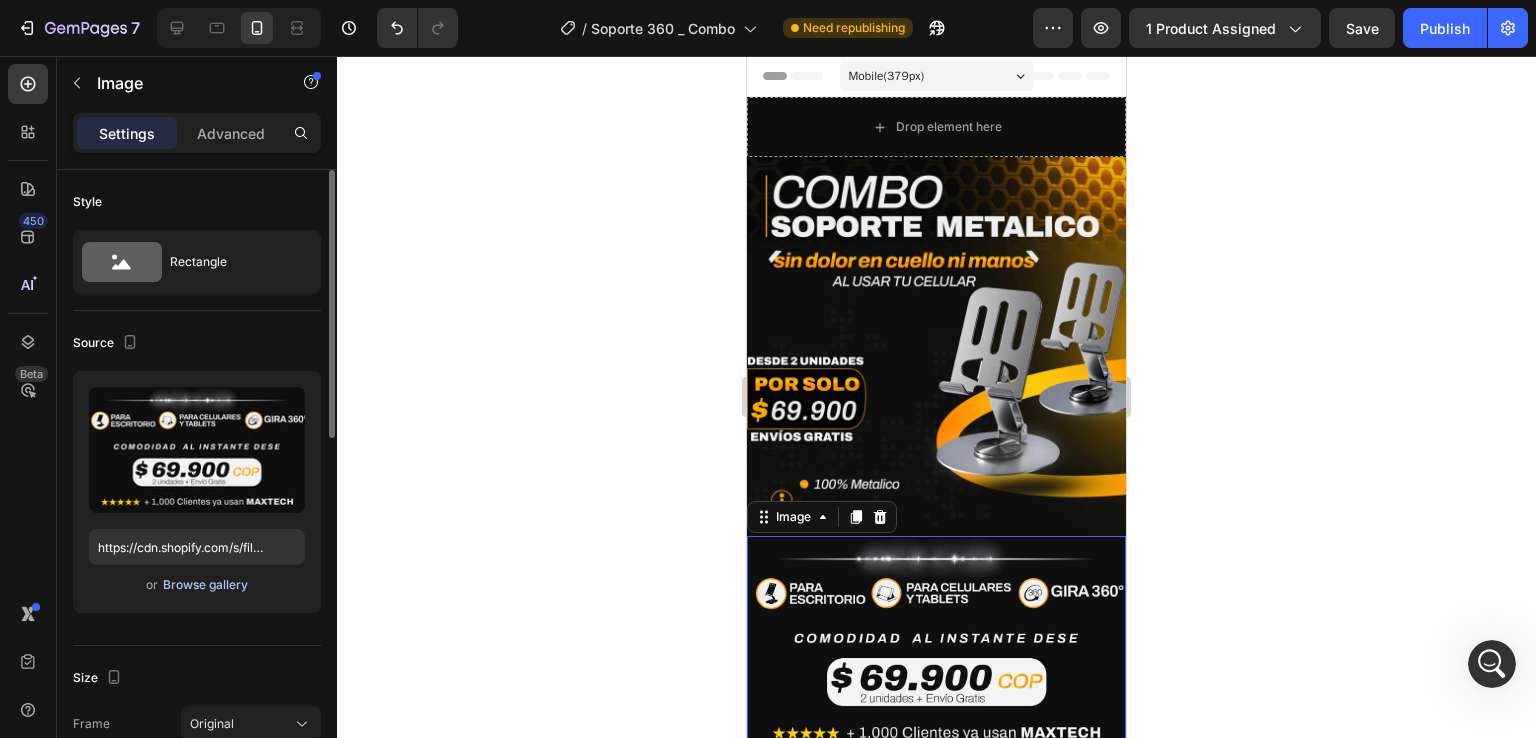 click on "Browse gallery" at bounding box center (205, 585) 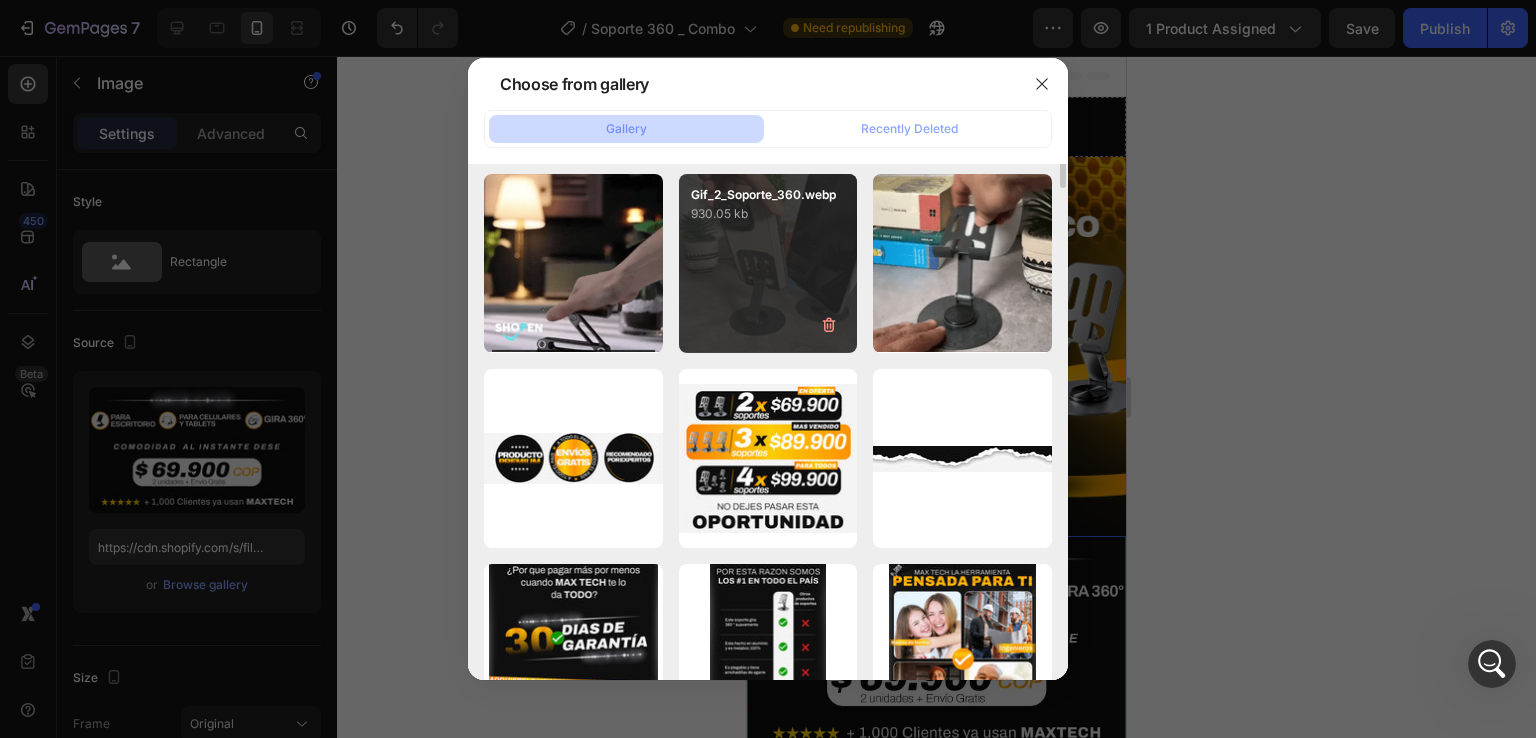 scroll, scrollTop: 0, scrollLeft: 0, axis: both 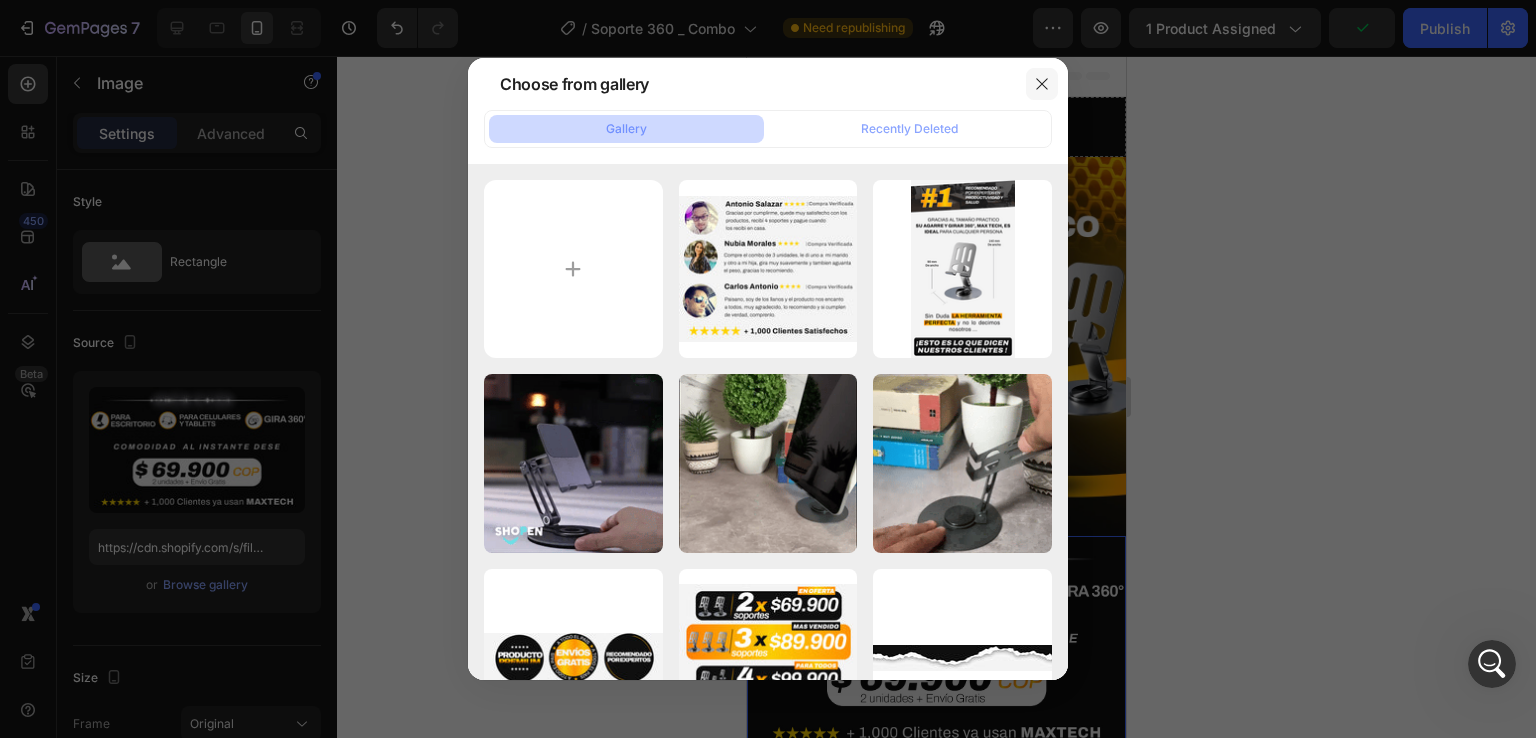click 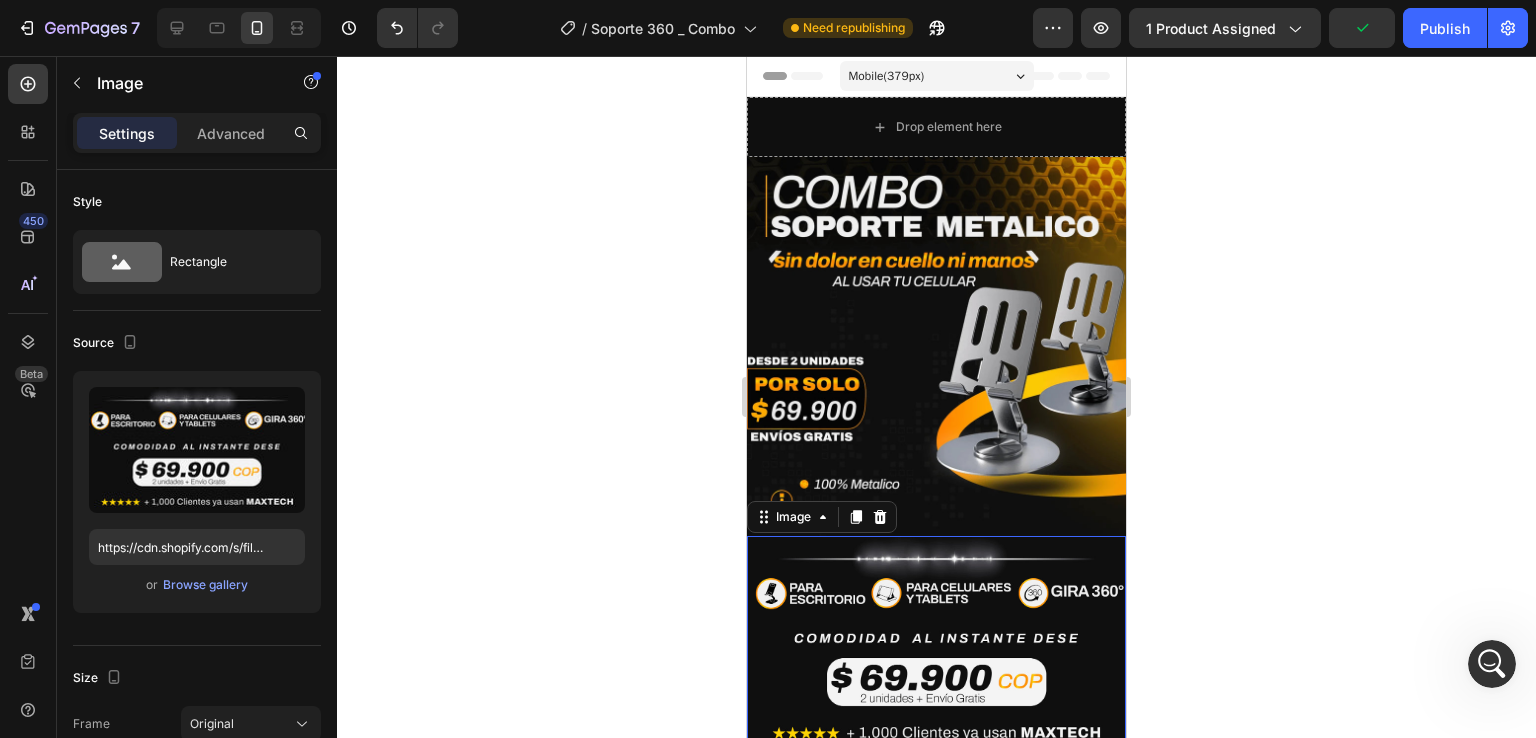 click 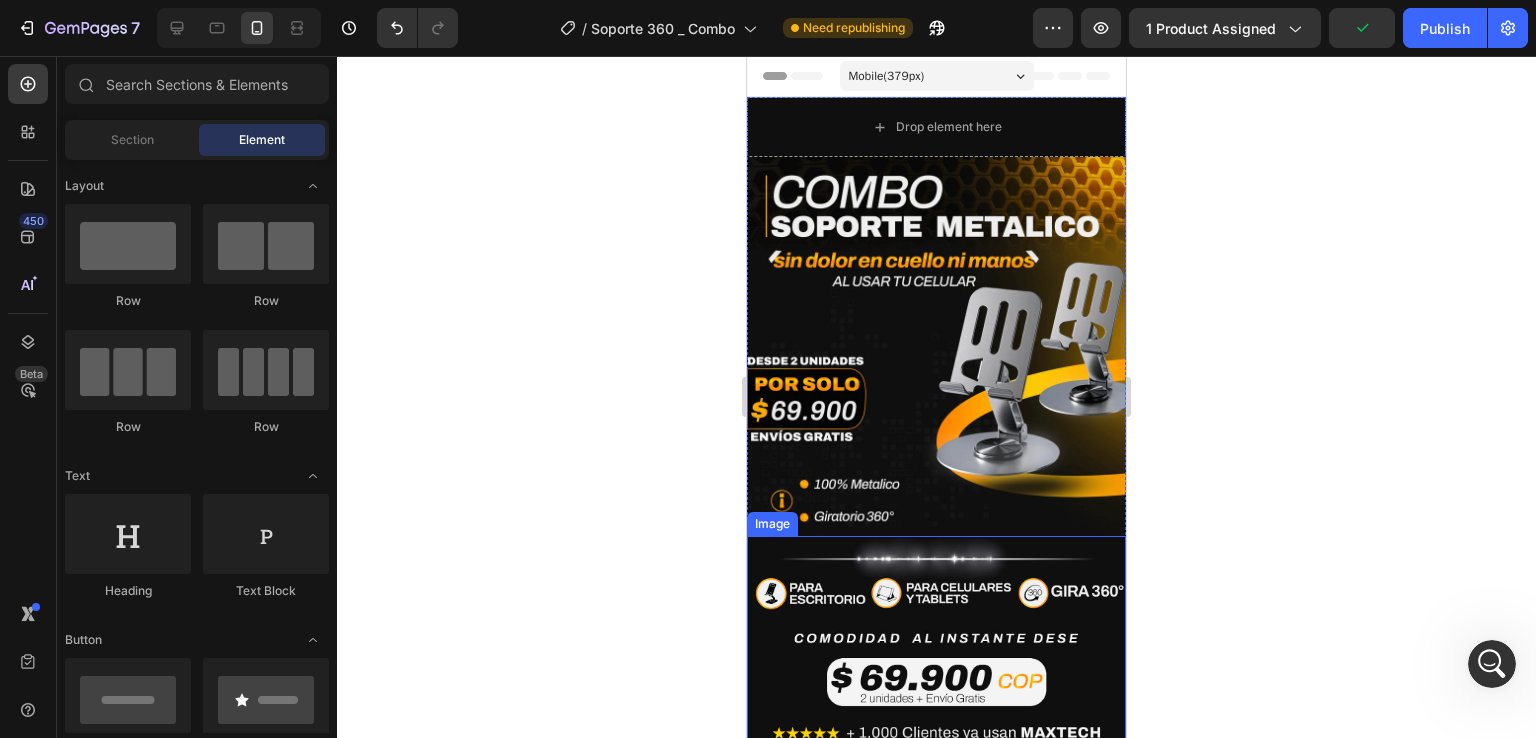 click at bounding box center [936, 644] 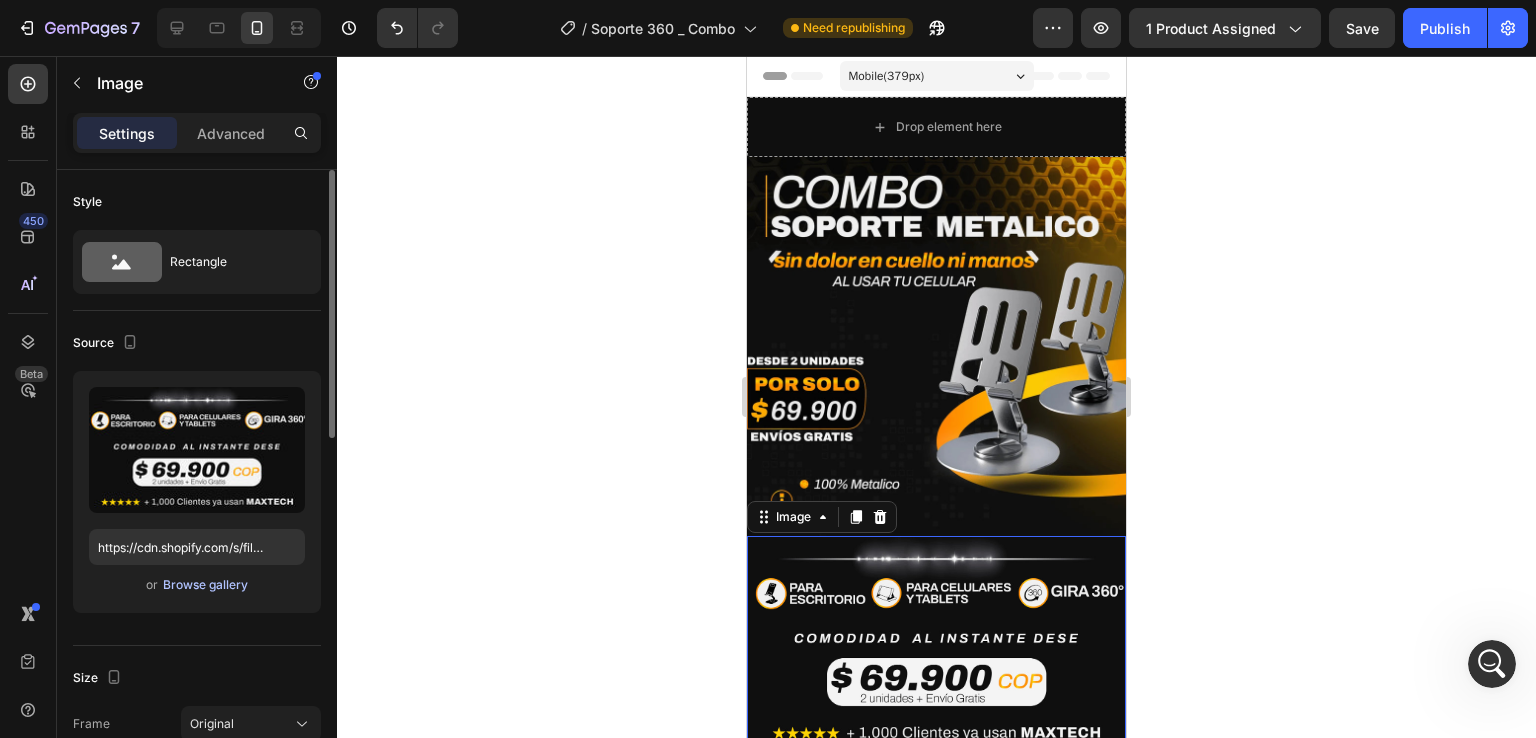 click on "Browse gallery" at bounding box center (205, 585) 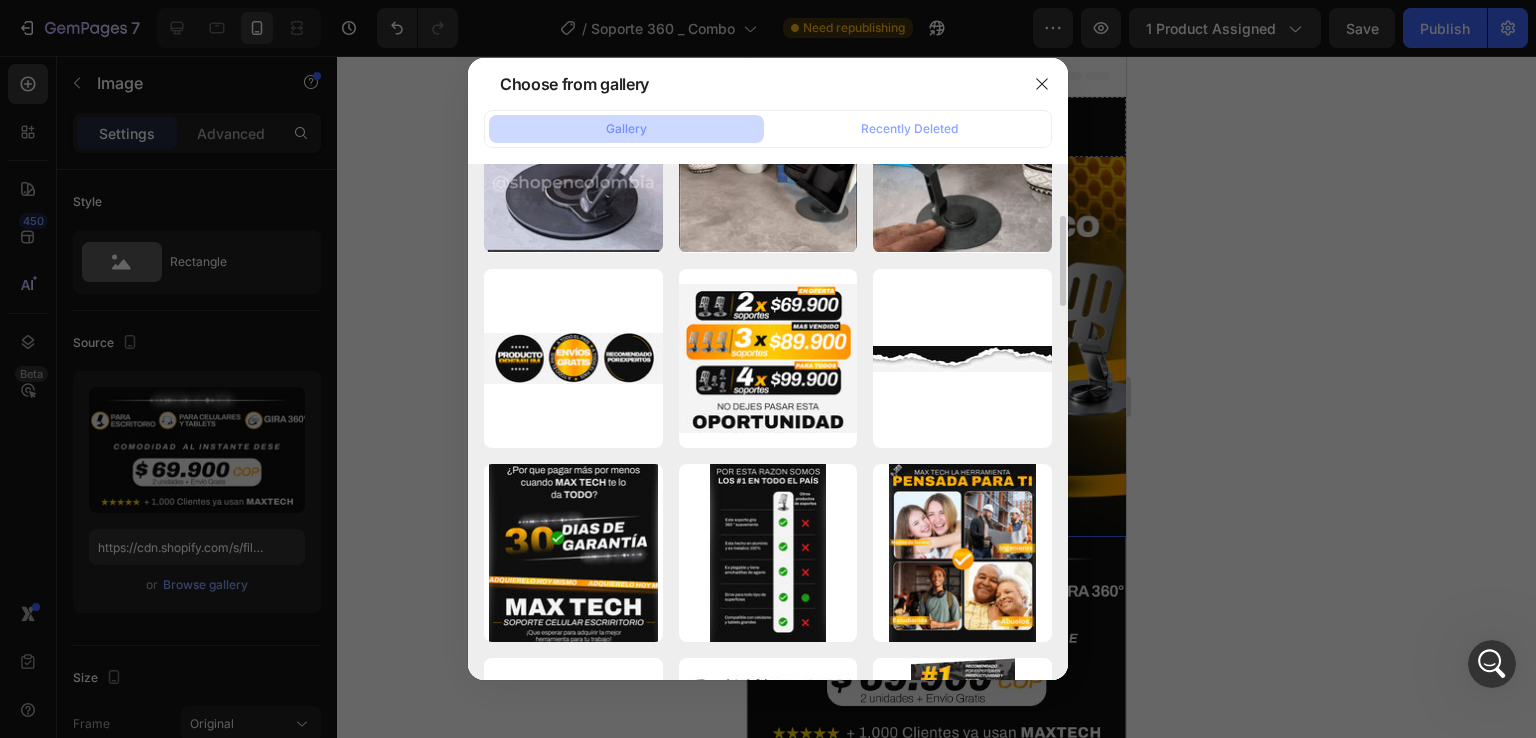 scroll, scrollTop: 0, scrollLeft: 0, axis: both 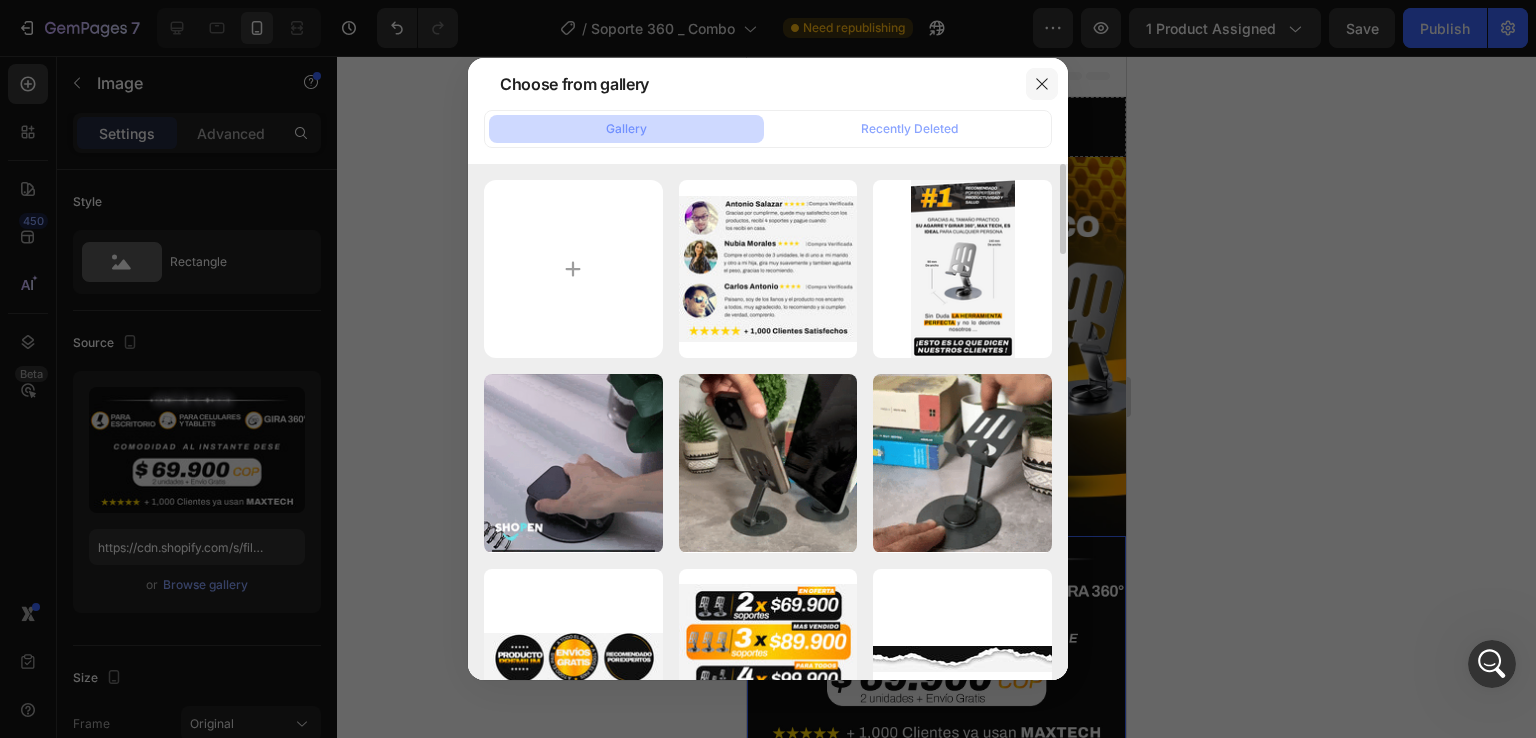click at bounding box center [1042, 84] 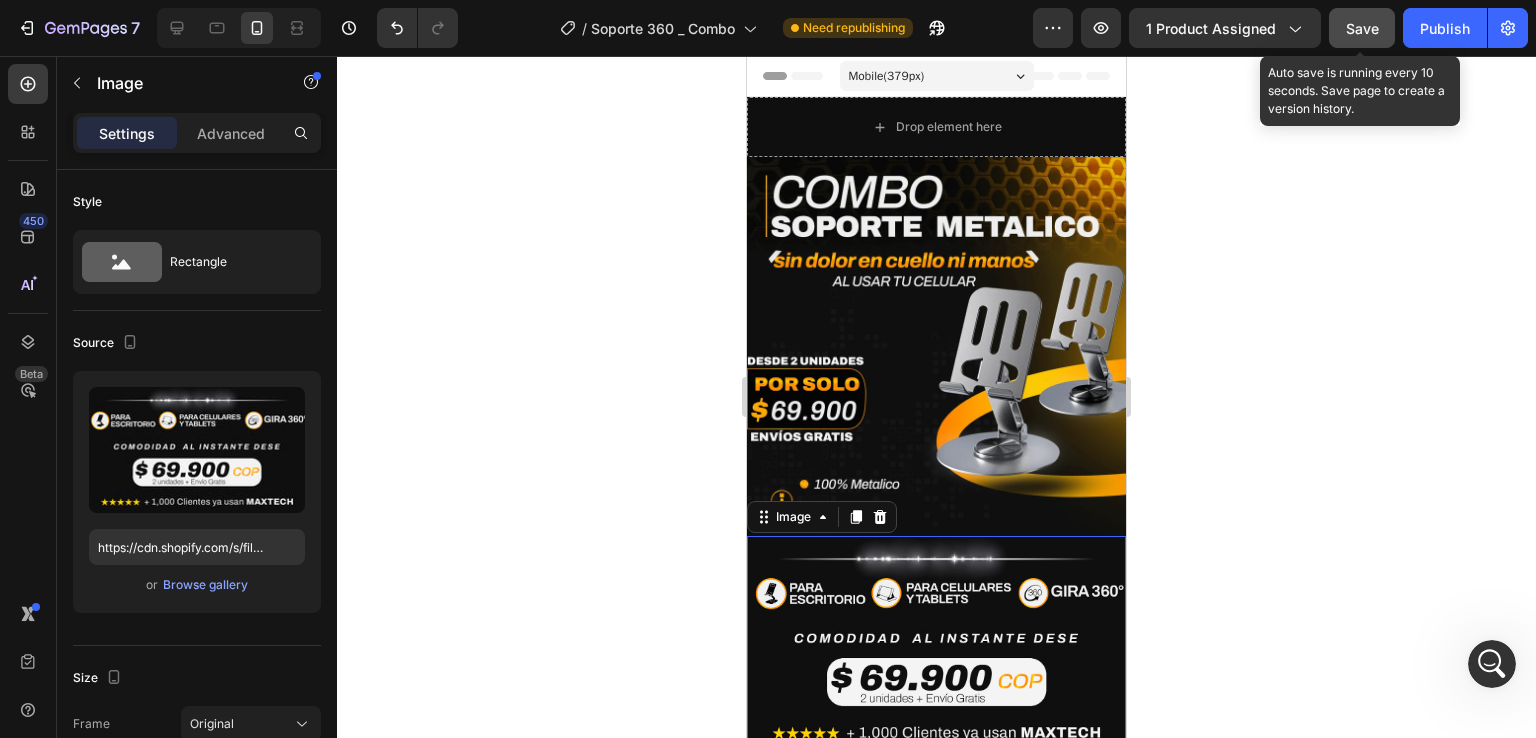 click on "Save" at bounding box center (1362, 28) 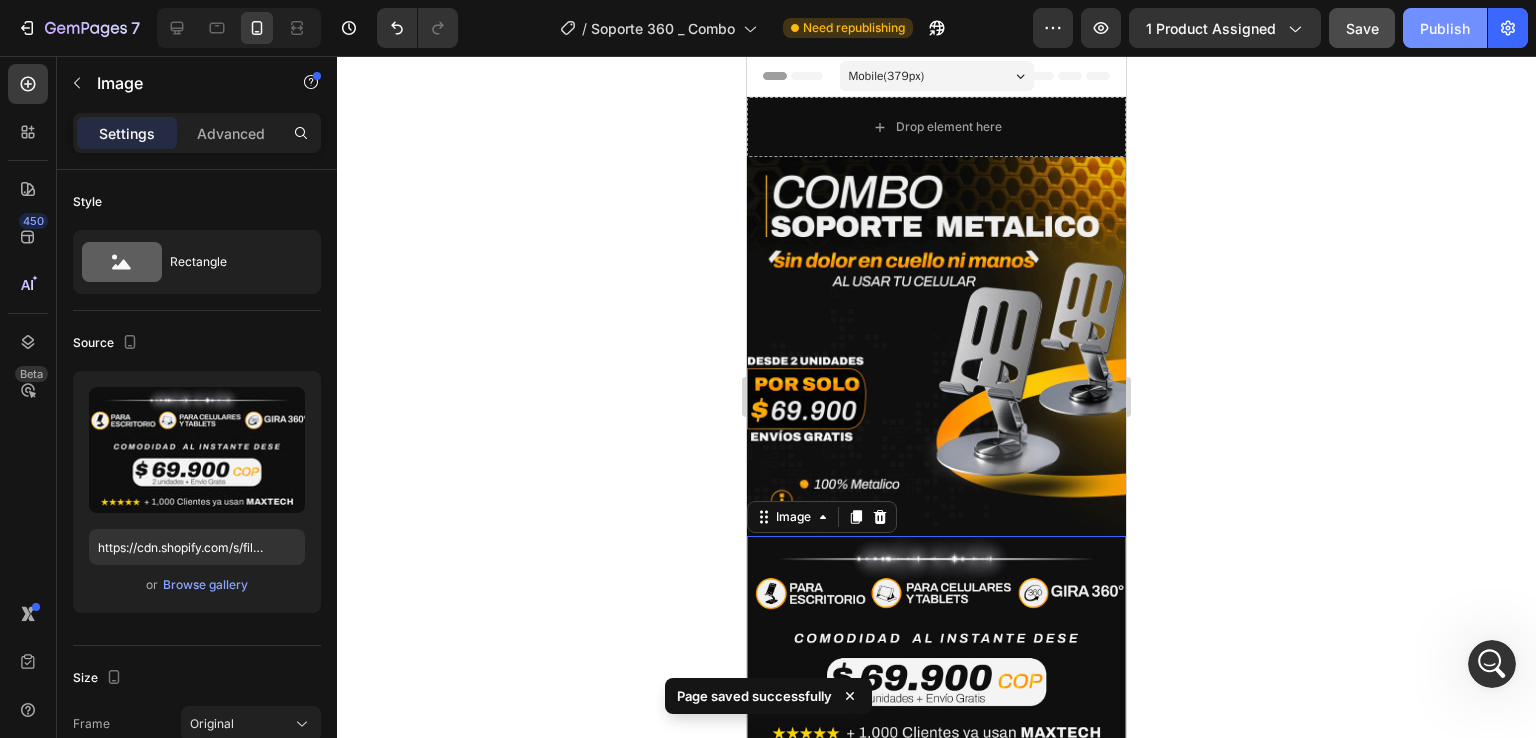 click on "Publish" at bounding box center (1445, 28) 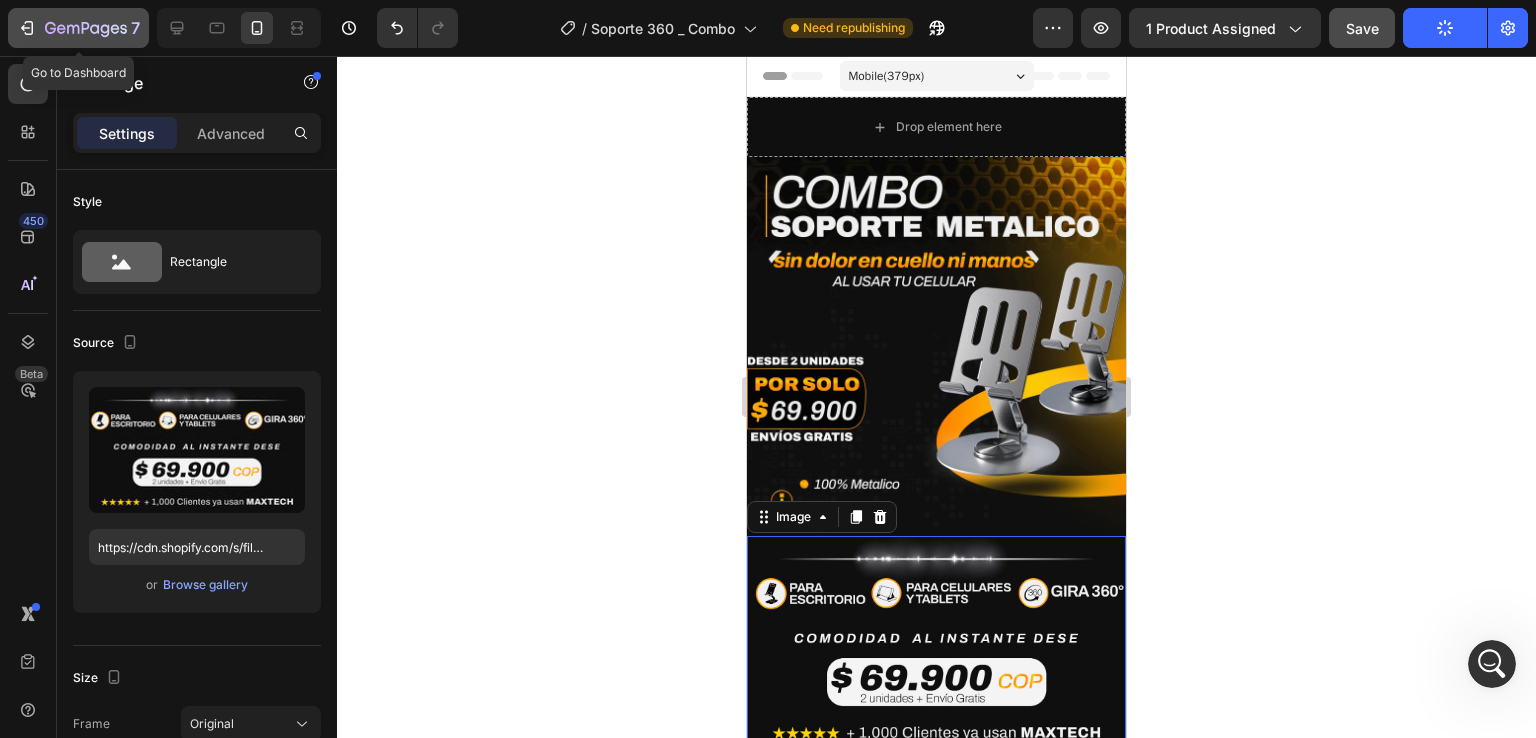 click on "7" 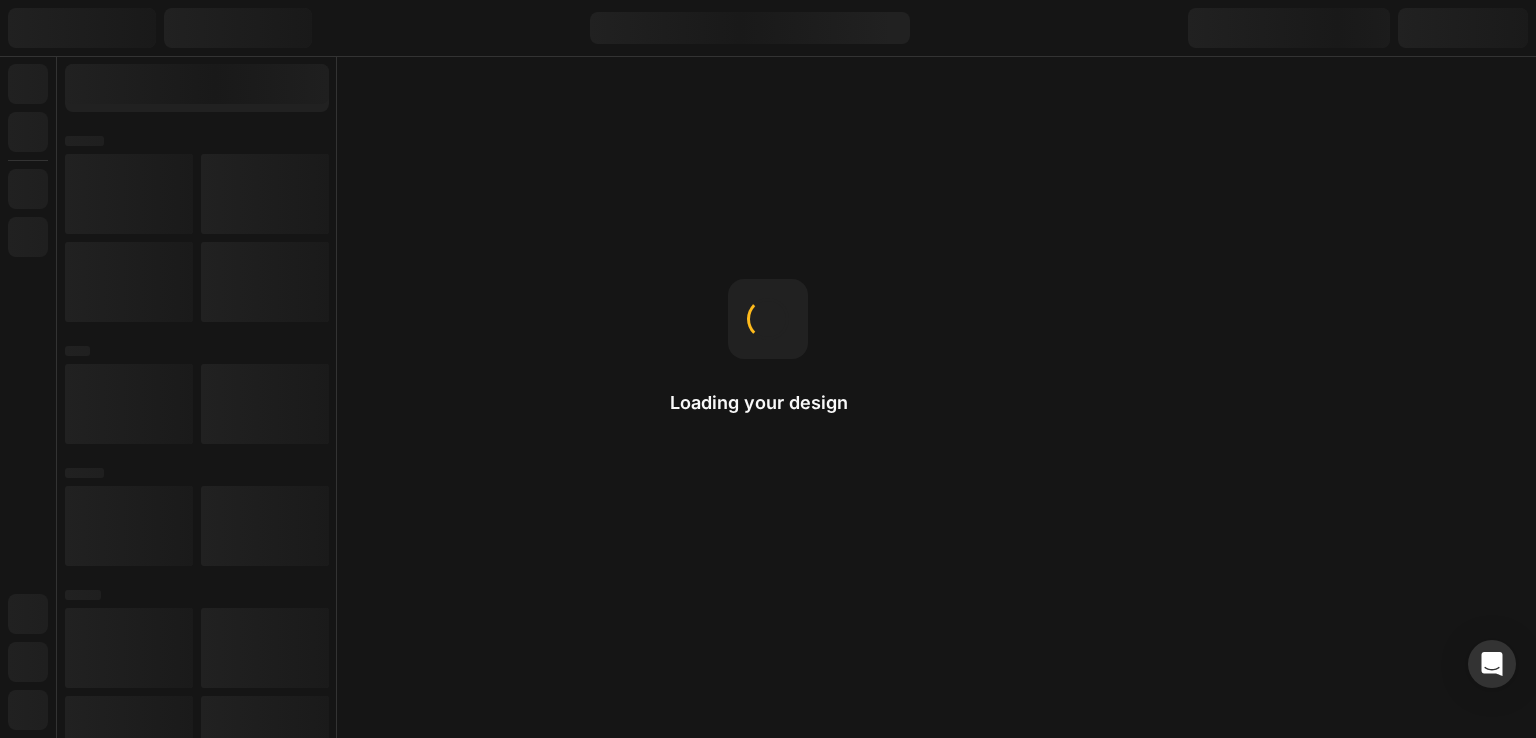scroll, scrollTop: 0, scrollLeft: 0, axis: both 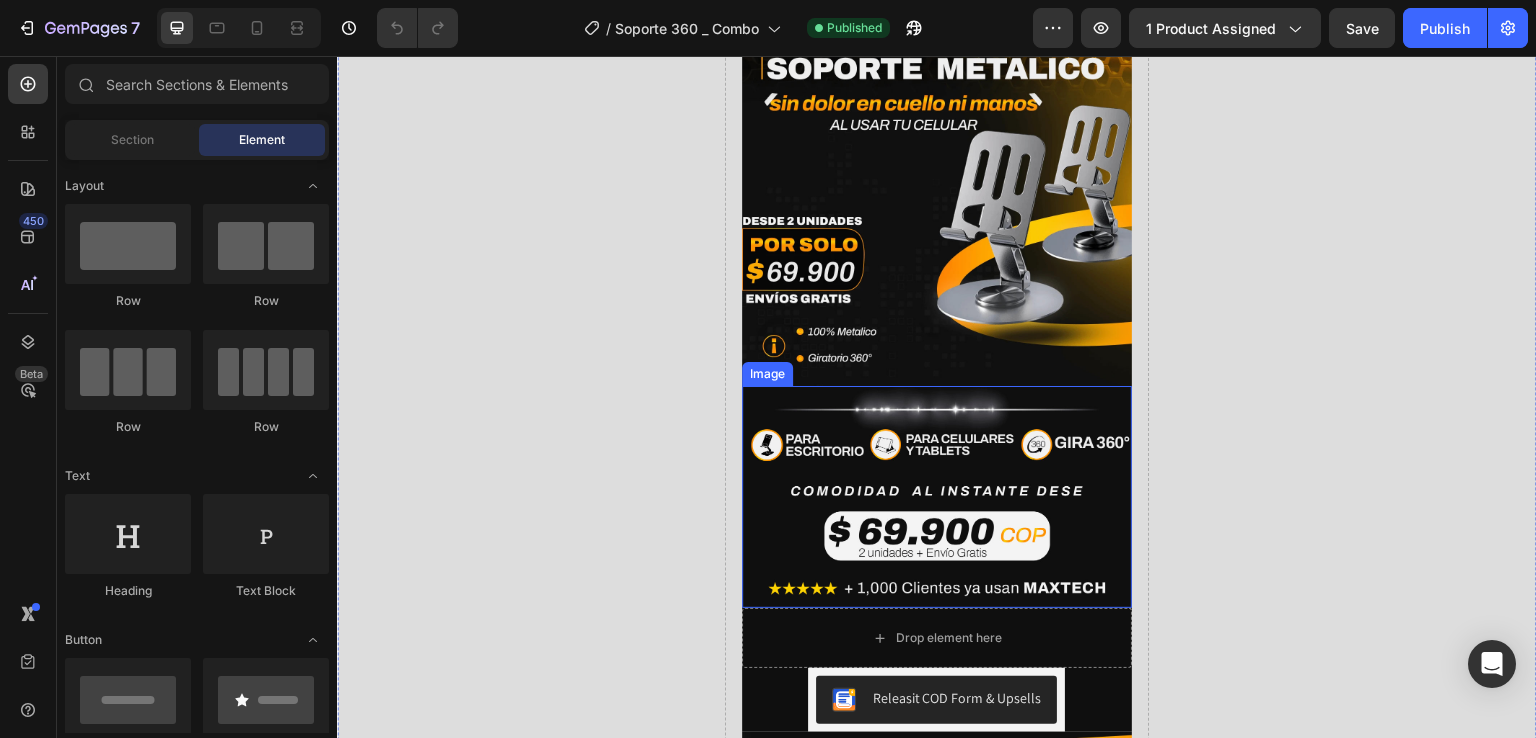 click at bounding box center (936, 497) 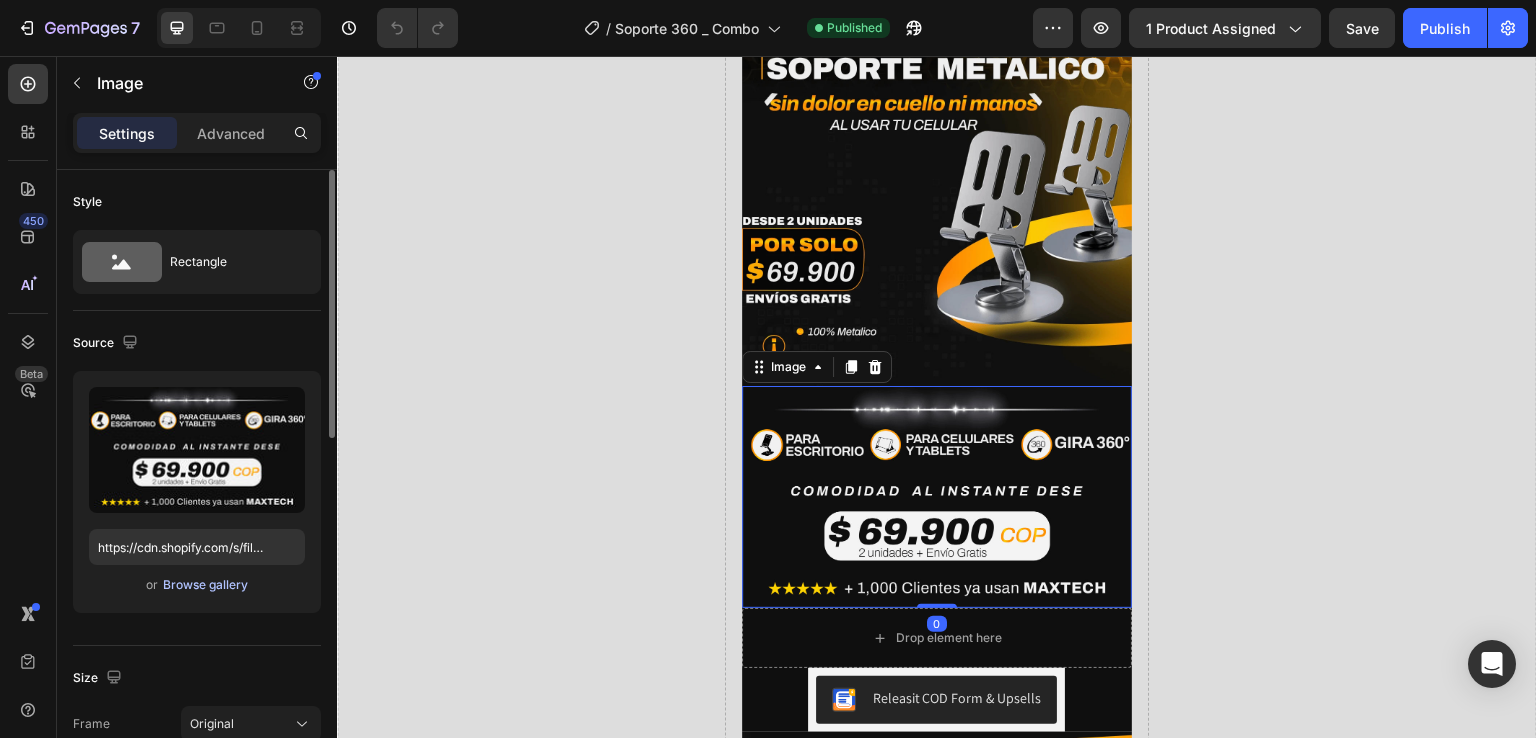 click on "Browse gallery" at bounding box center [205, 585] 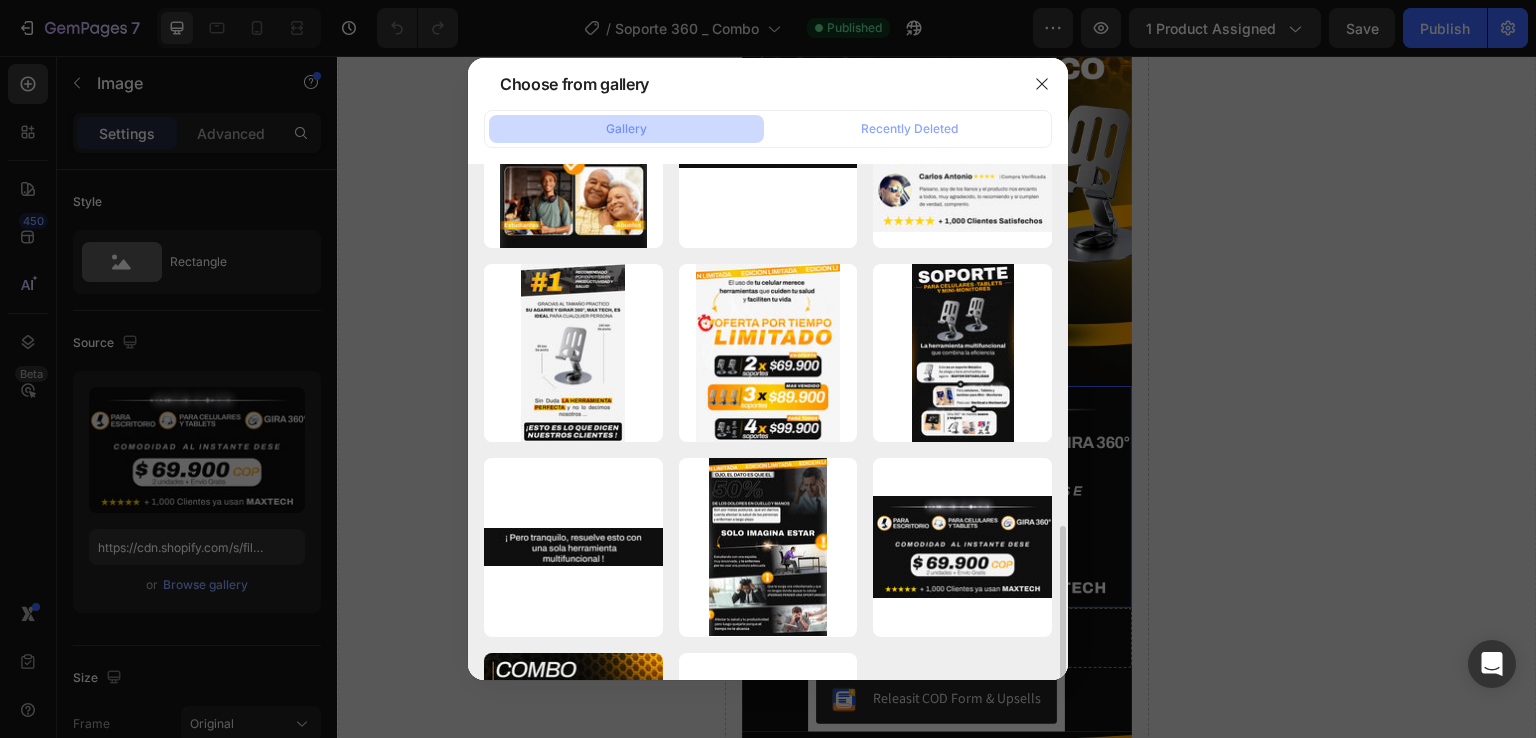 scroll, scrollTop: 600, scrollLeft: 0, axis: vertical 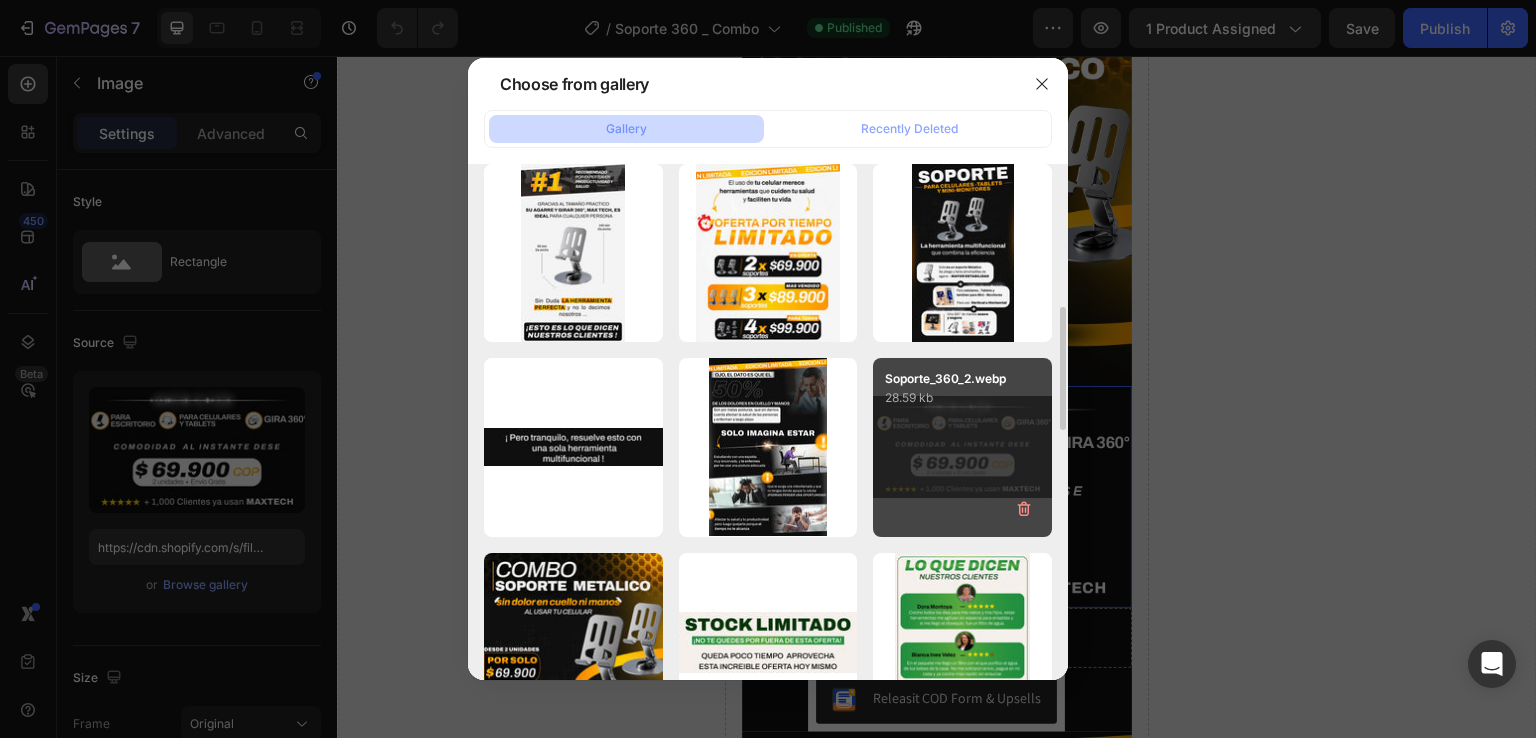 click on "Soporte_360_2.webp 28.59 kb" at bounding box center [962, 447] 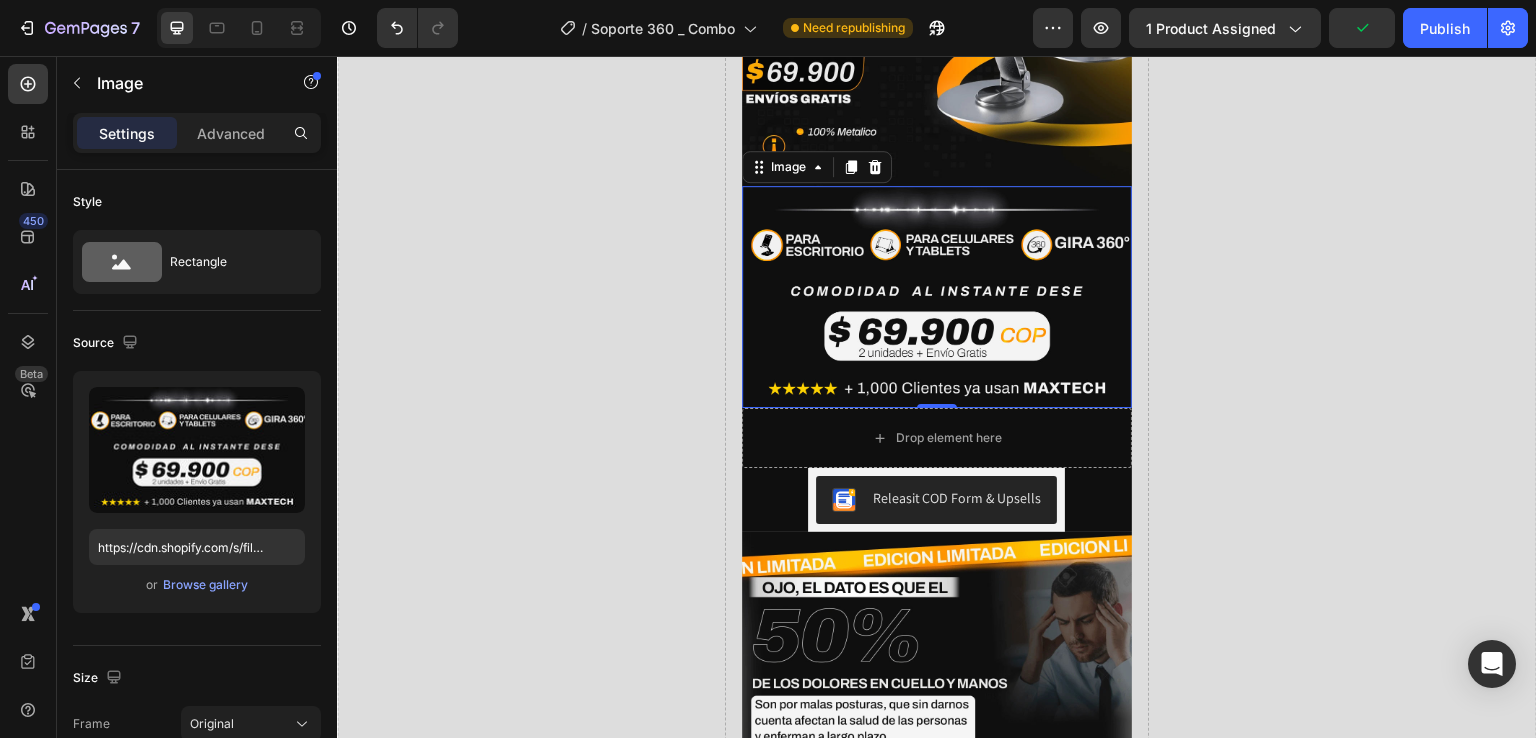 scroll, scrollTop: 400, scrollLeft: 0, axis: vertical 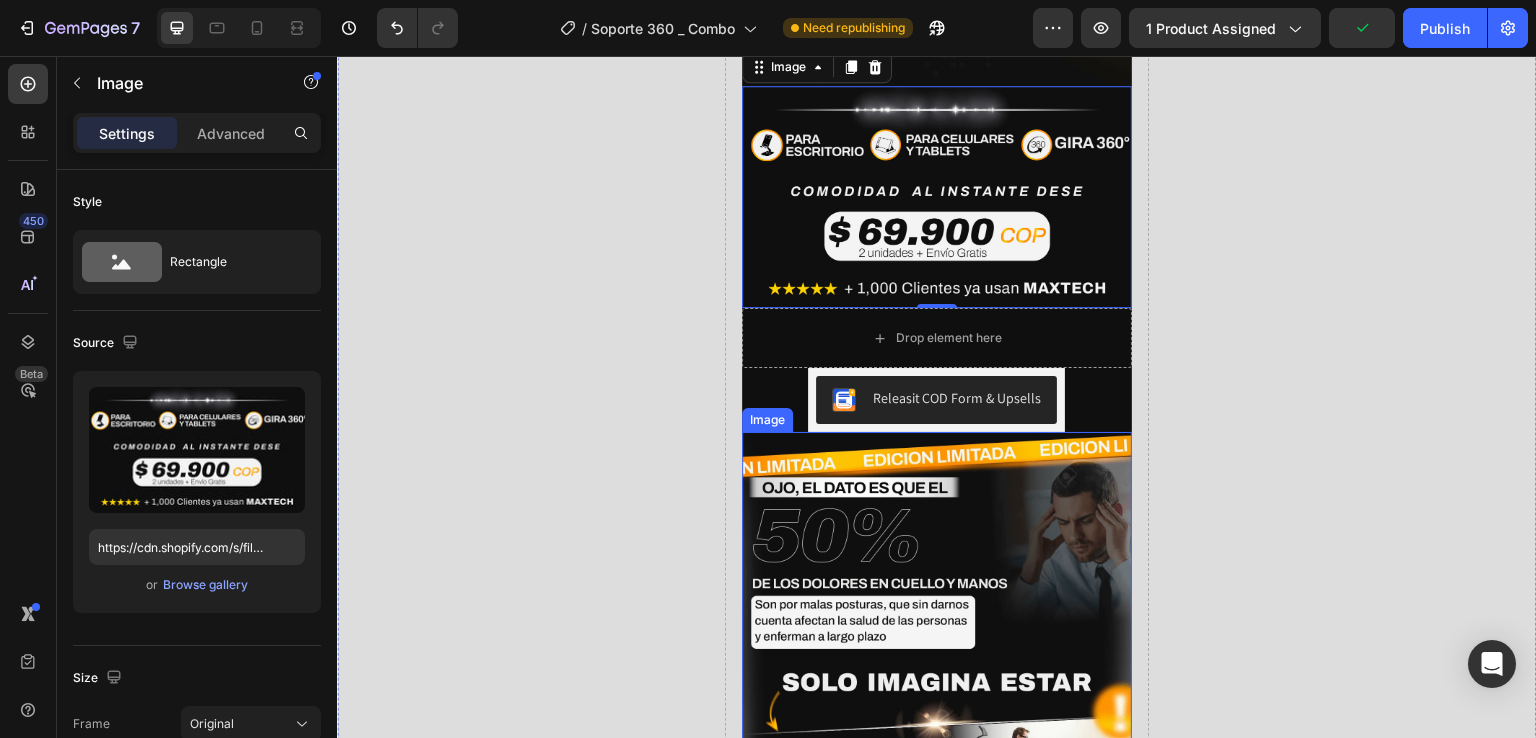 click at bounding box center (936, 729) 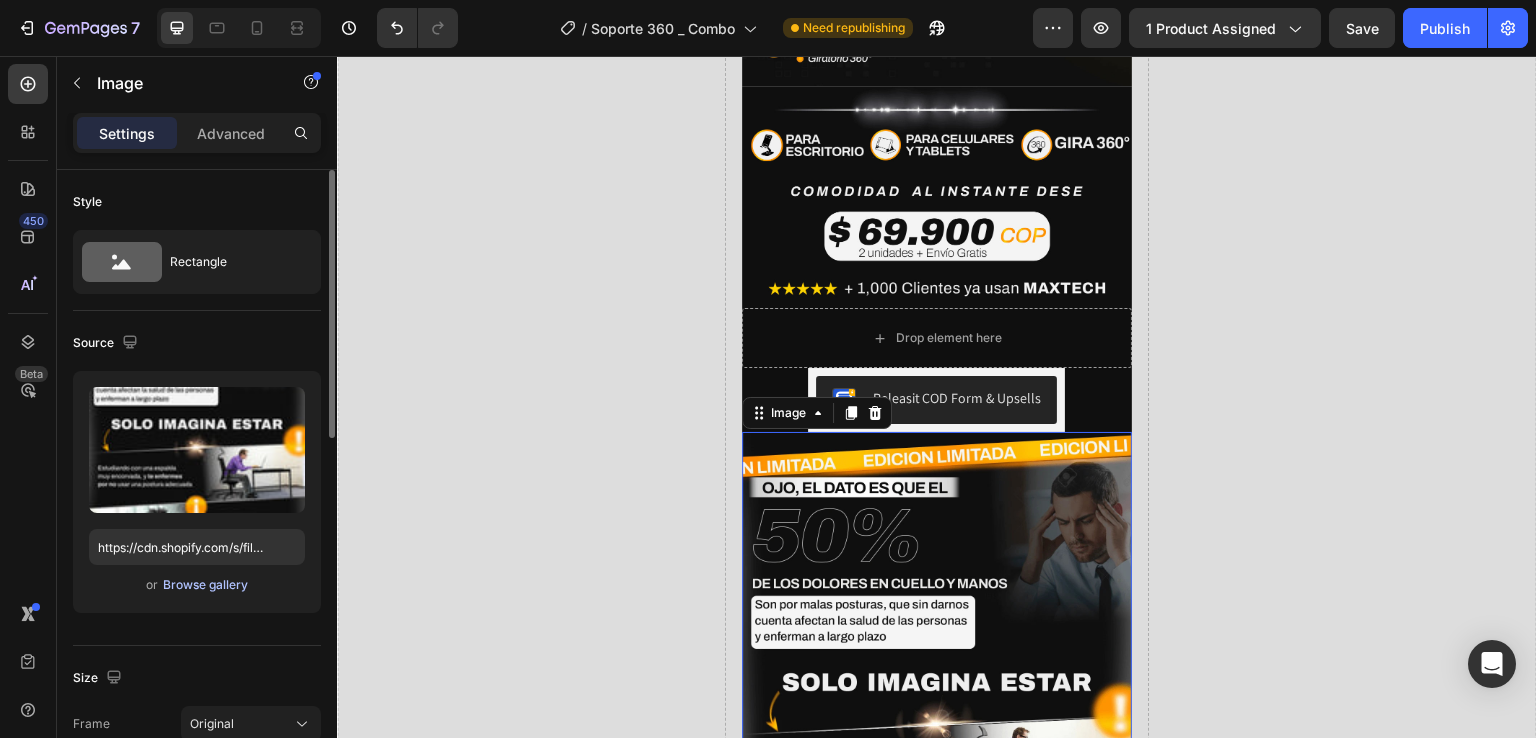 click on "Browse gallery" at bounding box center [205, 585] 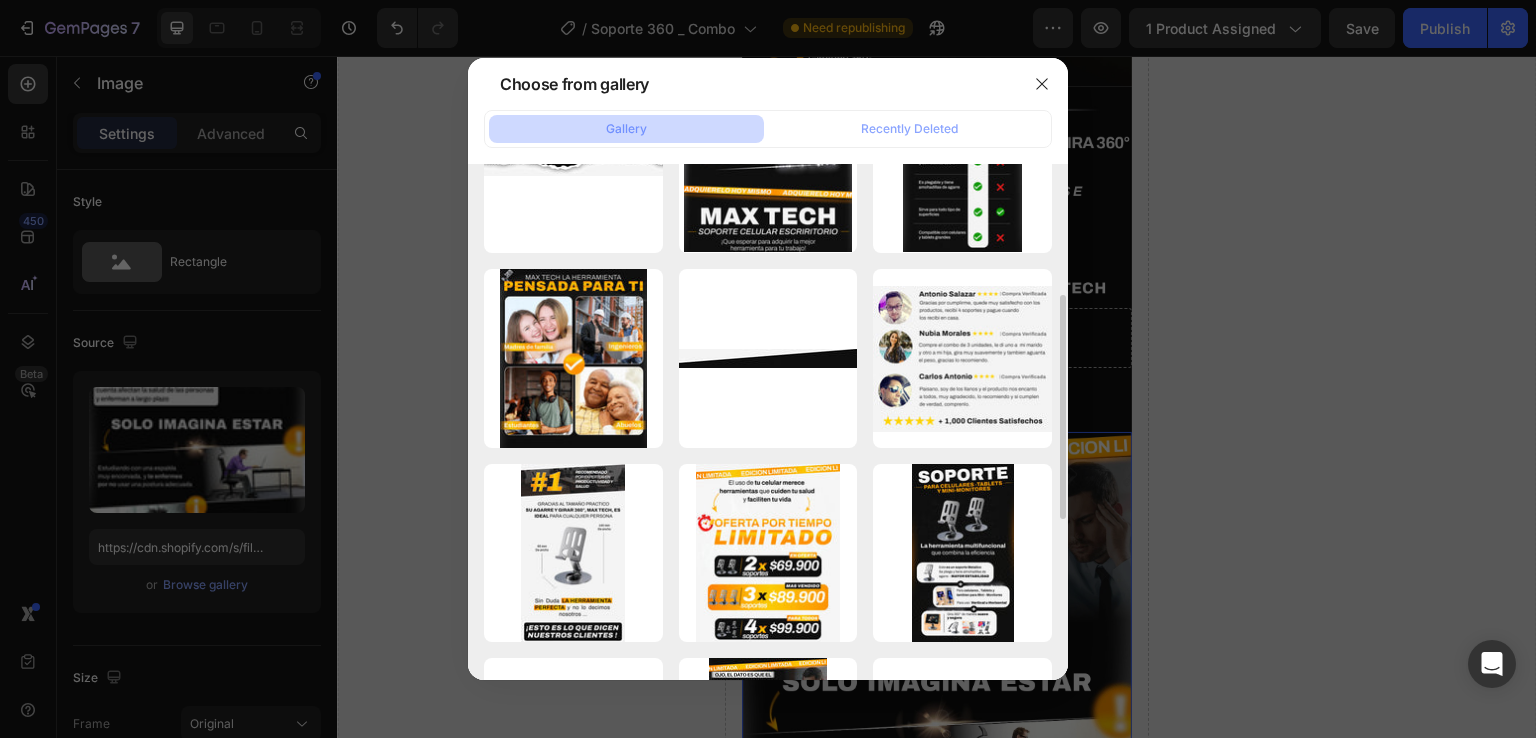 scroll, scrollTop: 600, scrollLeft: 0, axis: vertical 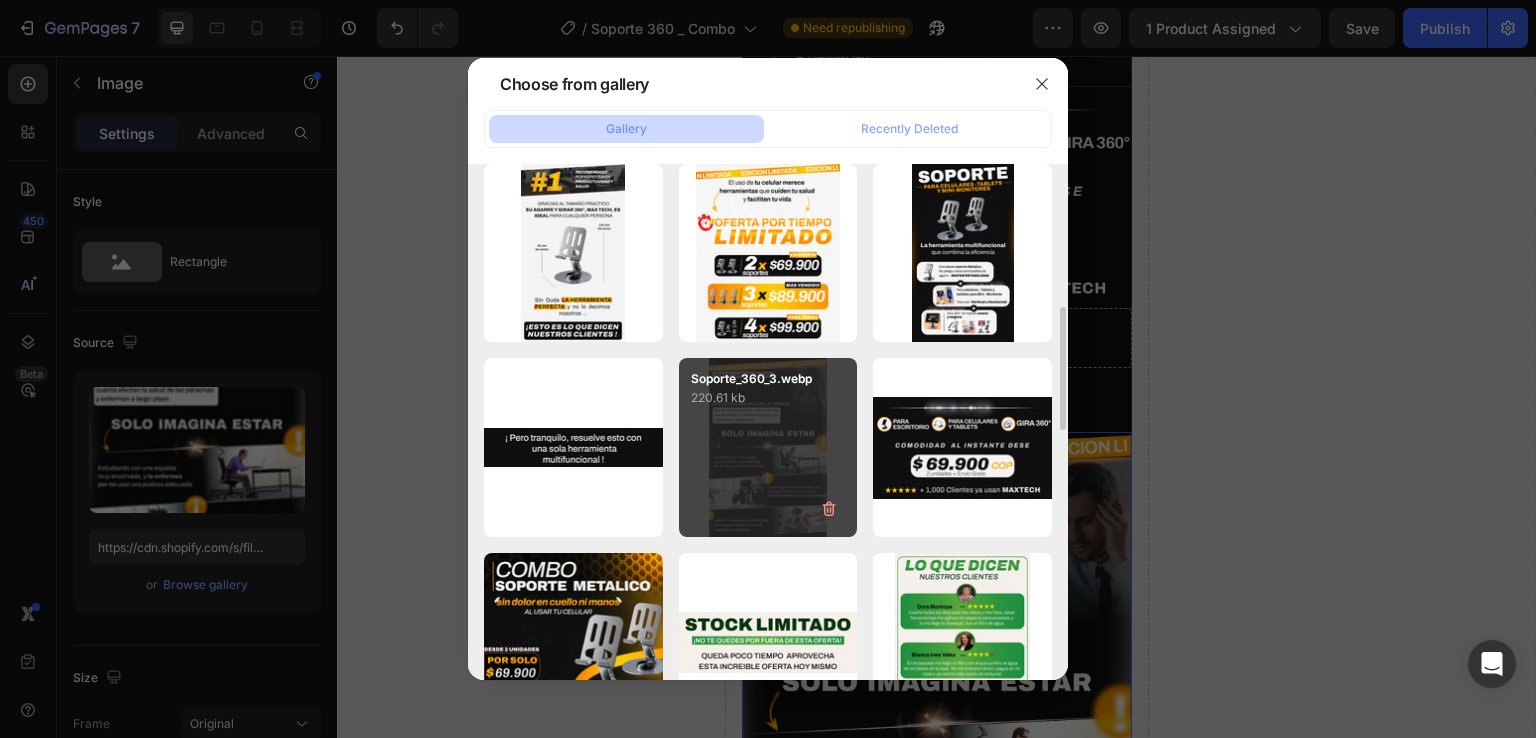 click on "Soporte_360_3.webp 220.61 kb" at bounding box center [768, 447] 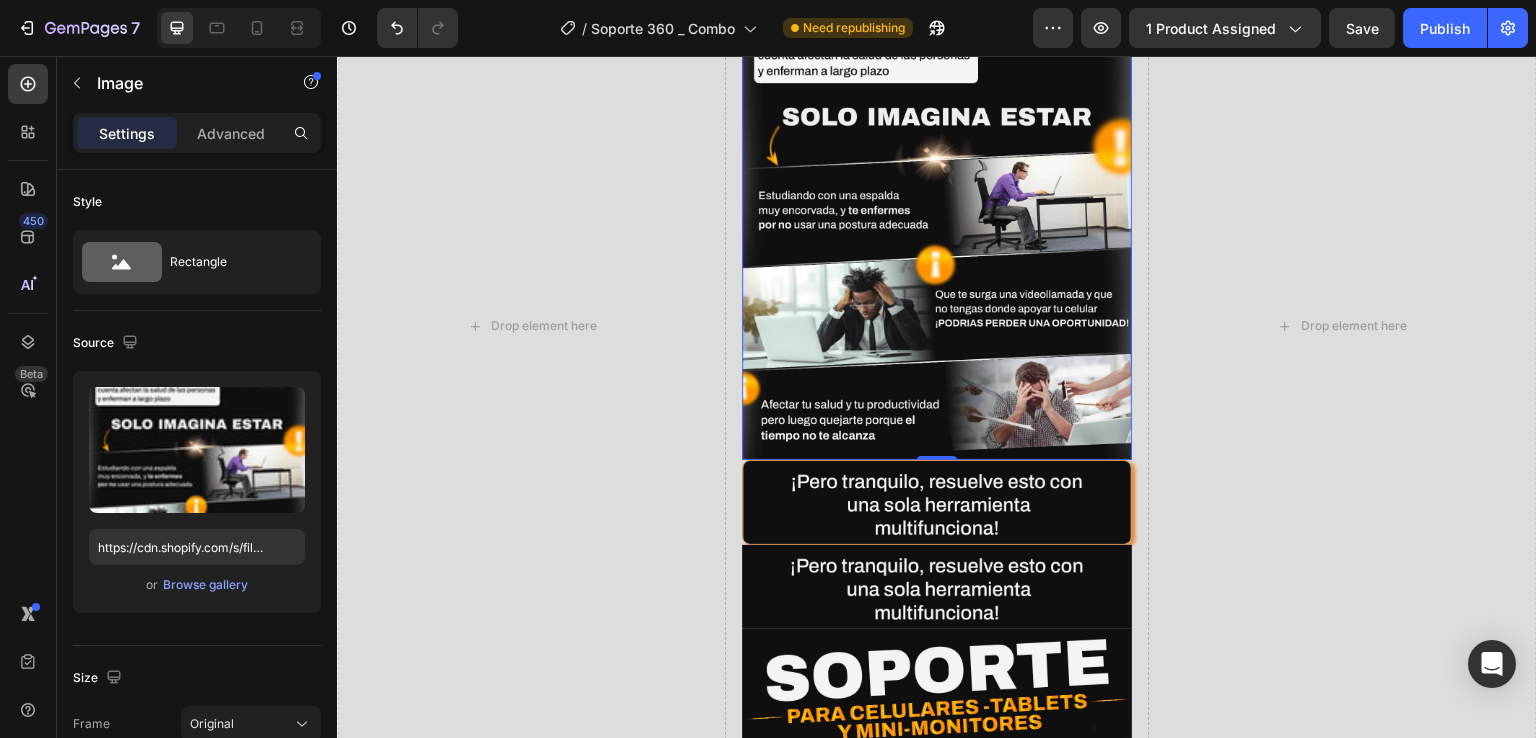 scroll, scrollTop: 1000, scrollLeft: 0, axis: vertical 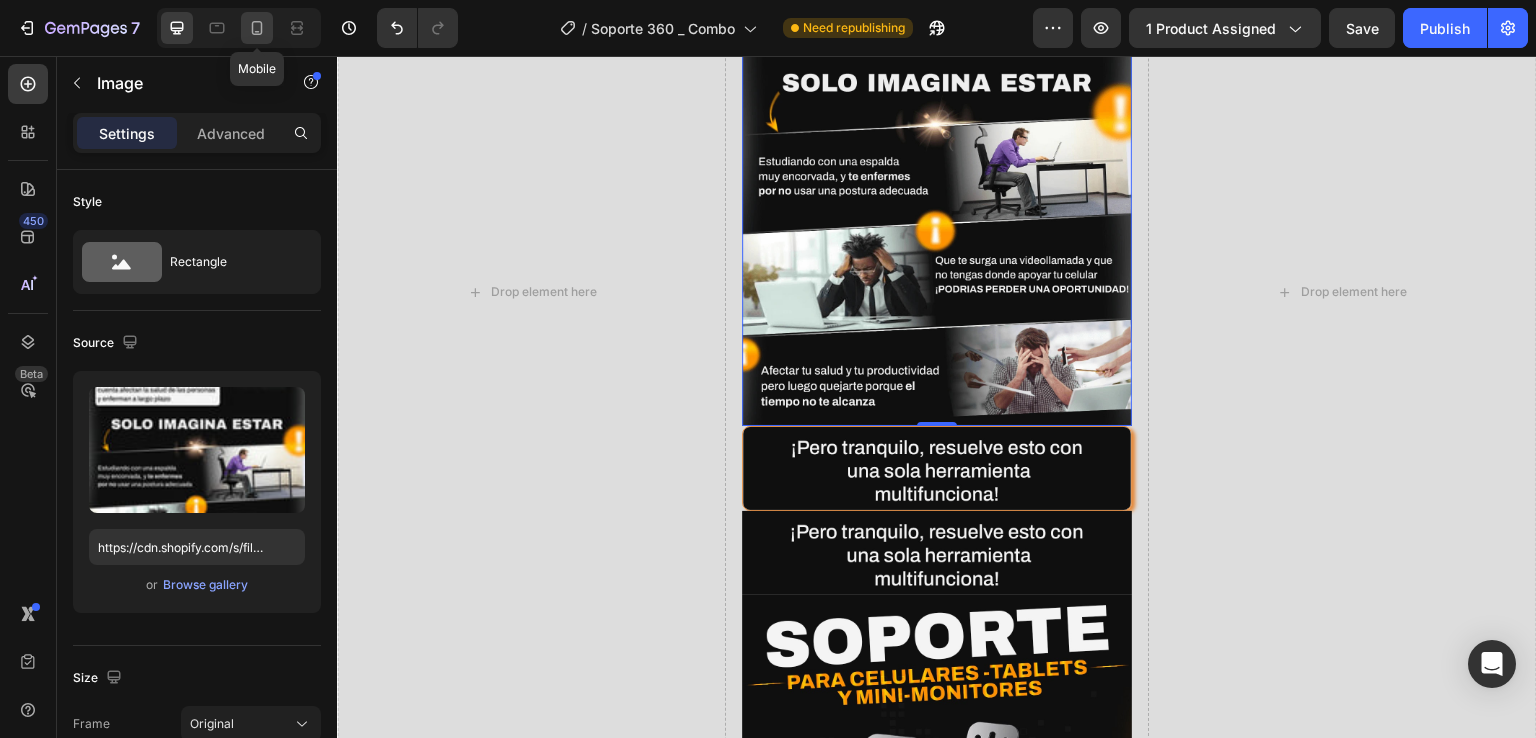 click 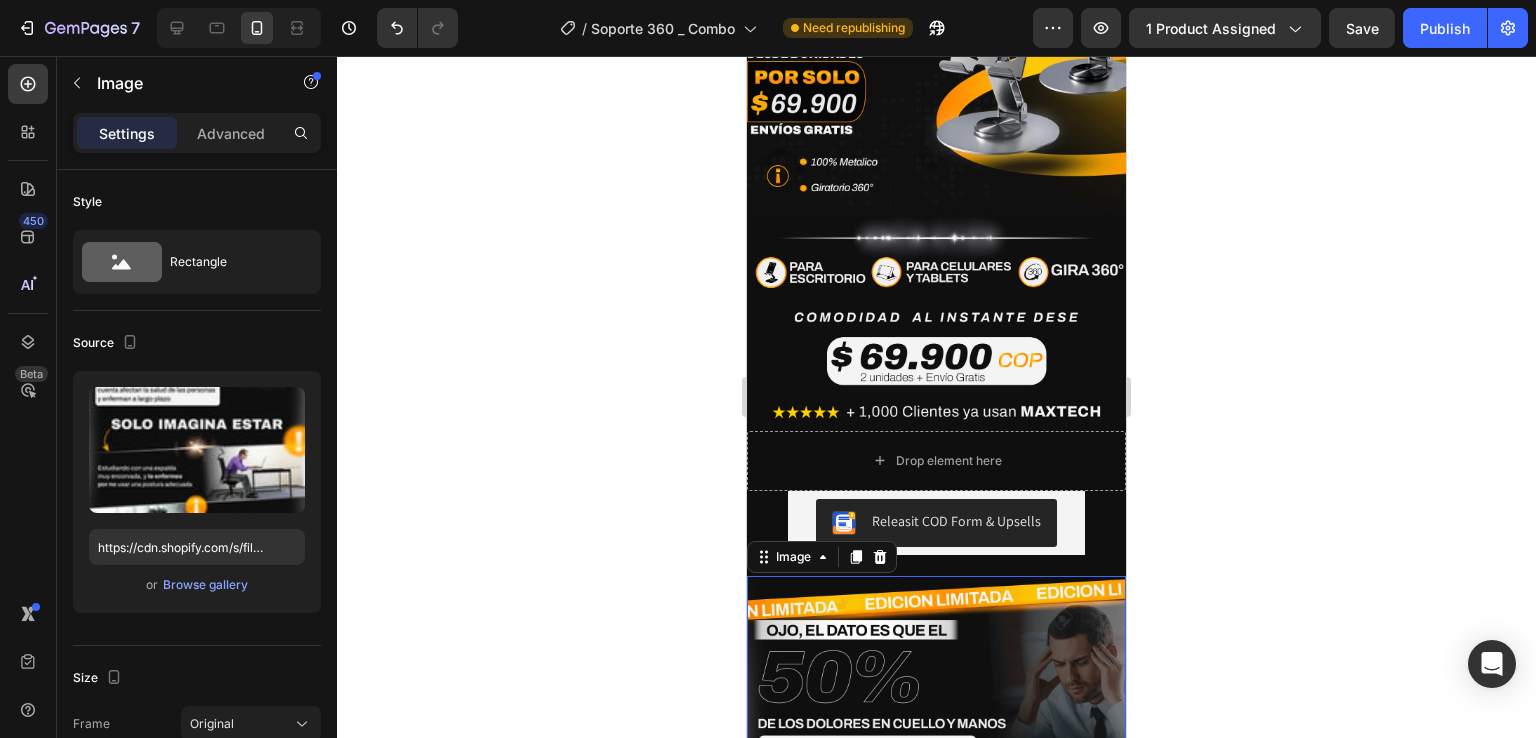 scroll, scrollTop: 0, scrollLeft: 0, axis: both 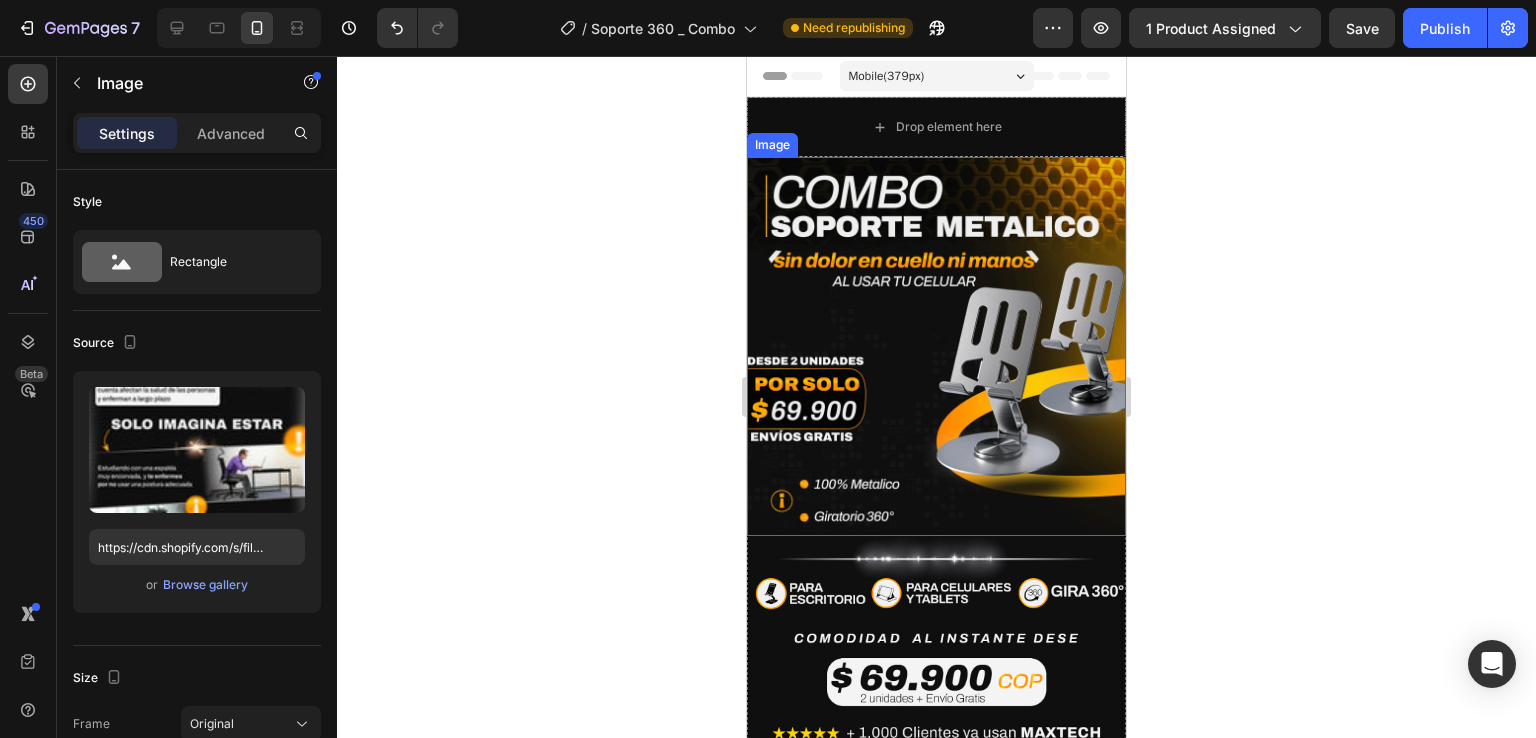 click at bounding box center (936, 346) 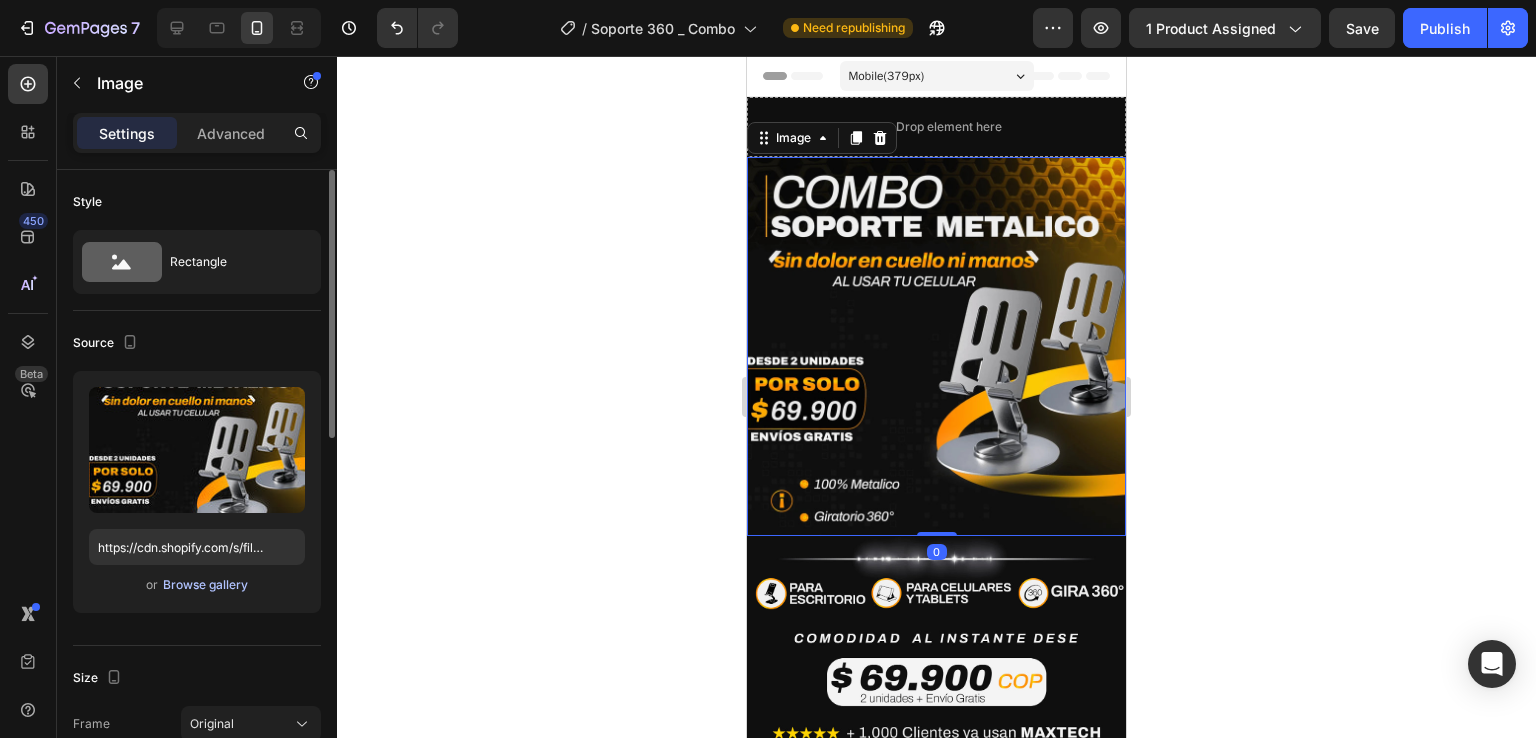 click on "Browse gallery" at bounding box center [205, 585] 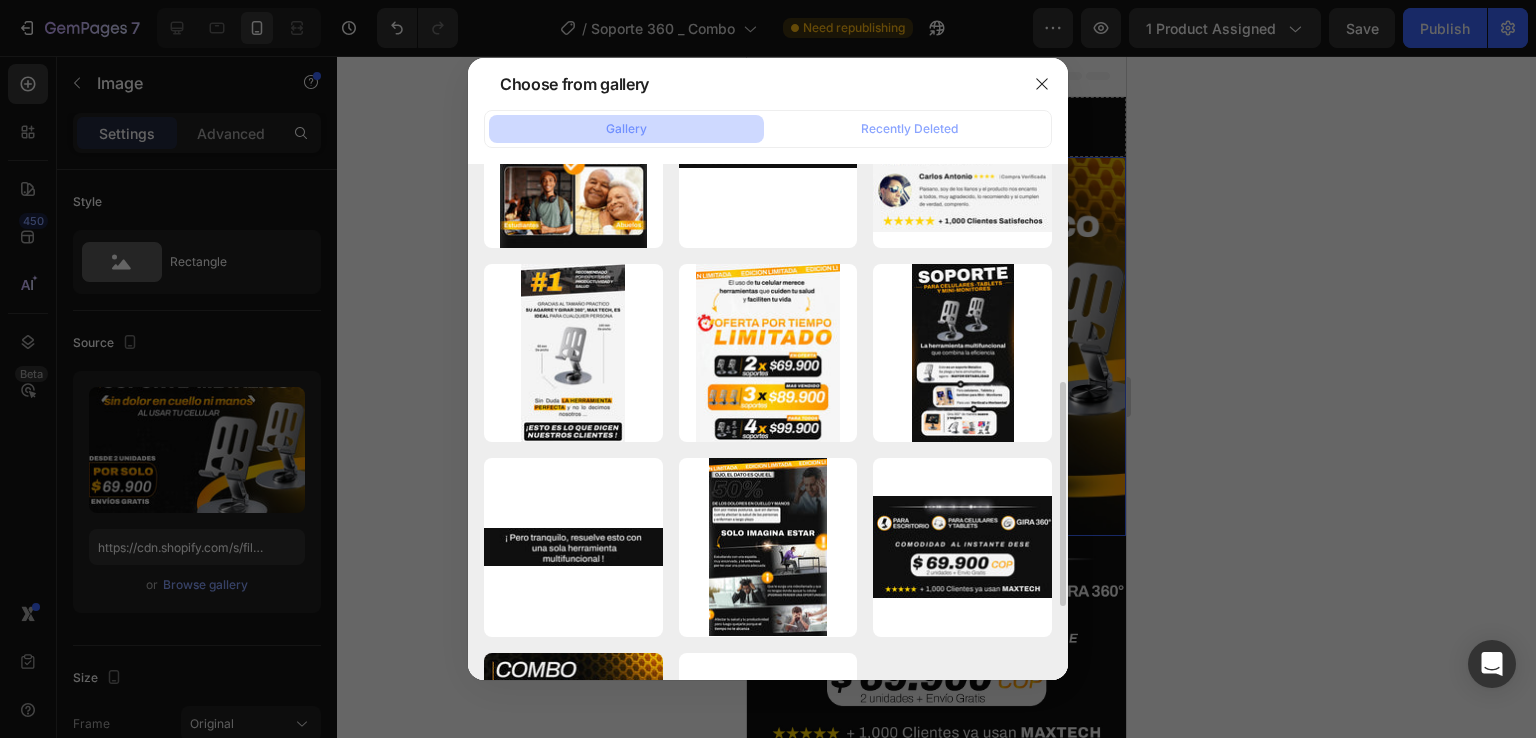 scroll, scrollTop: 600, scrollLeft: 0, axis: vertical 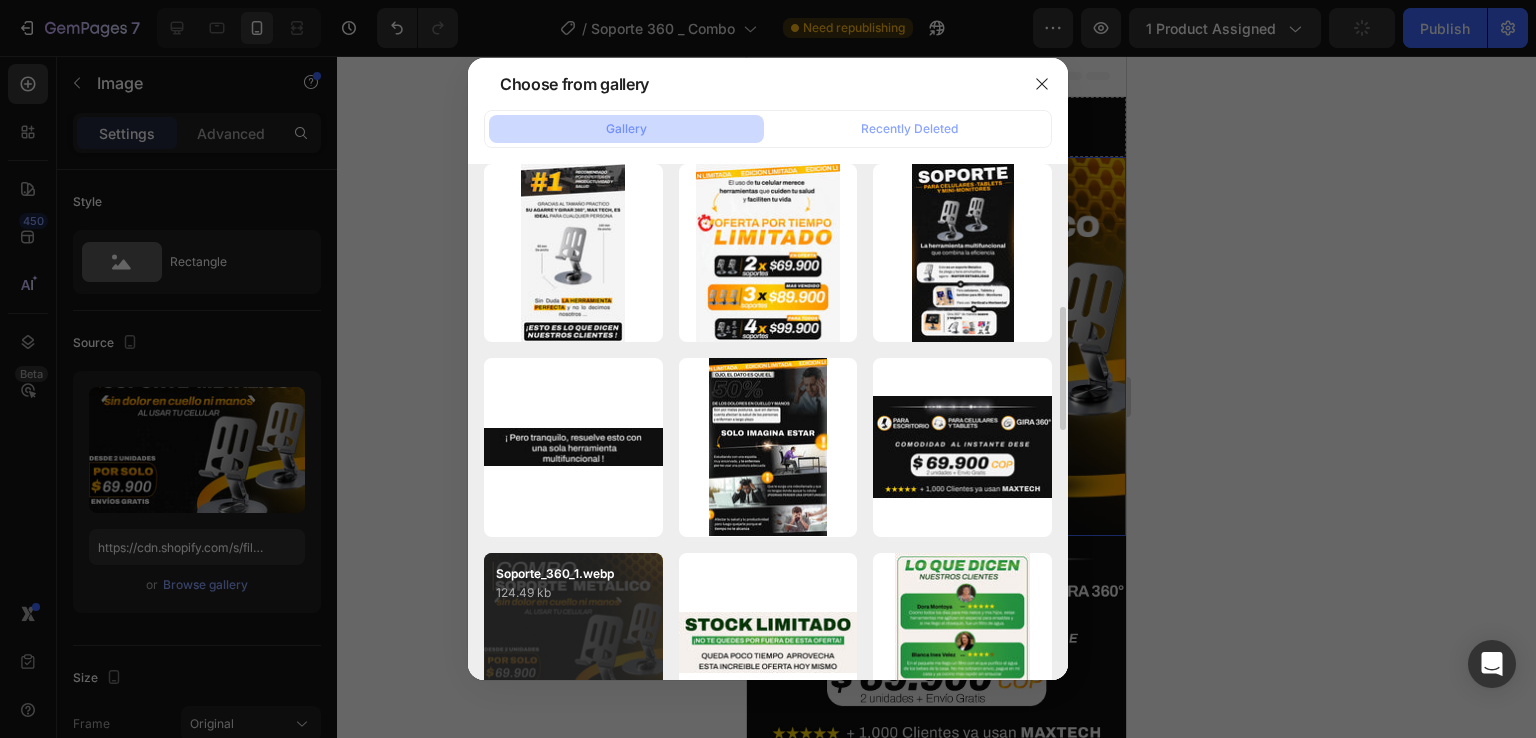 click on "Soporte_360_1.webp 124.49 kb" at bounding box center [573, 642] 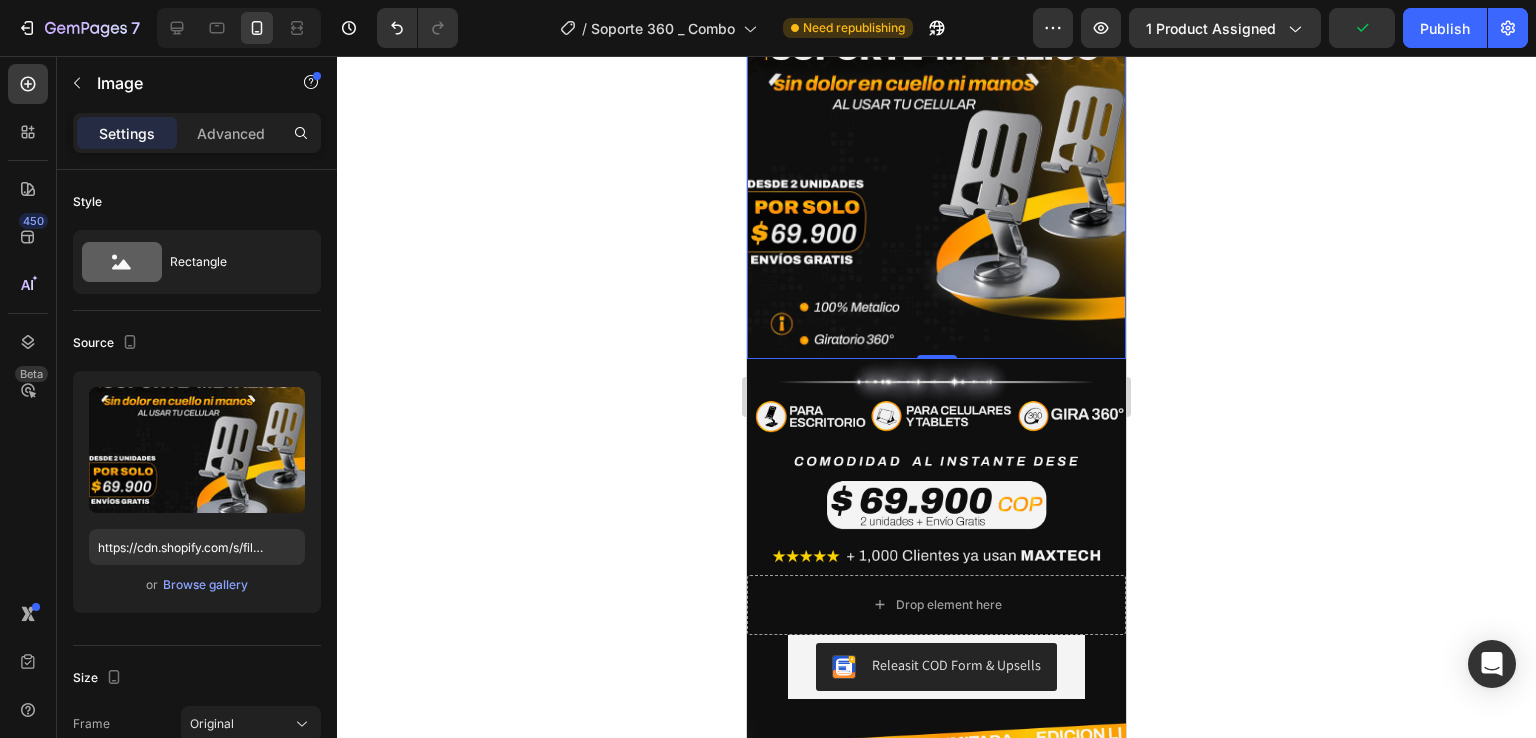 scroll, scrollTop: 200, scrollLeft: 0, axis: vertical 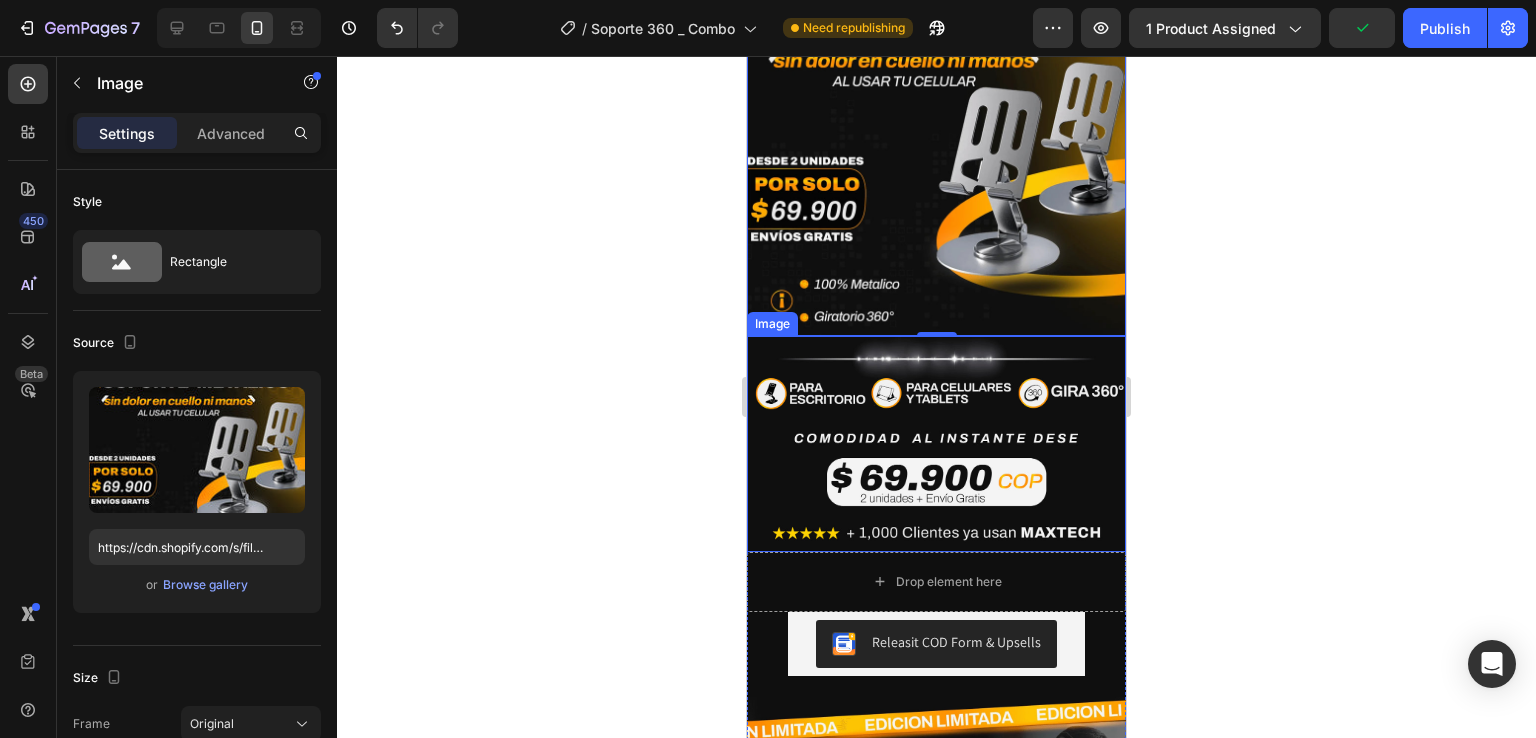 click at bounding box center (936, 444) 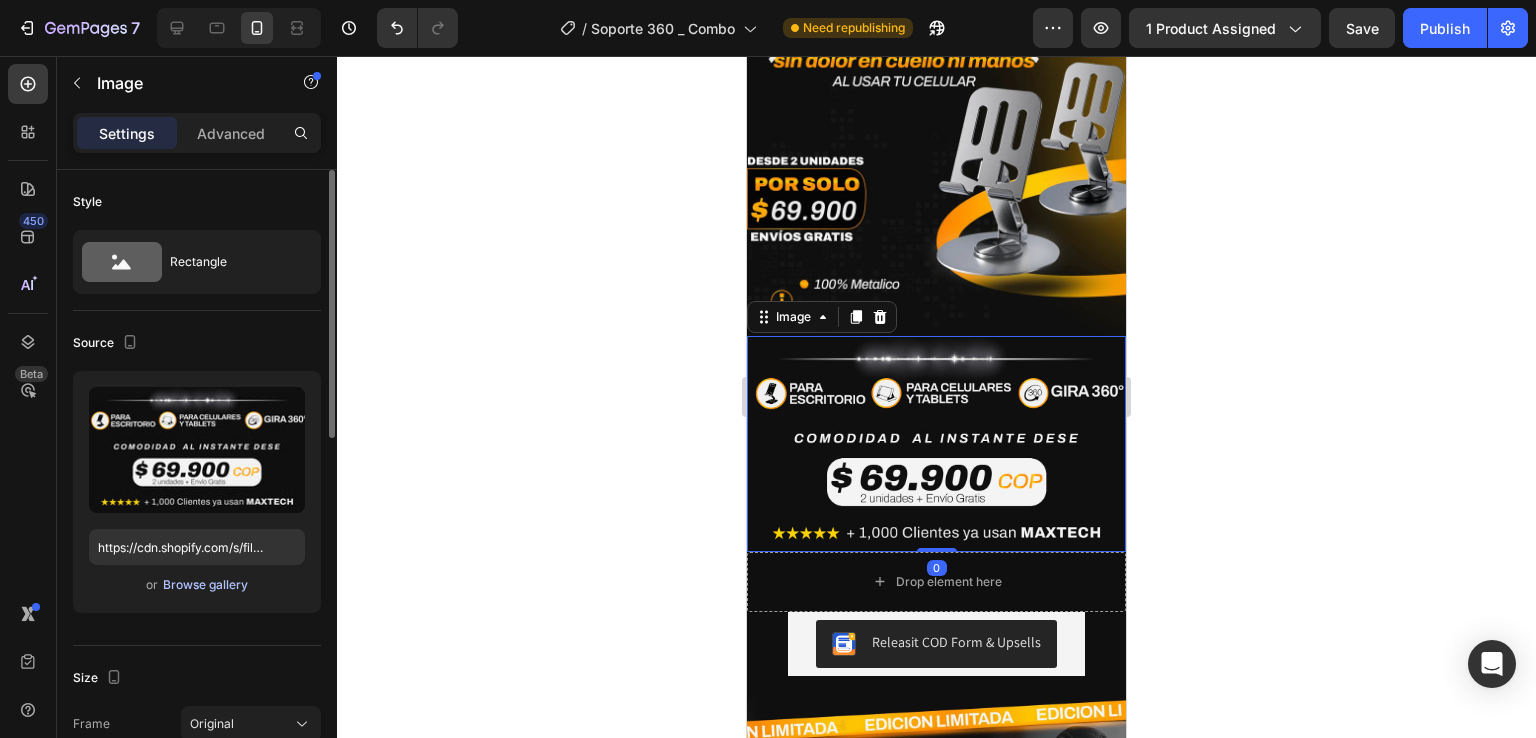 click on "Browse gallery" at bounding box center [205, 585] 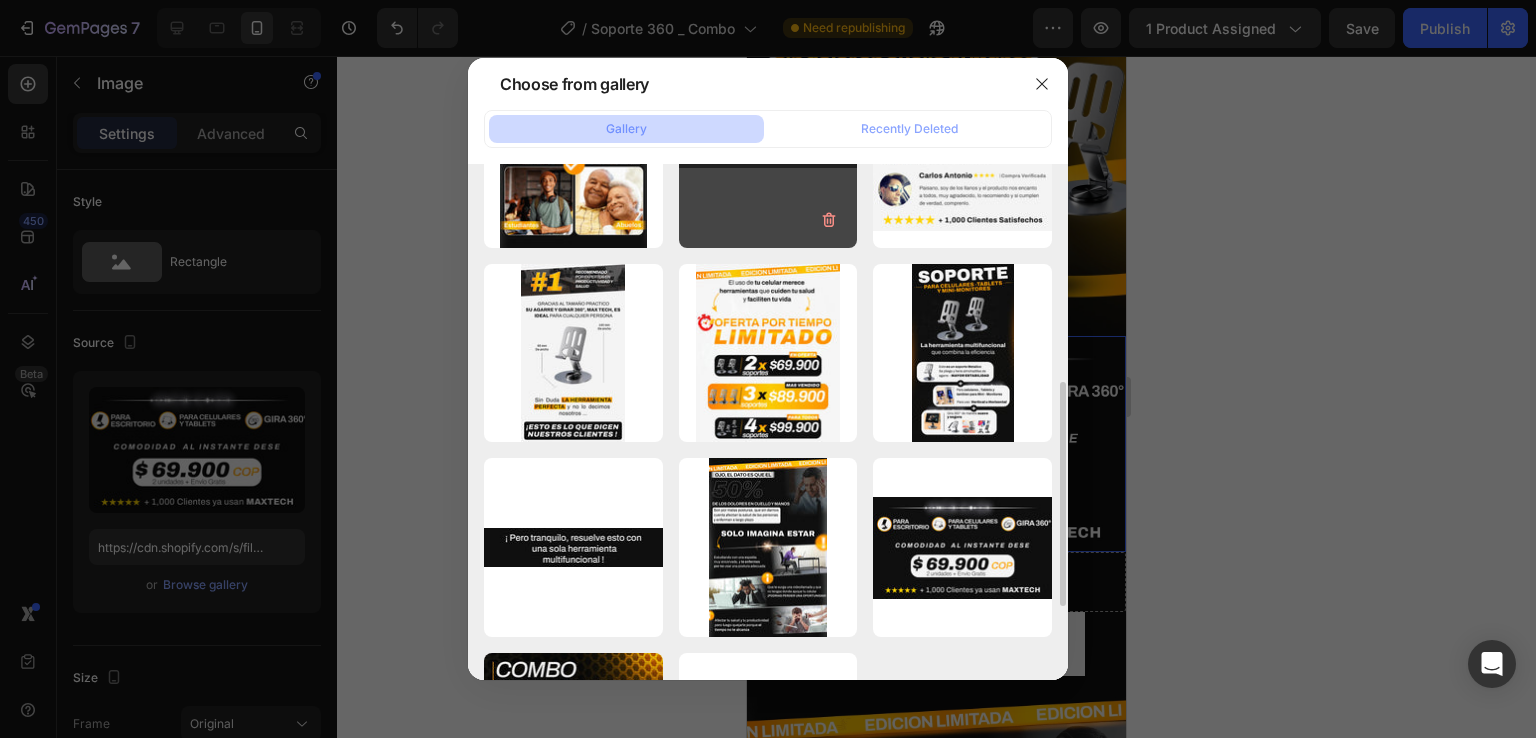 scroll, scrollTop: 600, scrollLeft: 0, axis: vertical 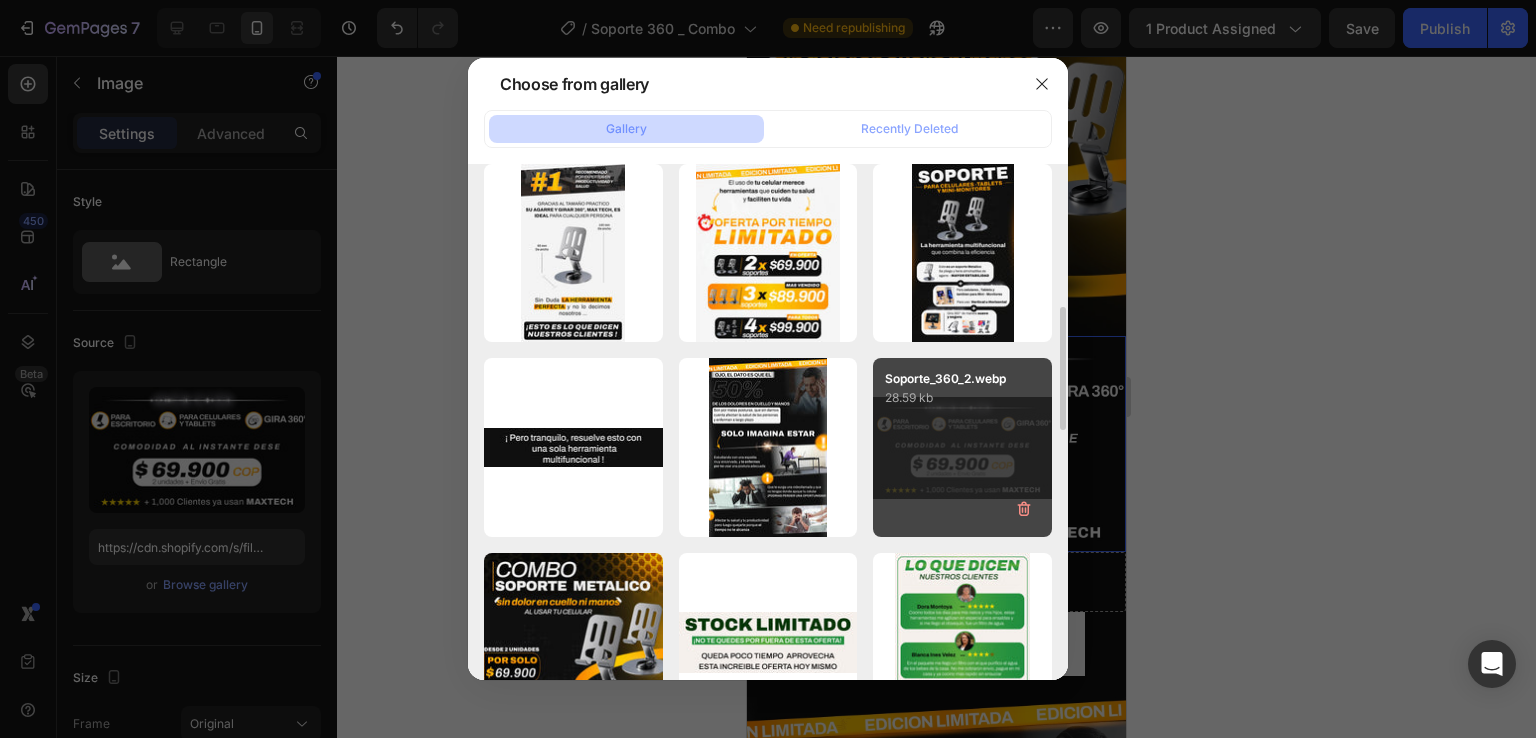 click on "Soporte_360_2.webp 28.59 kb" at bounding box center [962, 447] 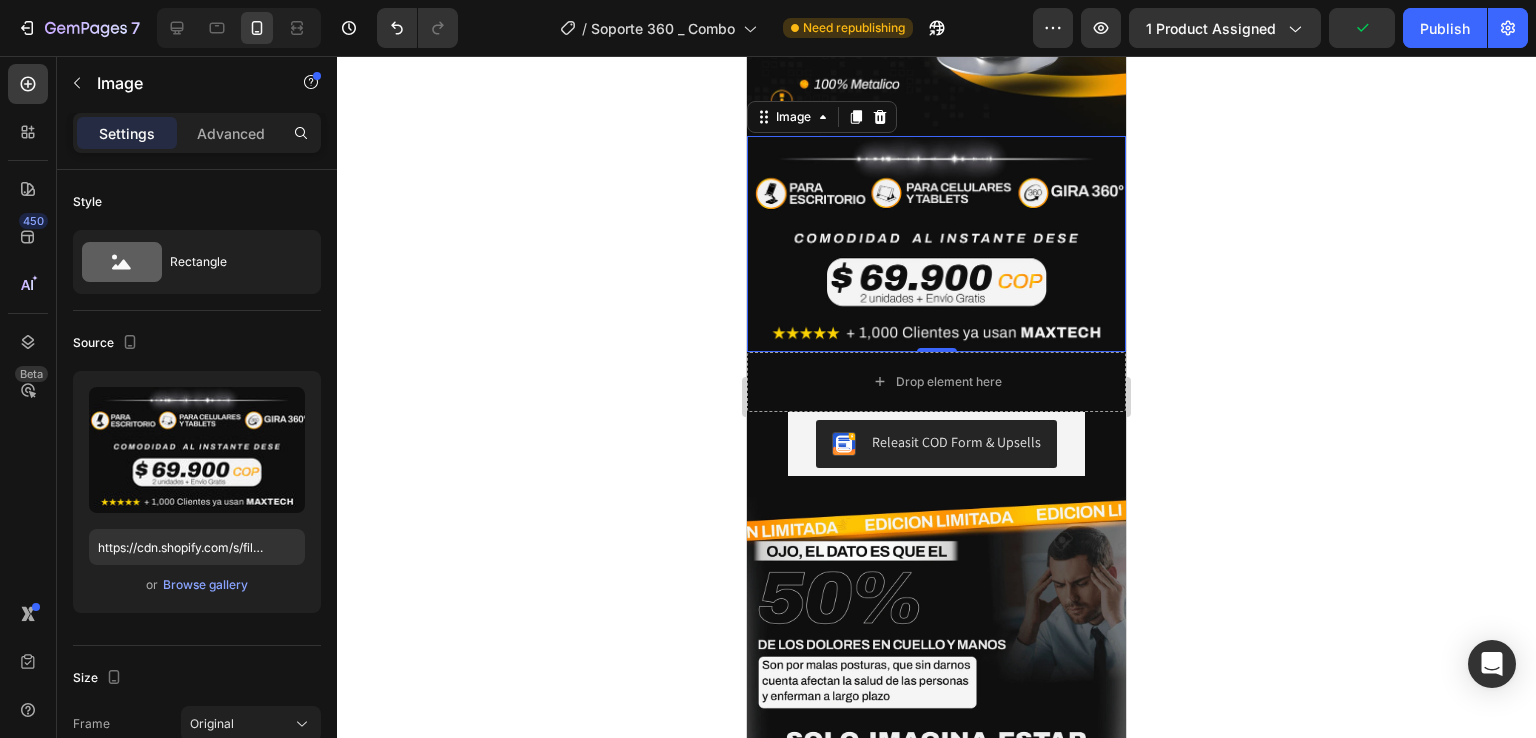 scroll, scrollTop: 500, scrollLeft: 0, axis: vertical 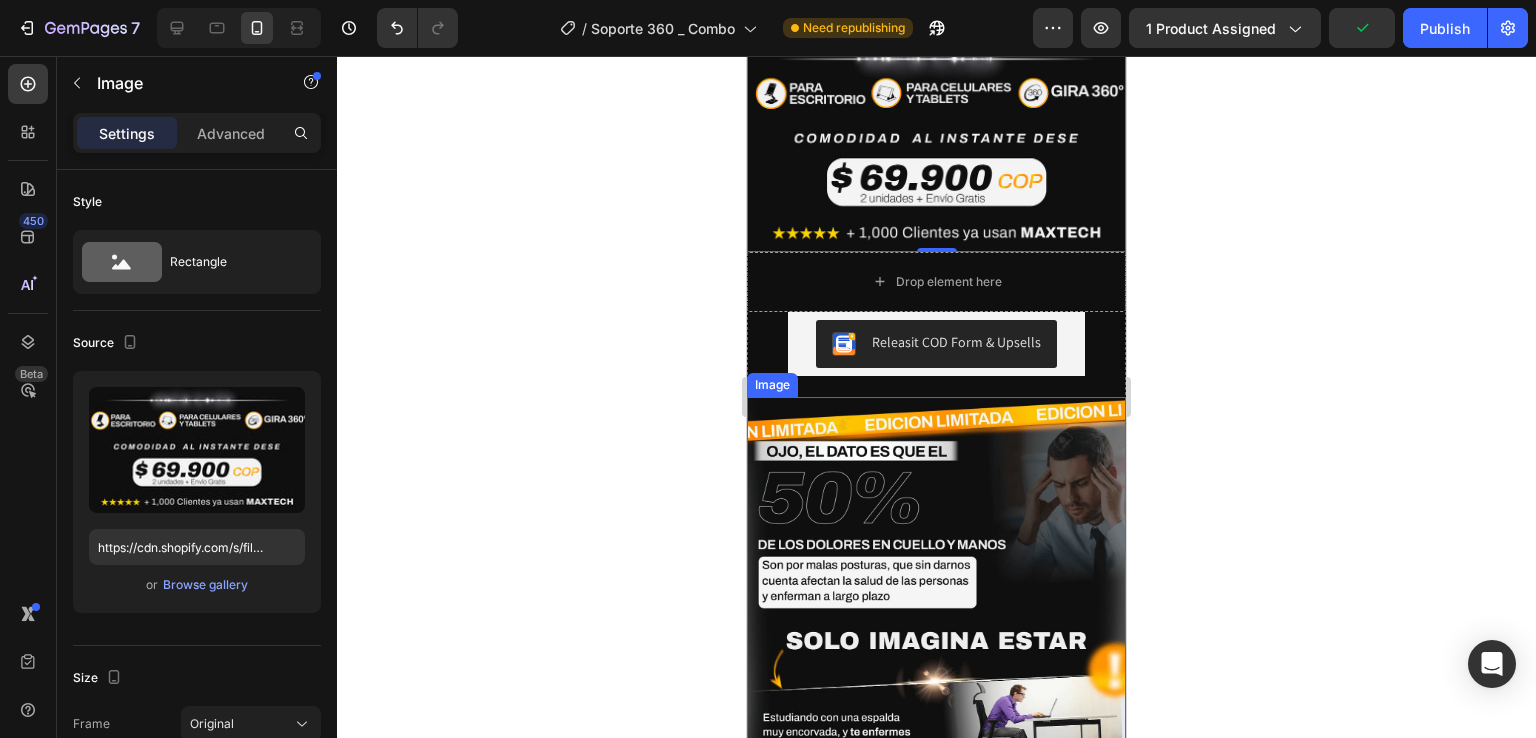 click at bounding box center [936, 686] 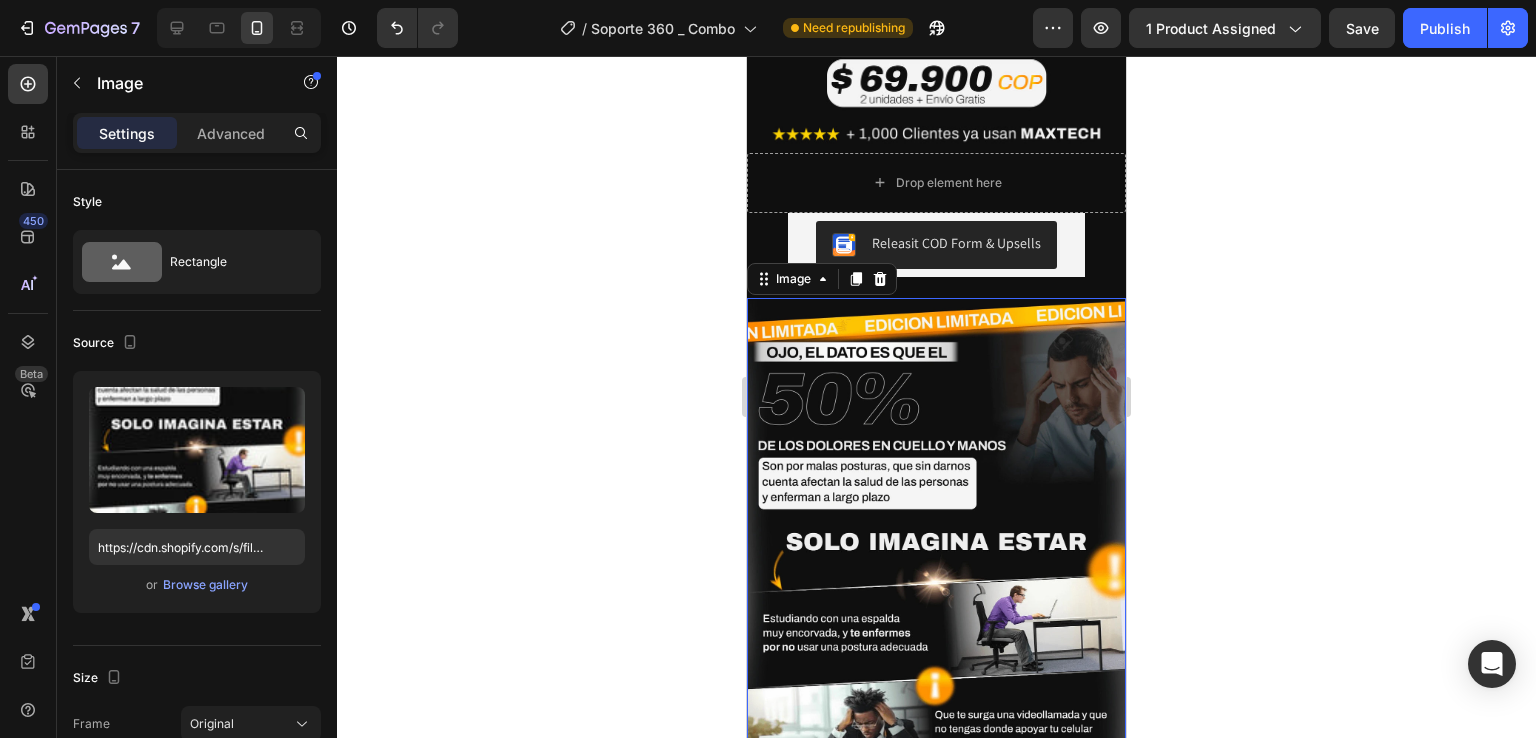 scroll, scrollTop: 600, scrollLeft: 0, axis: vertical 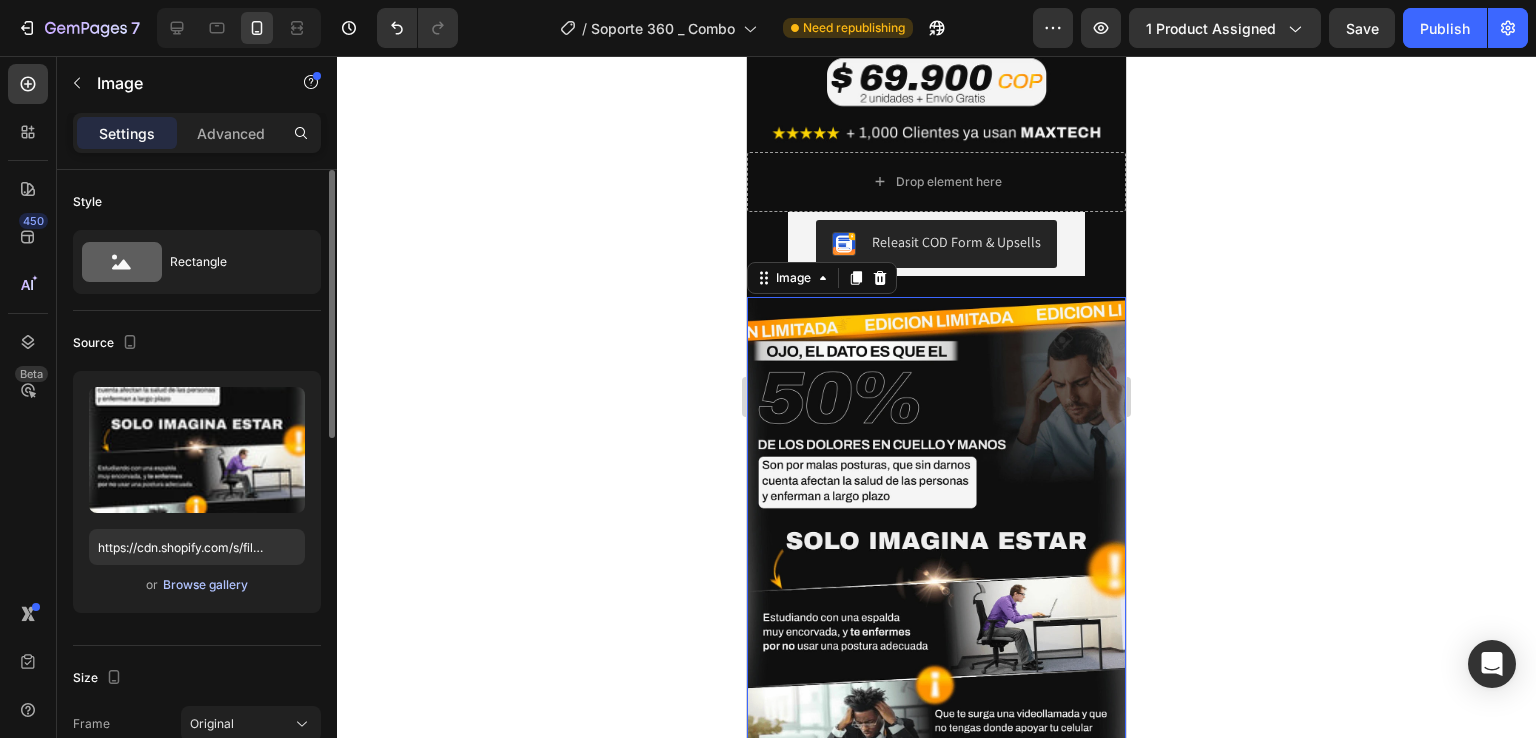 click on "Browse gallery" at bounding box center [205, 585] 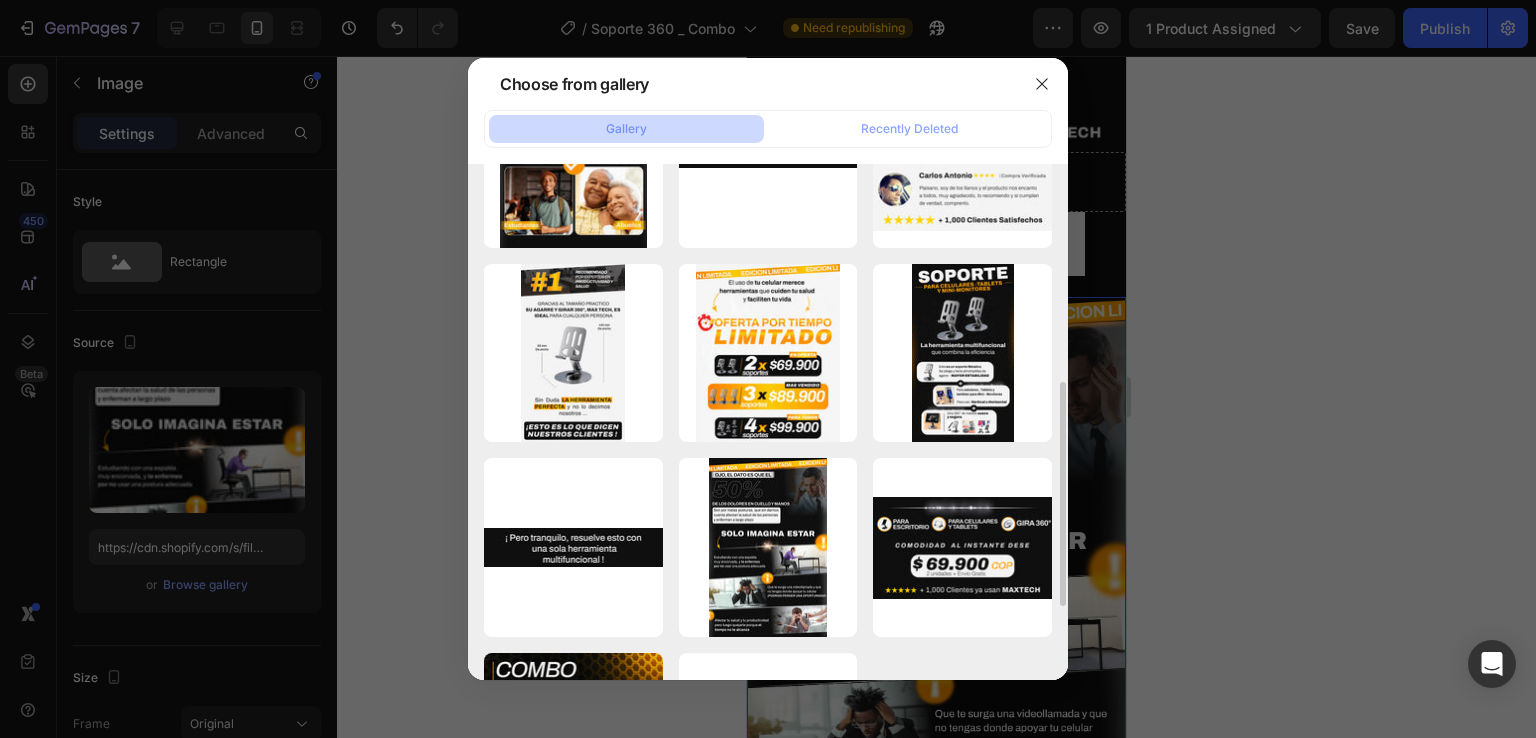 scroll, scrollTop: 600, scrollLeft: 0, axis: vertical 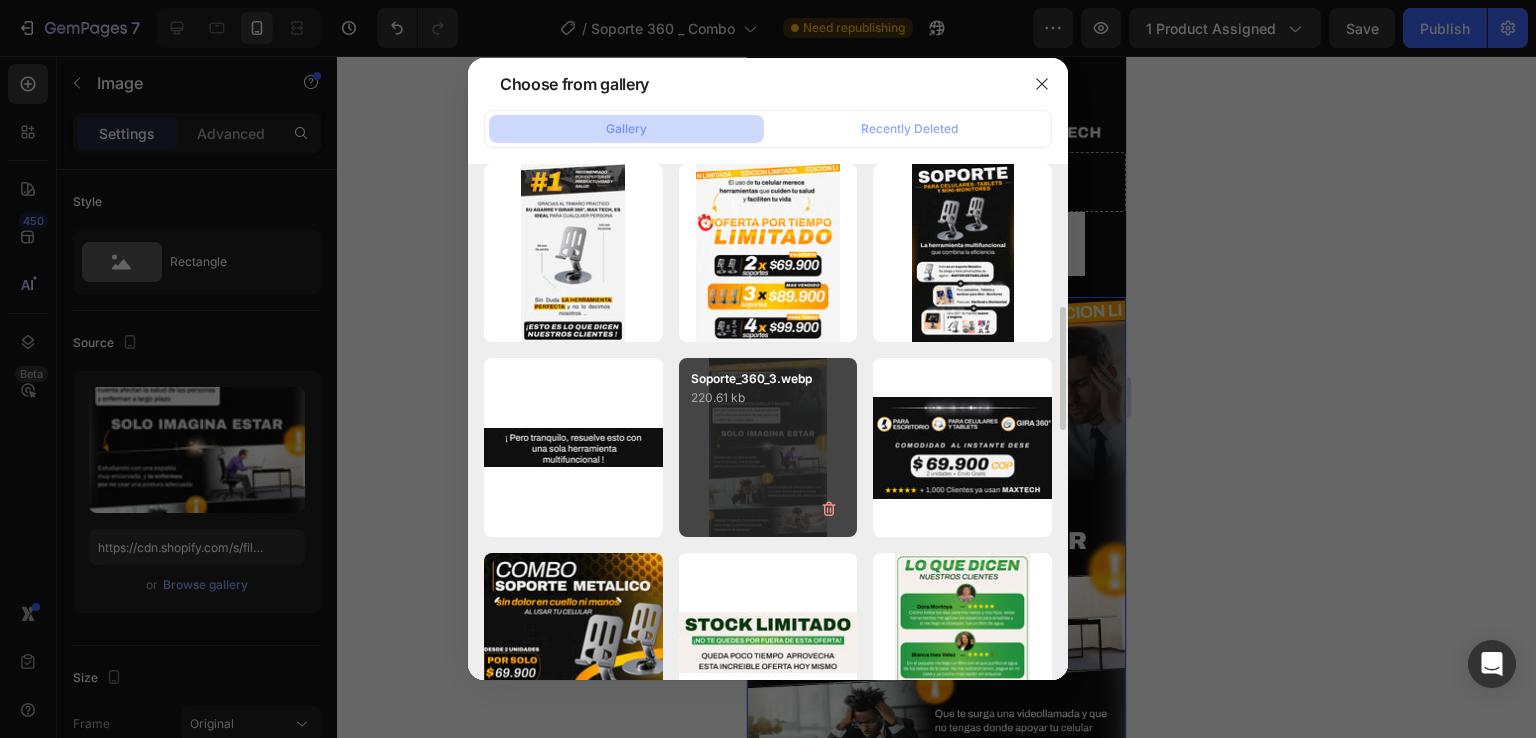 click on "Soporte_360_3.webp 220.61 kb" at bounding box center [768, 447] 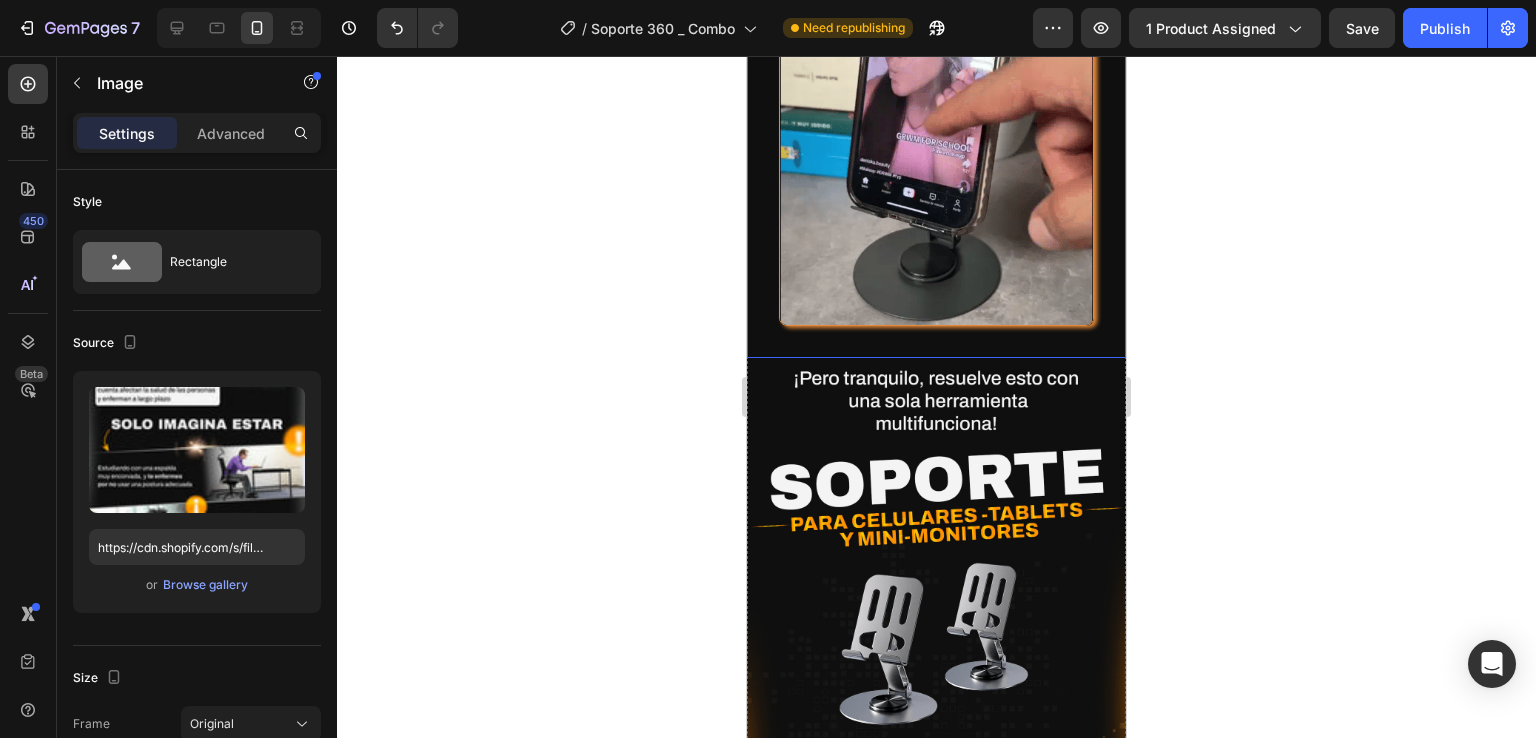 scroll, scrollTop: 1500, scrollLeft: 0, axis: vertical 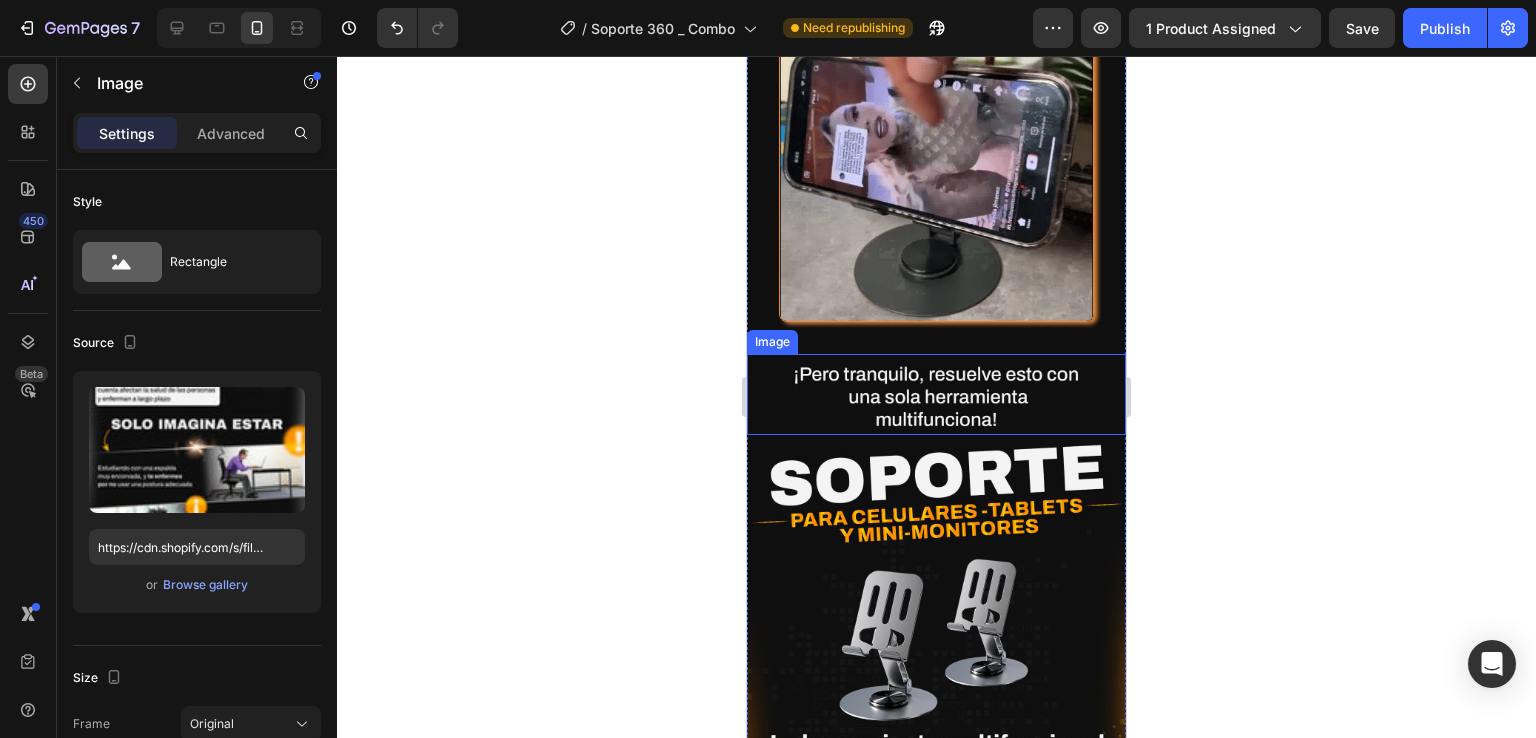click at bounding box center (936, 394) 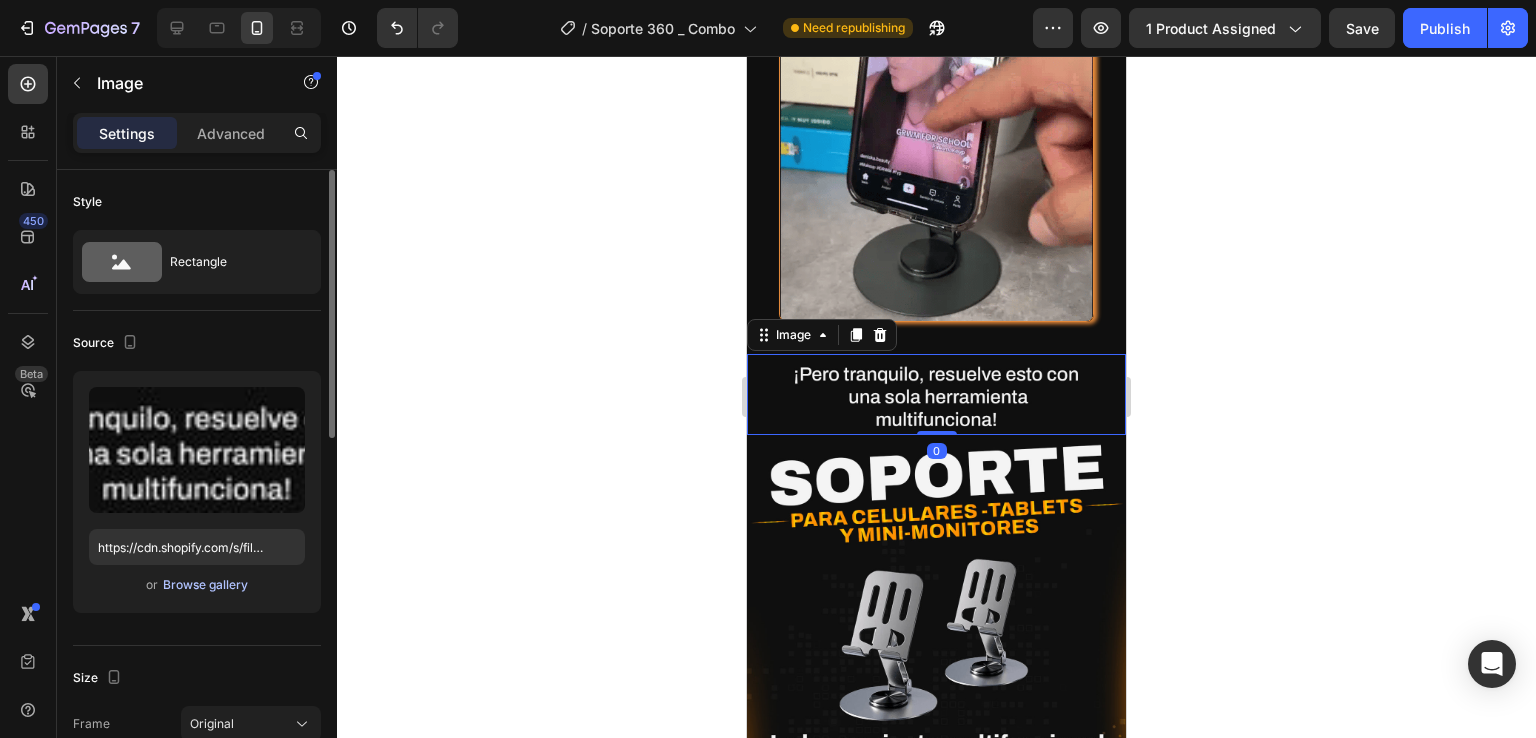 click on "Browse gallery" at bounding box center (205, 585) 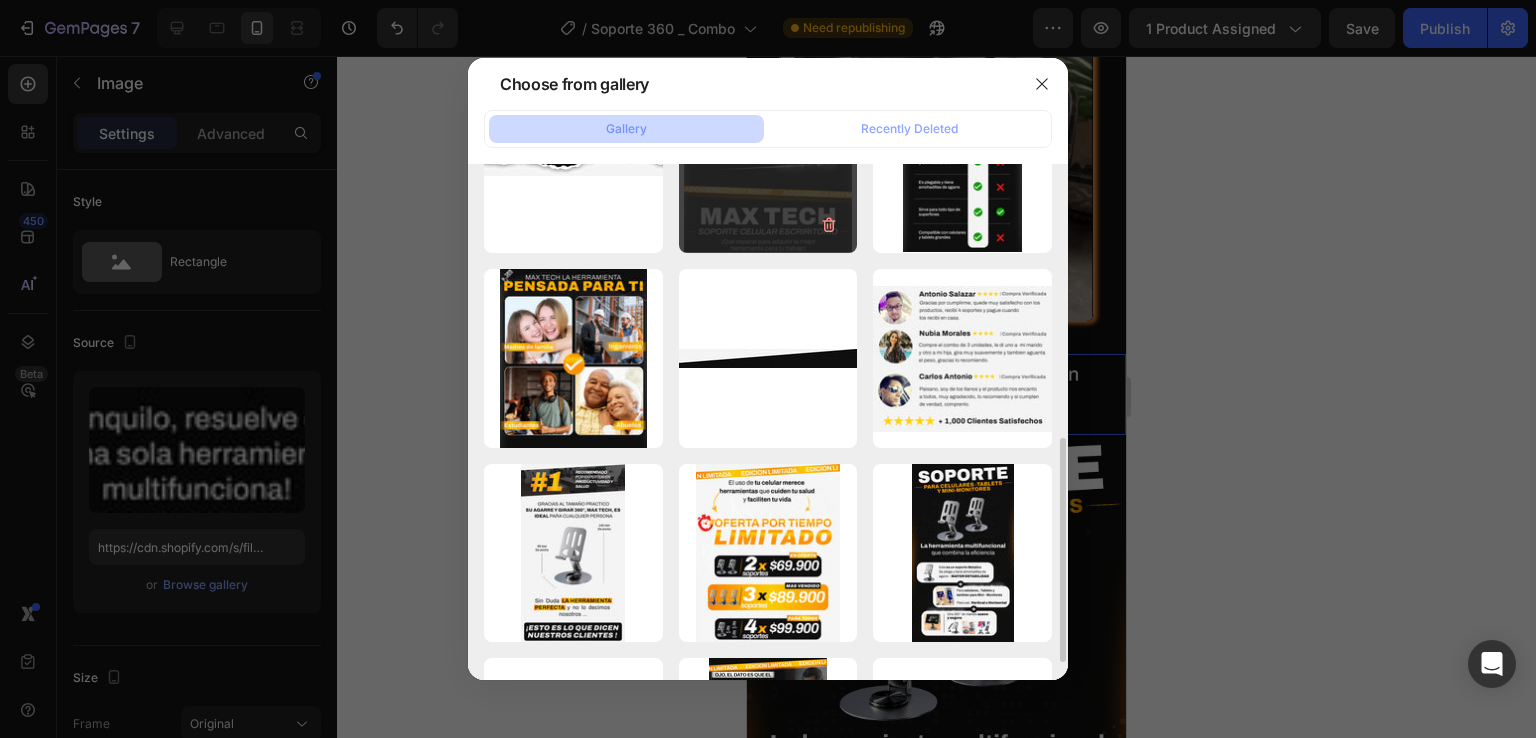 scroll, scrollTop: 500, scrollLeft: 0, axis: vertical 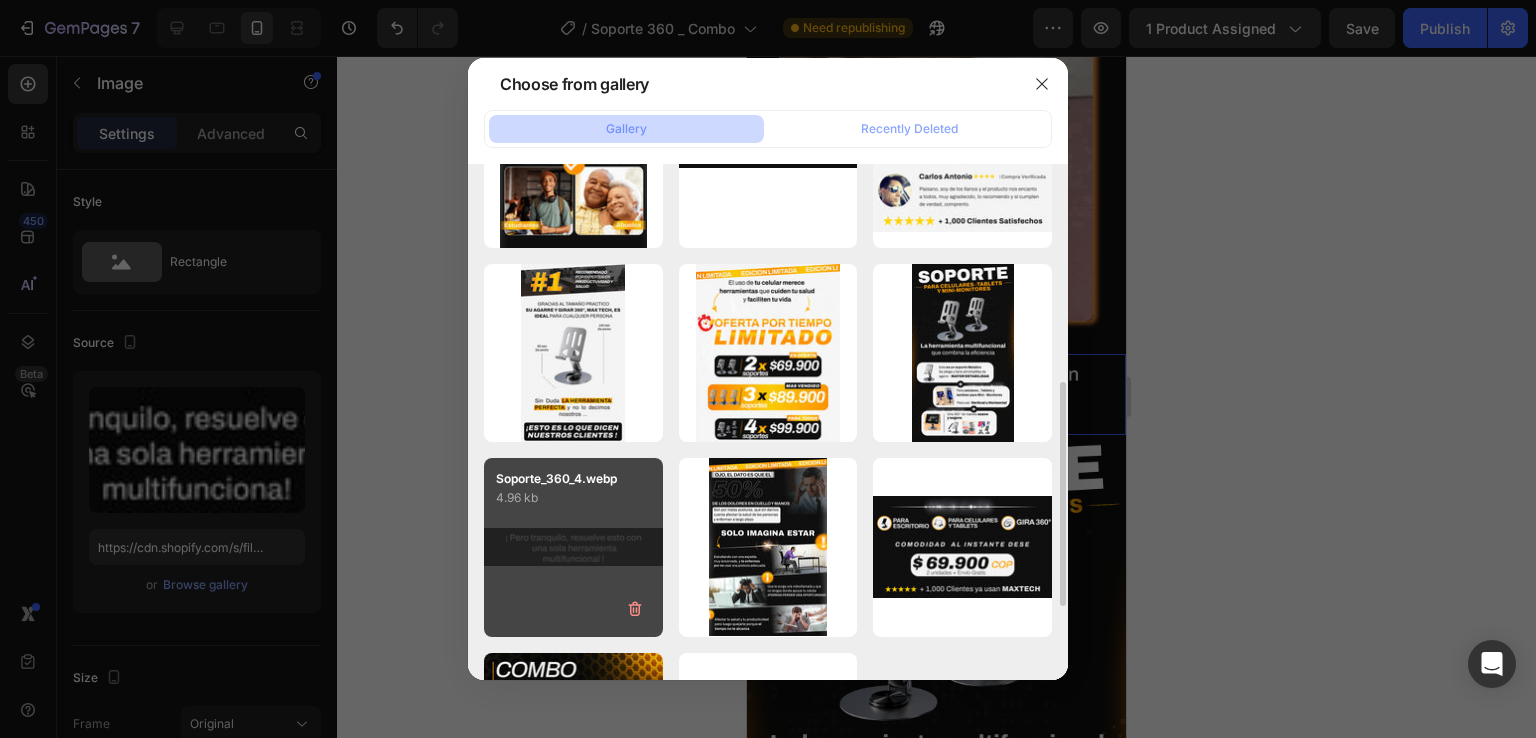 click on "Soporte_360_4.webp 4.96 kb" at bounding box center [573, 547] 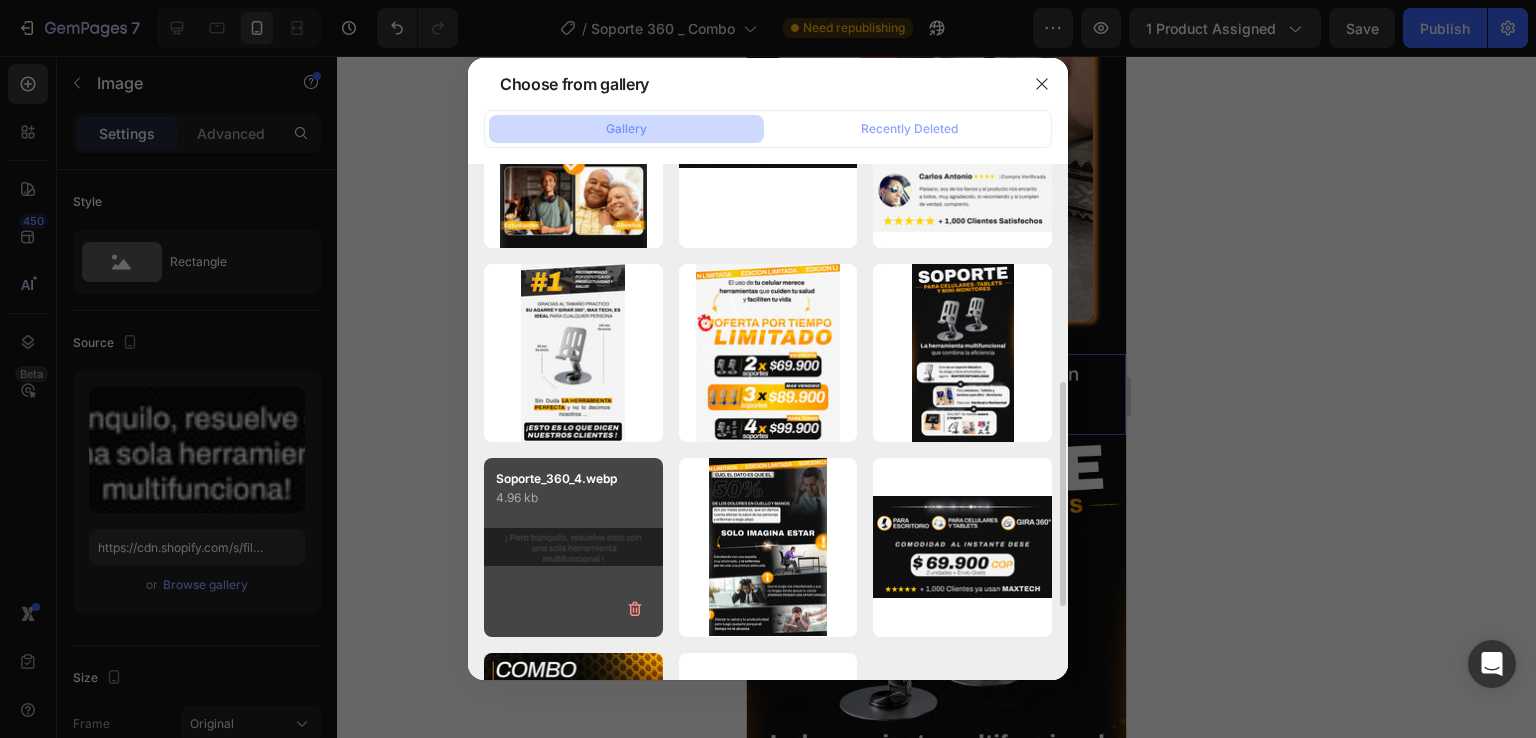 type on "https://cdn.shopify.com/s/files/1/0766/8111/7997/files/gempages_502531112615019464-8722921e-51a8-4781-ab26-b3d69cfe2546.webp" 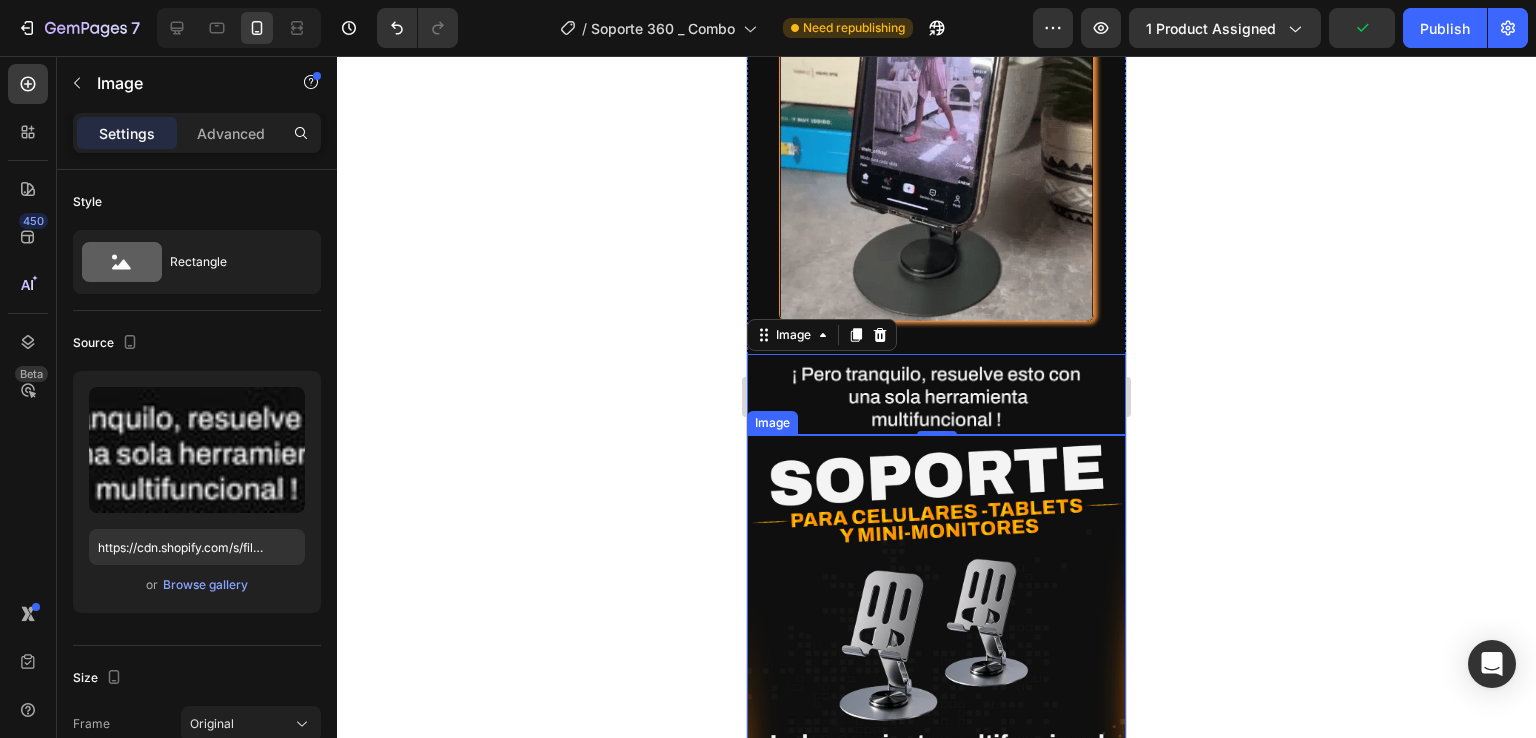 click at bounding box center [936, 767] 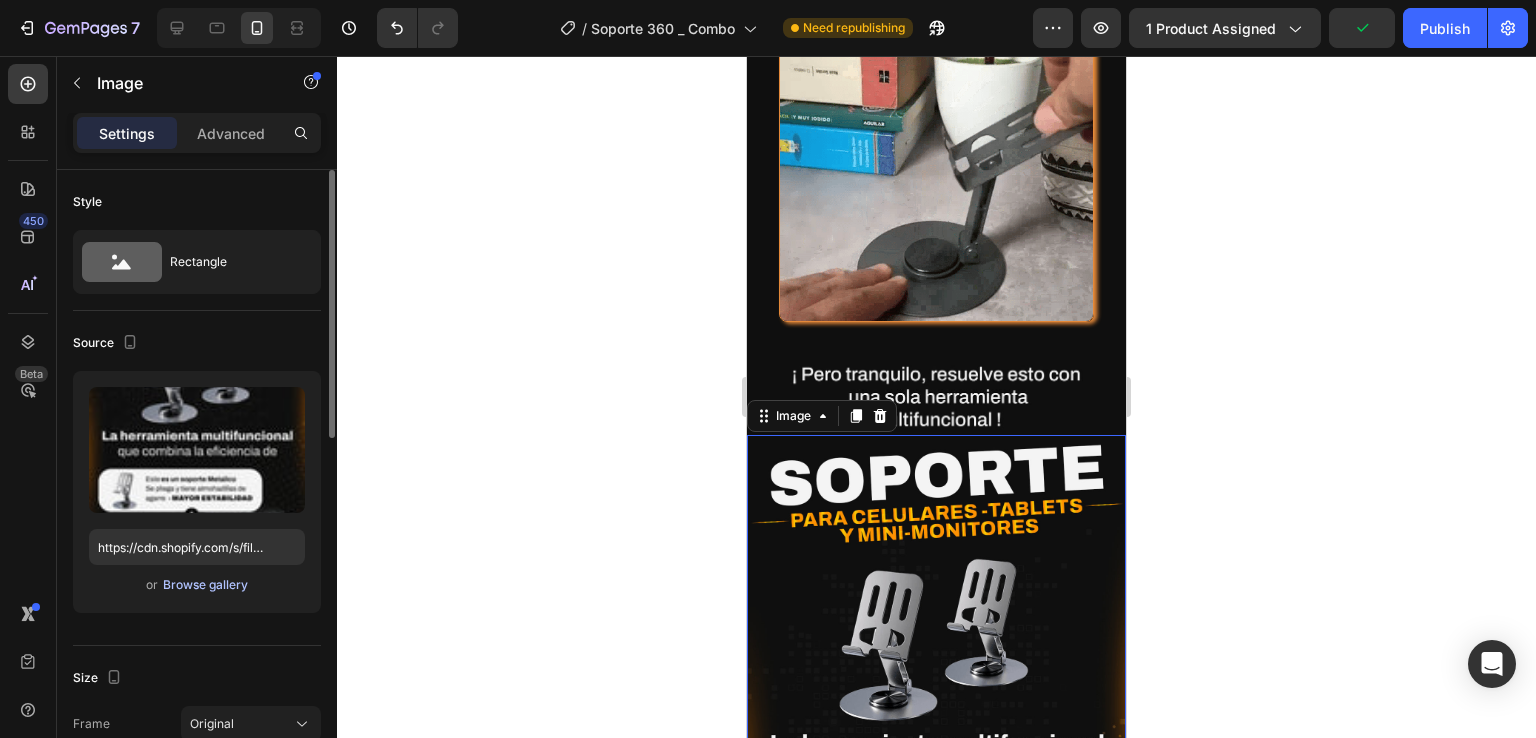 click on "Browse gallery" at bounding box center (205, 585) 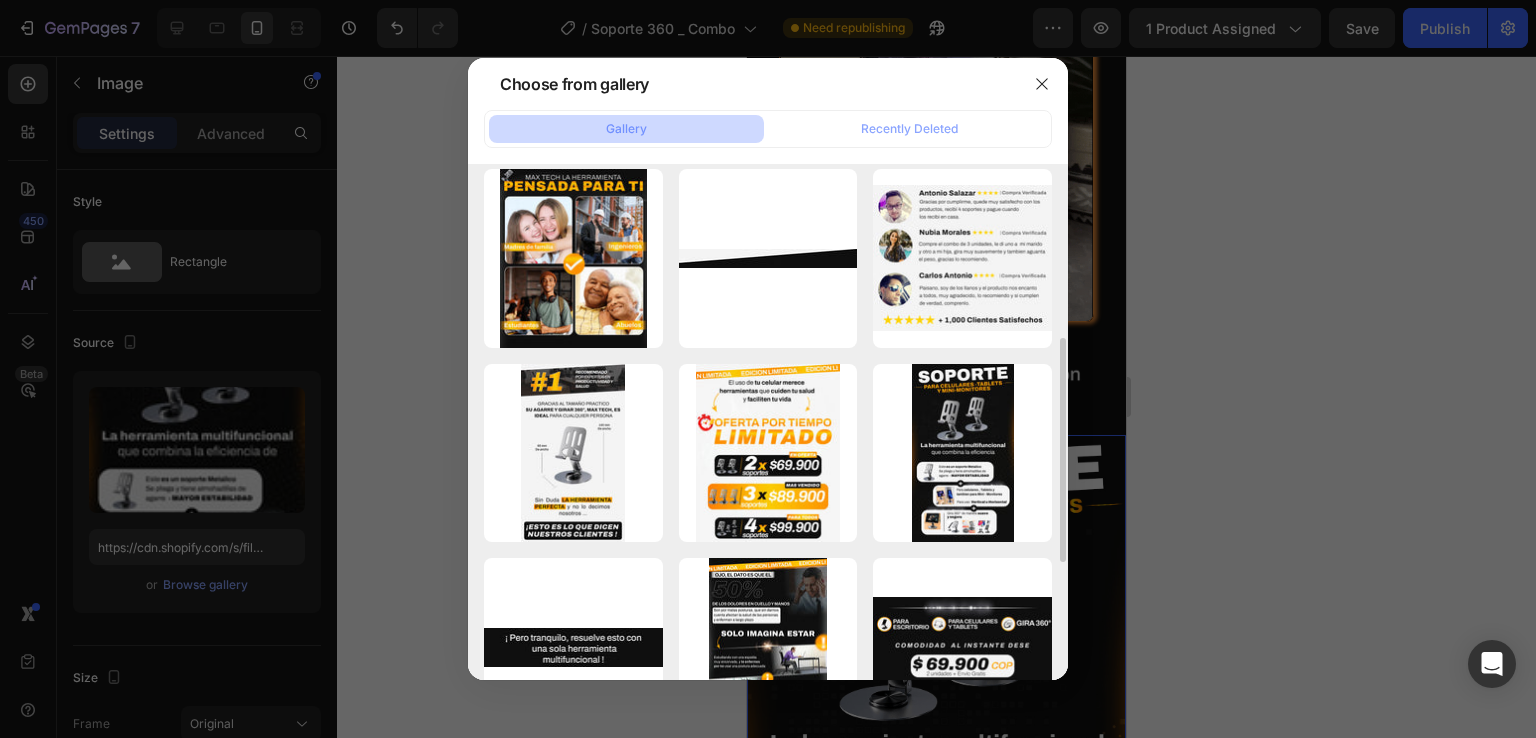 scroll, scrollTop: 500, scrollLeft: 0, axis: vertical 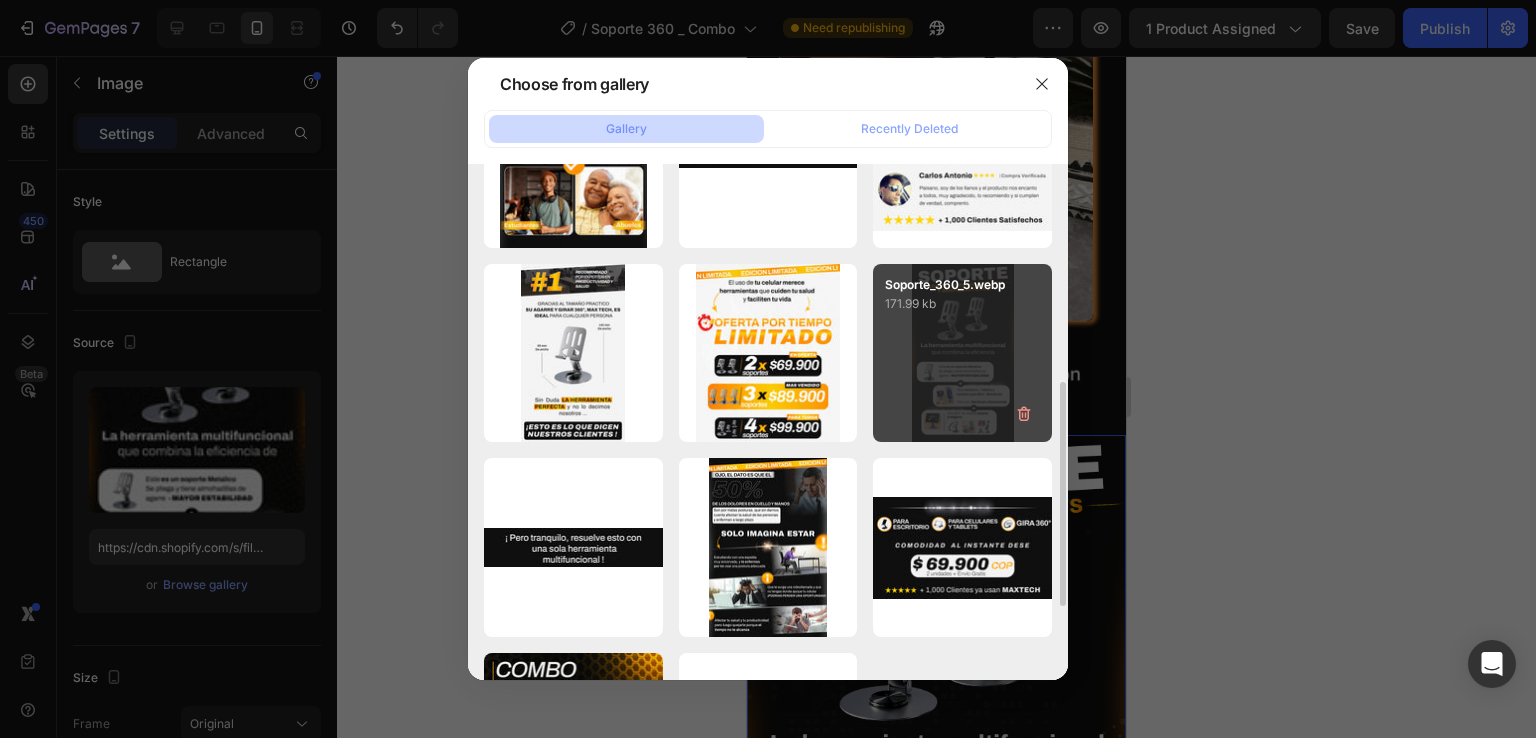 click on "Soporte_360_5.webp 171.99 kb" at bounding box center (962, 353) 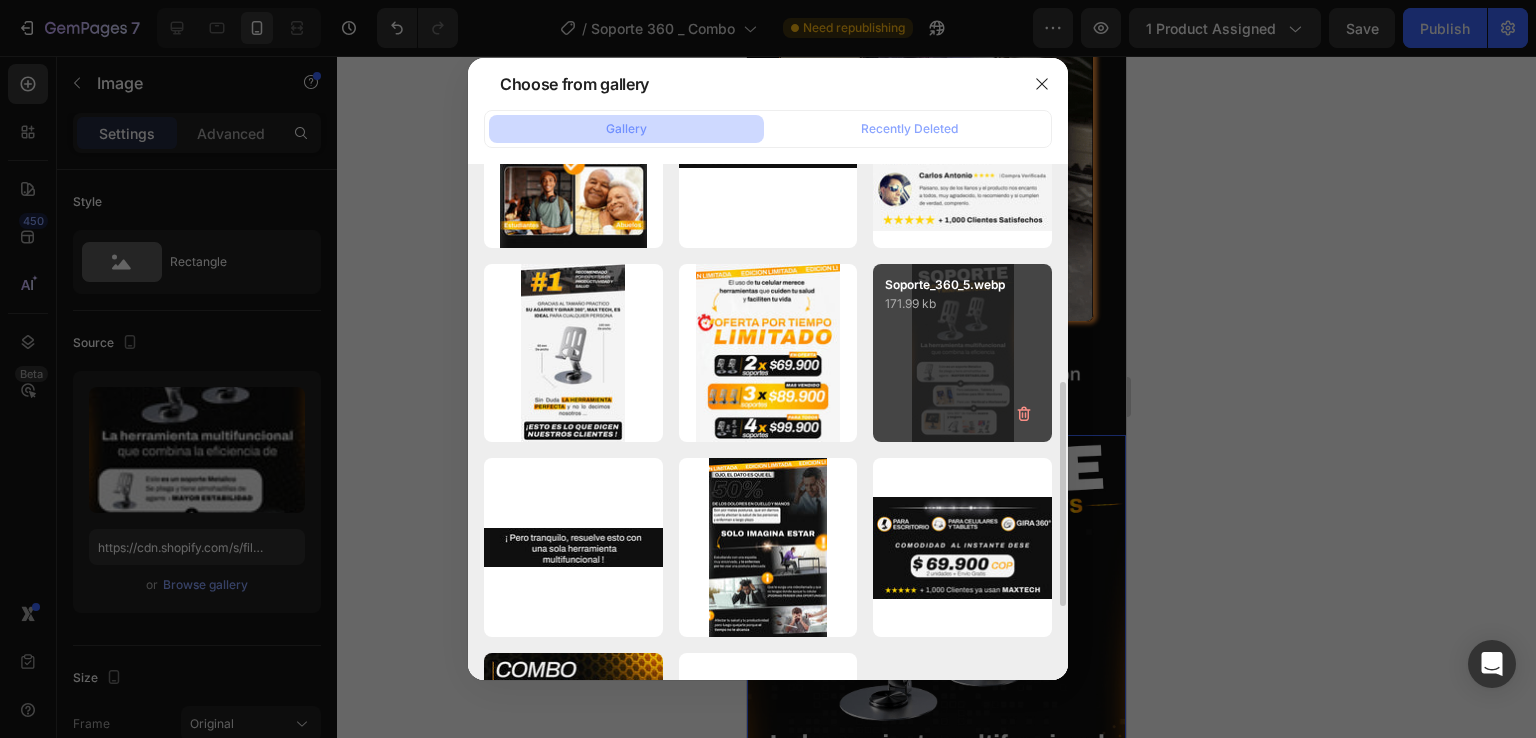 type on "https://cdn.shopify.com/s/files/1/0766/8111/7997/files/gempages_502531112615019464-c48fba3b-b21a-4f59-b140-094471af10f0.webp" 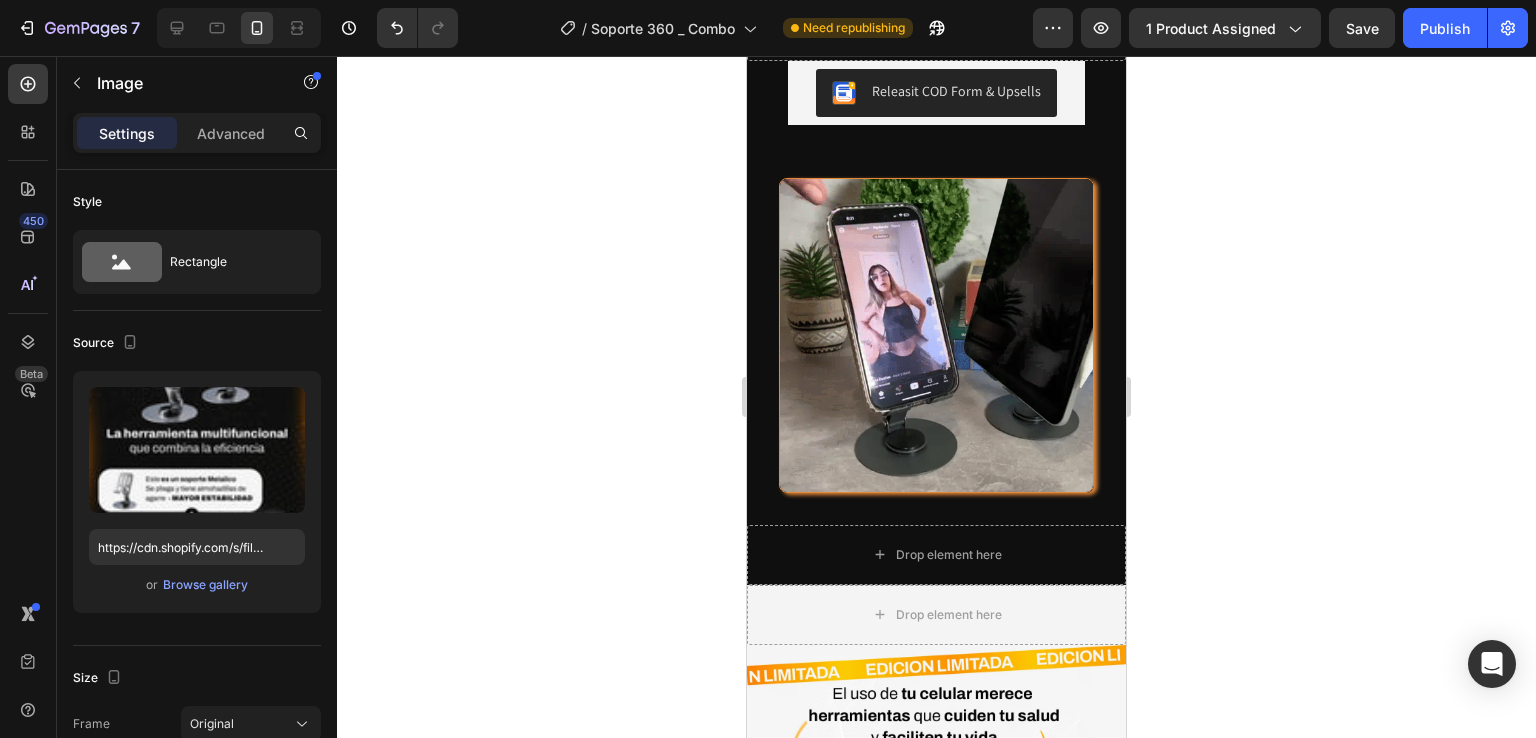 scroll, scrollTop: 2800, scrollLeft: 0, axis: vertical 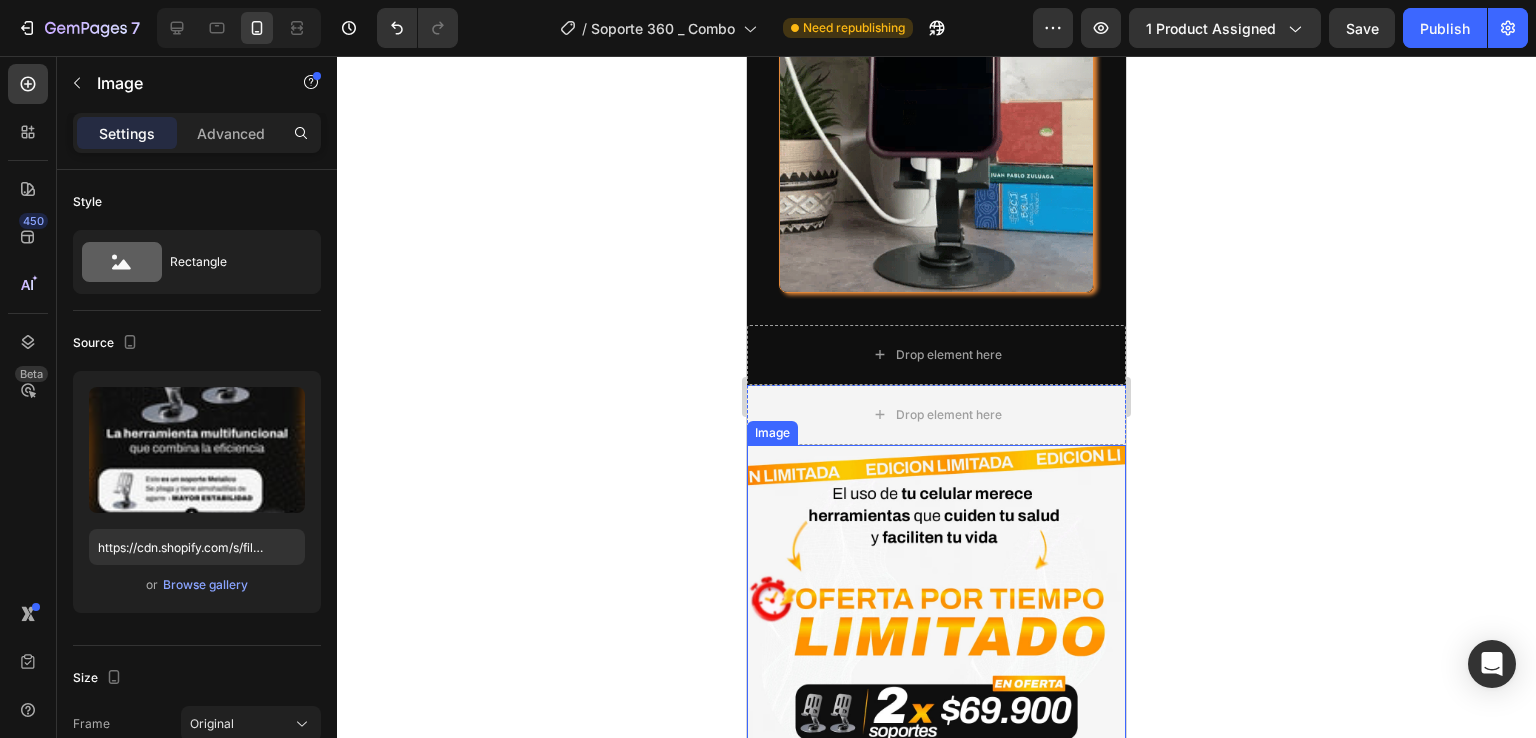 click at bounding box center (936, 679) 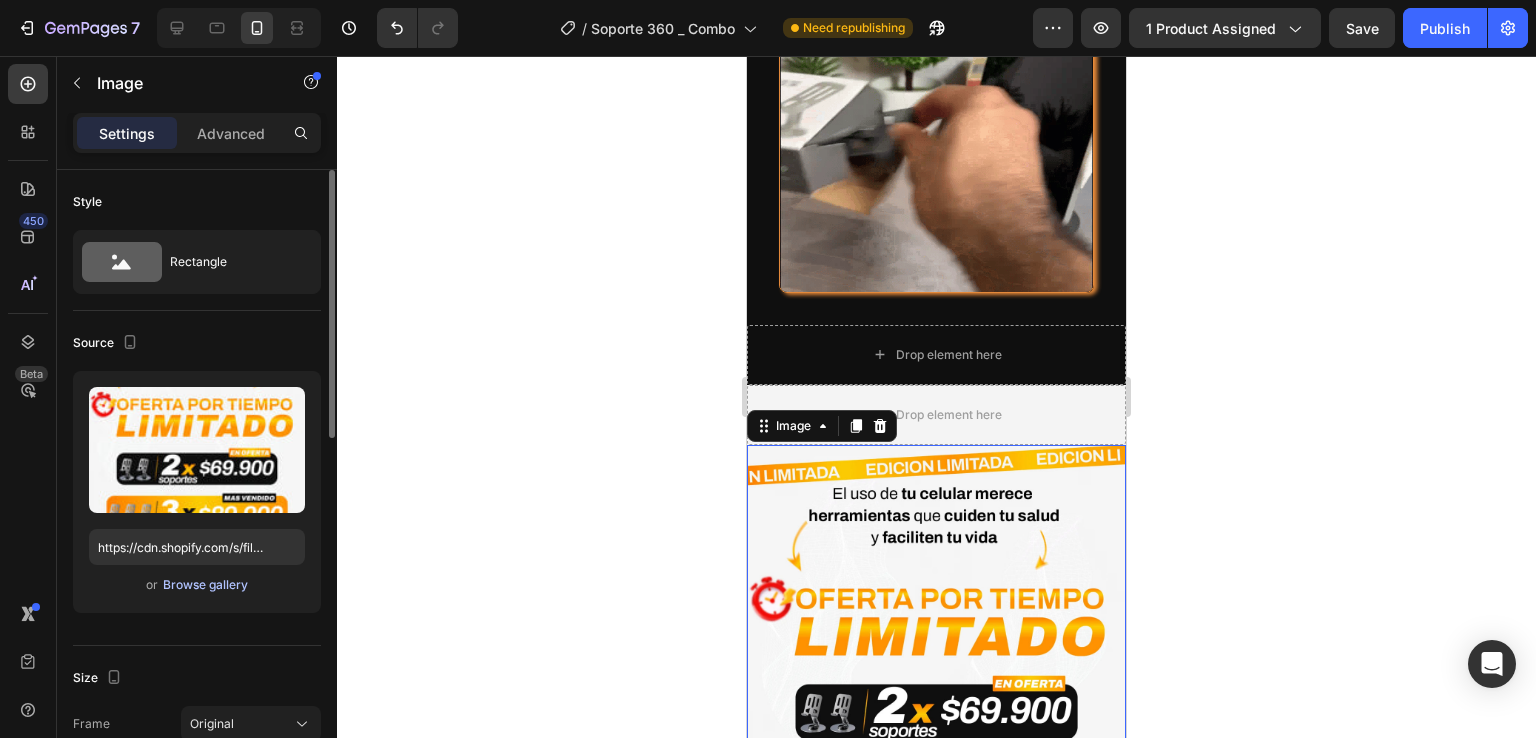 click on "Browse gallery" at bounding box center [205, 585] 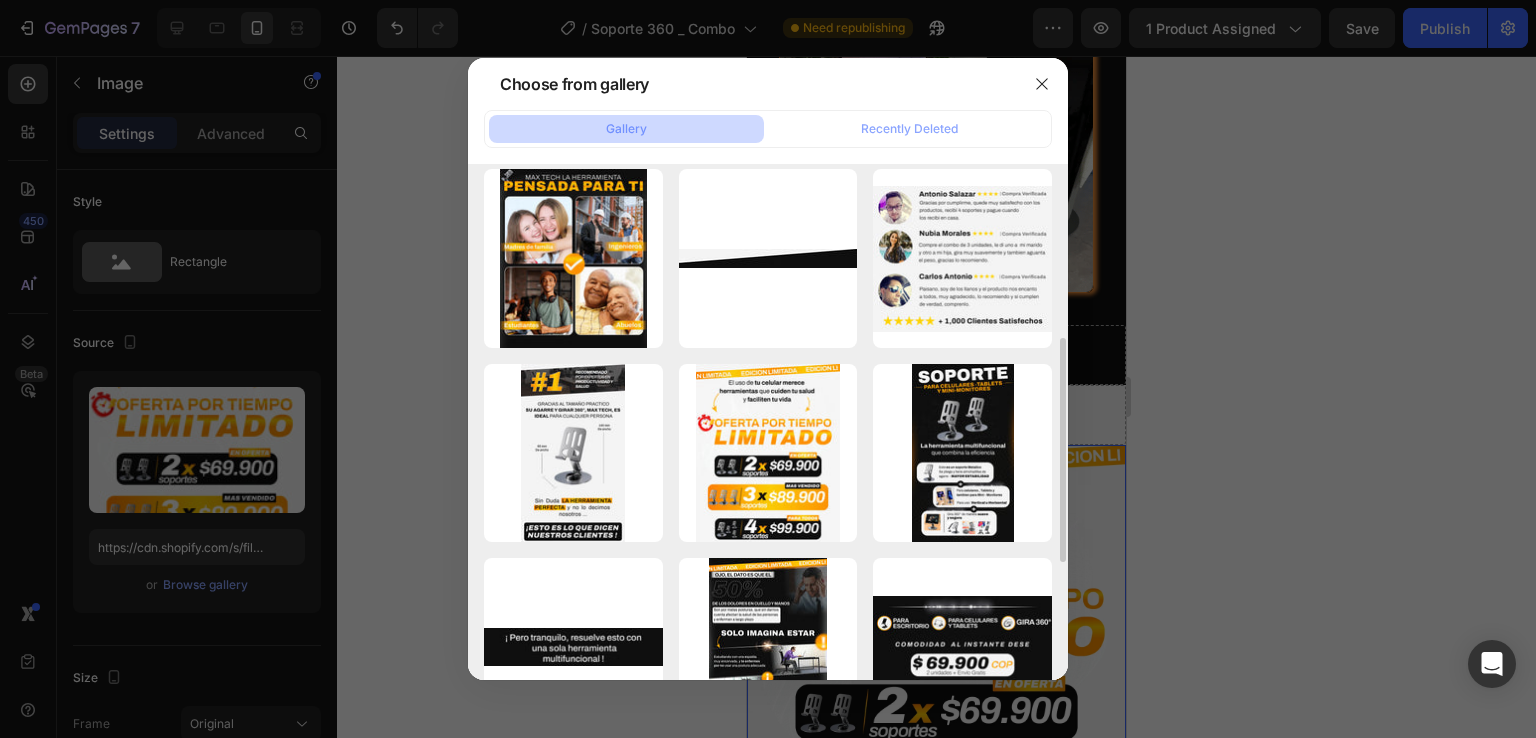 scroll, scrollTop: 500, scrollLeft: 0, axis: vertical 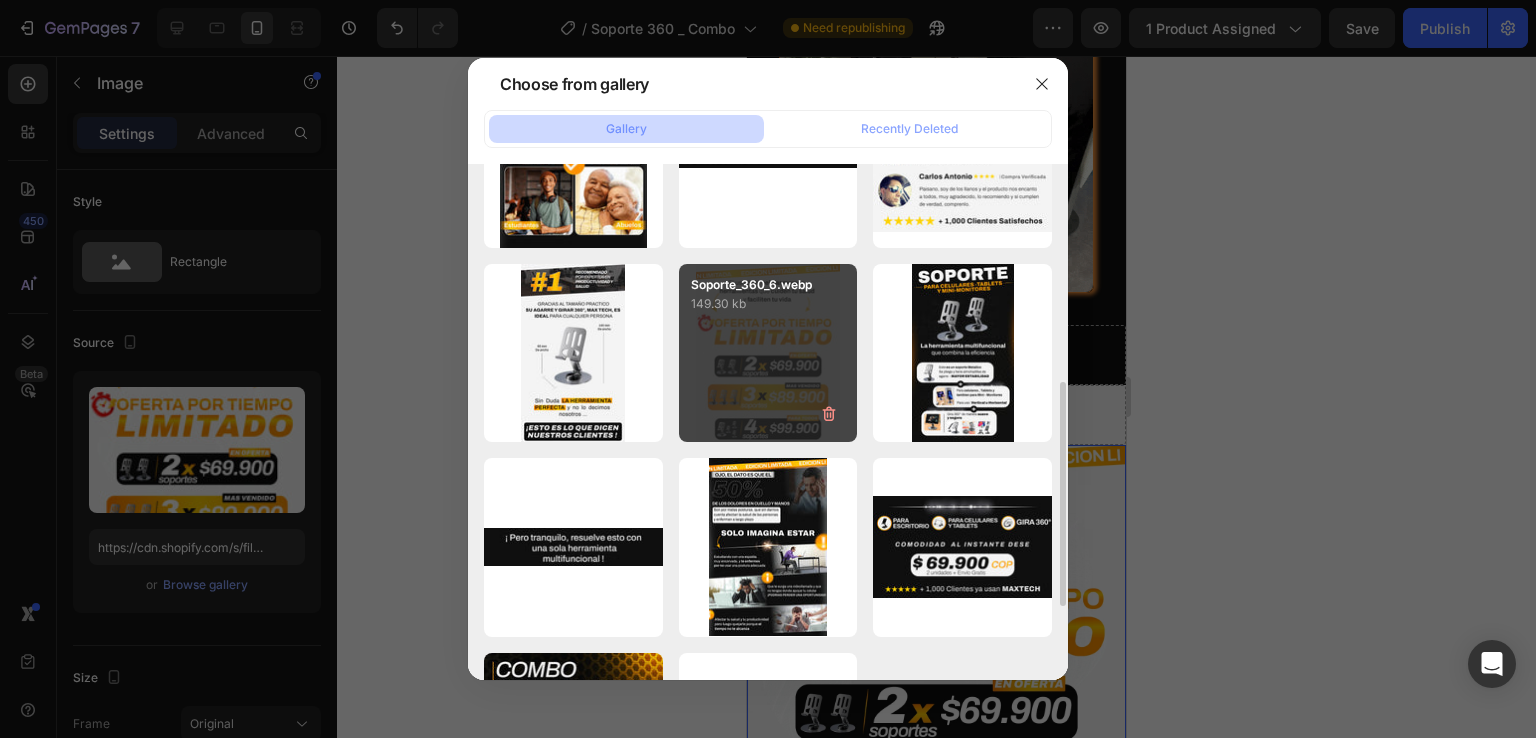 click on "Soporte_360_6.webp 149.30 kb" at bounding box center [768, 353] 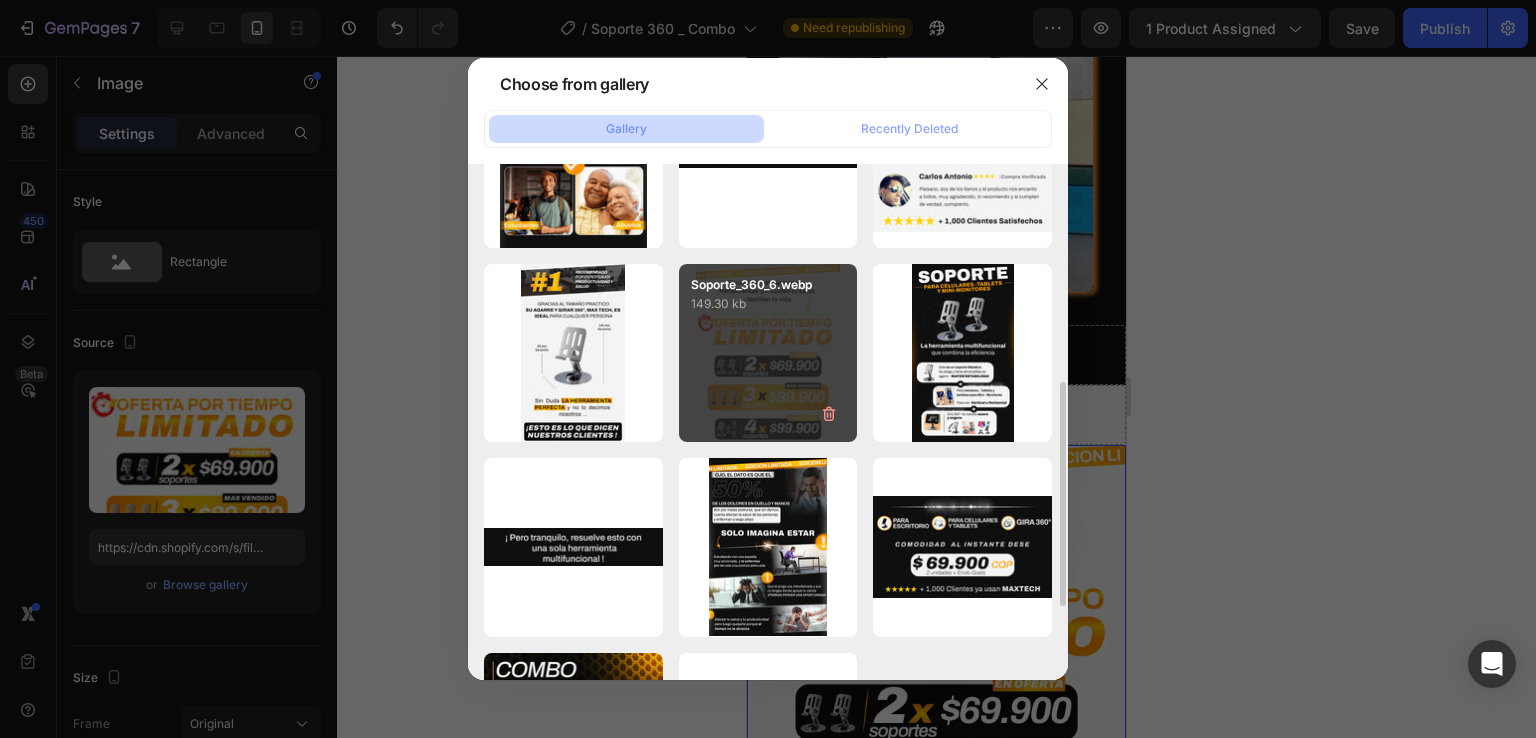type on "https://cdn.shopify.com/s/files/1/0766/8111/7997/files/gempages_502531112615019464-dc790aab-f73f-4ecb-992b-00917670b9ad.webp" 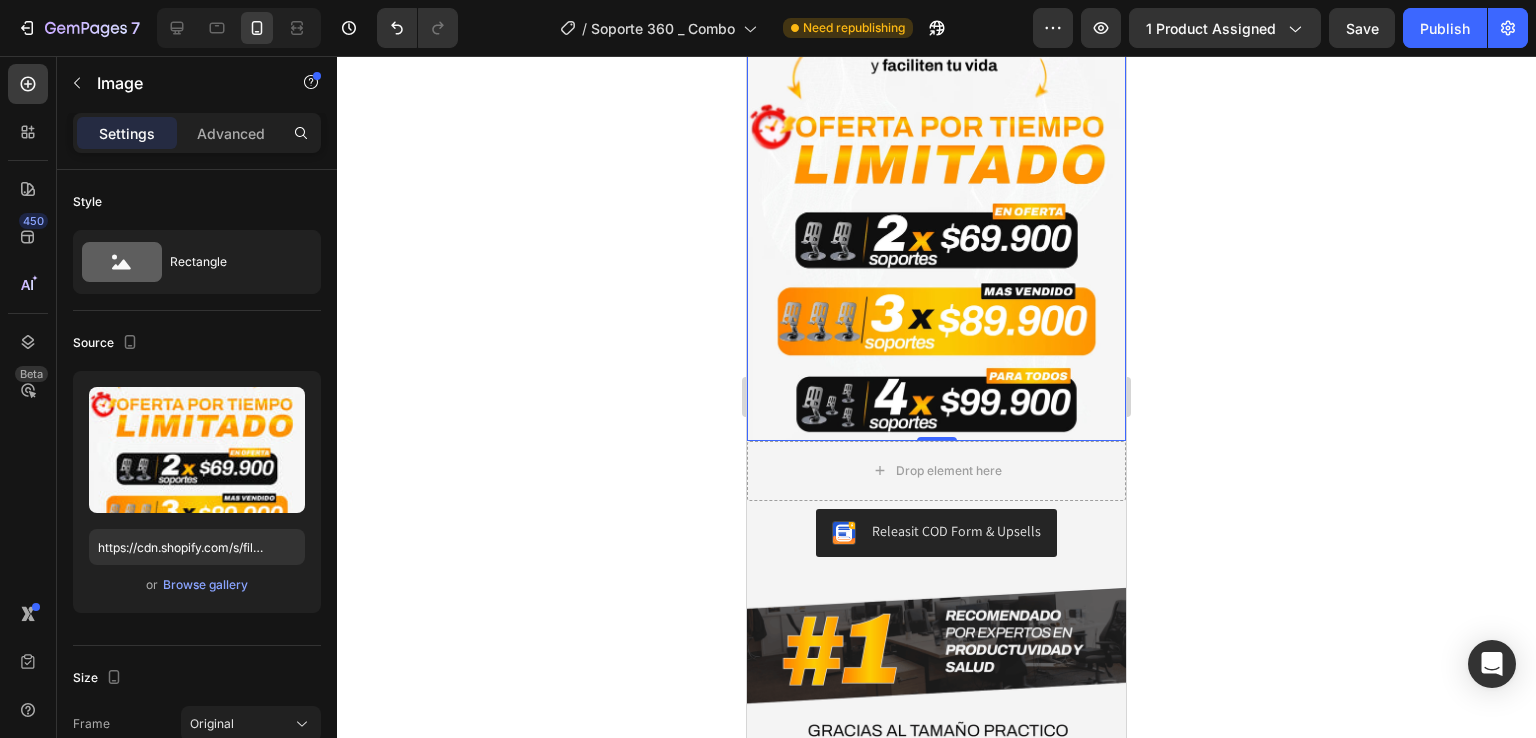 scroll, scrollTop: 3300, scrollLeft: 0, axis: vertical 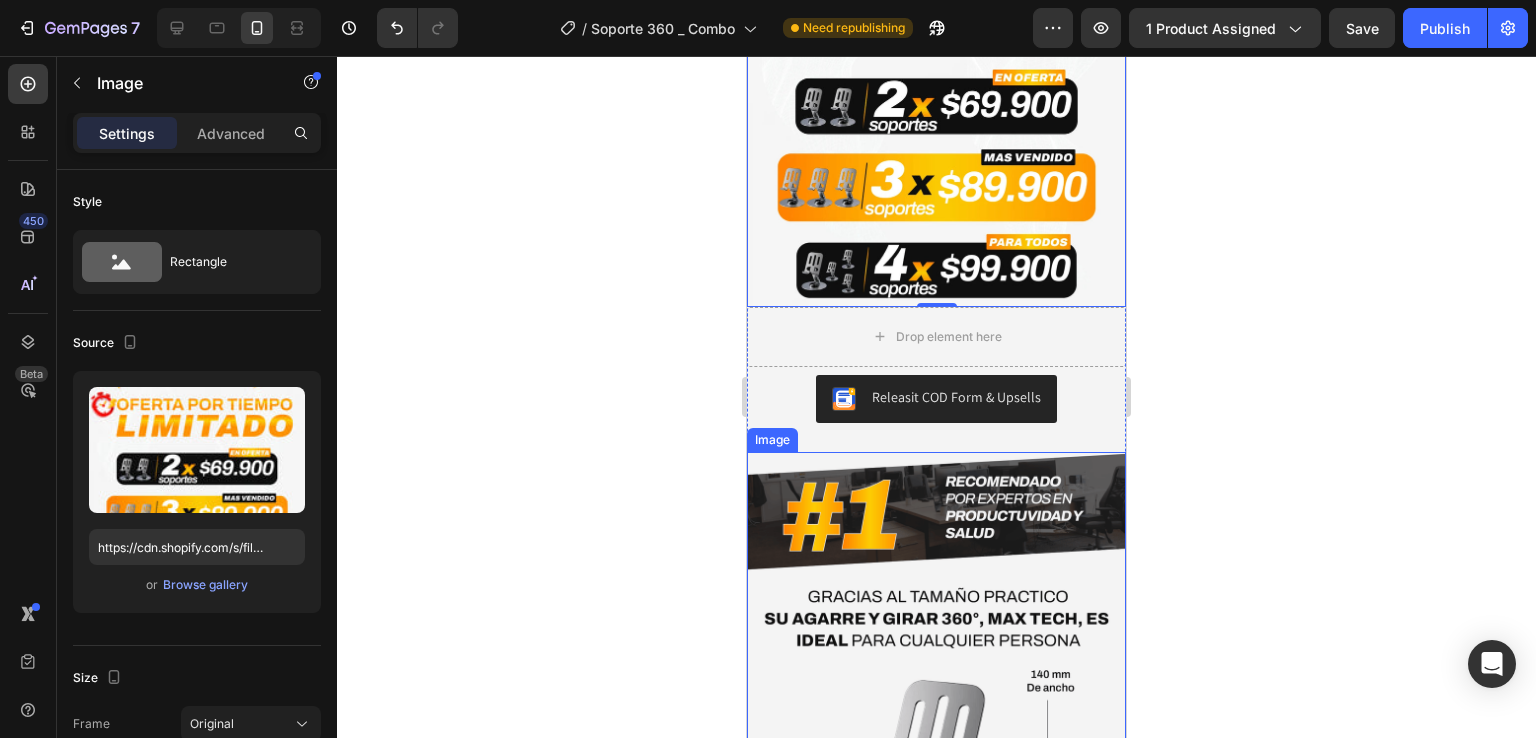 click at bounding box center [936, 776] 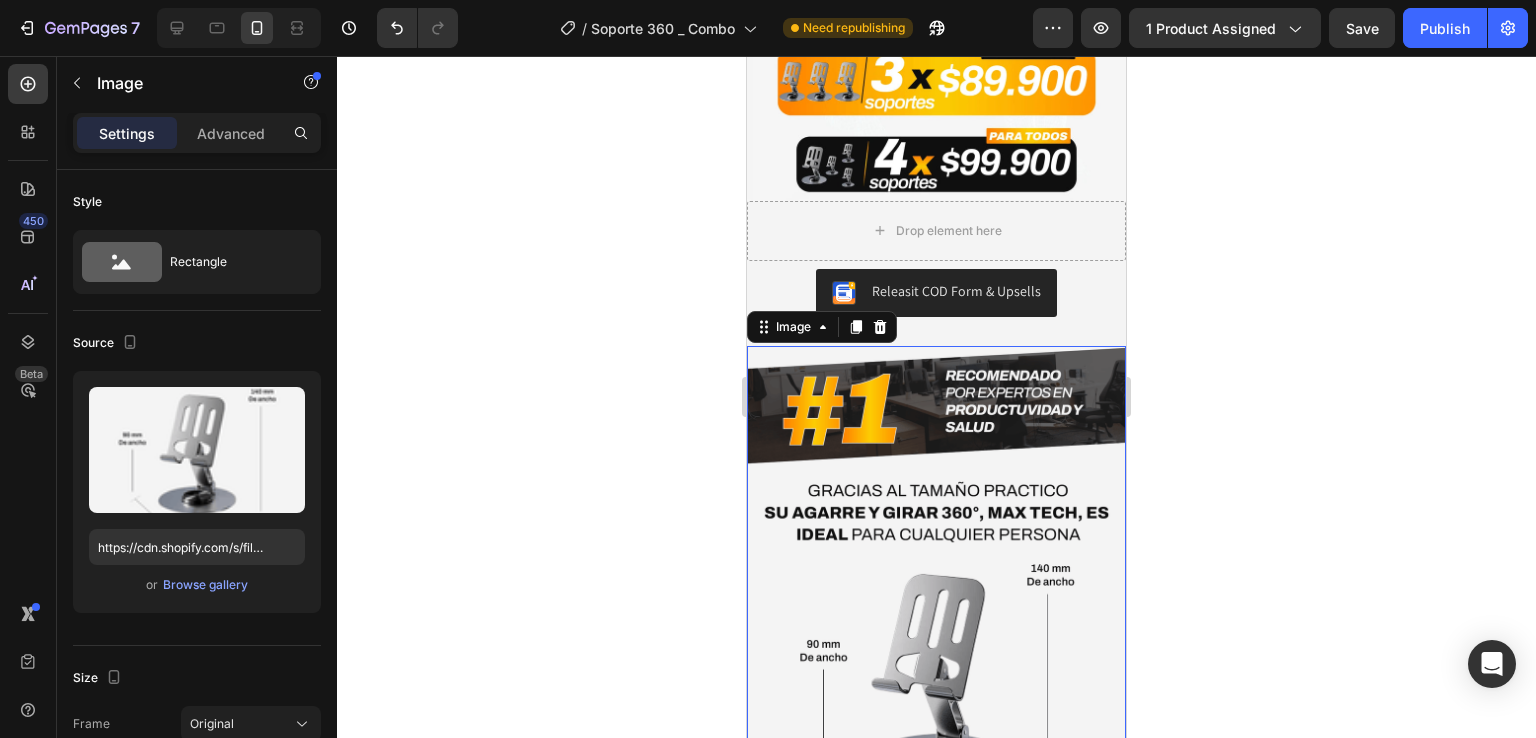 scroll, scrollTop: 3600, scrollLeft: 0, axis: vertical 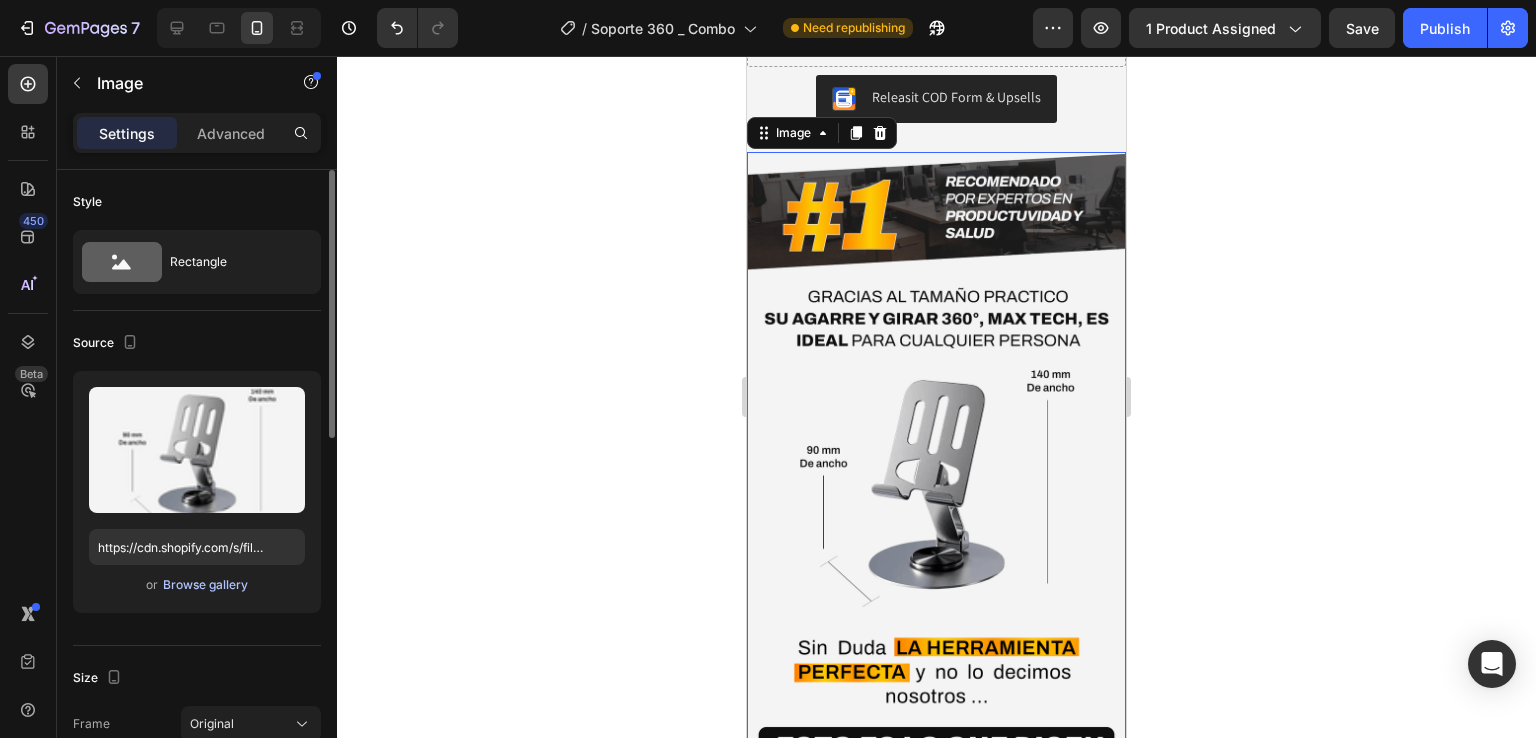 click on "Browse gallery" at bounding box center (205, 585) 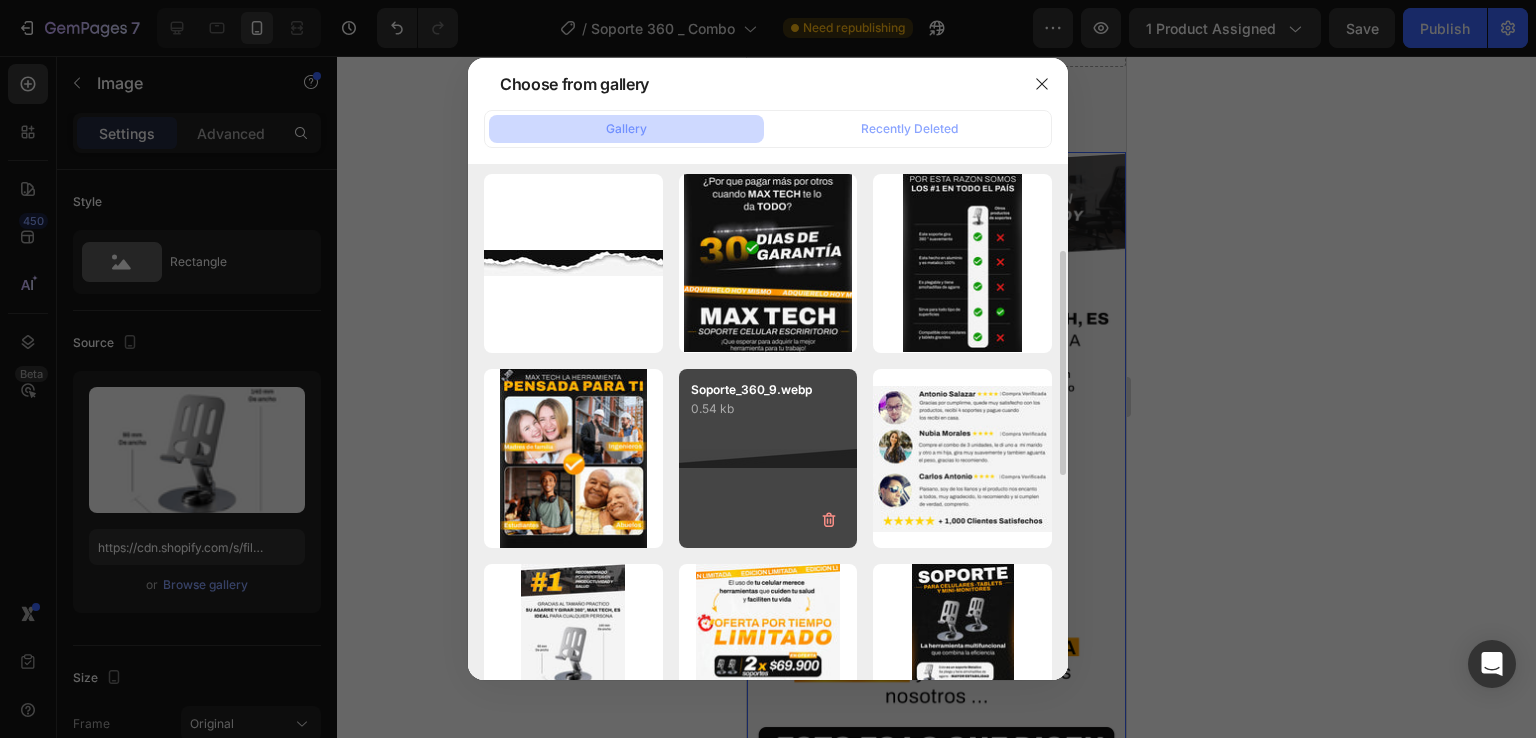 scroll, scrollTop: 300, scrollLeft: 0, axis: vertical 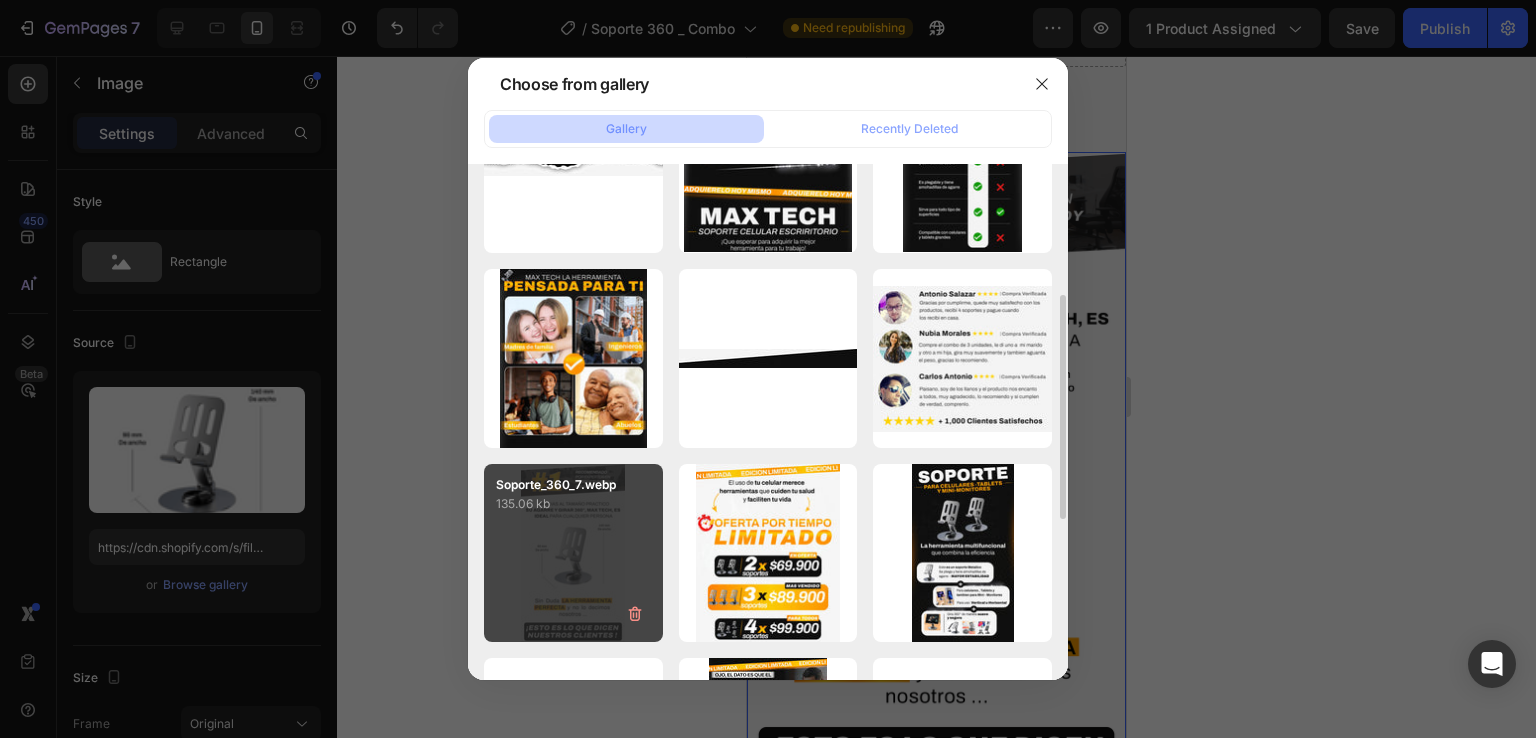 click on "Soporte_360_7.webp 135.06 kb" at bounding box center (573, 553) 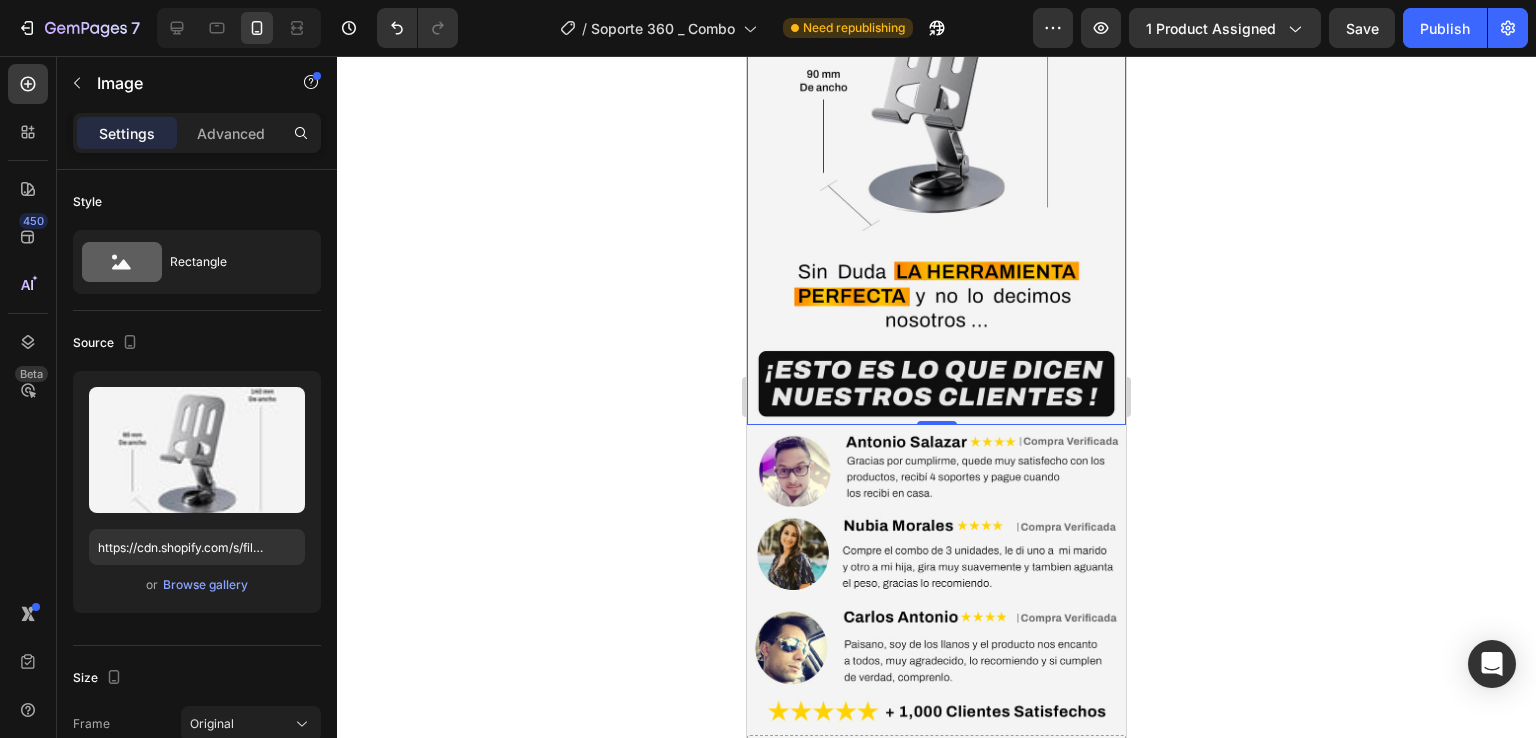 scroll, scrollTop: 4100, scrollLeft: 0, axis: vertical 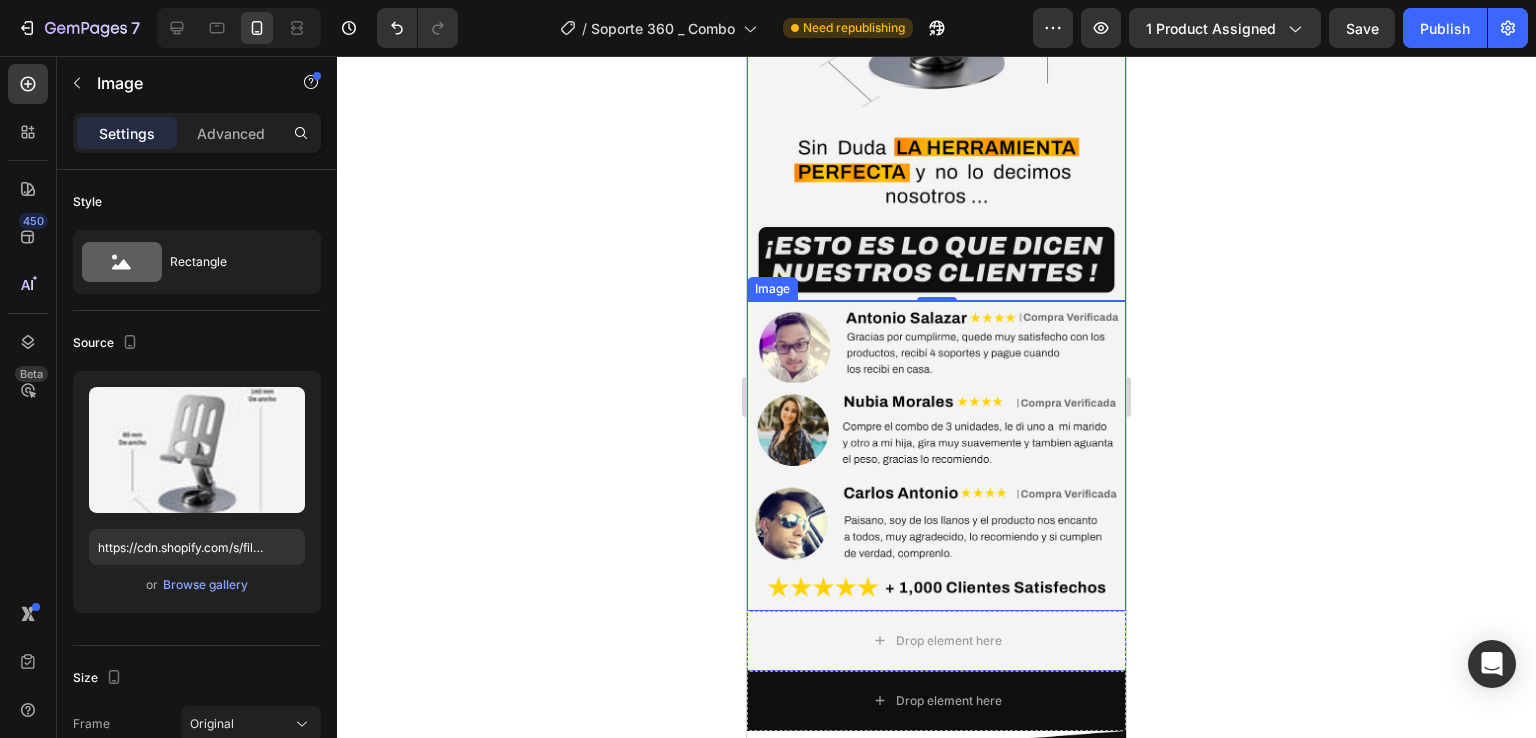 click at bounding box center (936, 455) 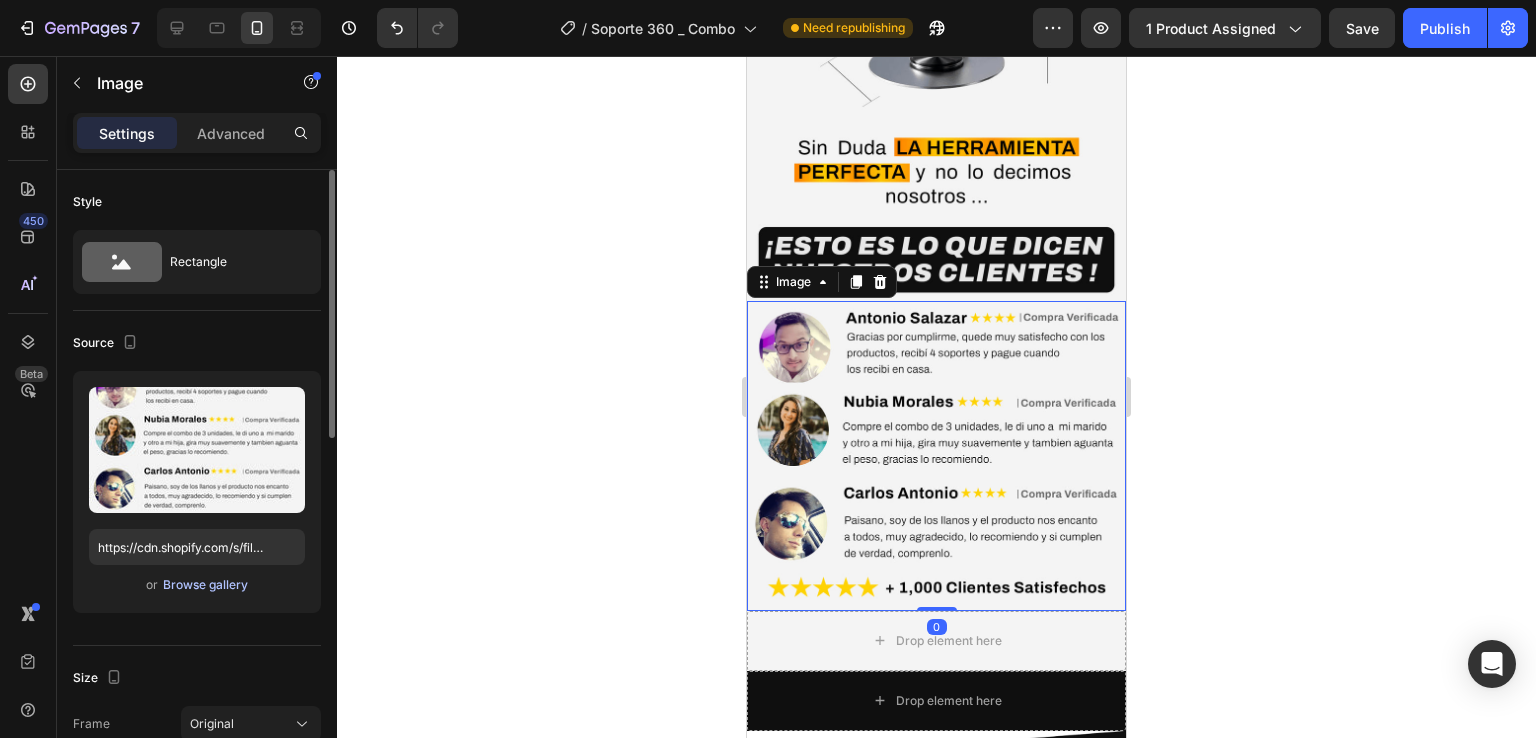 click on "Browse gallery" at bounding box center [205, 585] 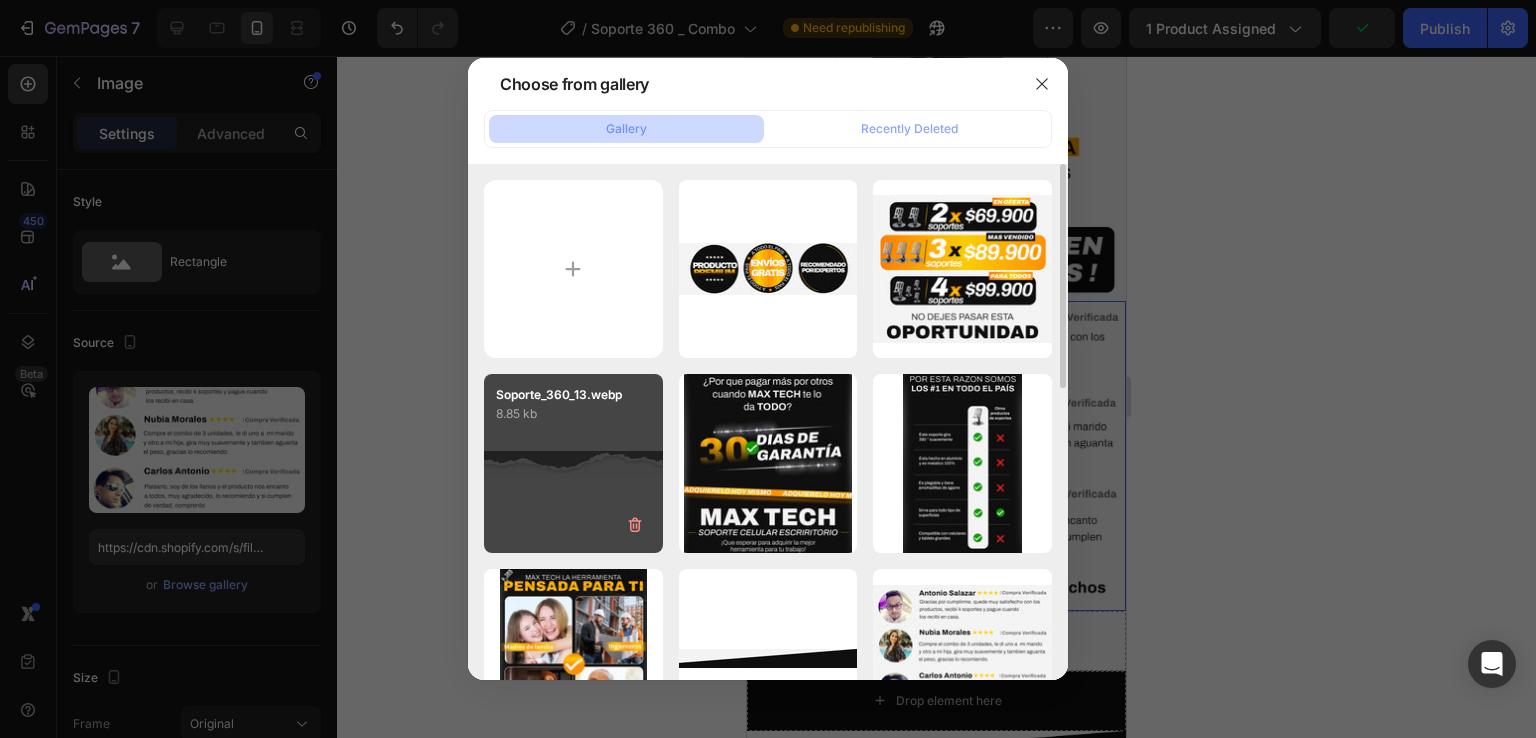 scroll, scrollTop: 100, scrollLeft: 0, axis: vertical 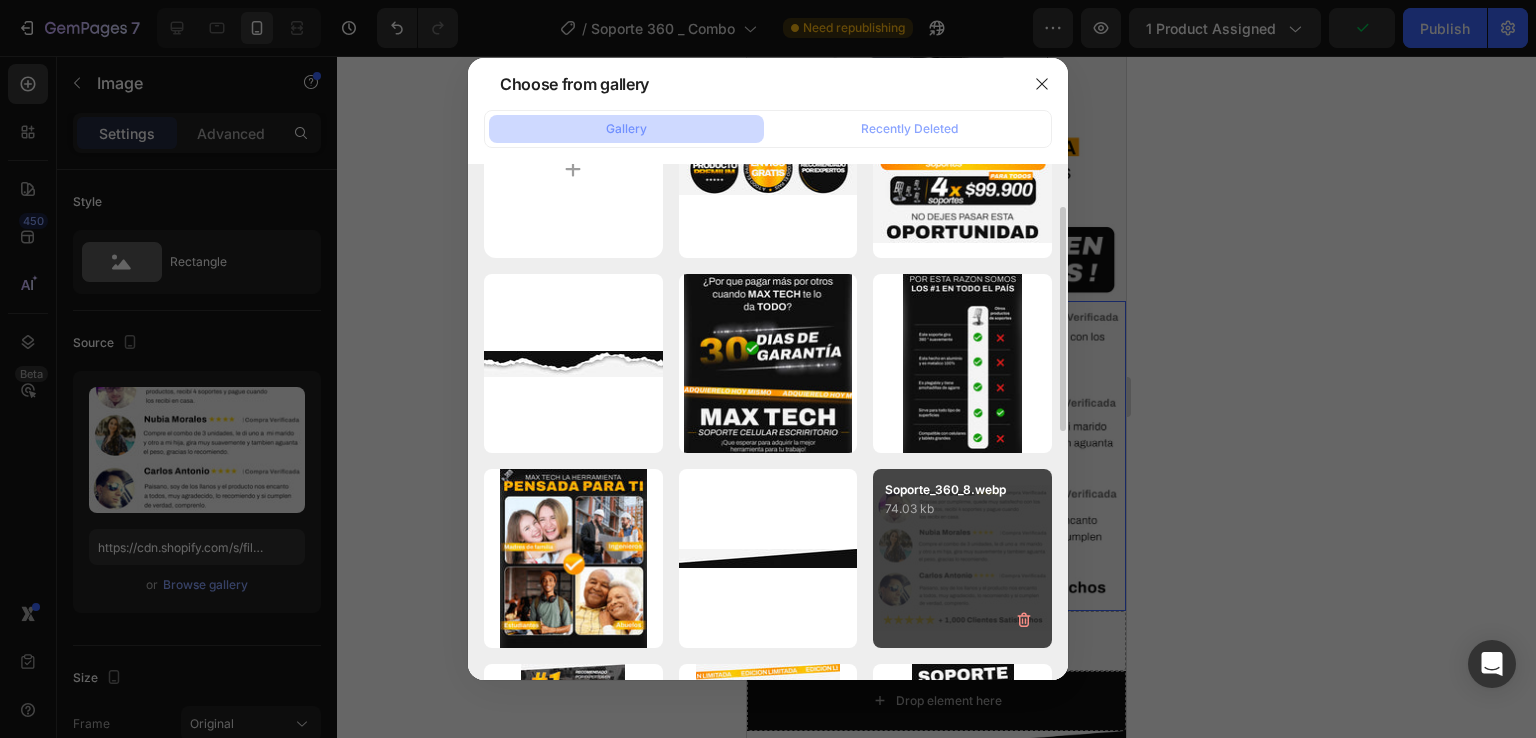 click on "74.03 kb" at bounding box center (962, 509) 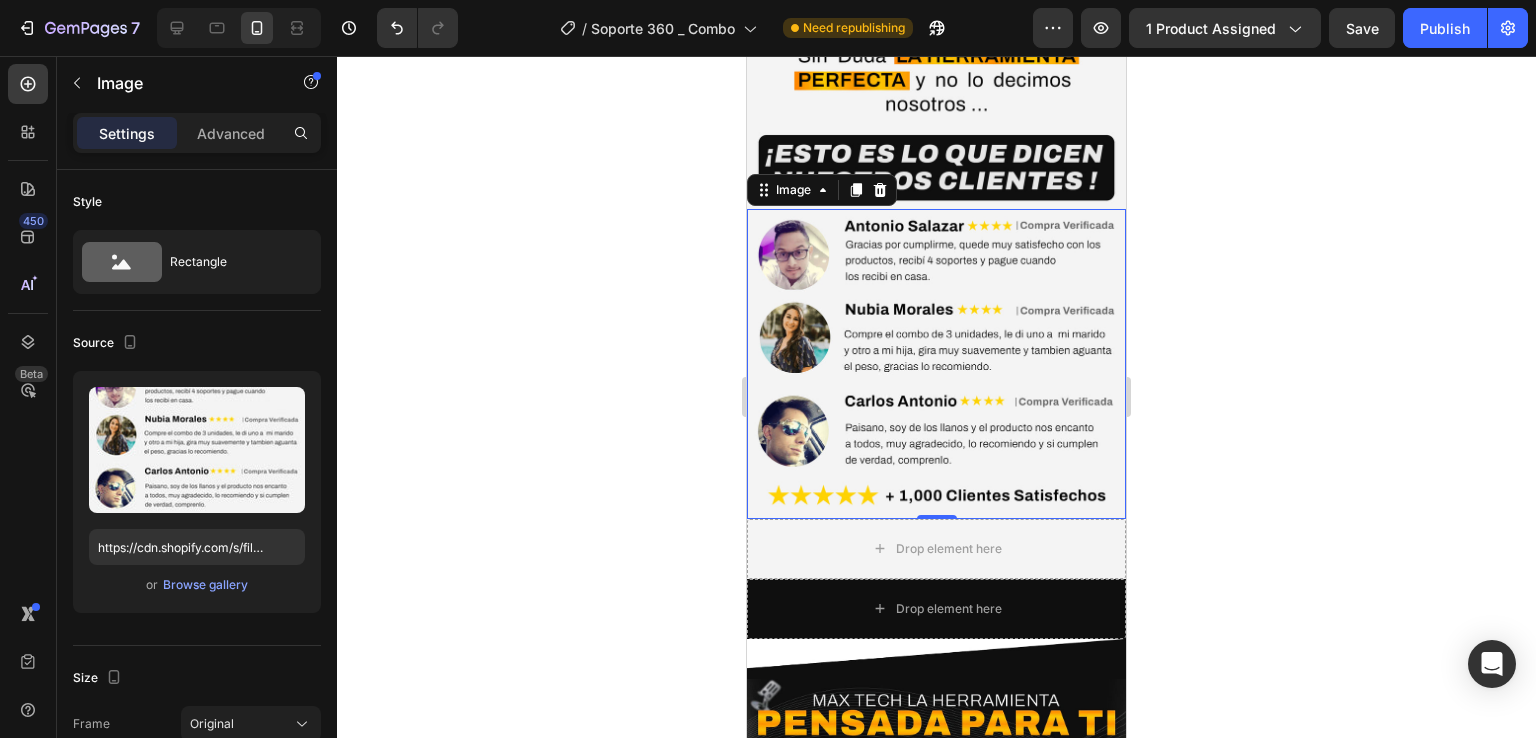 scroll, scrollTop: 4300, scrollLeft: 0, axis: vertical 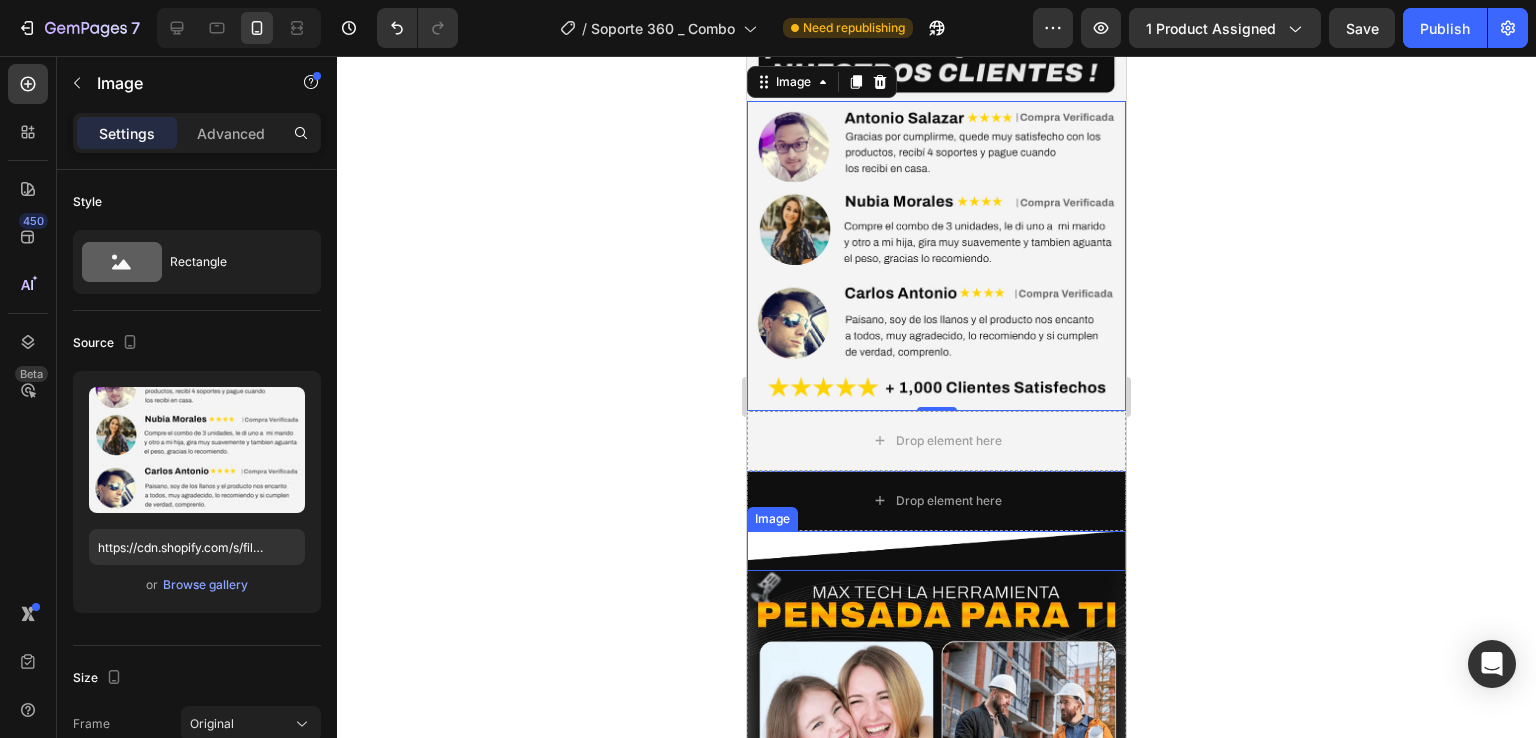 click at bounding box center [936, 551] 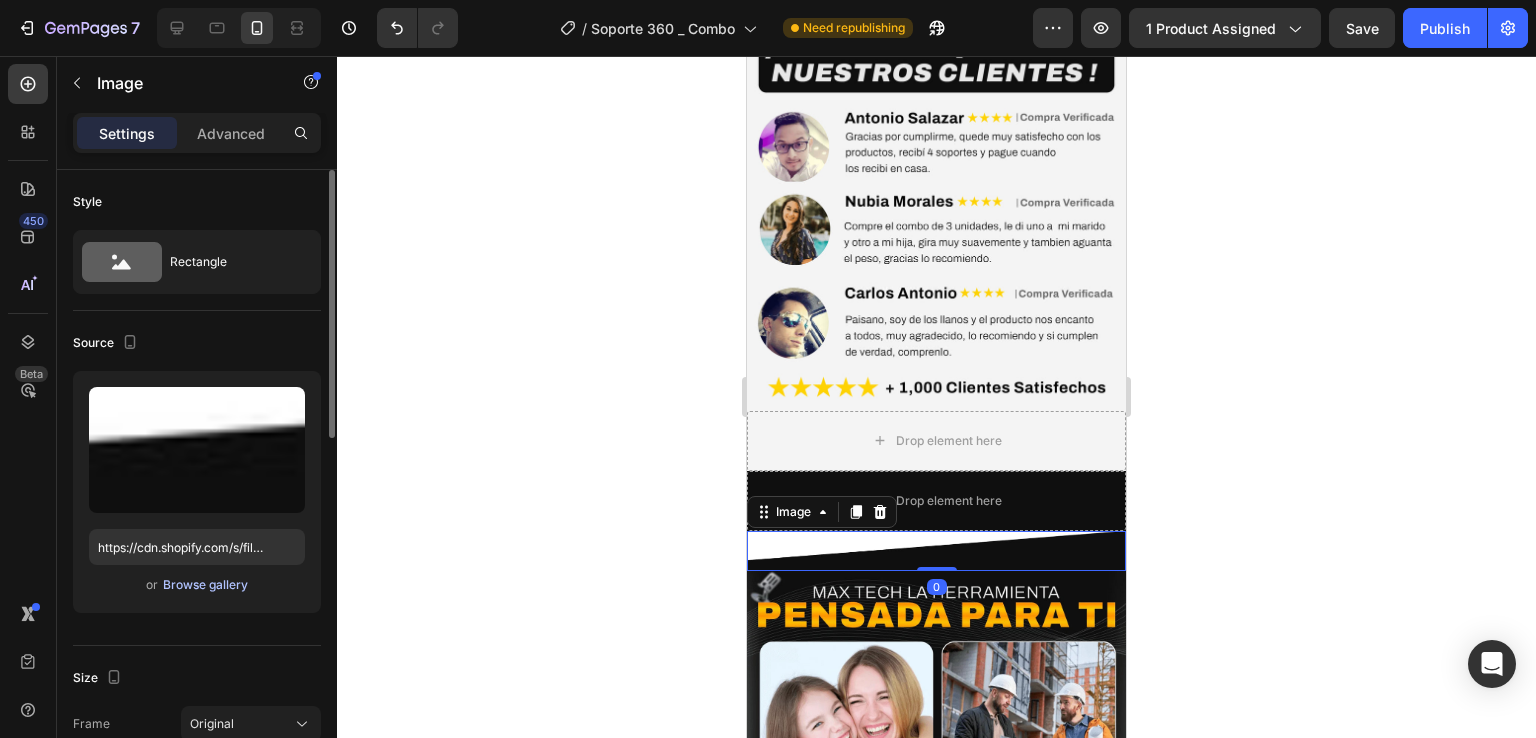 click on "Browse gallery" at bounding box center (205, 585) 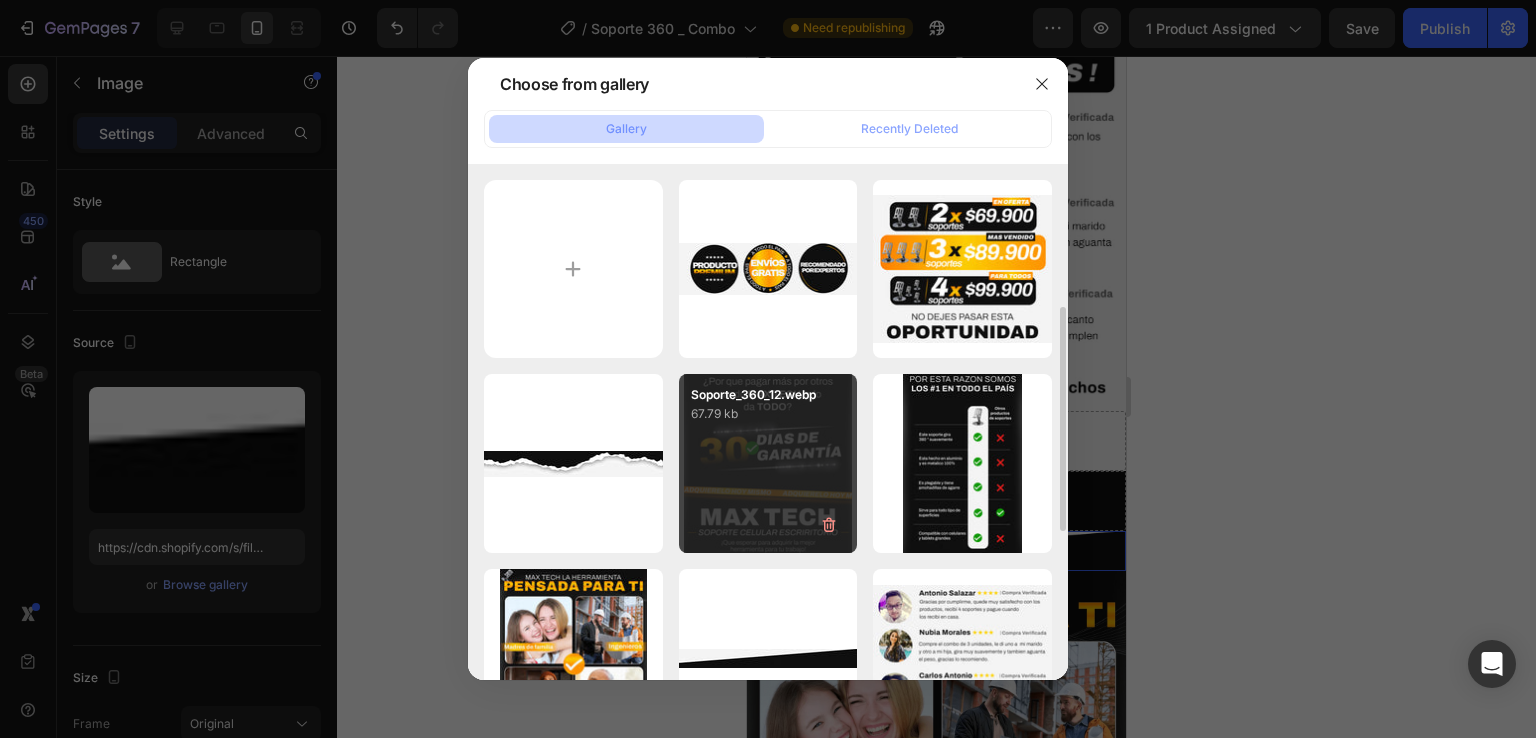 scroll, scrollTop: 100, scrollLeft: 0, axis: vertical 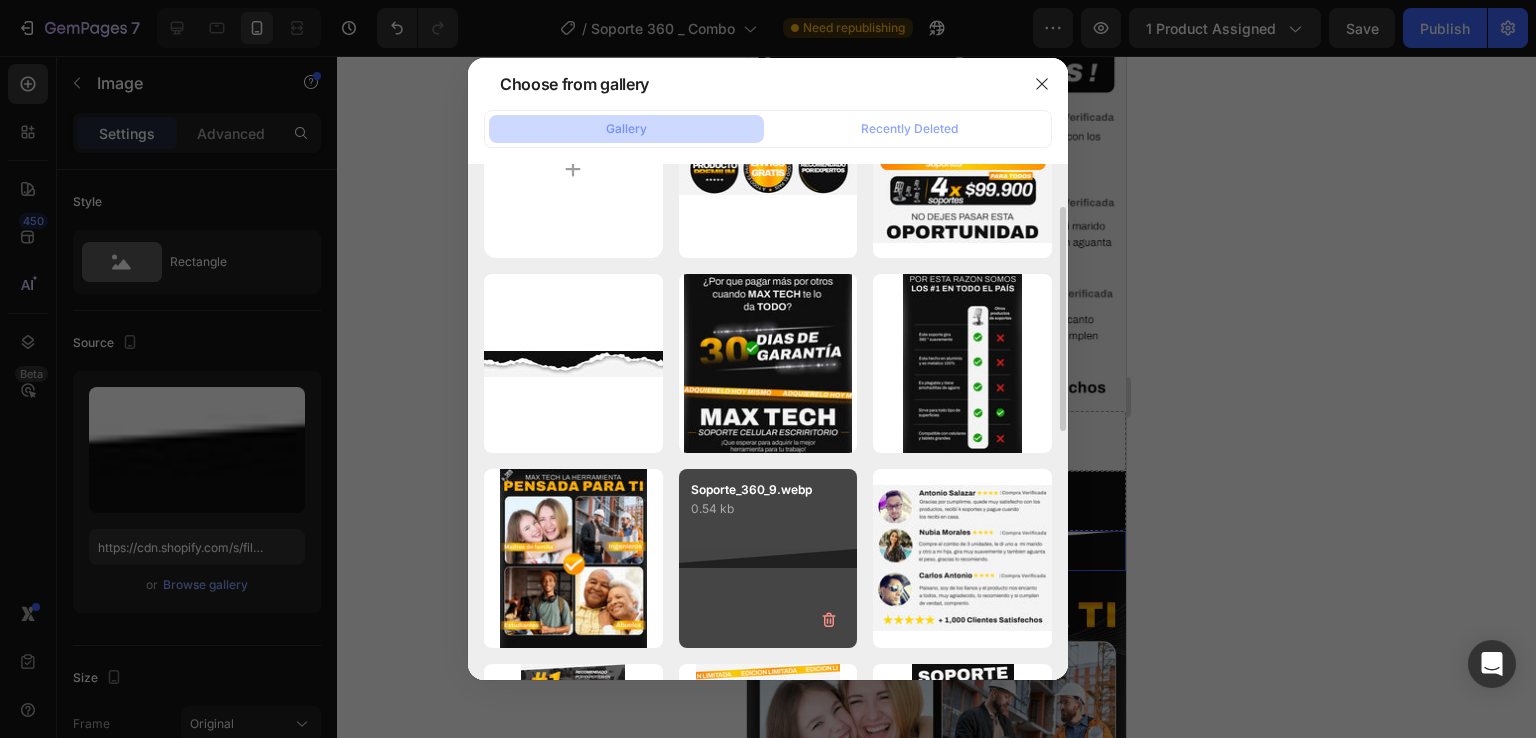 click on "Soporte_360_9.webp 0.54 kb" at bounding box center (768, 558) 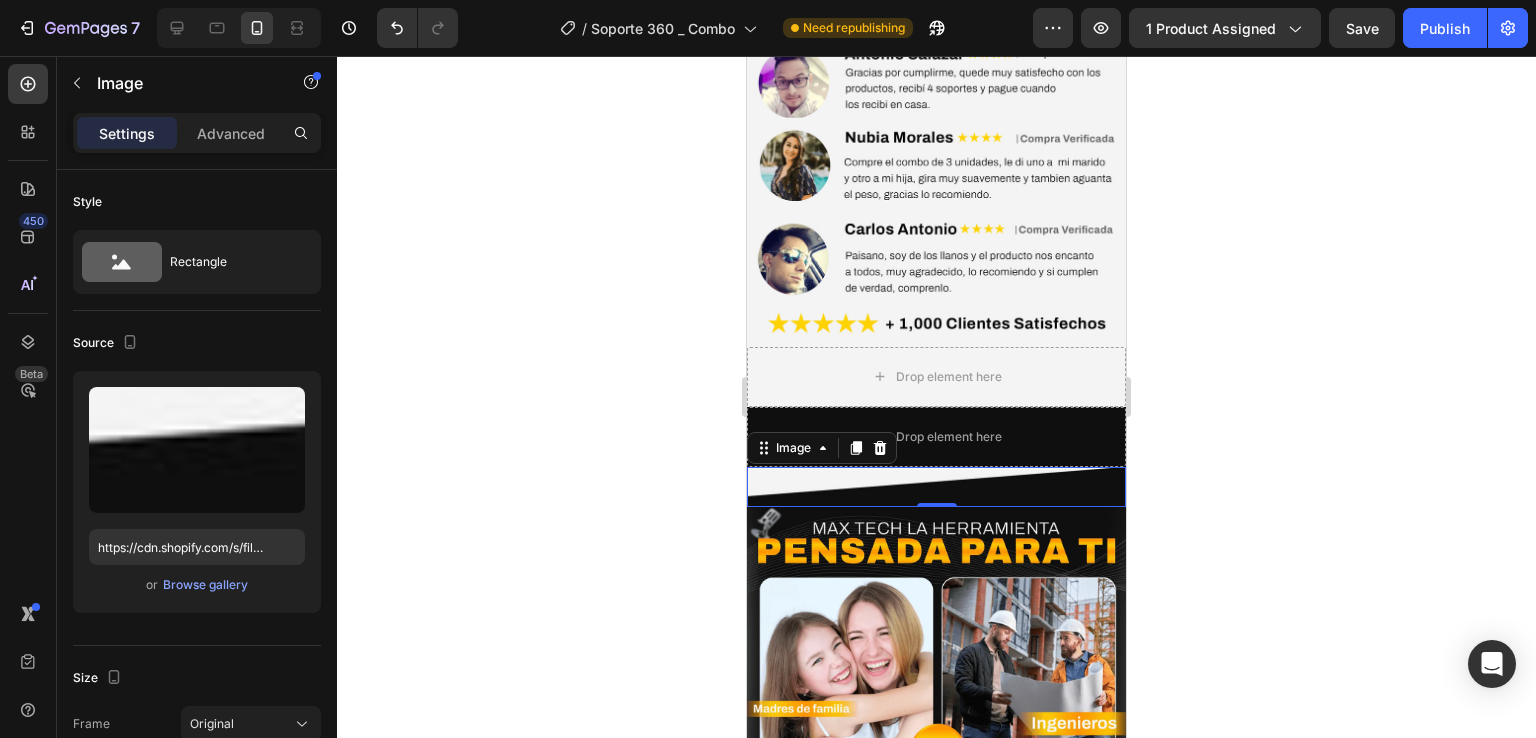 scroll, scrollTop: 4400, scrollLeft: 0, axis: vertical 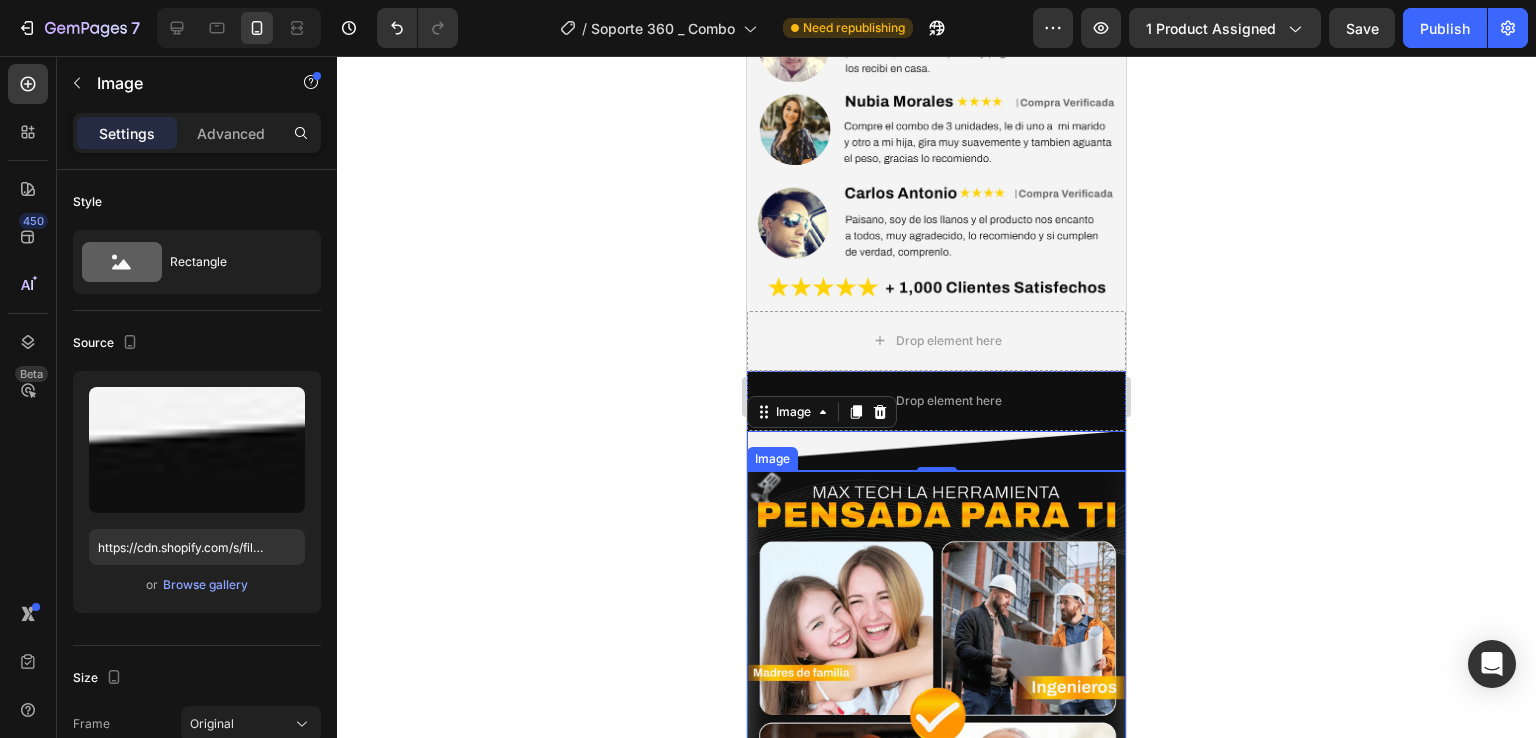 click at bounding box center (936, 701) 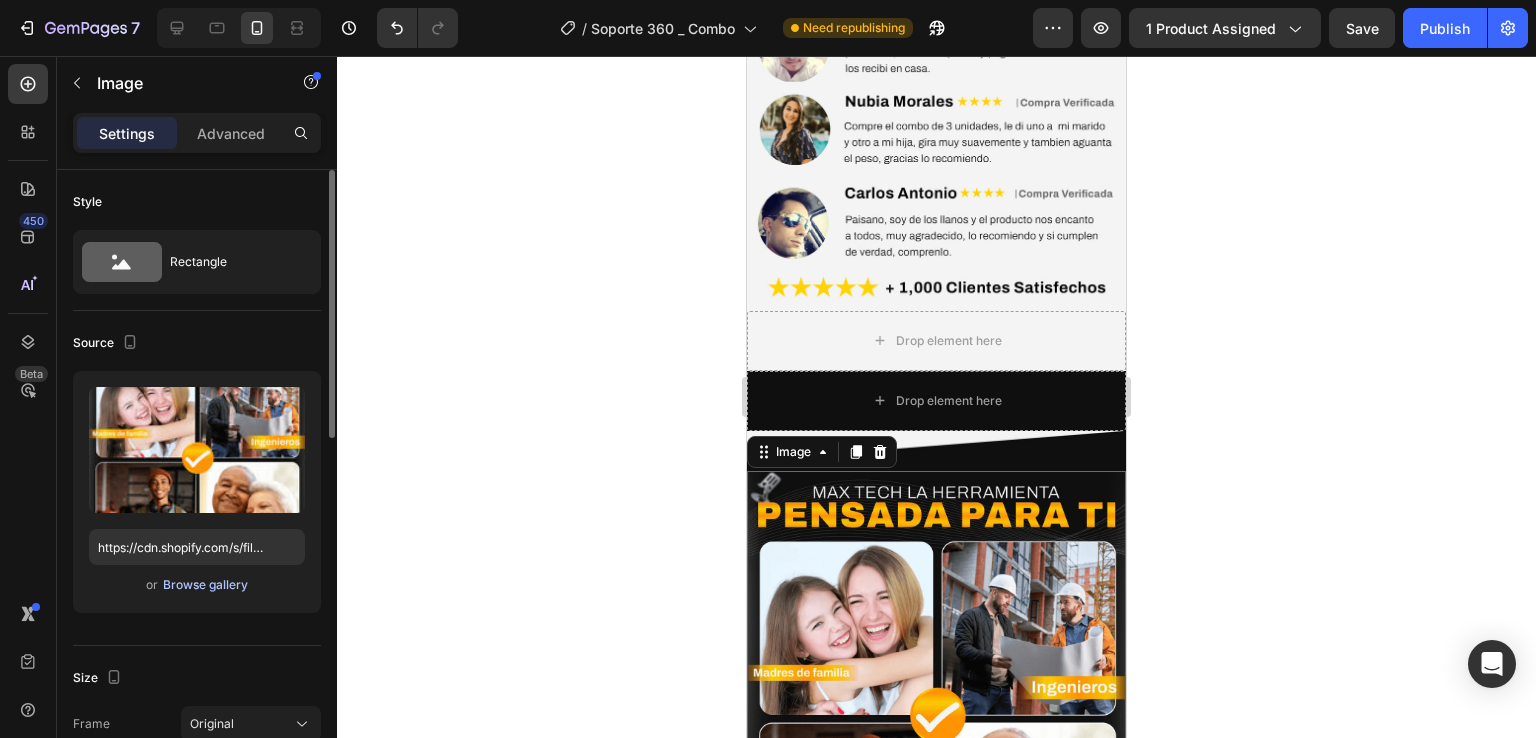 click on "Browse gallery" at bounding box center [205, 585] 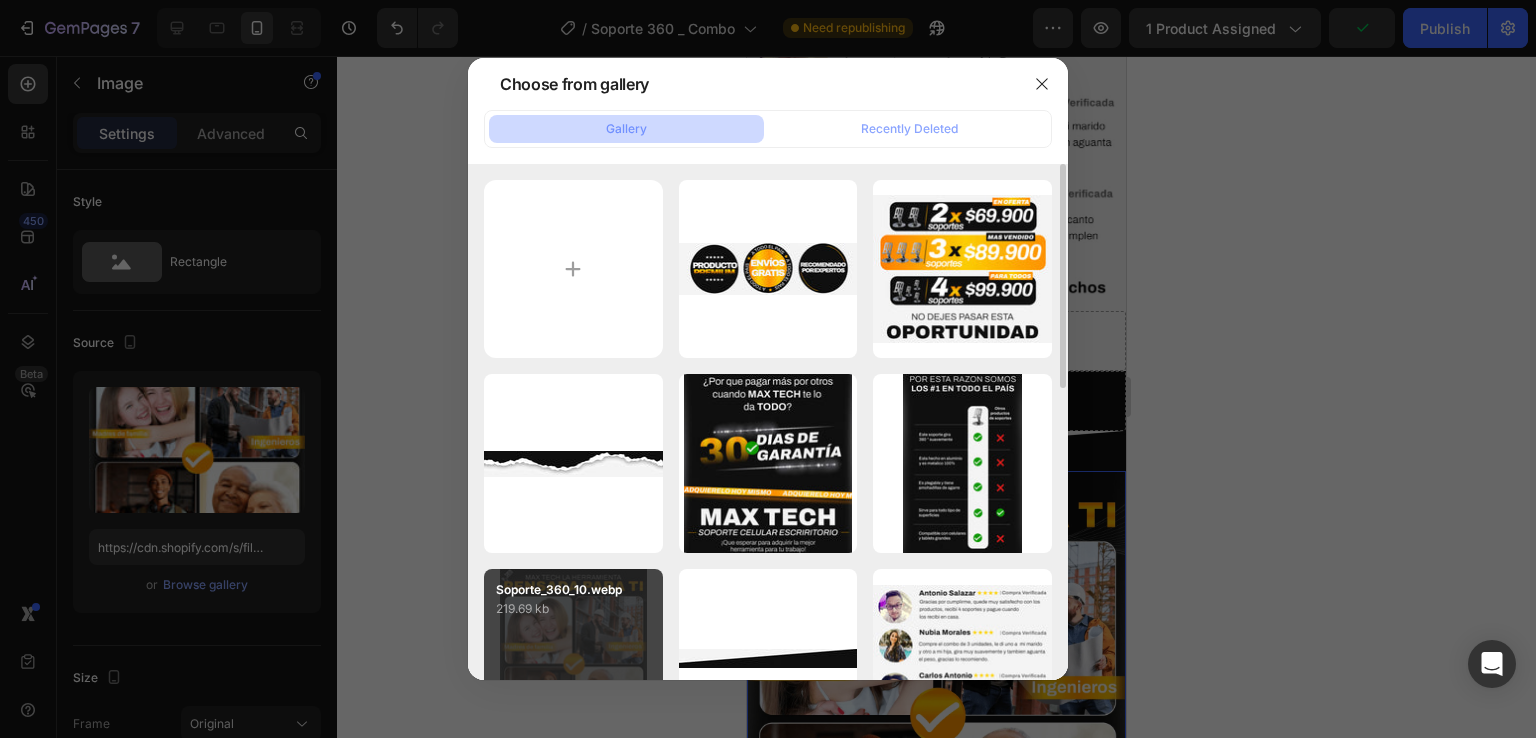 click on "219.69 kb" at bounding box center (573, 609) 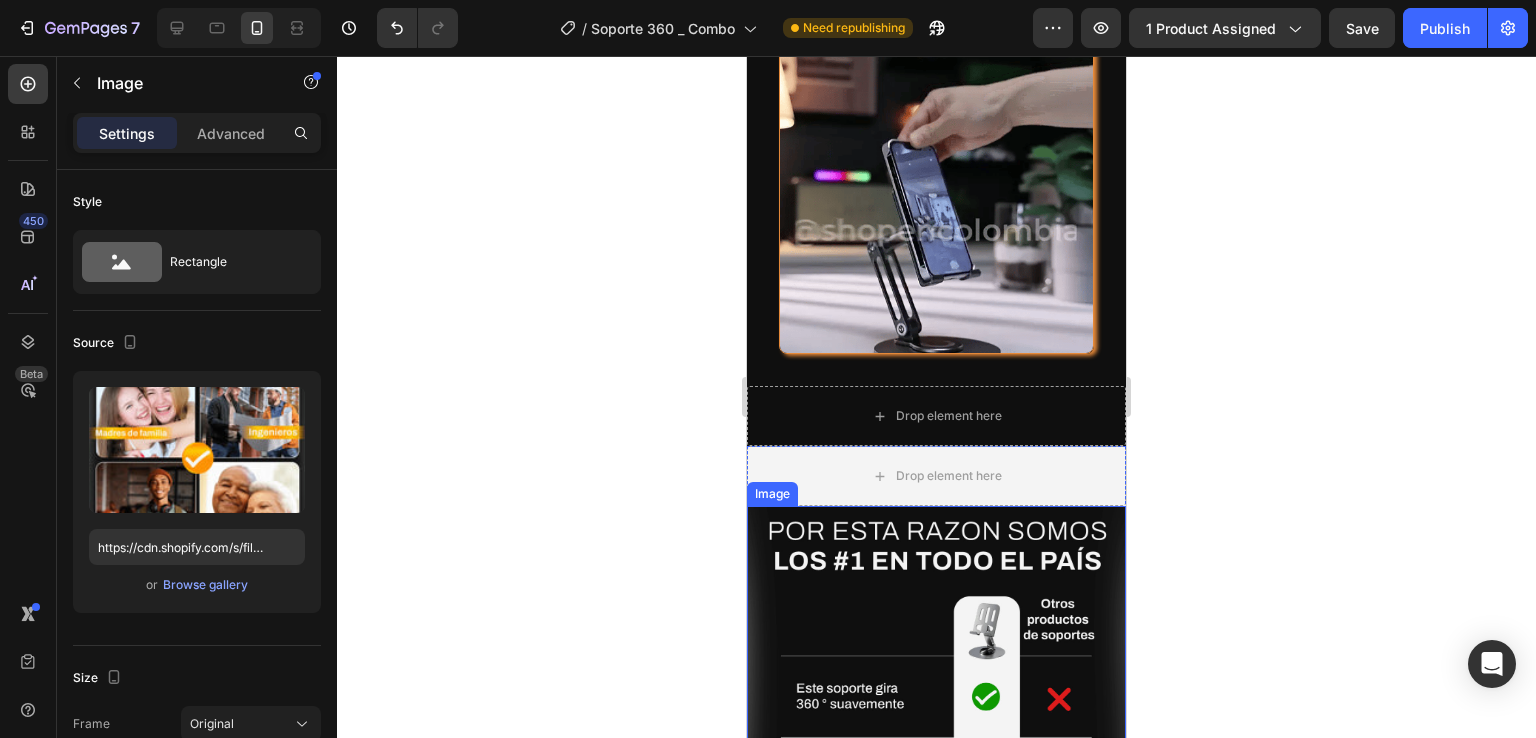 scroll, scrollTop: 5300, scrollLeft: 0, axis: vertical 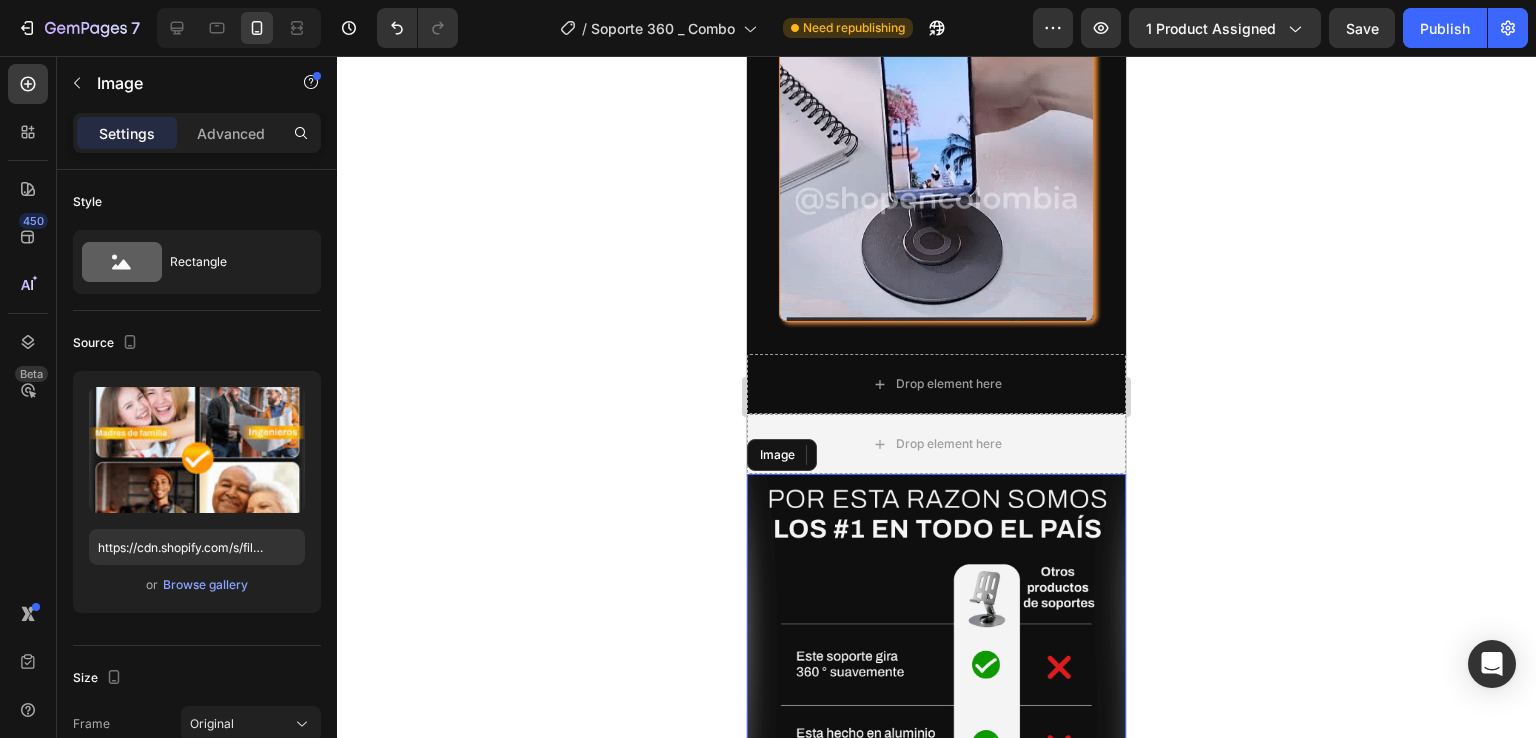 click at bounding box center (936, 766) 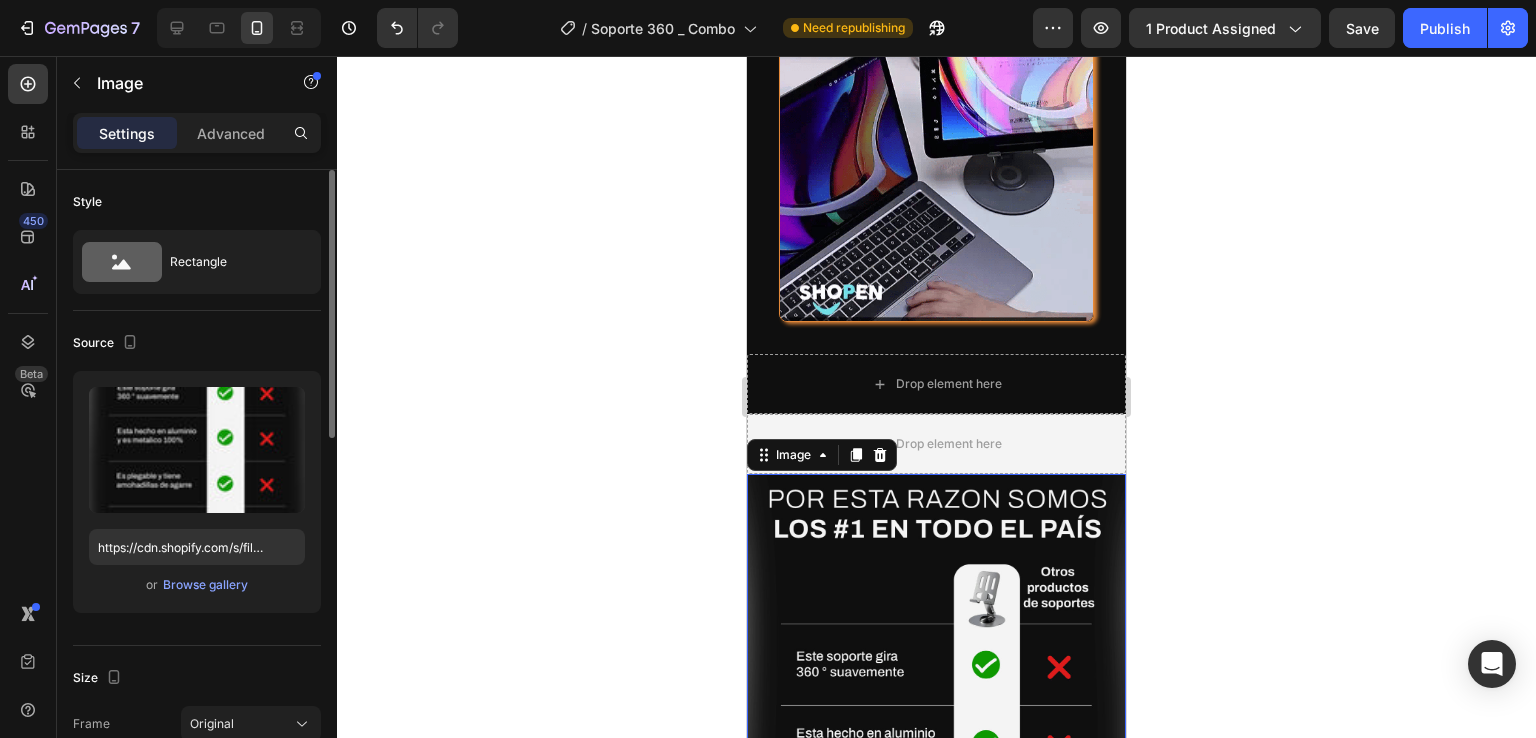 scroll, scrollTop: 200, scrollLeft: 0, axis: vertical 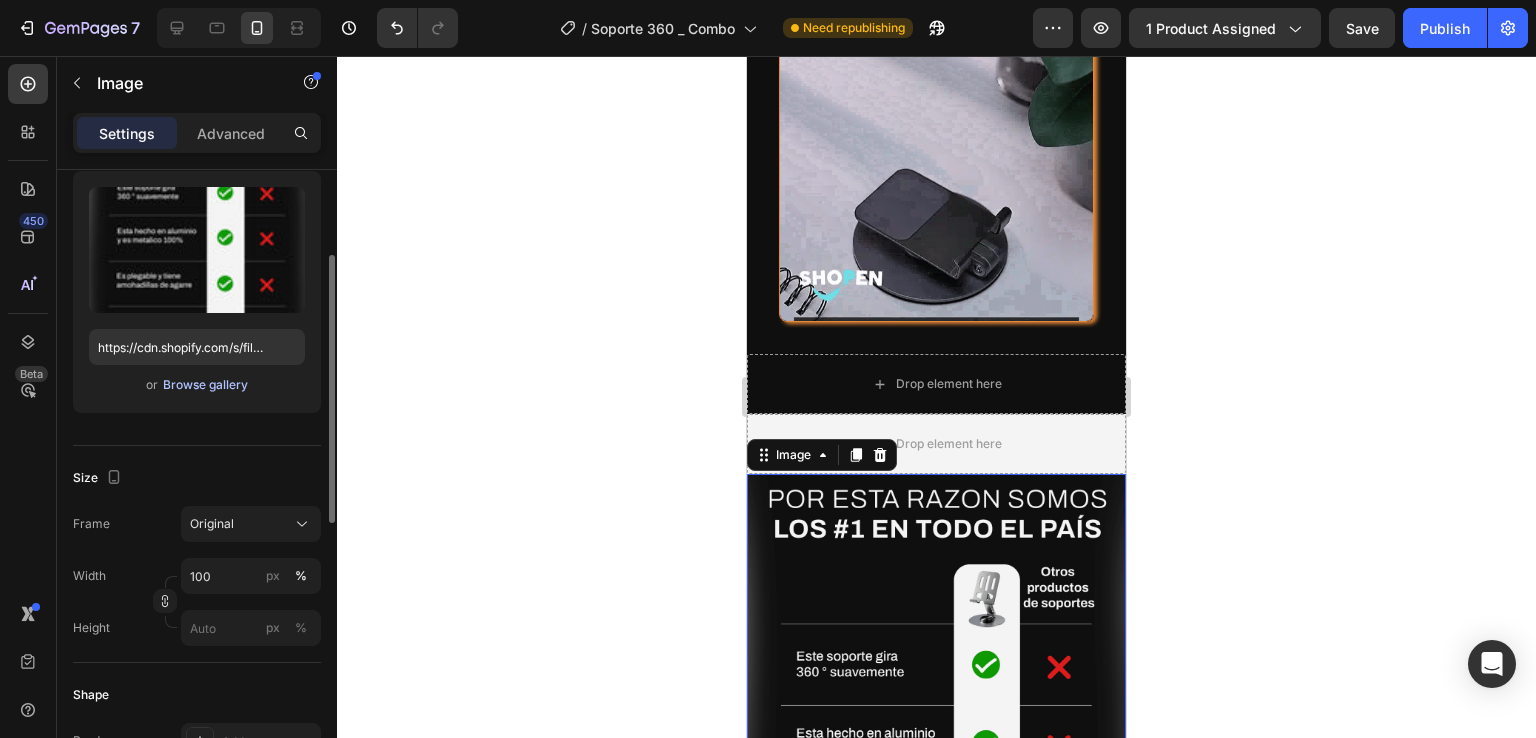 click on "Browse gallery" at bounding box center [205, 385] 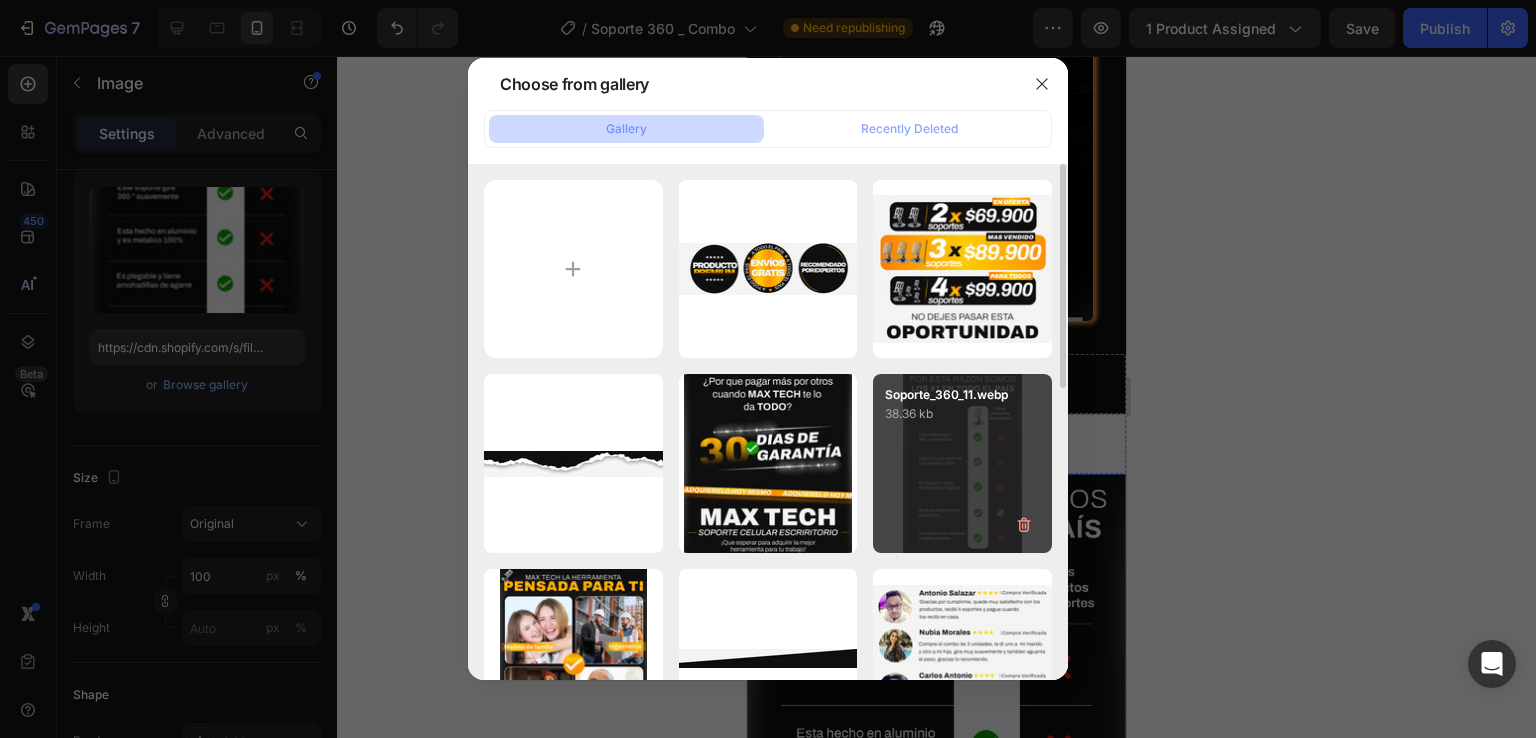 click on "Soporte_360_11.webp 38.36 kb" at bounding box center (962, 463) 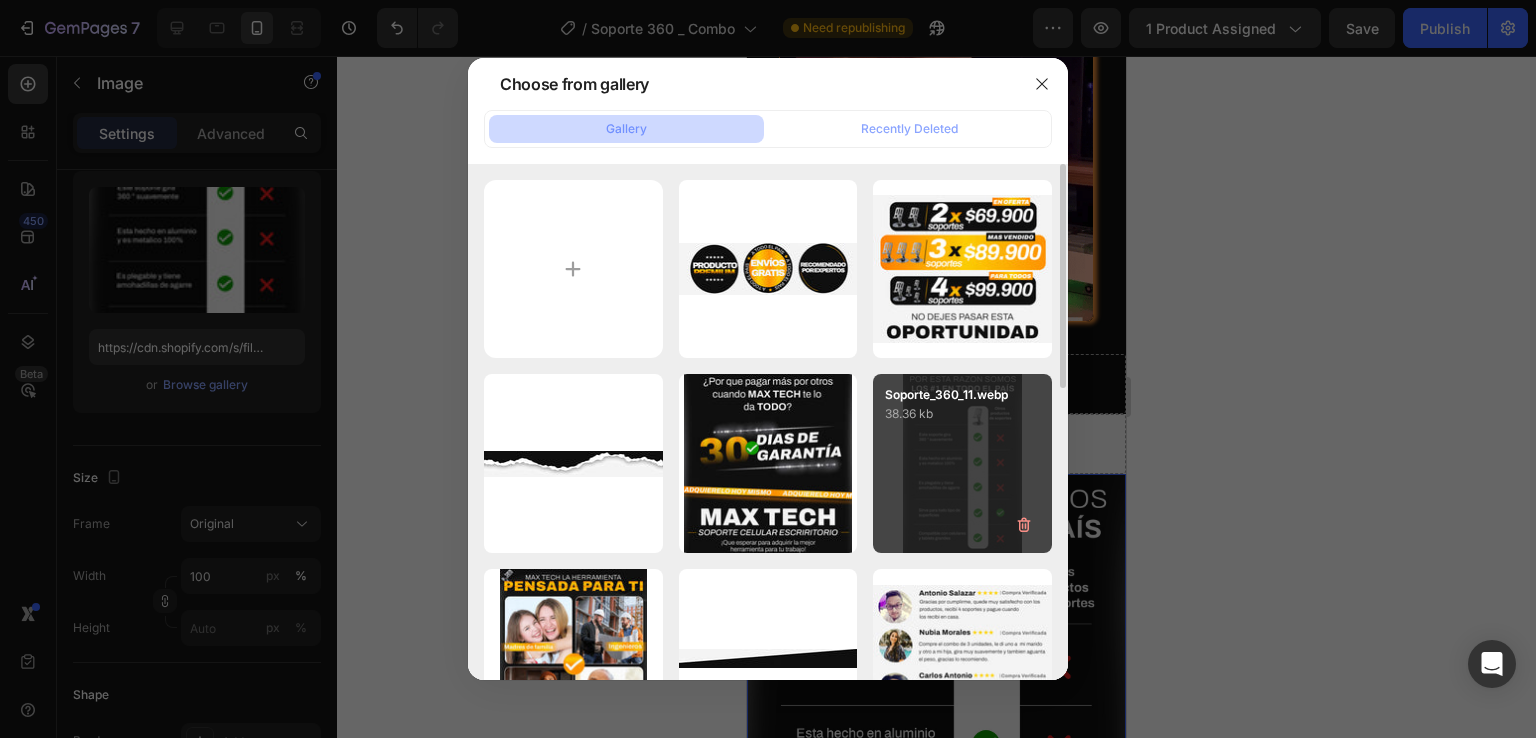 type on "https://cdn.shopify.com/s/files/1/0766/8111/7997/files/gempages_502531112615019464-471a503d-4ebb-4129-82cb-568d5cfe02e0.webp" 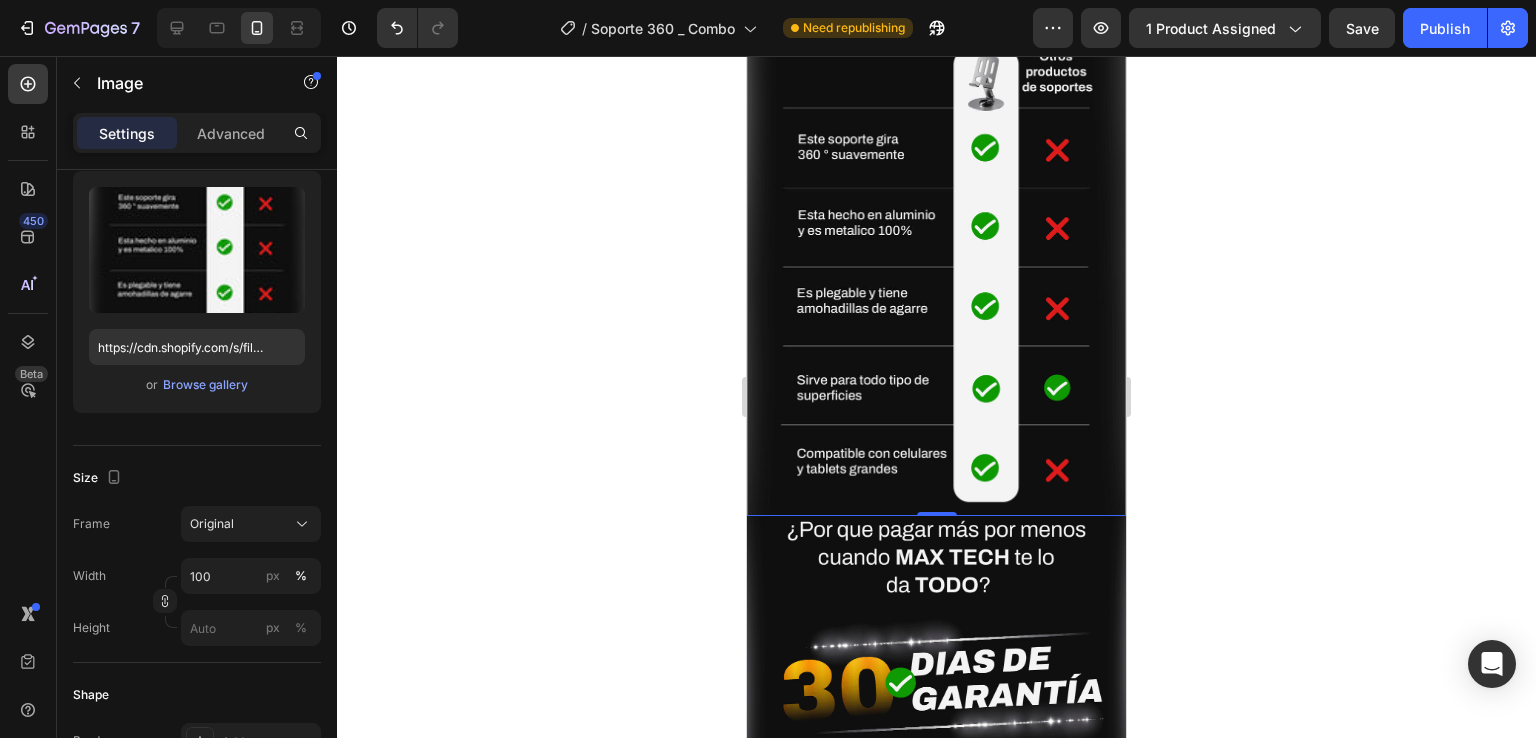 scroll, scrollTop: 5900, scrollLeft: 0, axis: vertical 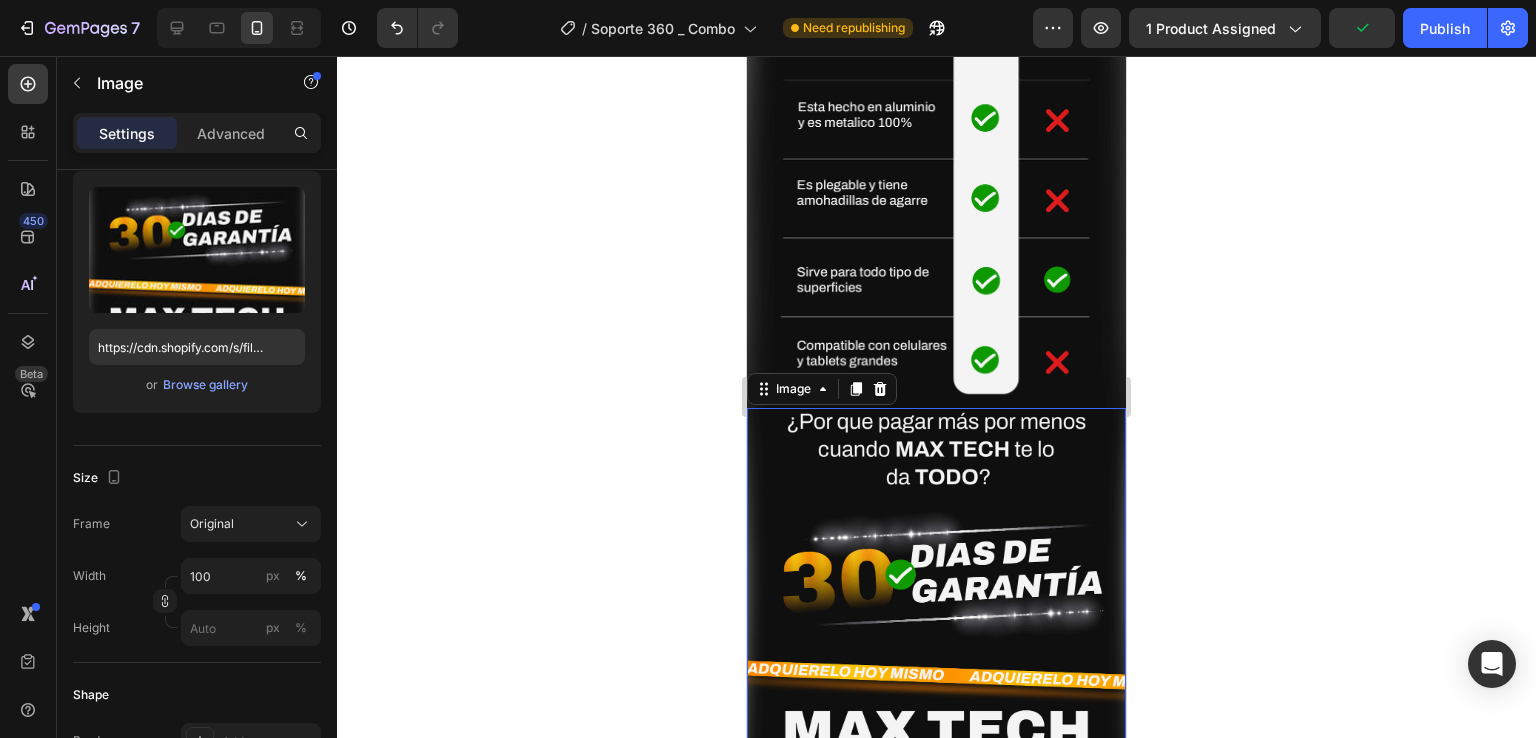 click at bounding box center [936, 609] 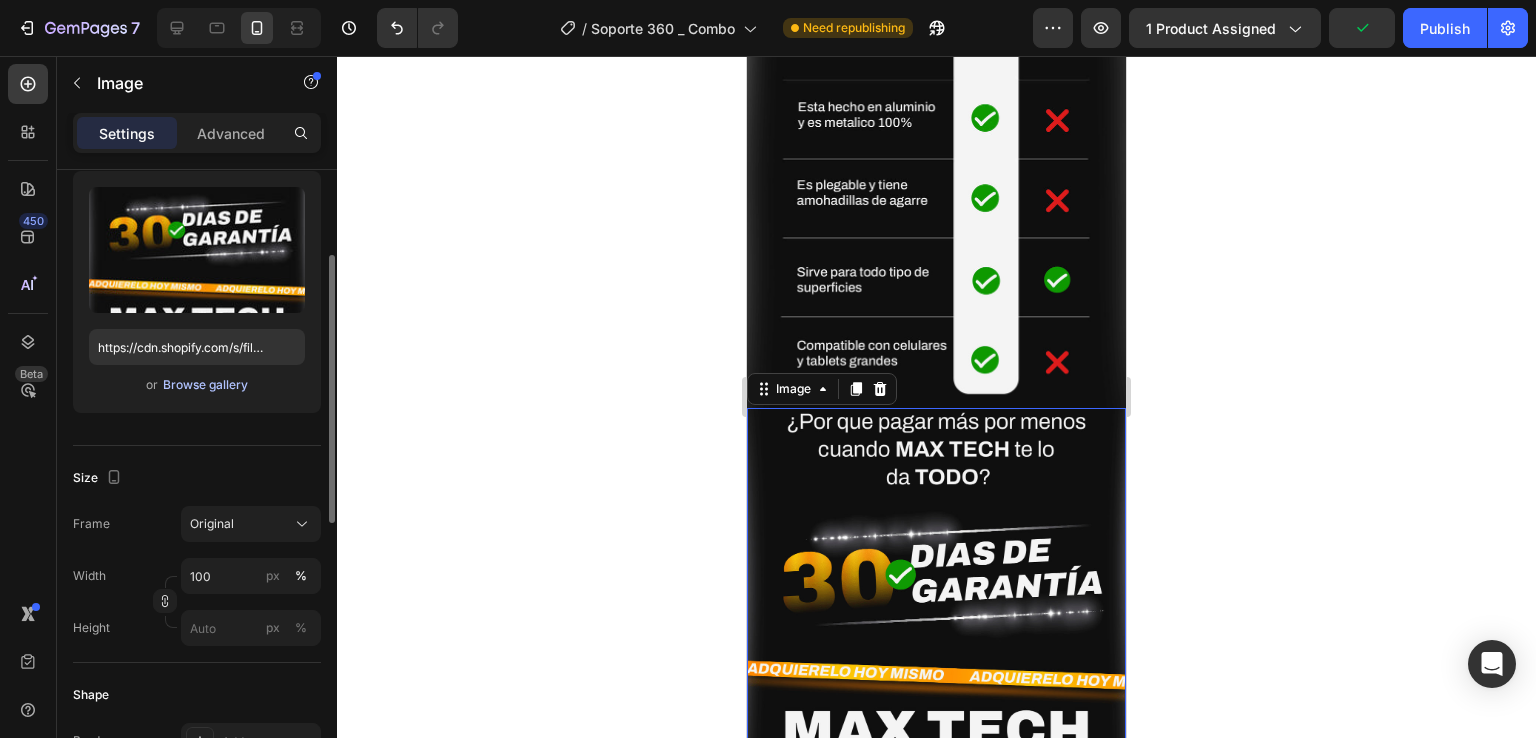 click on "Browse gallery" at bounding box center [205, 385] 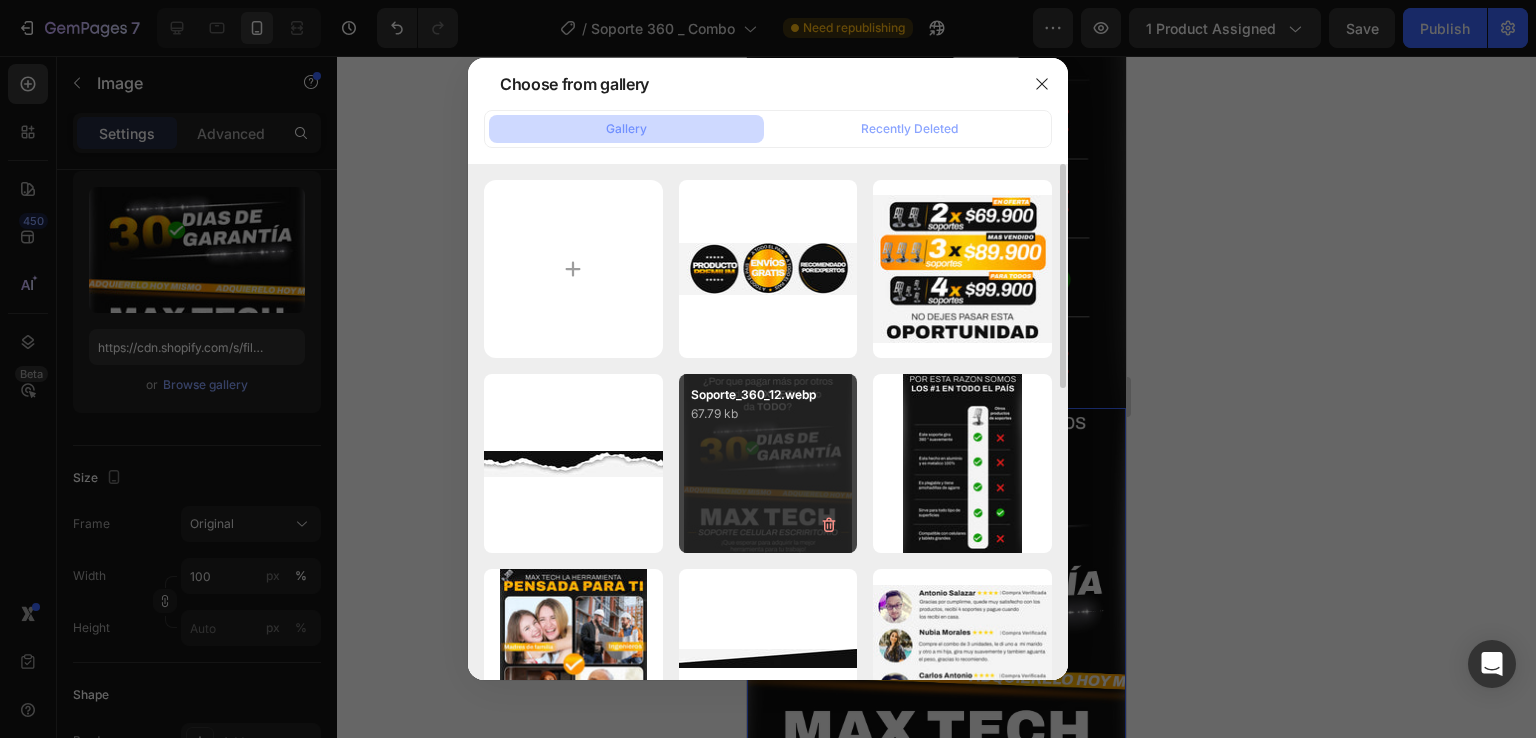 click on "Soporte_360_12.webp 67.79 kb" at bounding box center [768, 463] 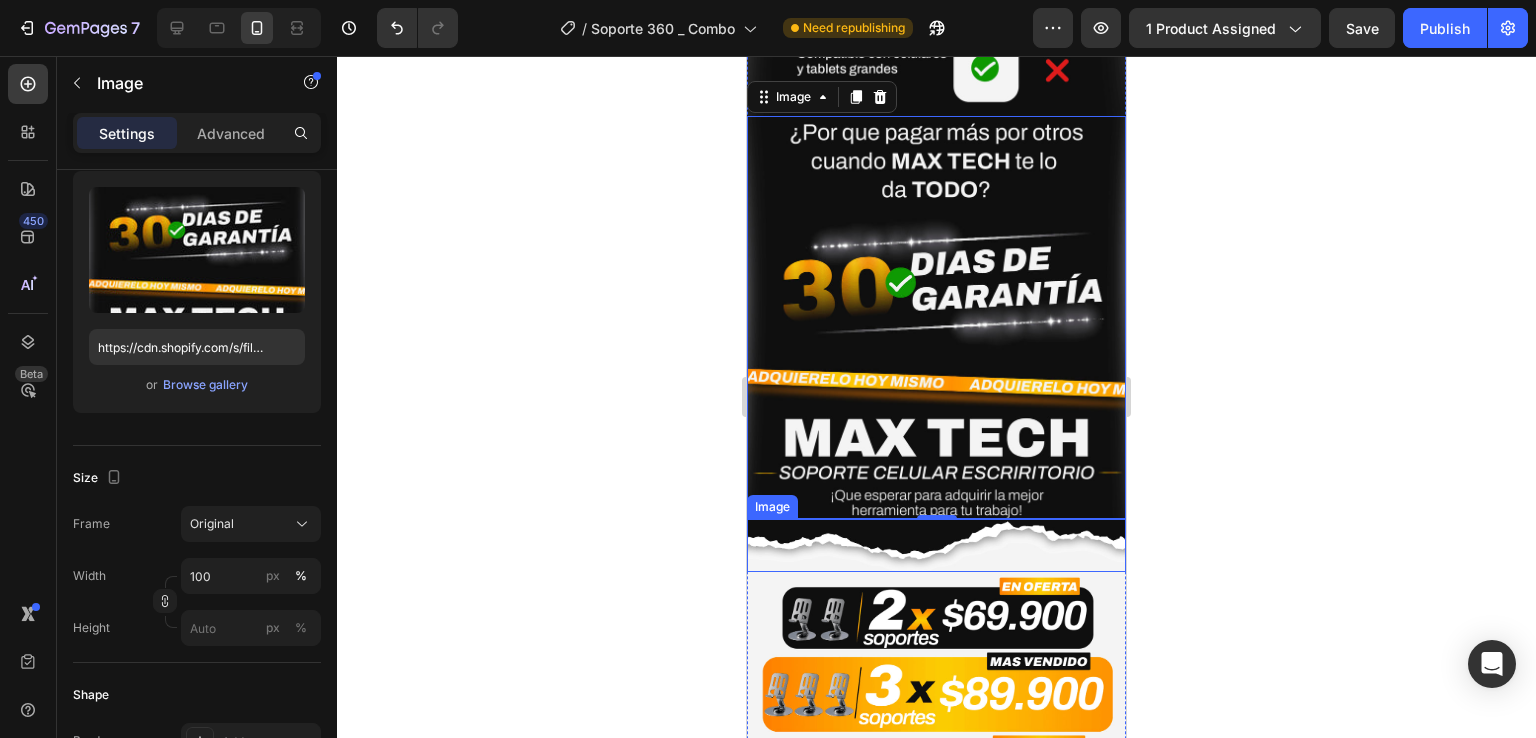 scroll, scrollTop: 6200, scrollLeft: 0, axis: vertical 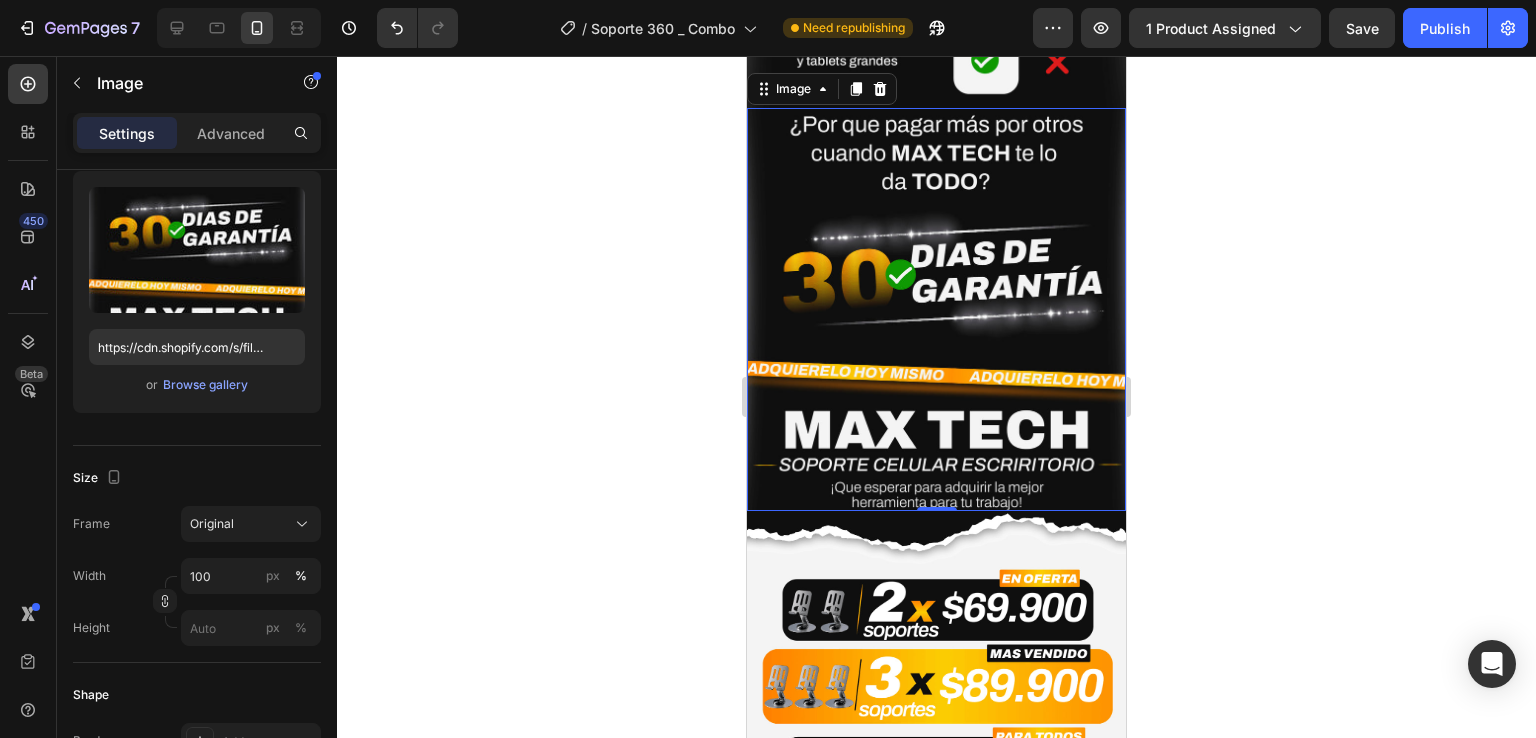 click at bounding box center [936, 309] 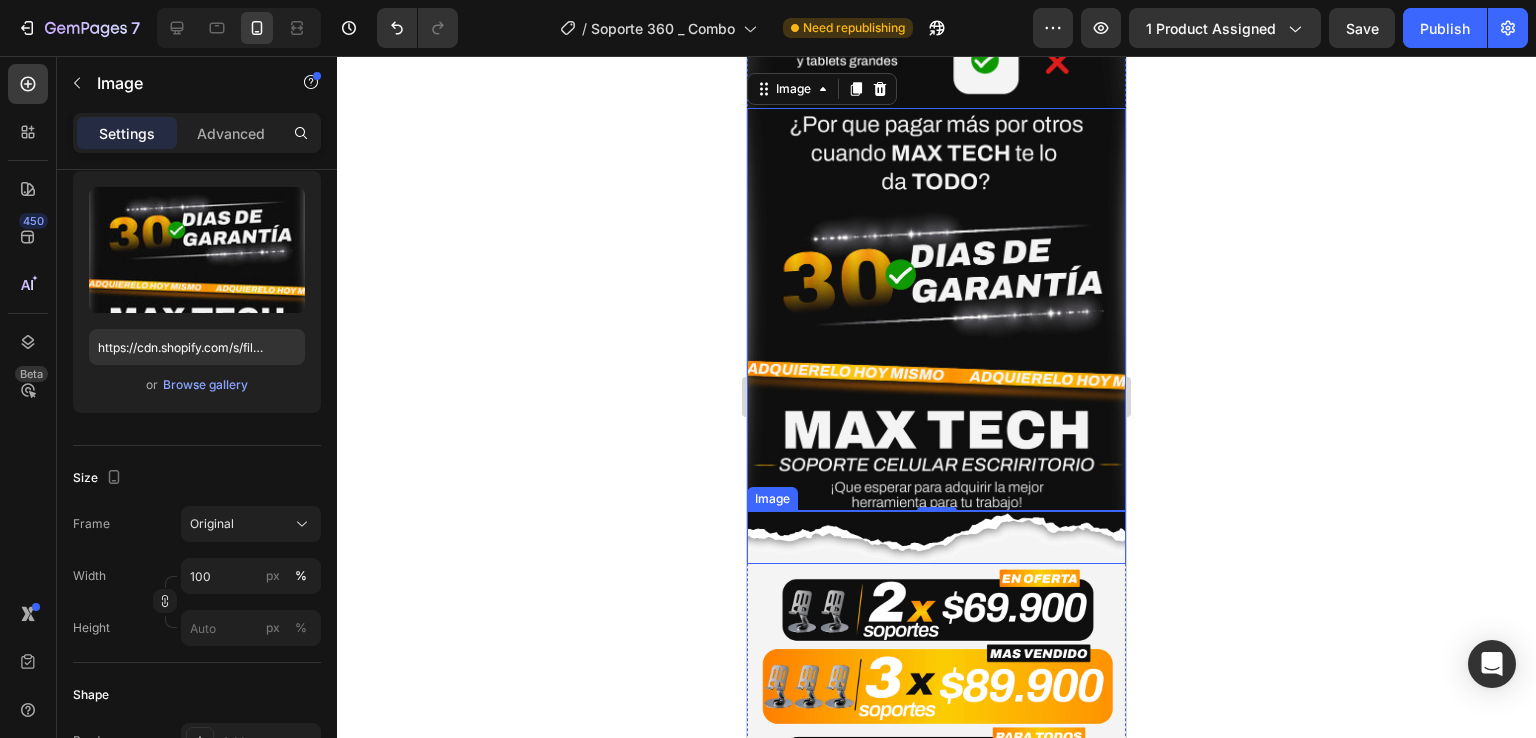 click at bounding box center (936, 538) 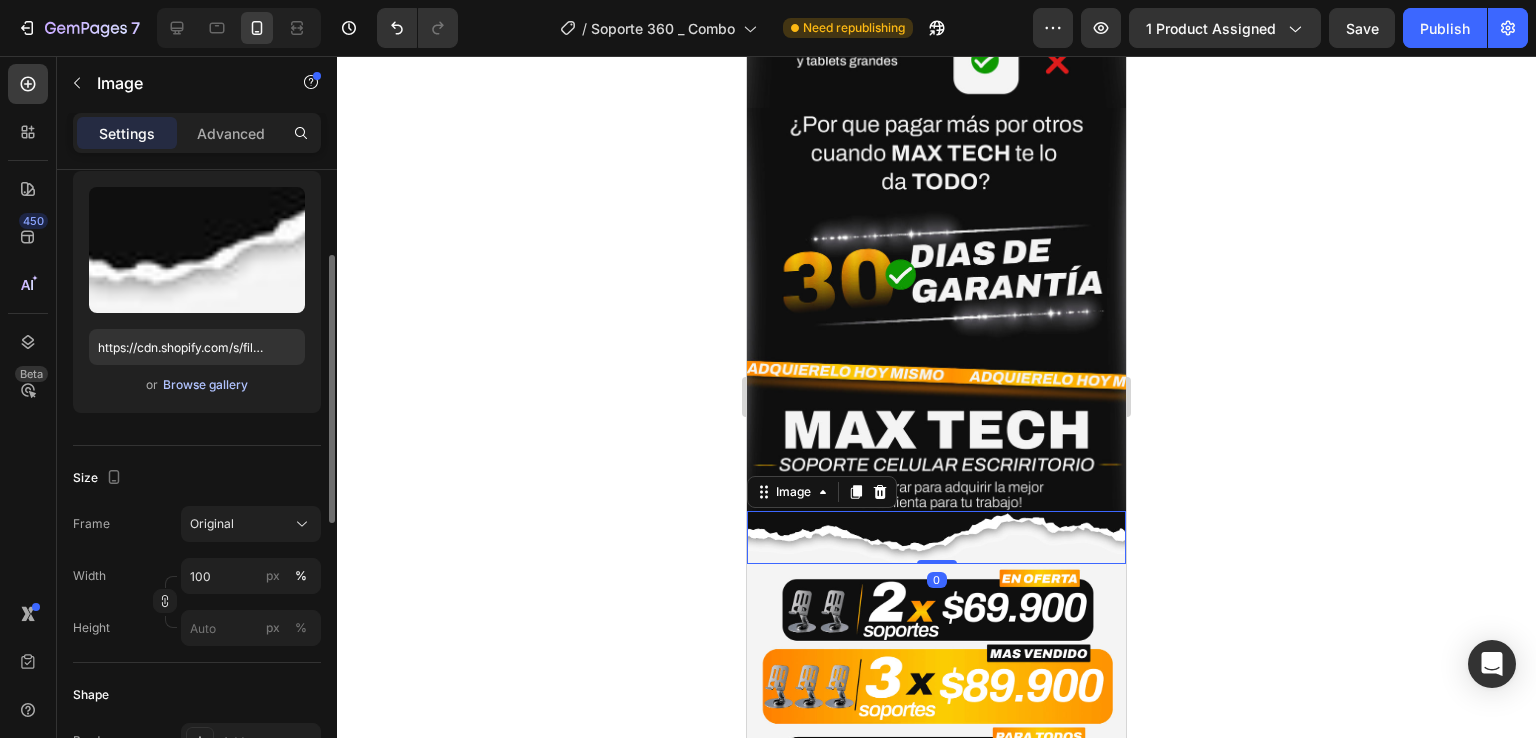 click on "Browse gallery" at bounding box center (205, 385) 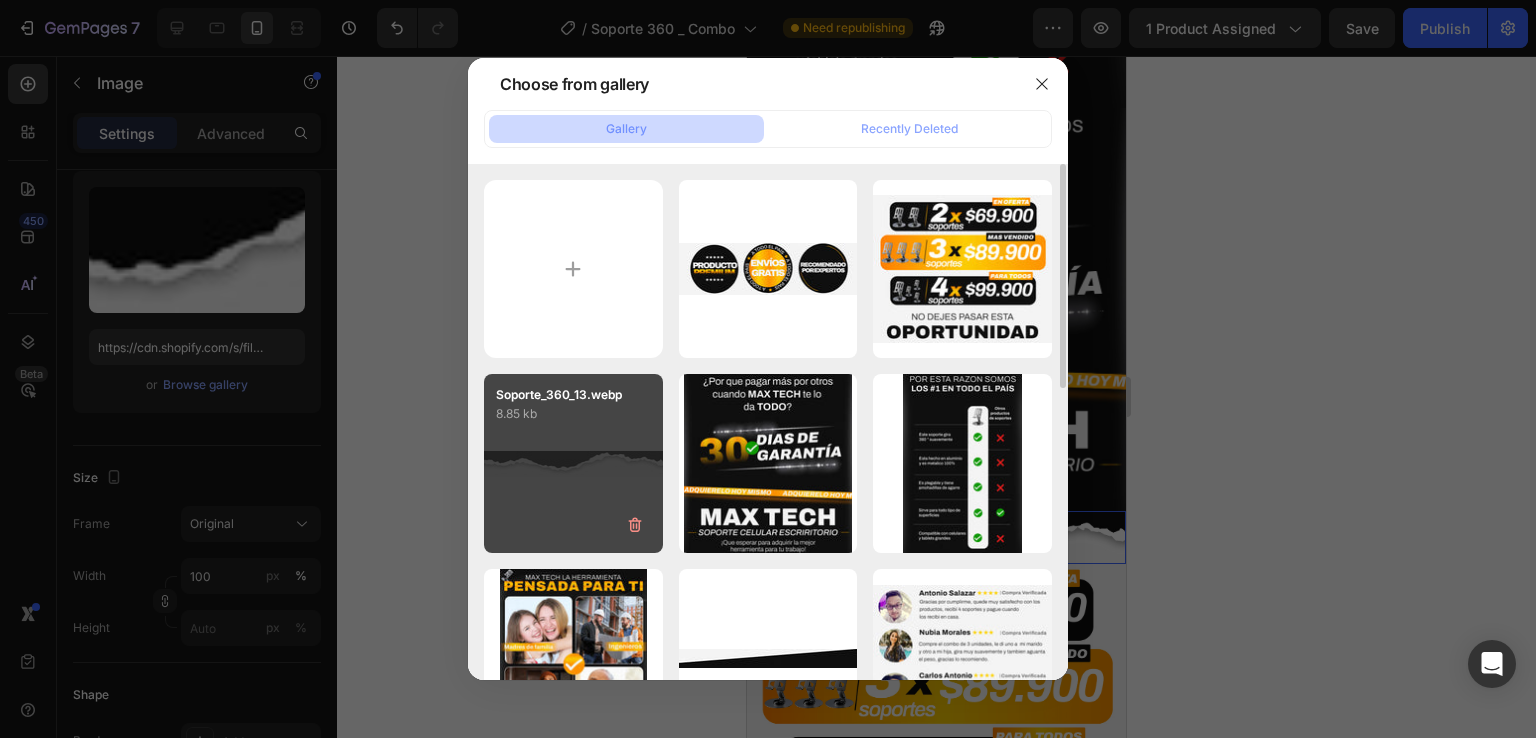 click on "Soporte_360_13.webp 8.85 kb" at bounding box center [573, 463] 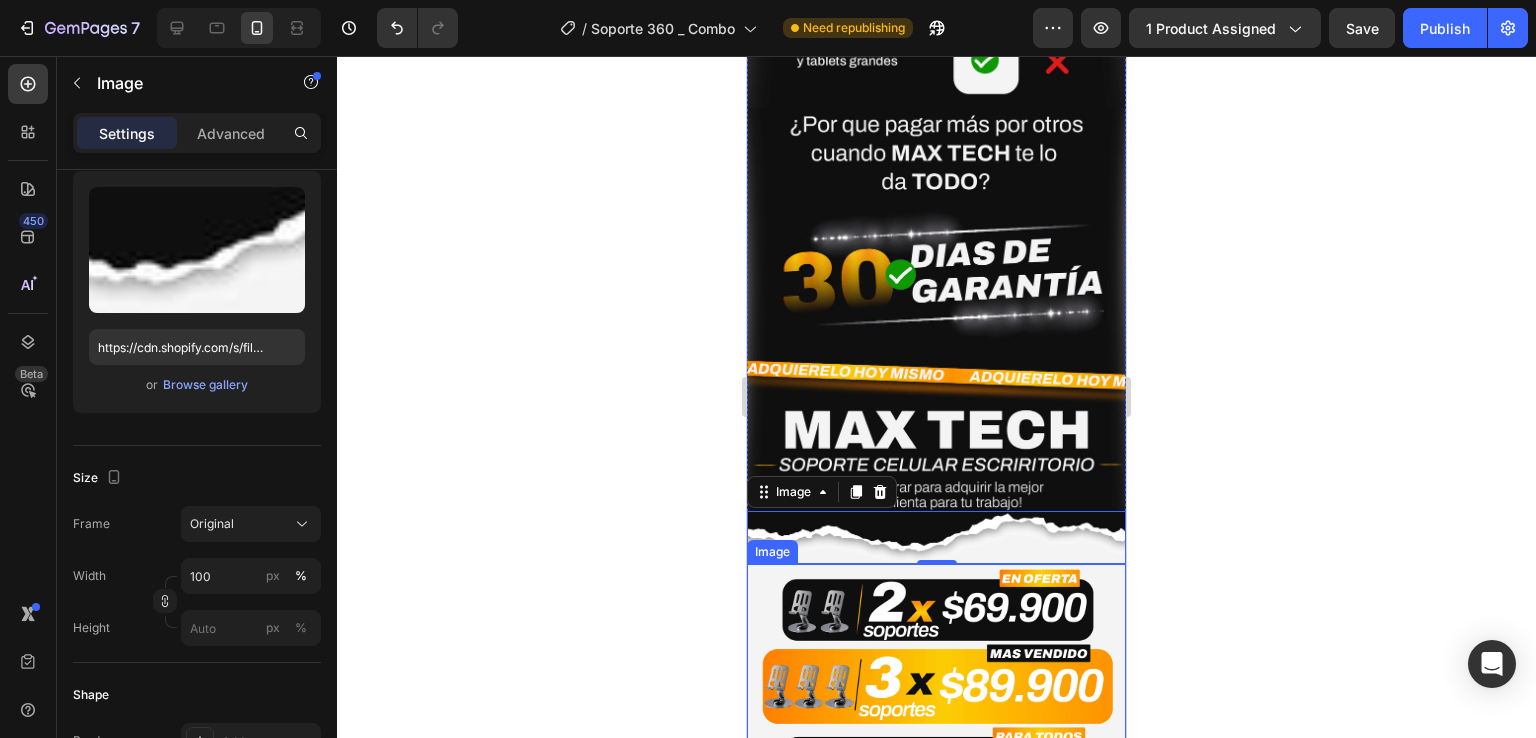 click at bounding box center (936, 721) 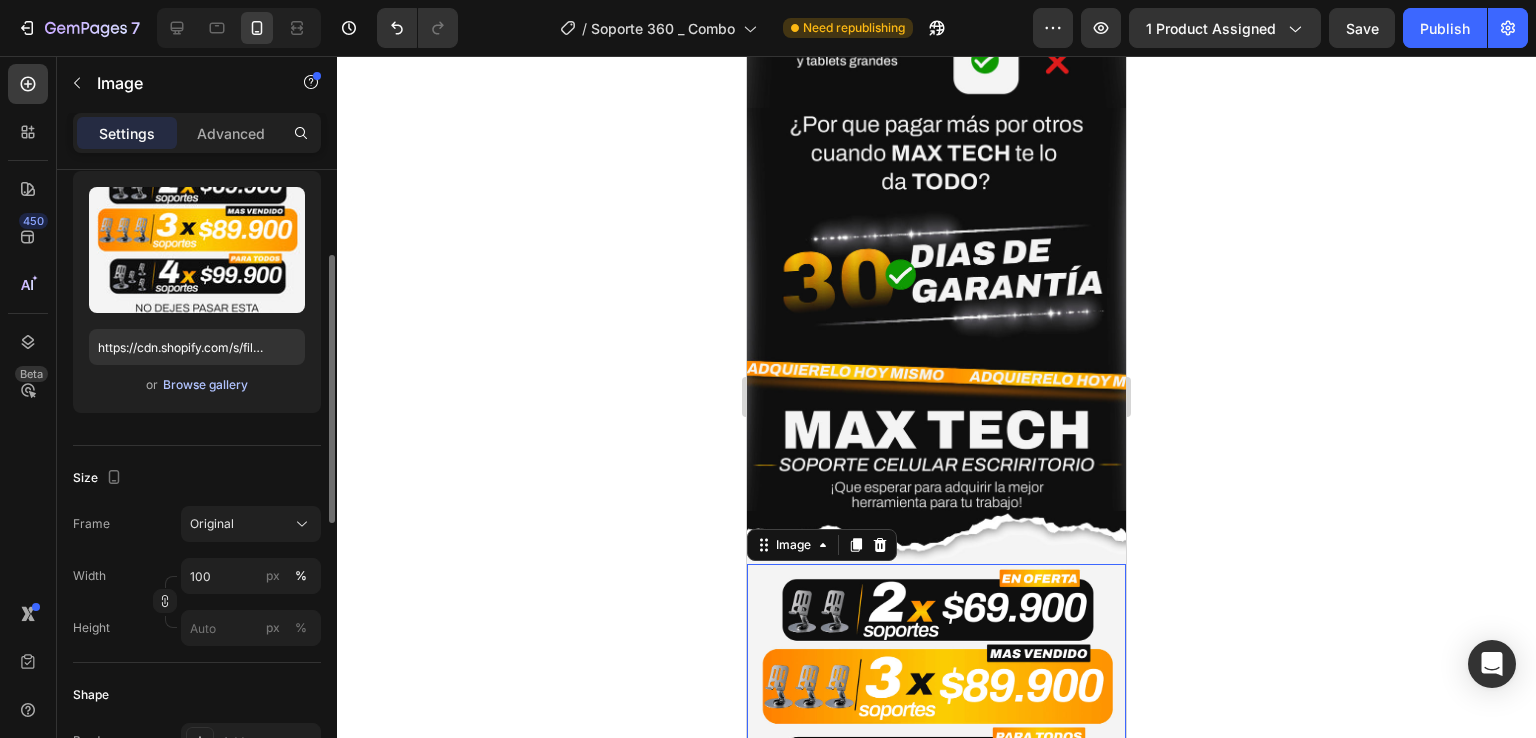 click on "Browse gallery" at bounding box center (205, 385) 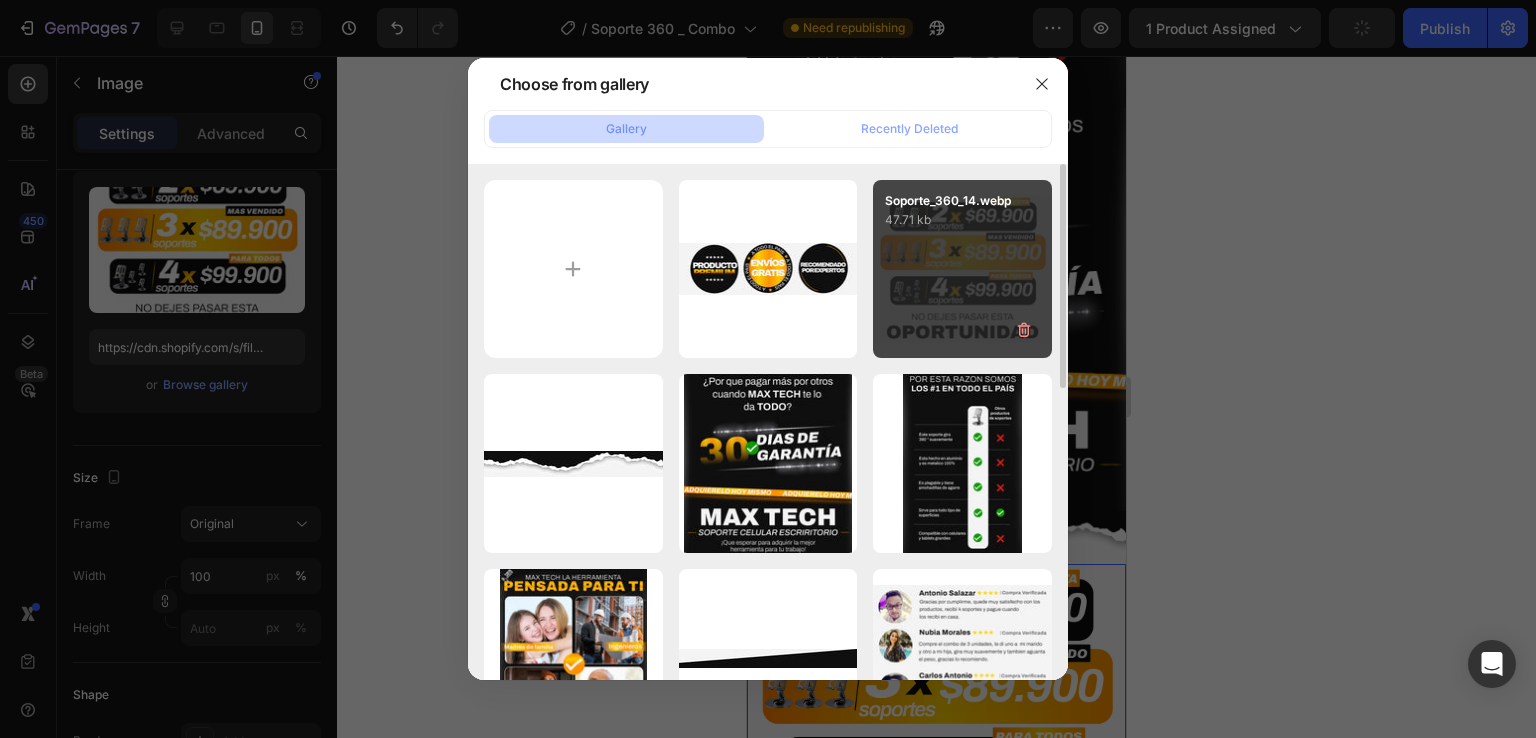 click on "Soporte_360_14.webp 47.71 kb" at bounding box center [962, 269] 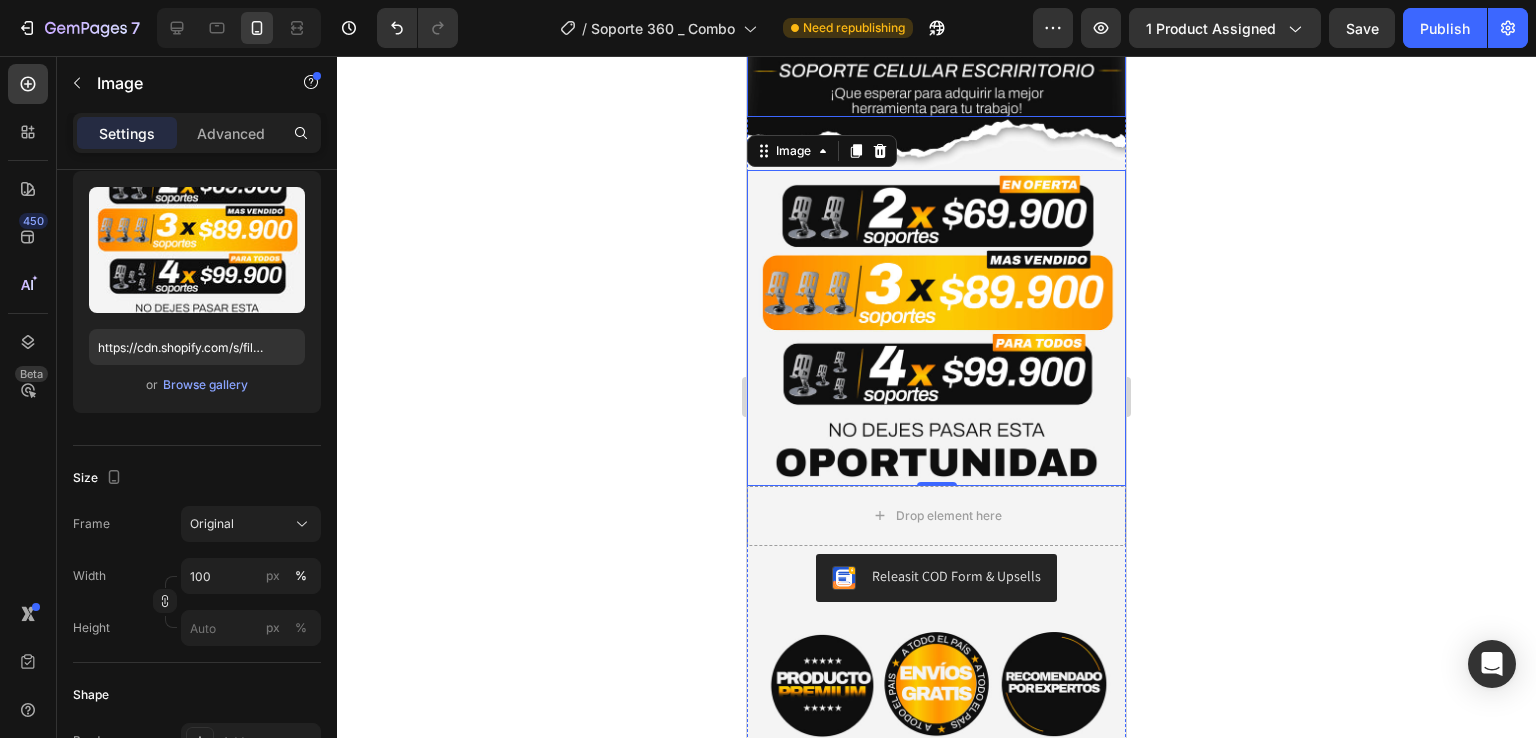 scroll, scrollTop: 6600, scrollLeft: 0, axis: vertical 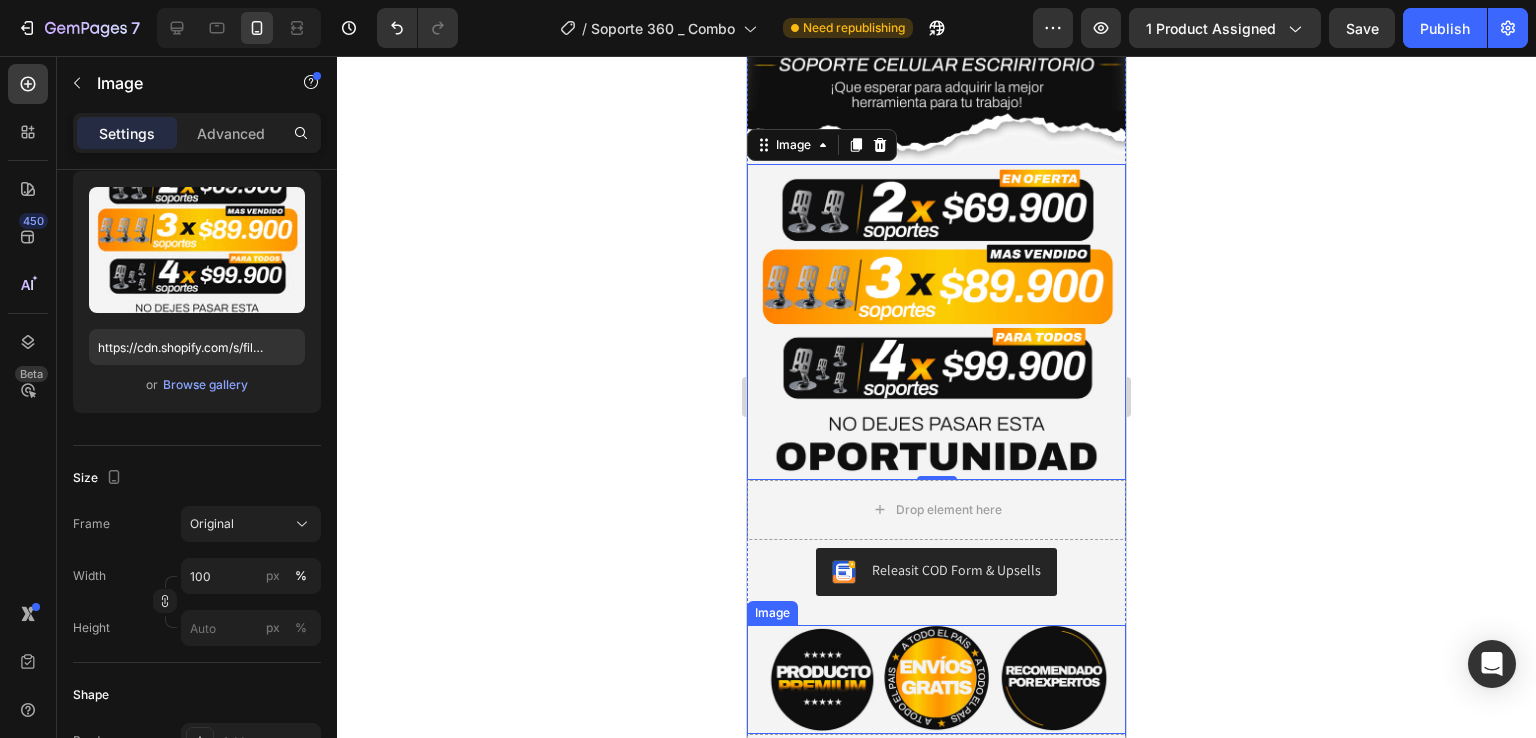 click at bounding box center [936, 680] 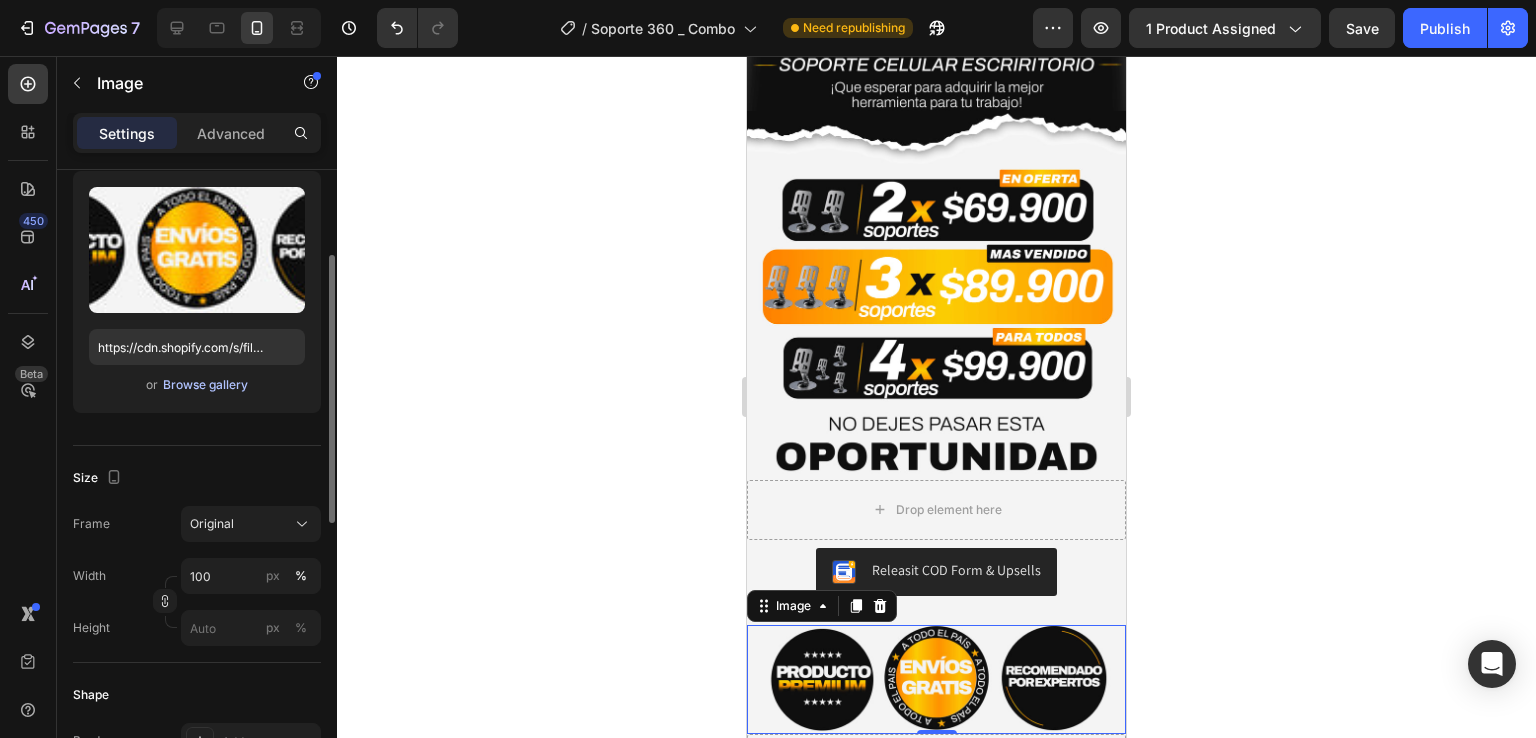 click on "Browse gallery" at bounding box center (205, 385) 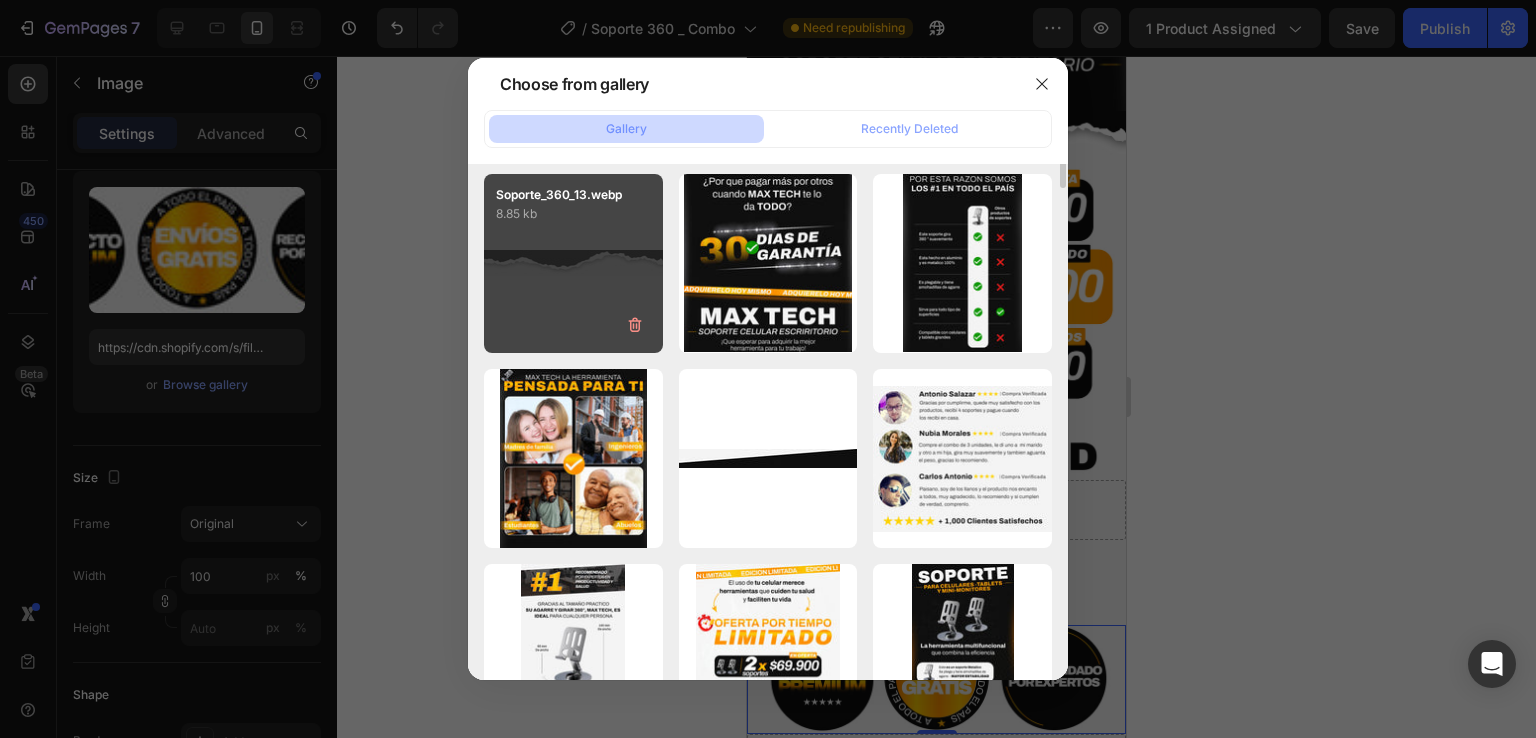 scroll, scrollTop: 0, scrollLeft: 0, axis: both 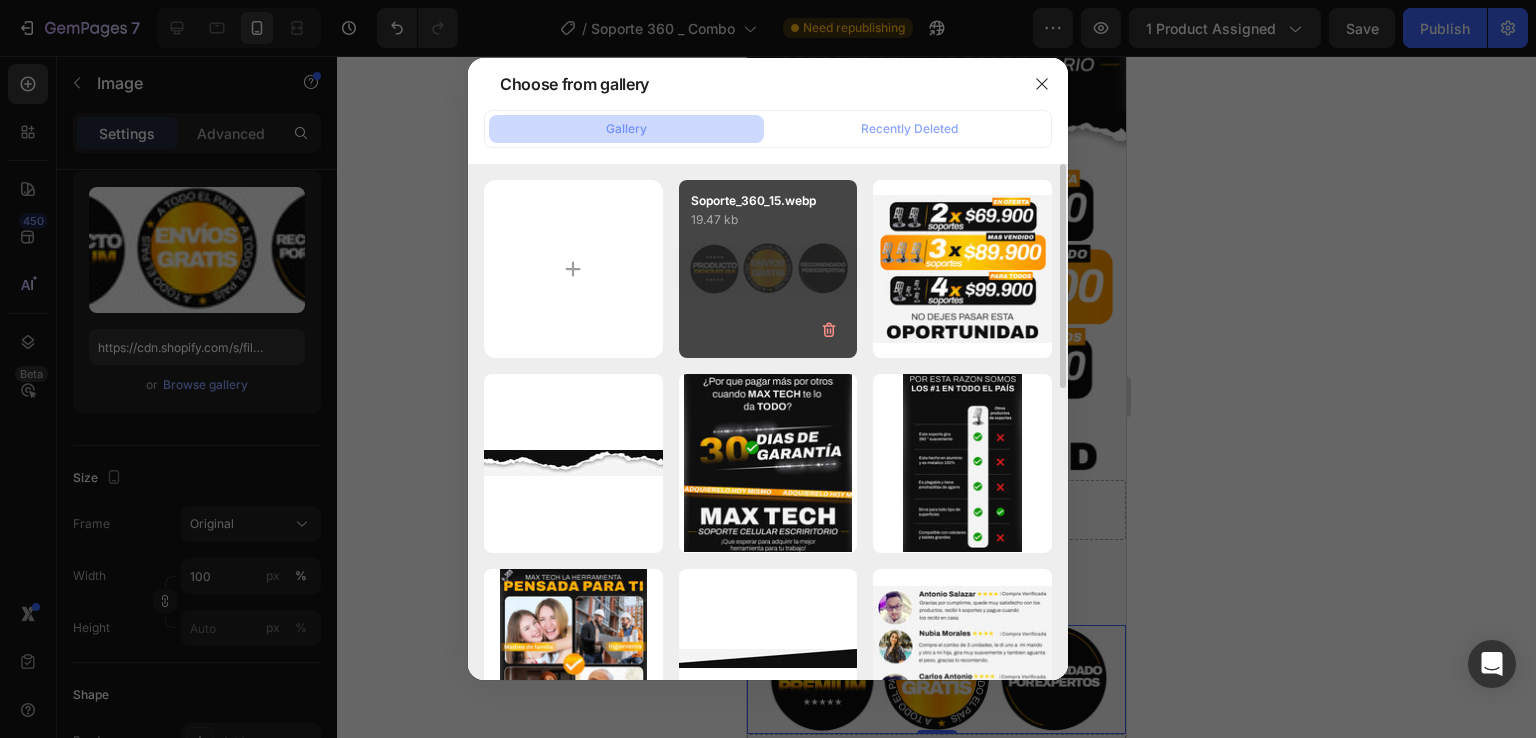 click on "Soporte_360_15.webp 19.47 kb" at bounding box center (768, 269) 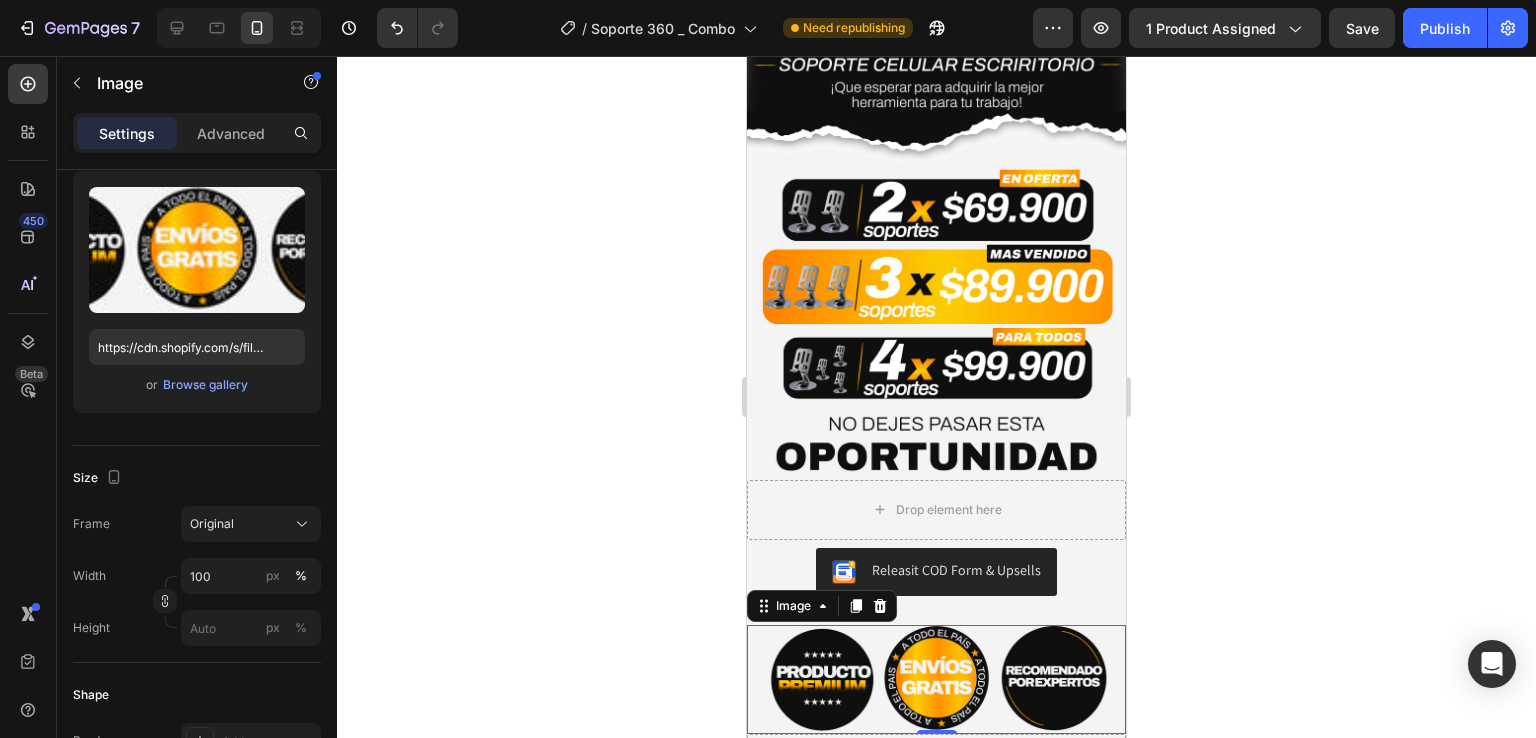 click on "7   /  Soporte 360 _ Combo Need republishing Preview 1 product assigned  Save   Publish" 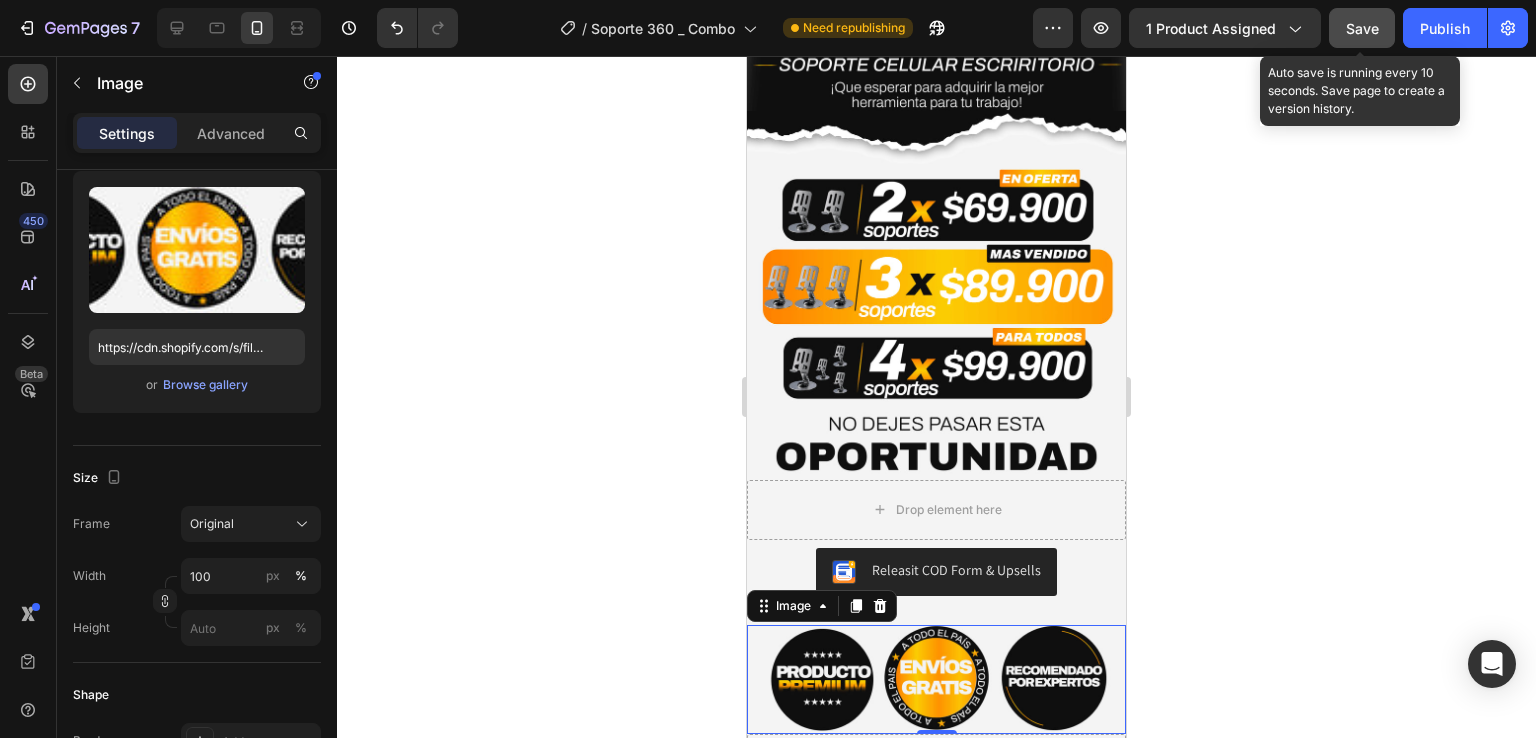 click on "Save" 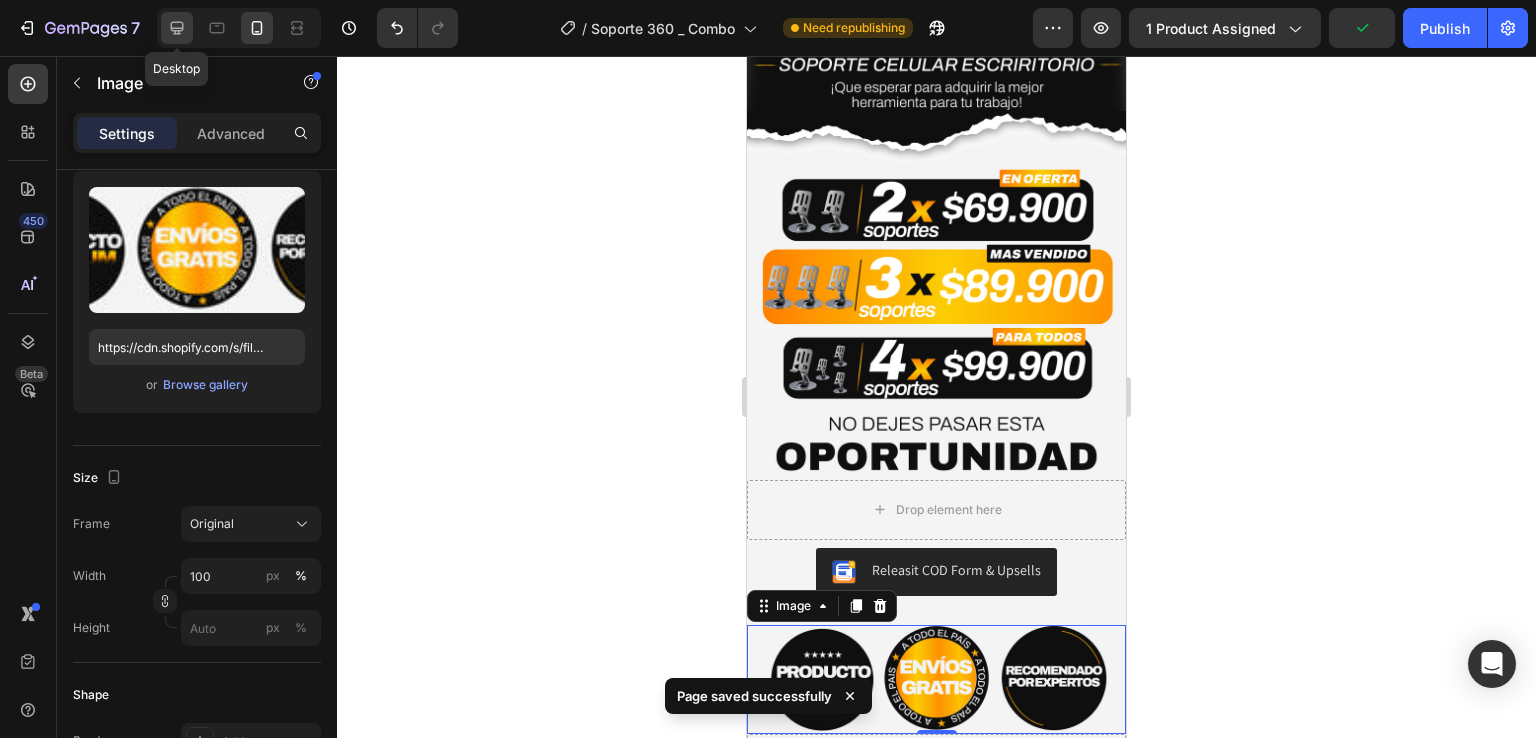click 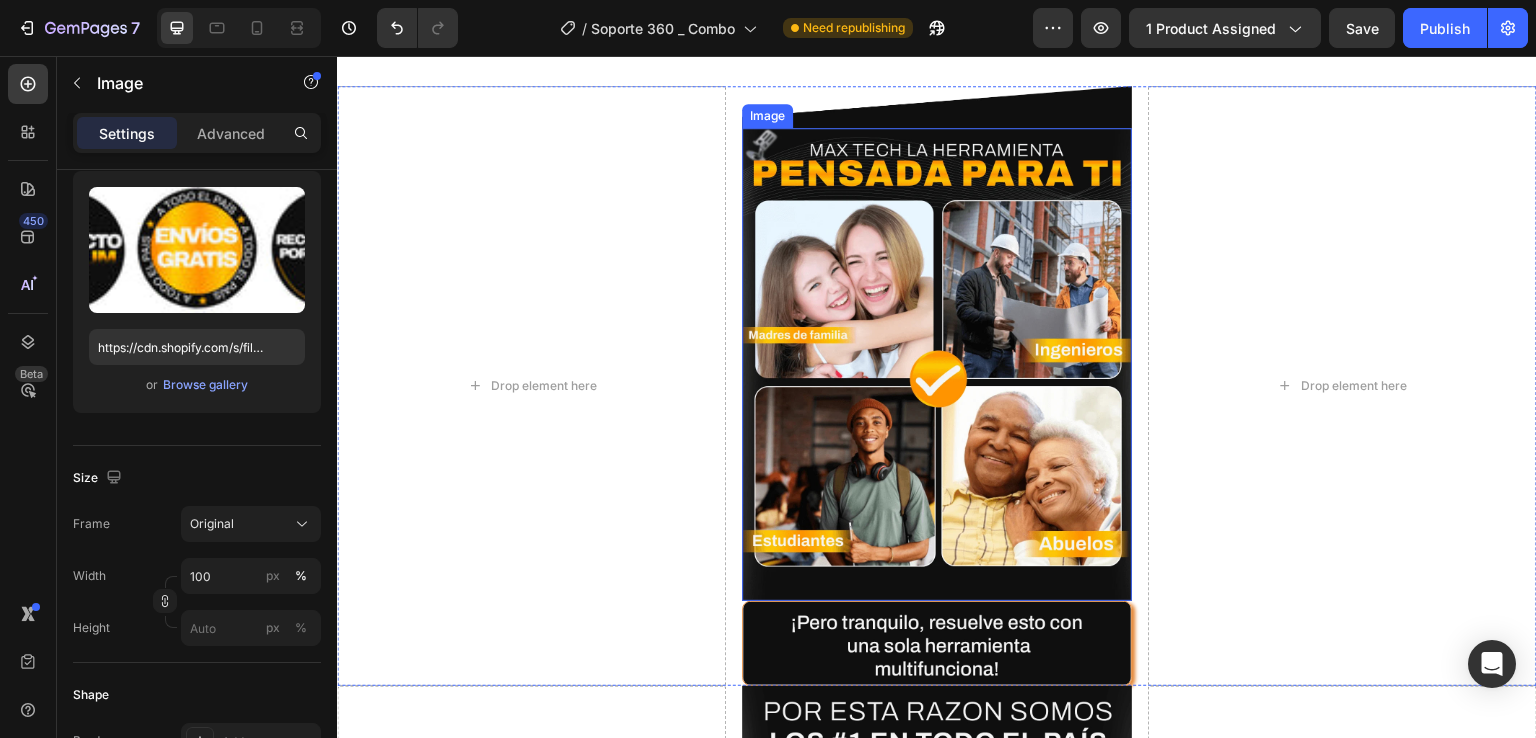 scroll, scrollTop: 2182, scrollLeft: 0, axis: vertical 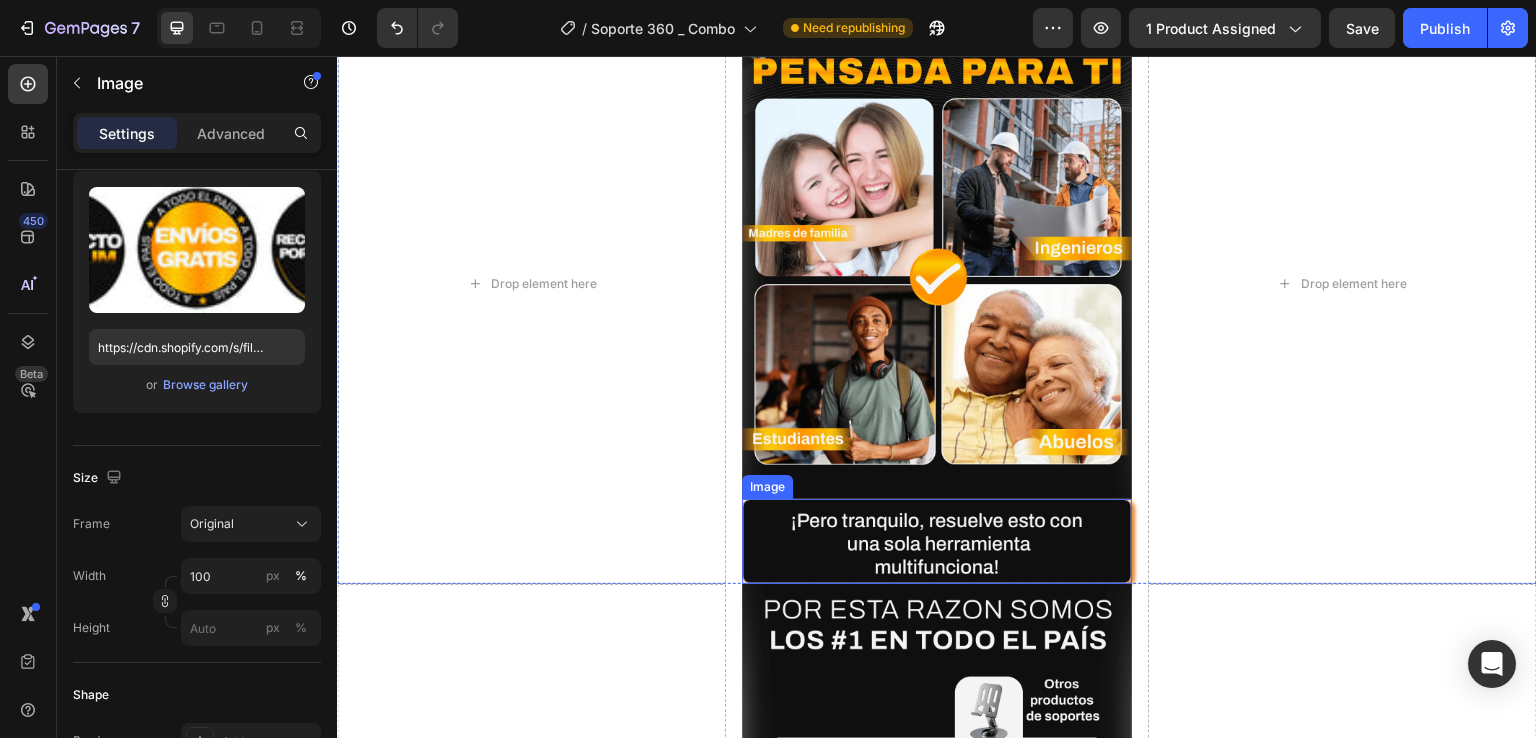 click at bounding box center [936, 541] 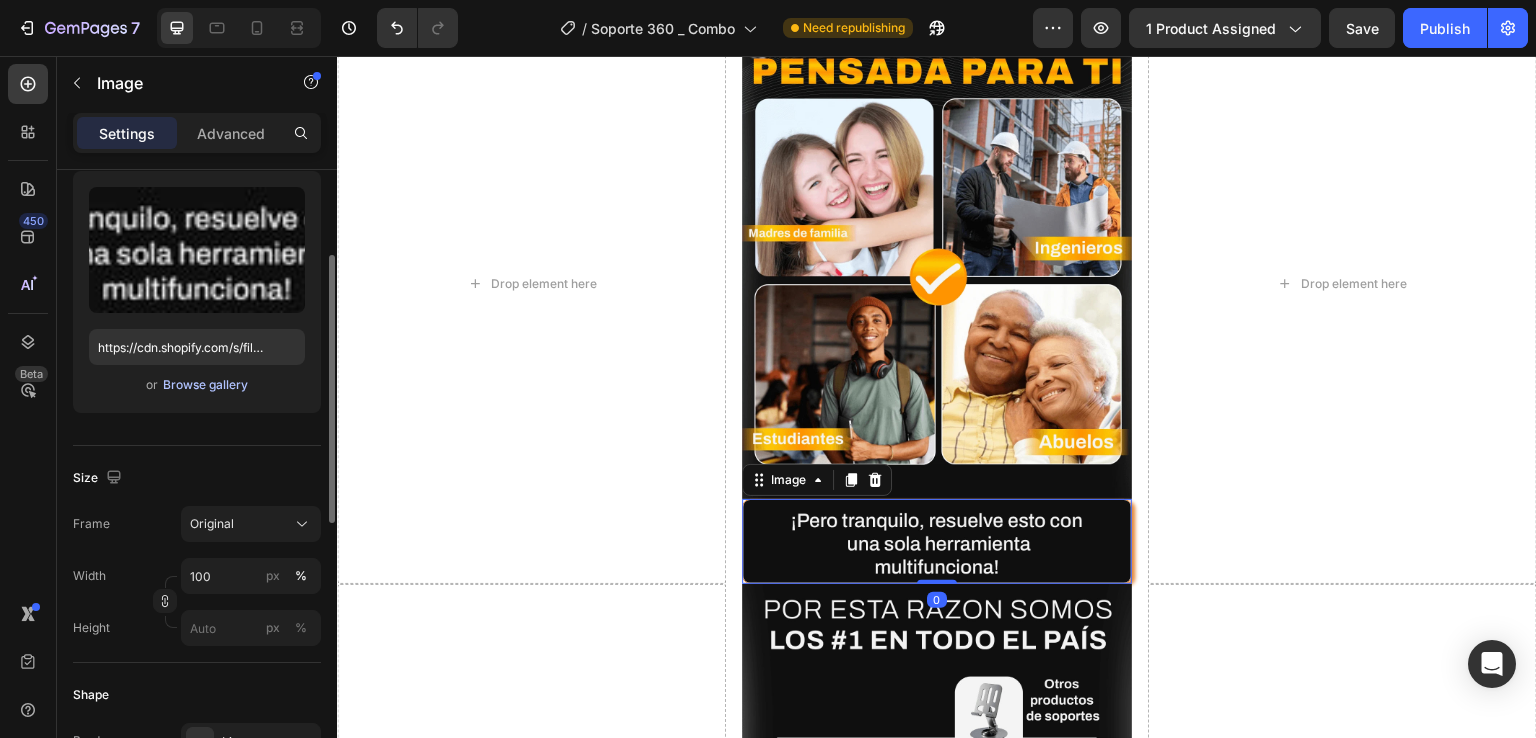click on "Browse gallery" at bounding box center (205, 385) 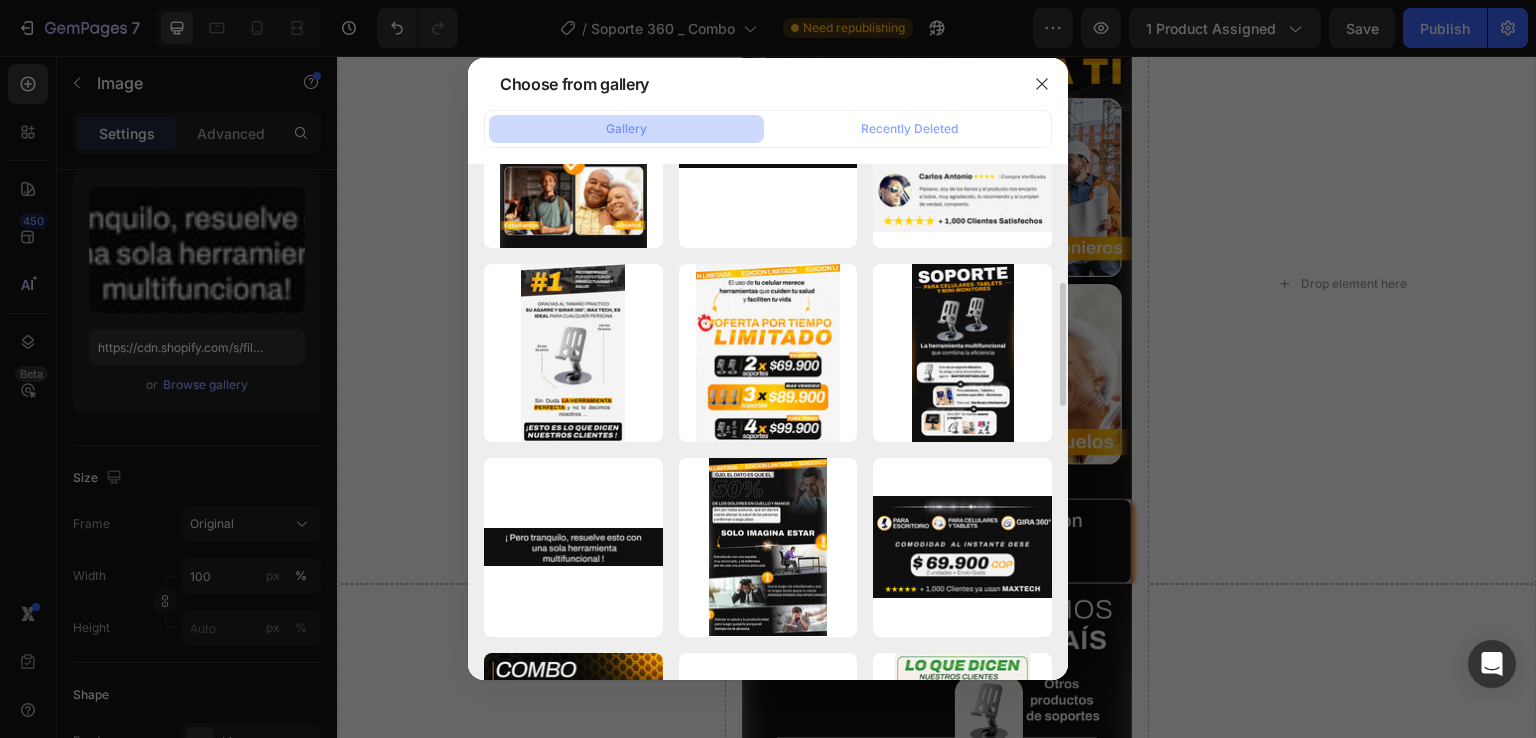 scroll, scrollTop: 0, scrollLeft: 0, axis: both 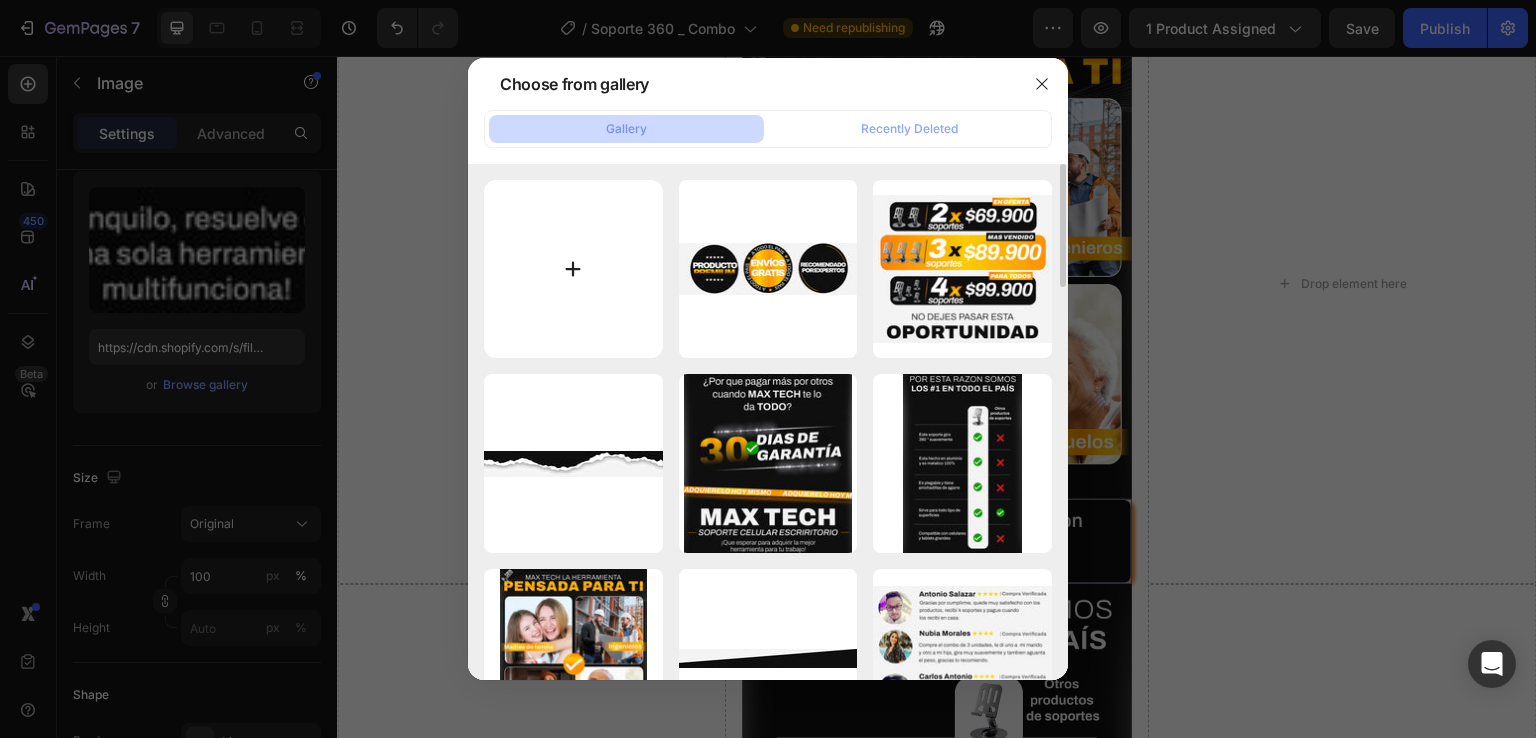 click at bounding box center (573, 269) 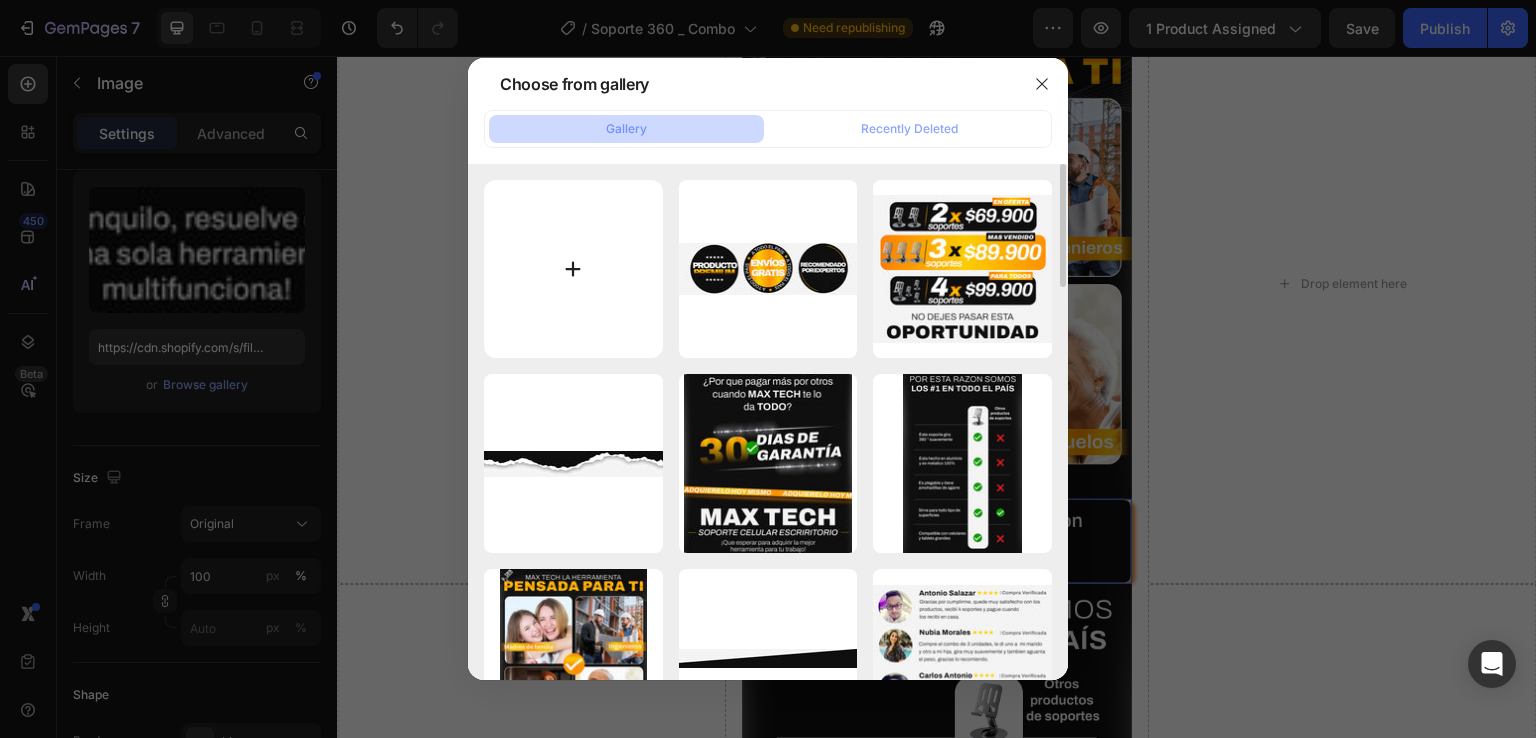 type on "C:\fakepath\Gif_1_soporte_360.webp" 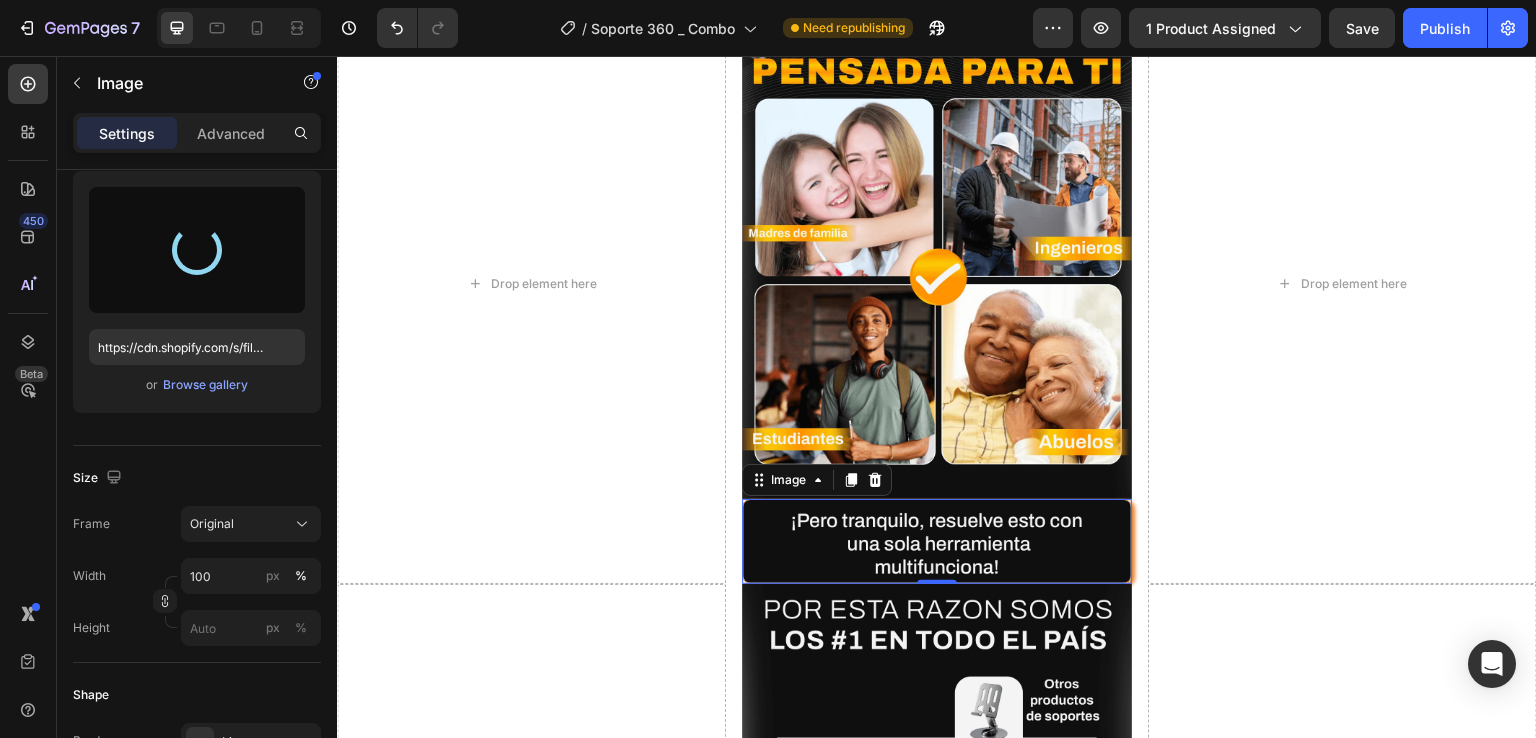 type on "https://cdn.shopify.com/s/files/1/0766/8111/7997/files/gempages_502531112615019464-46156879-f9f3-4fa6-bbaa-14fe823129d1.webp" 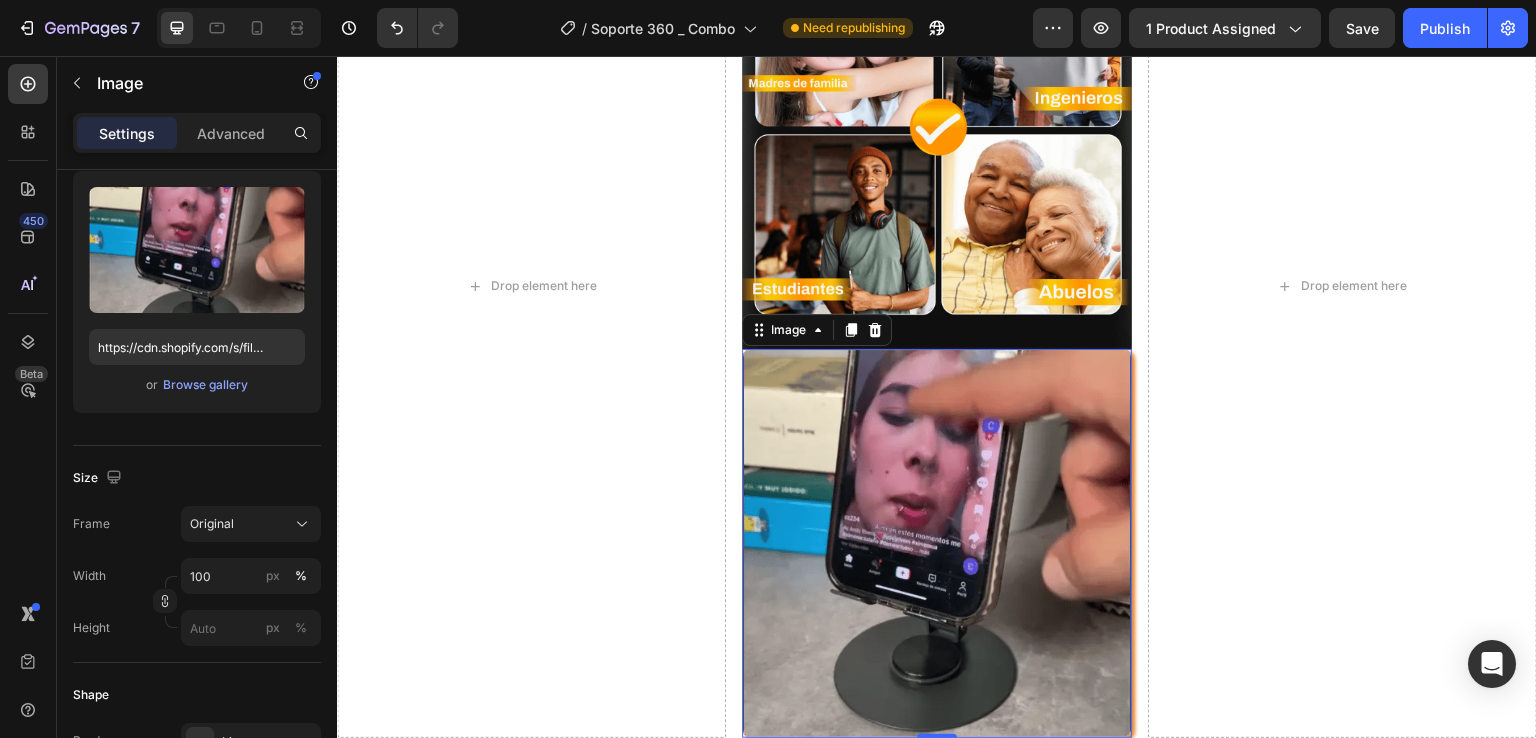 scroll, scrollTop: 2132, scrollLeft: 0, axis: vertical 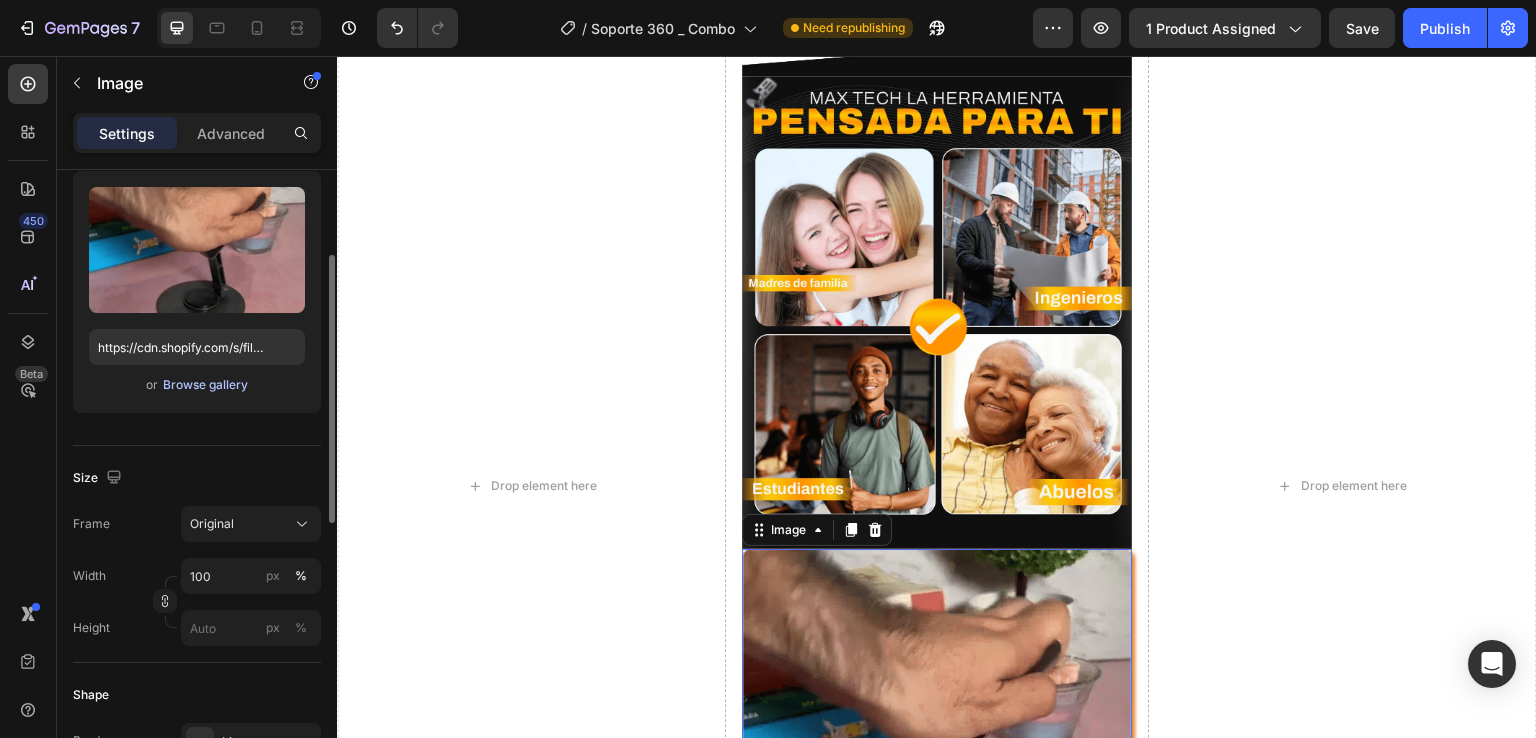 click on "Browse gallery" at bounding box center [205, 385] 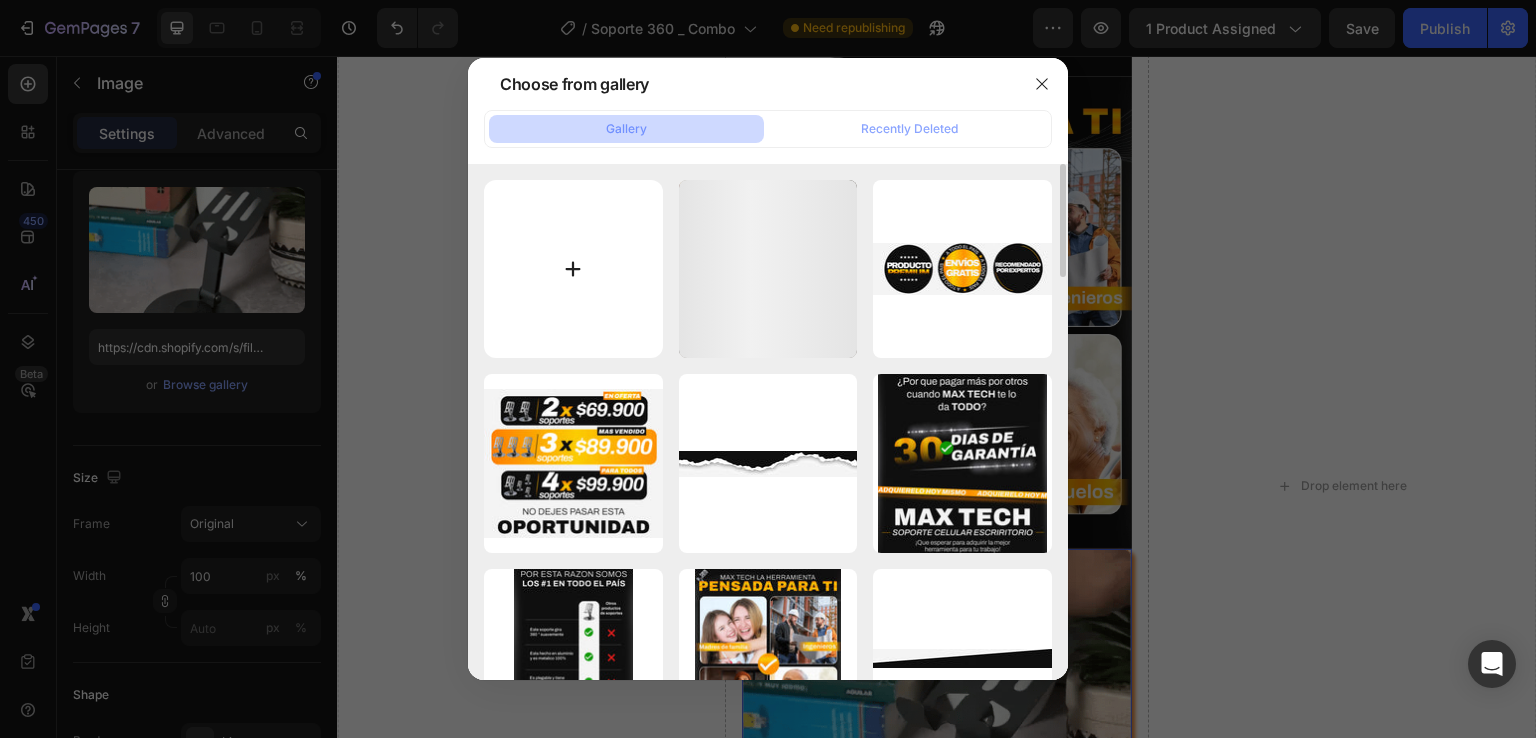 click at bounding box center (573, 269) 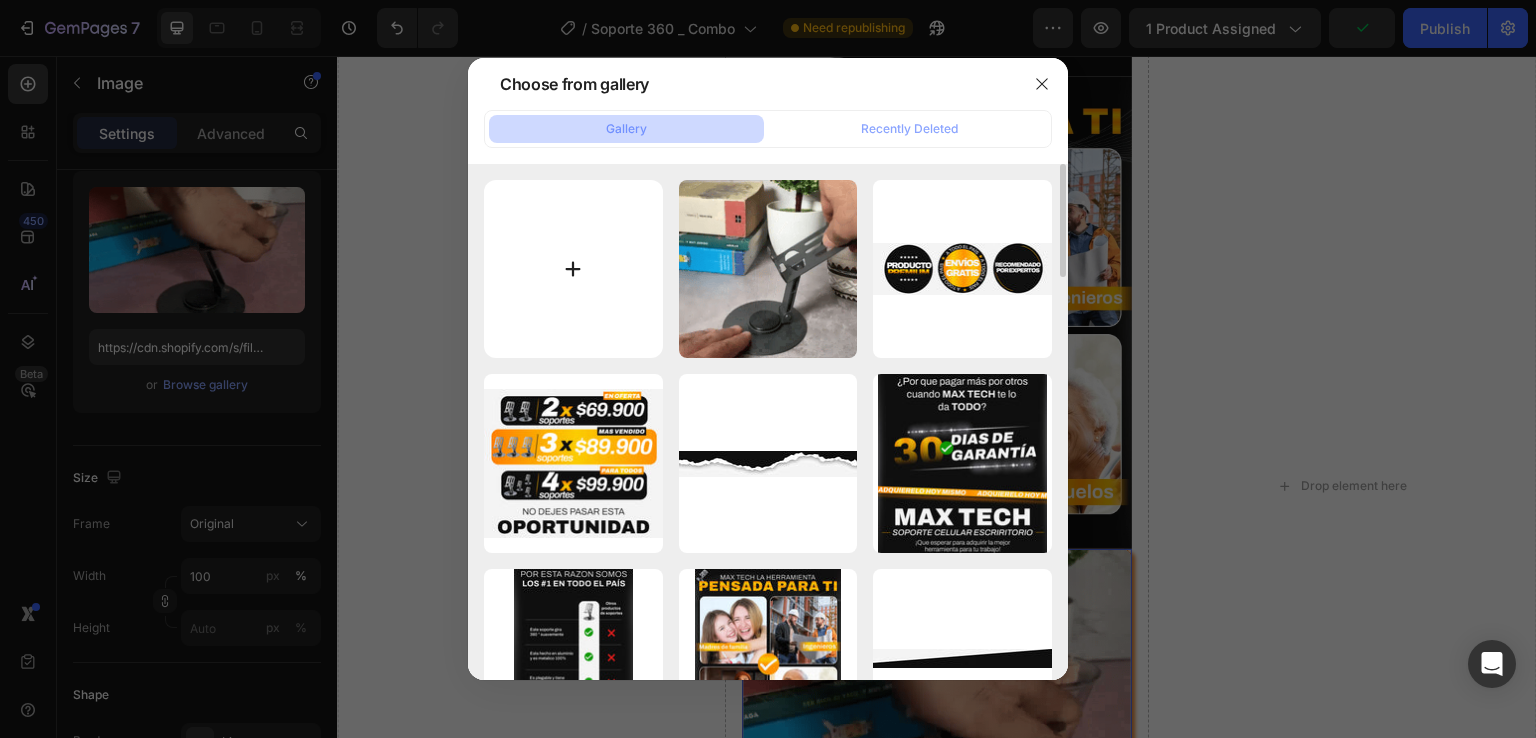 type on "C:\fakepath\Gif_2_Soporte_360.webp" 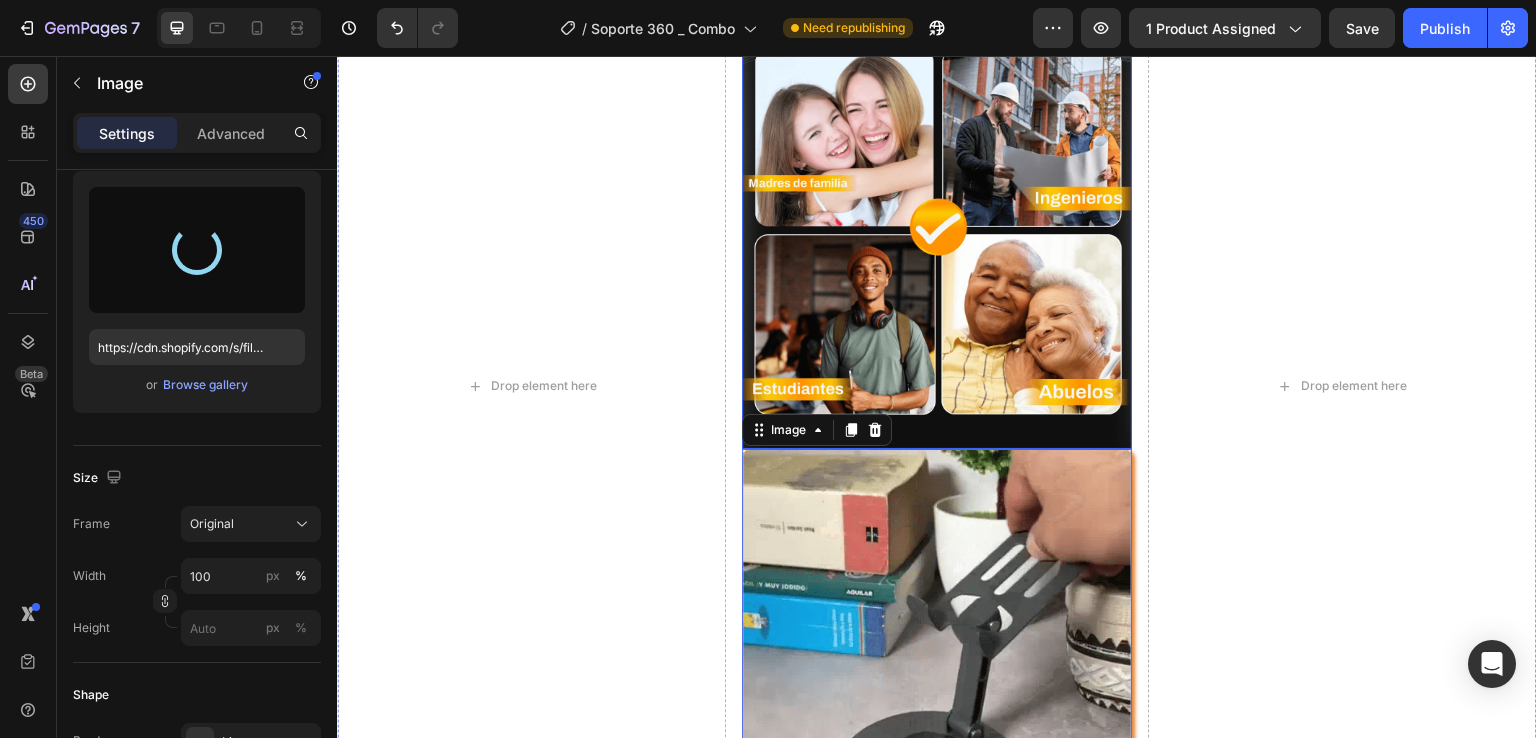 scroll, scrollTop: 2332, scrollLeft: 0, axis: vertical 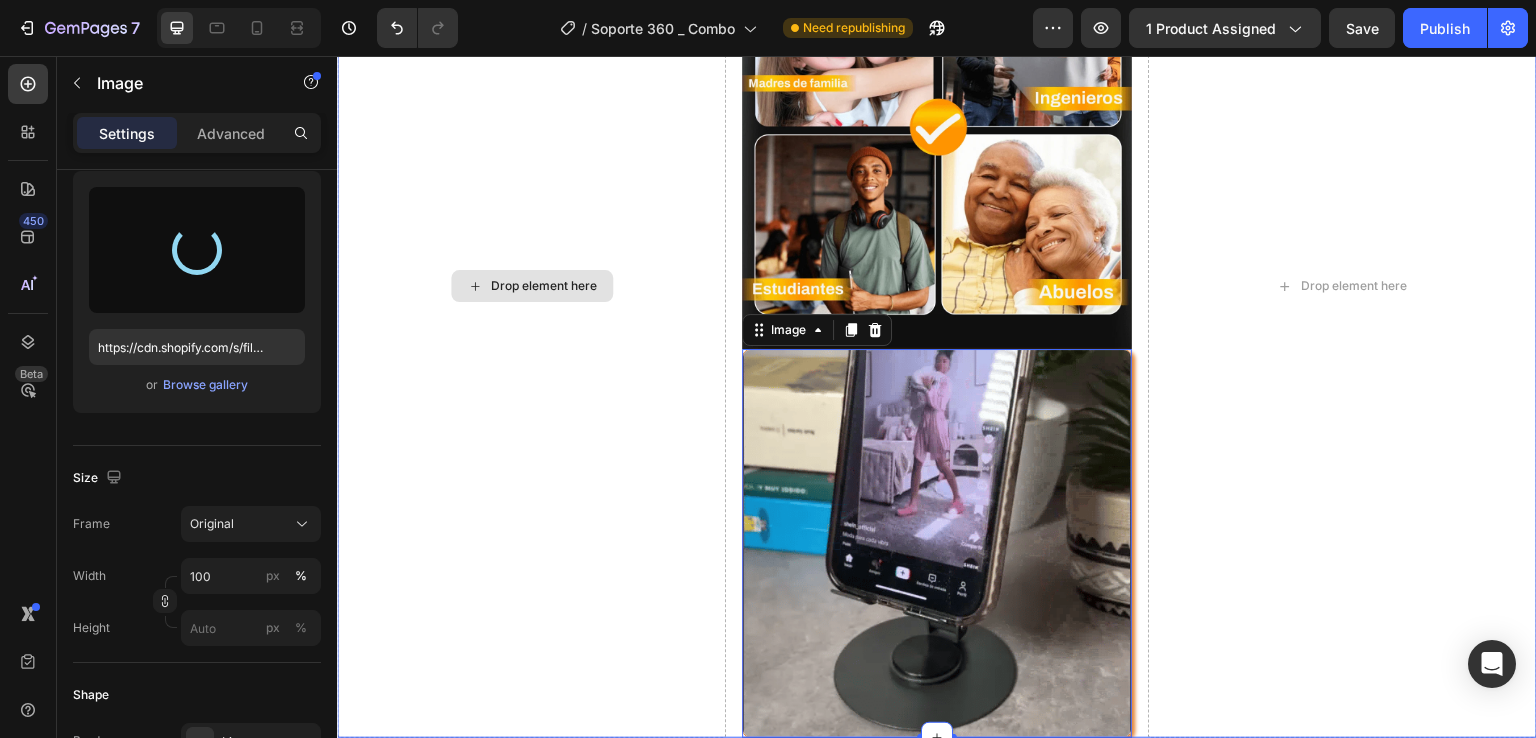 type on "https://cdn.shopify.com/s/files/1/0766/8111/7997/files/gempages_502531112615019464-3a5c3948-6fd0-4bc0-9463-fbbd75da68f6.webp" 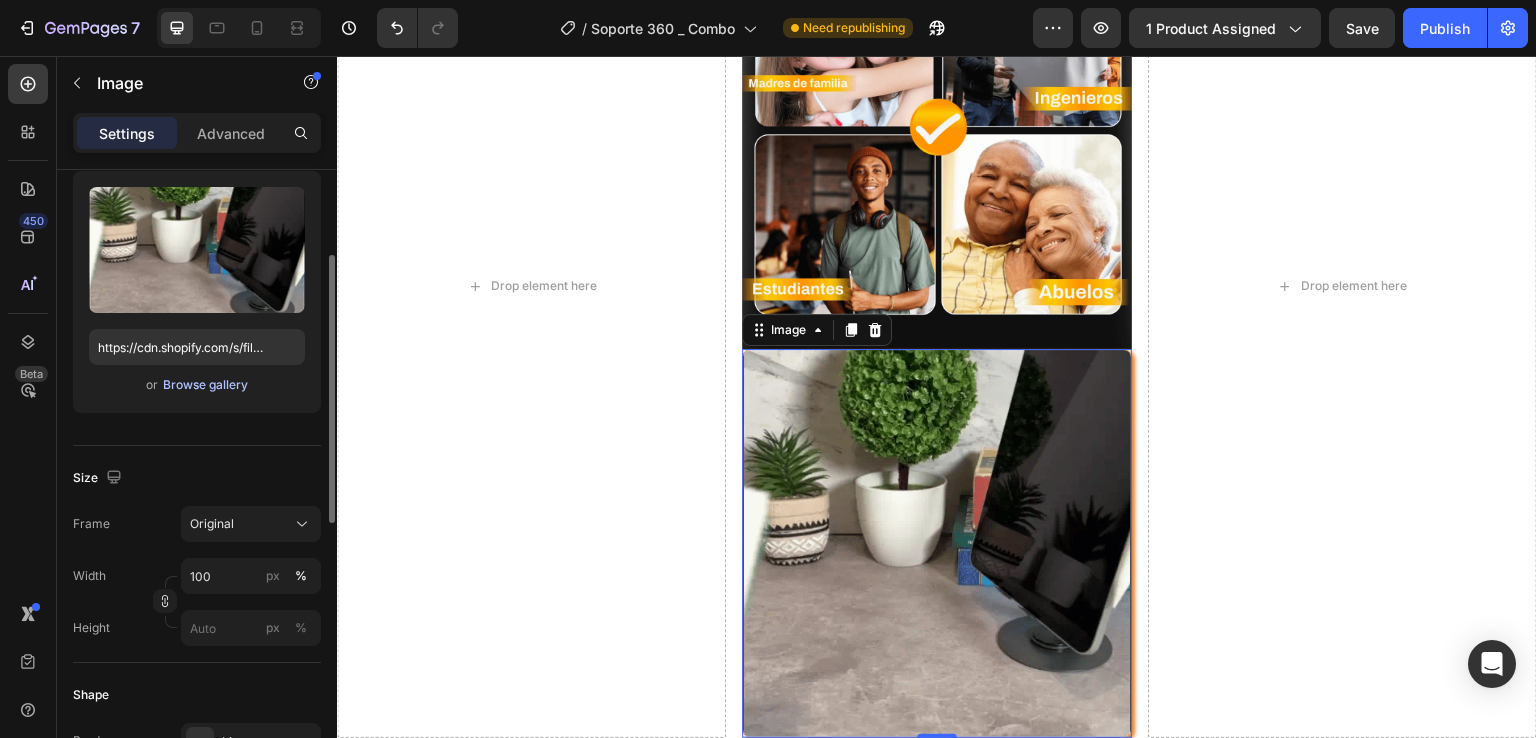 click on "Browse gallery" at bounding box center [205, 385] 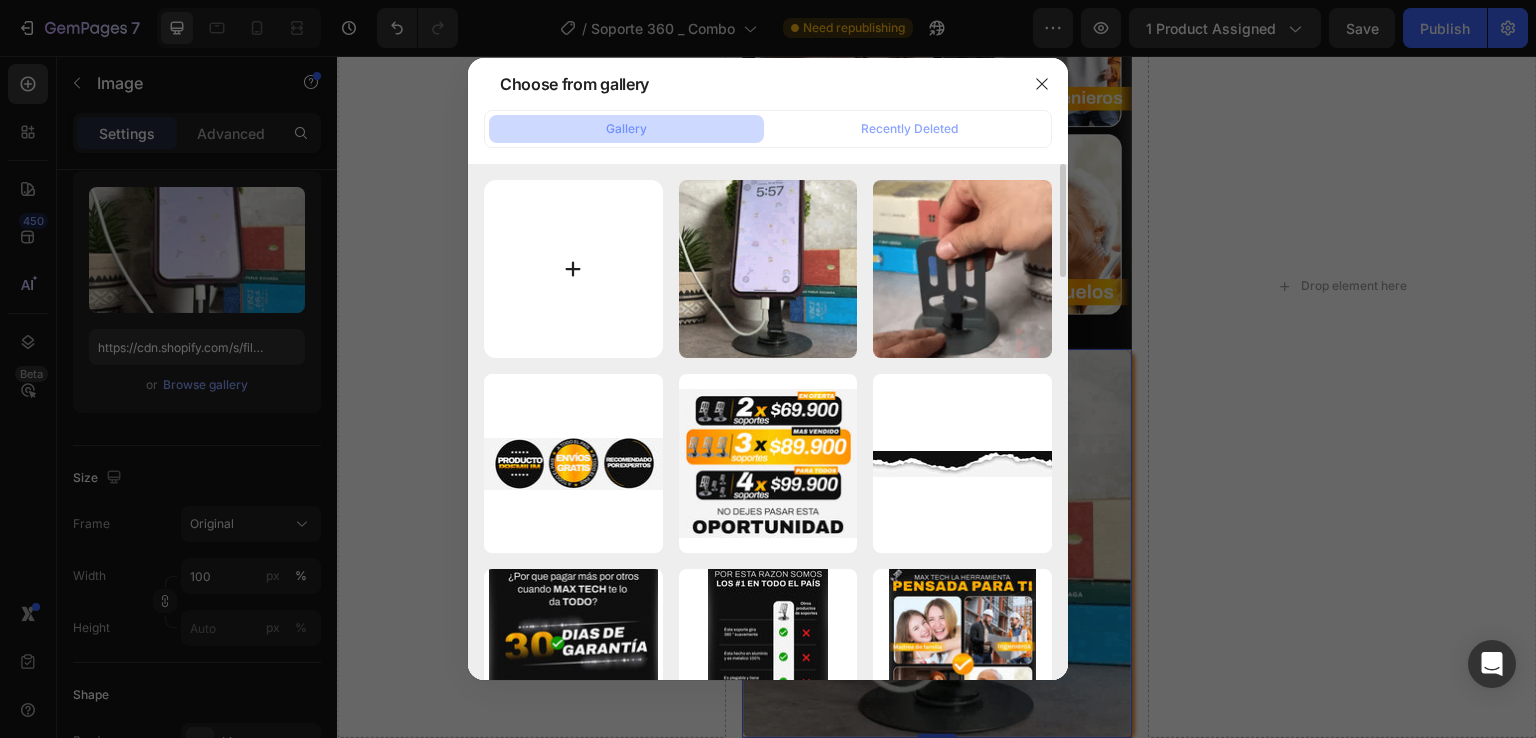 click at bounding box center (573, 269) 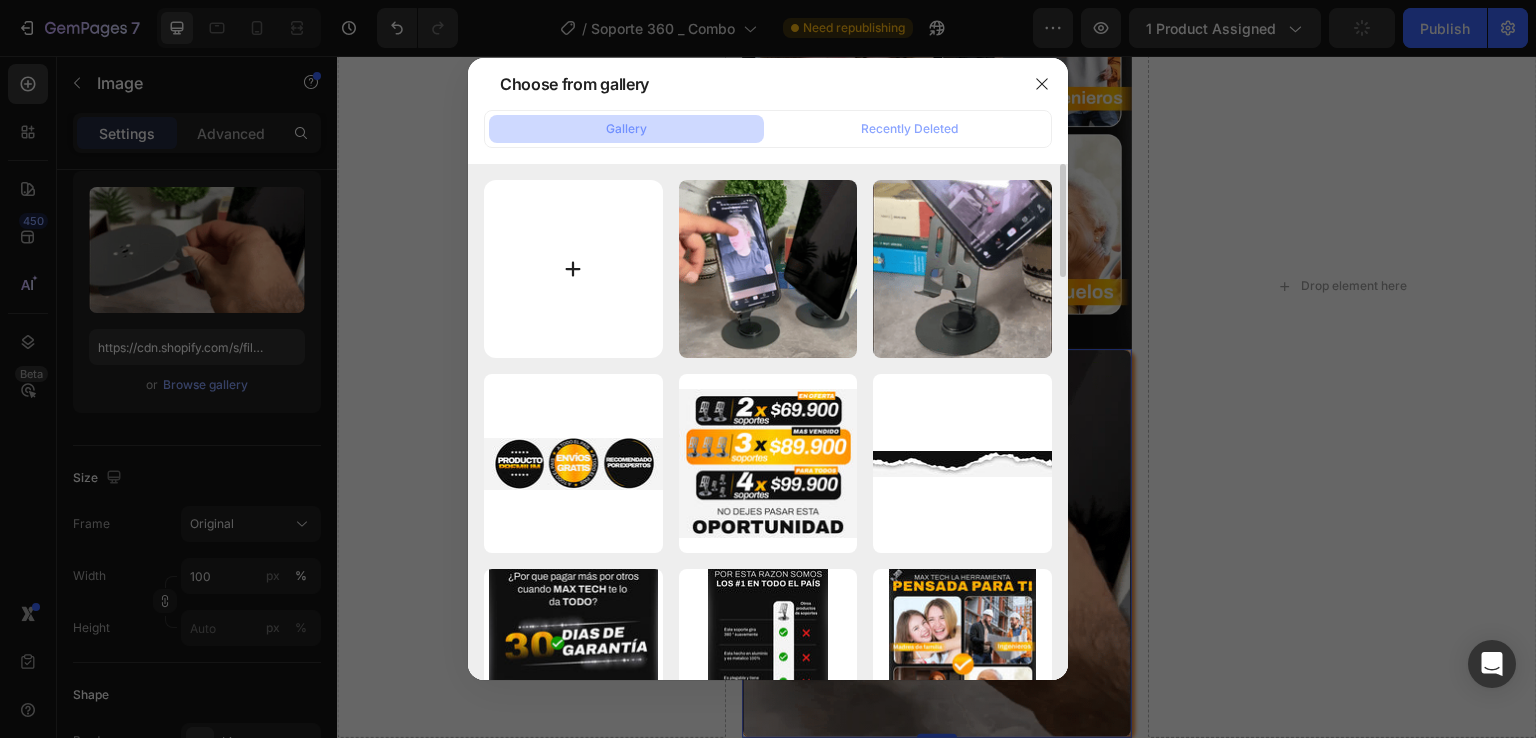 type on "C:\fakepath\Gif_3_soporte_360.webp" 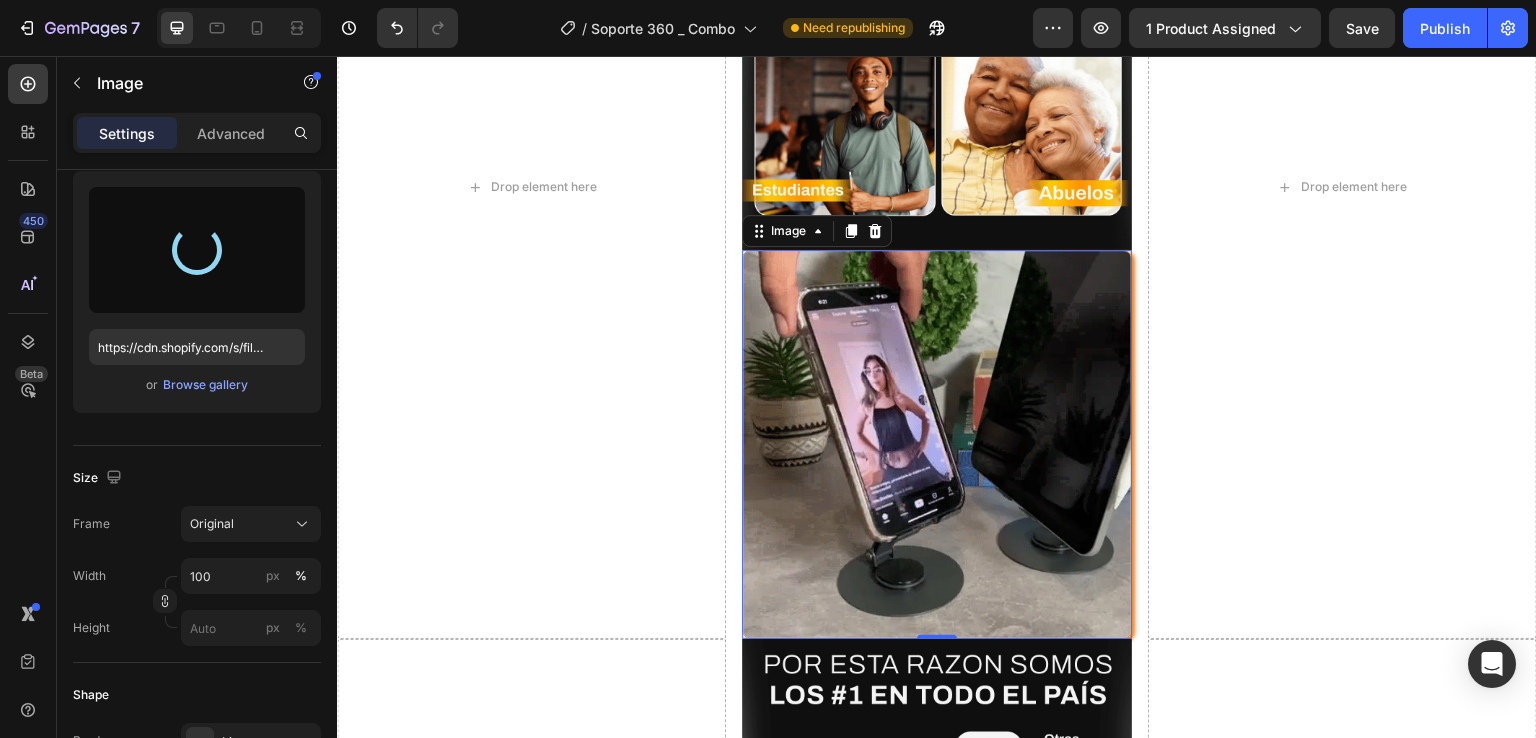 scroll, scrollTop: 2432, scrollLeft: 0, axis: vertical 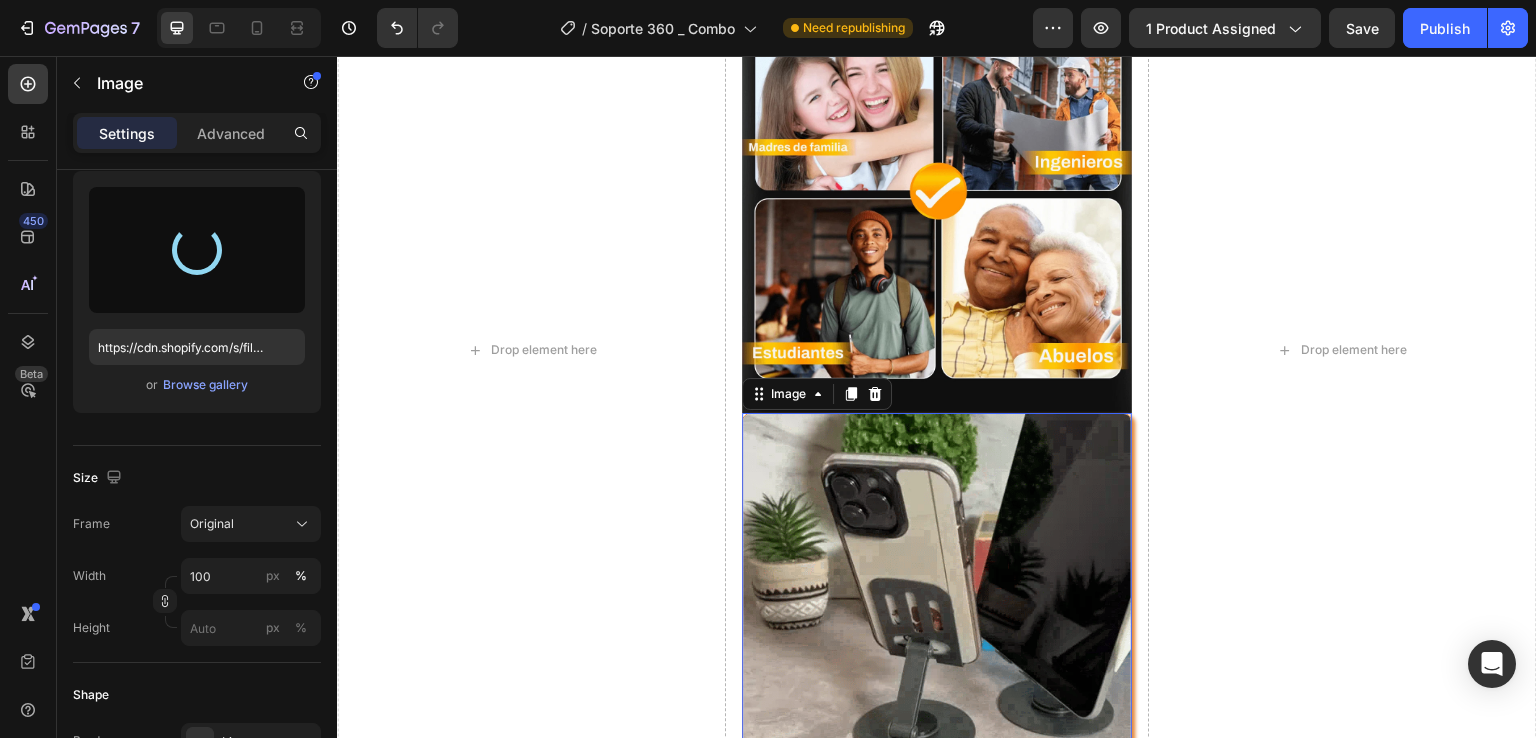 type on "https://cdn.shopify.com/s/files/1/0766/8111/7997/files/gempages_502531112615019464-3b4db635-60e0-4545-a1a1-3975a6942079.webp" 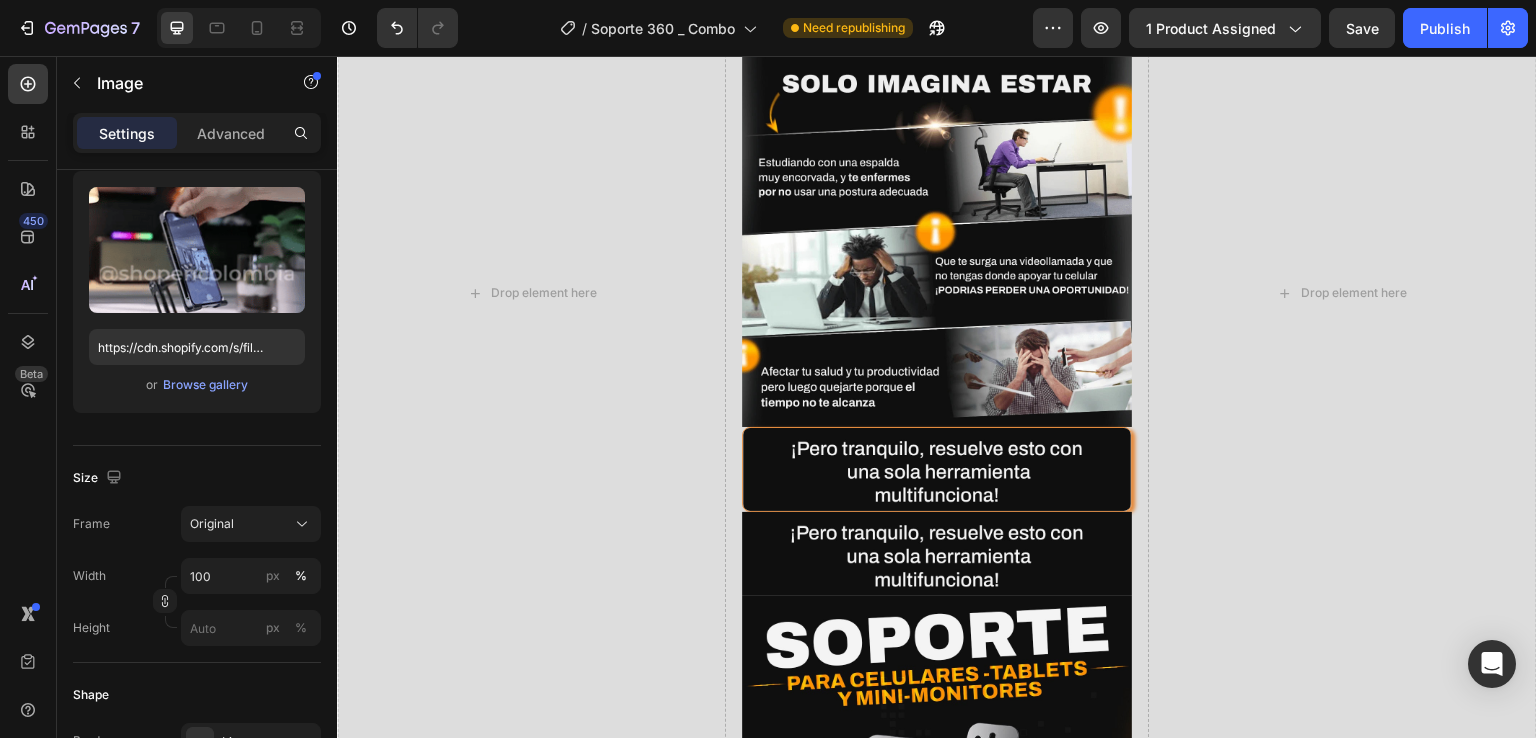 scroll, scrollTop: 1100, scrollLeft: 0, axis: vertical 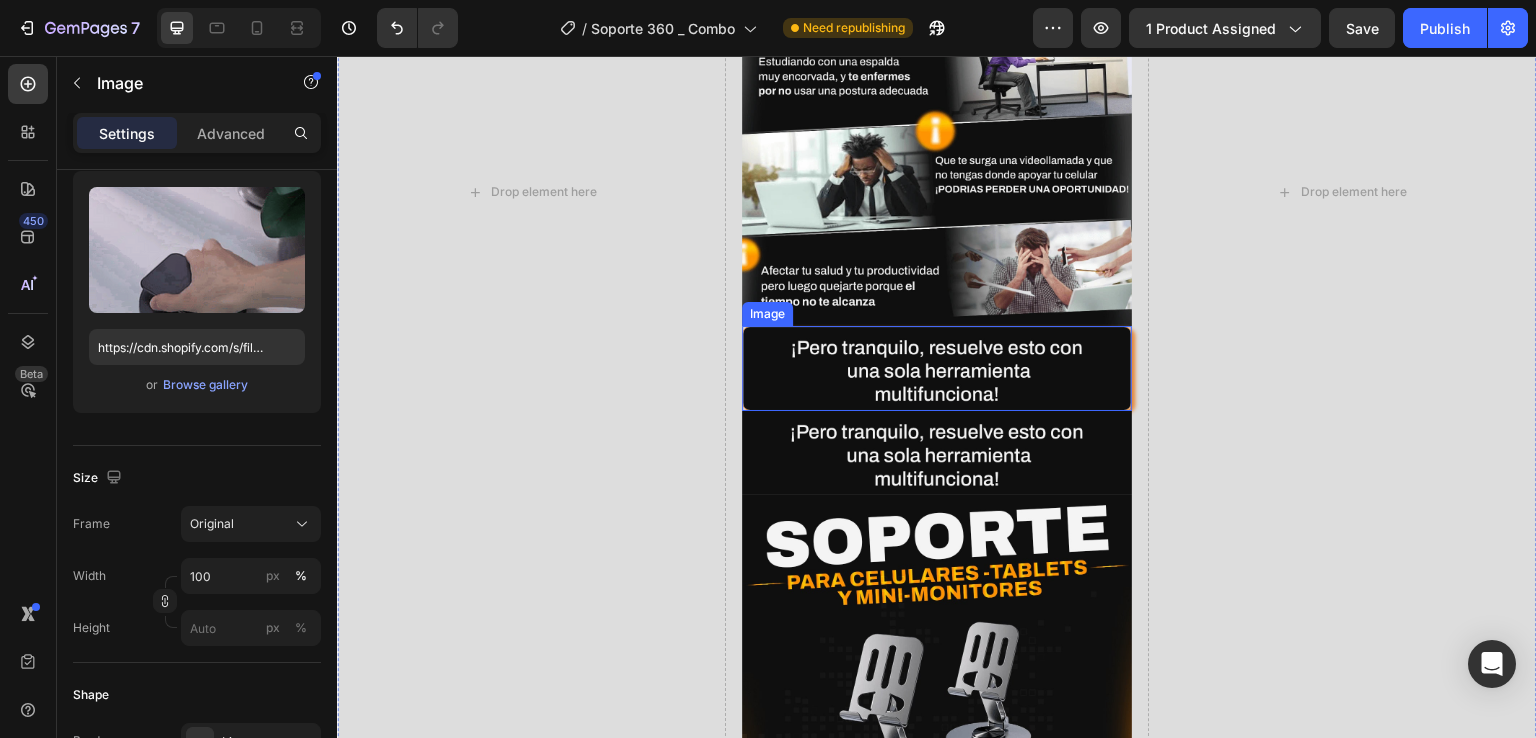 click at bounding box center [936, 368] 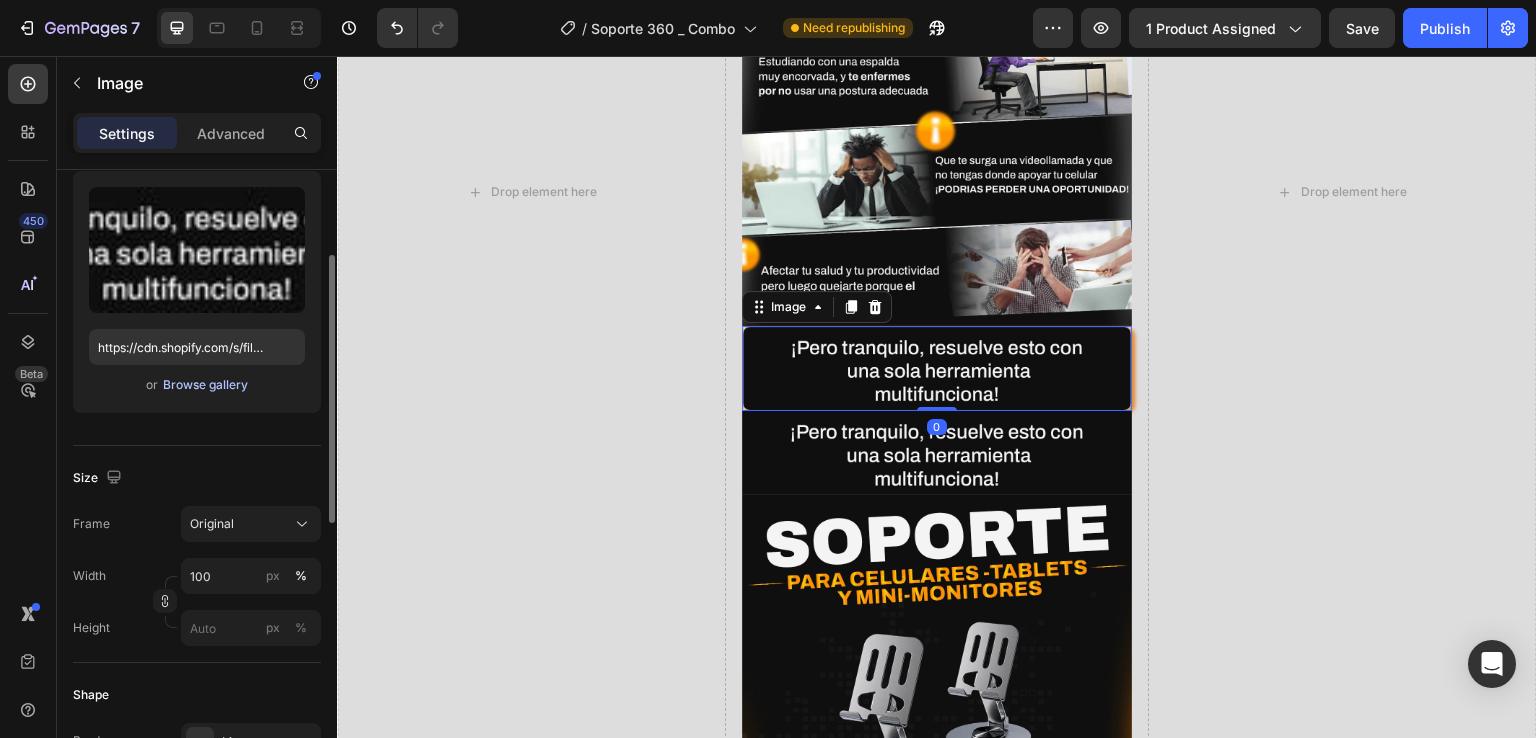 click on "Browse gallery" at bounding box center (205, 385) 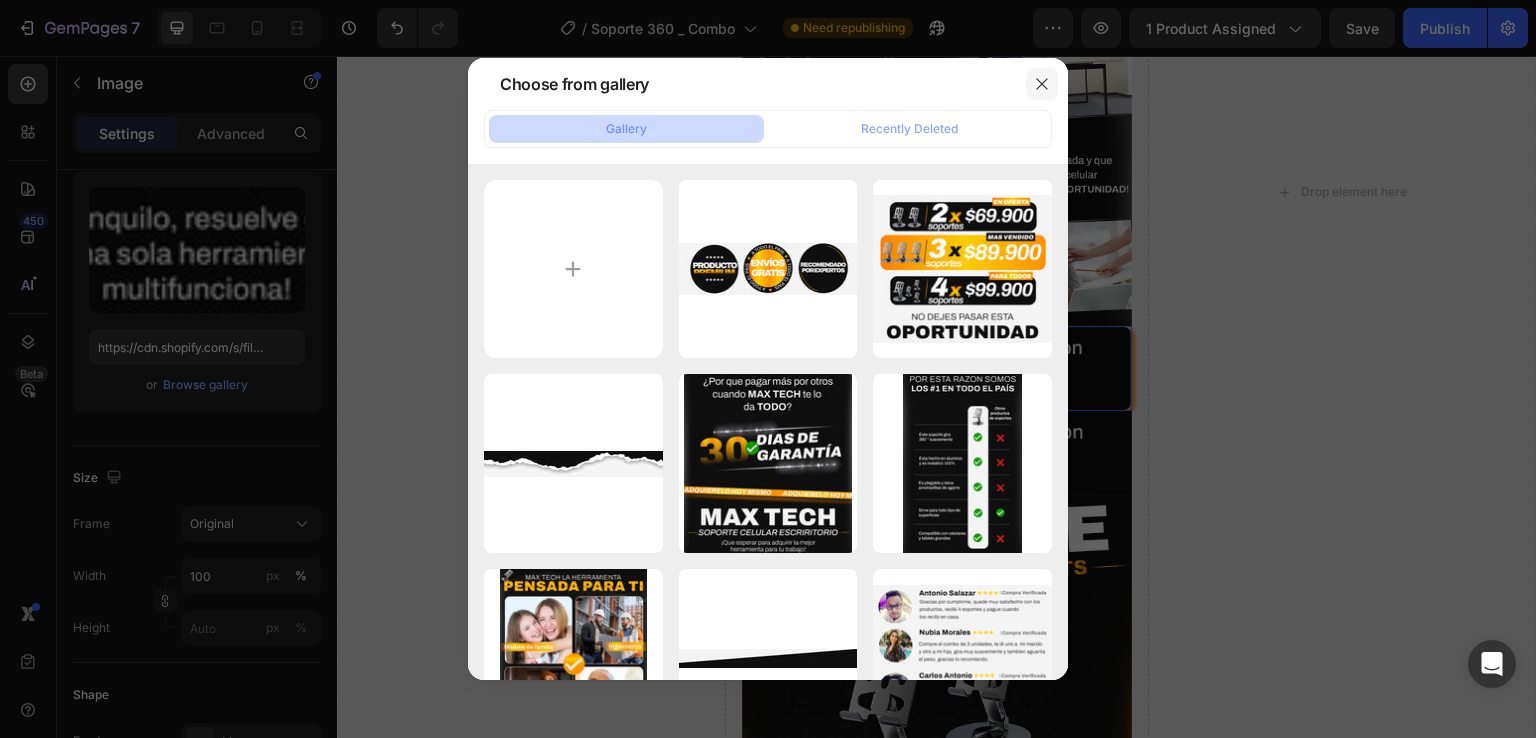 click at bounding box center [1042, 84] 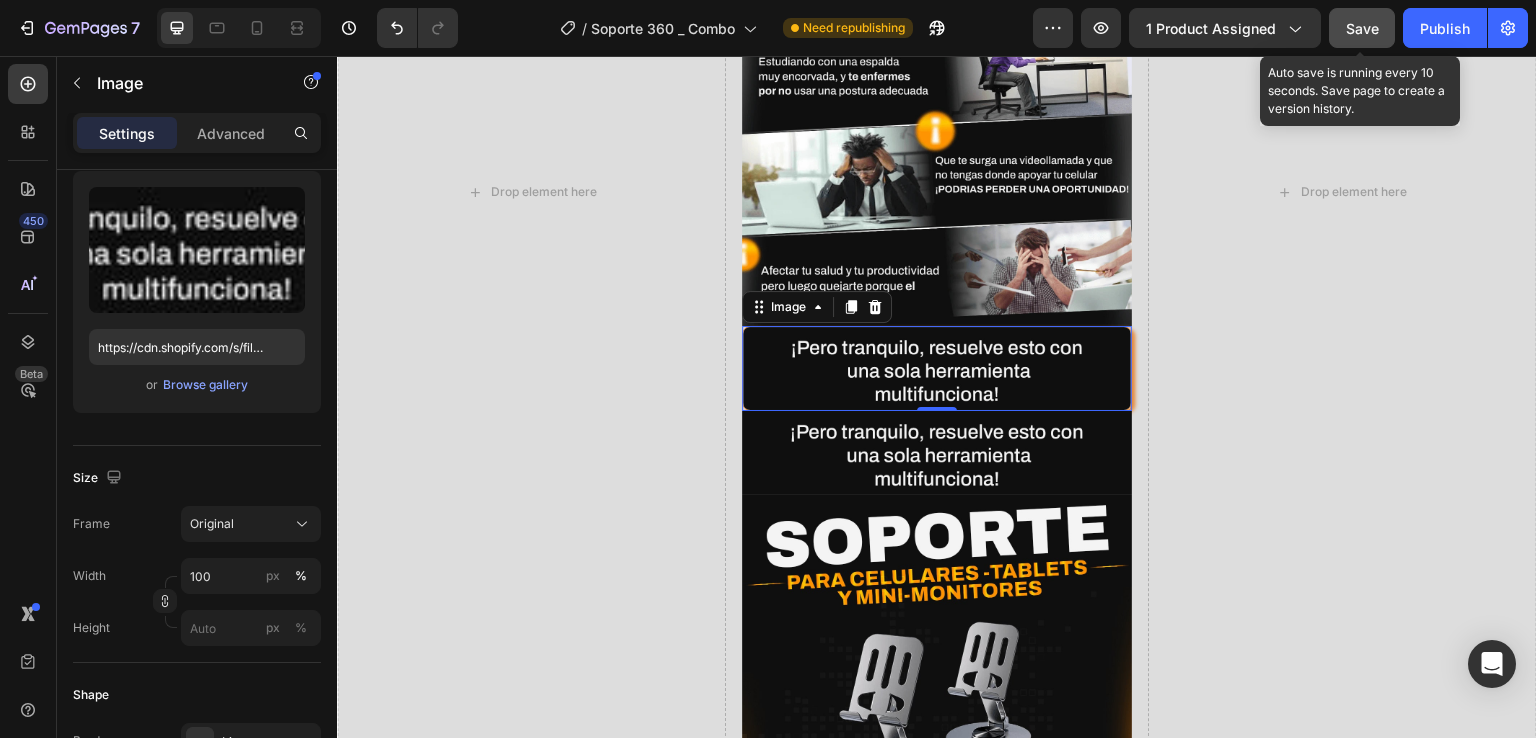 click on "Save" at bounding box center (1362, 28) 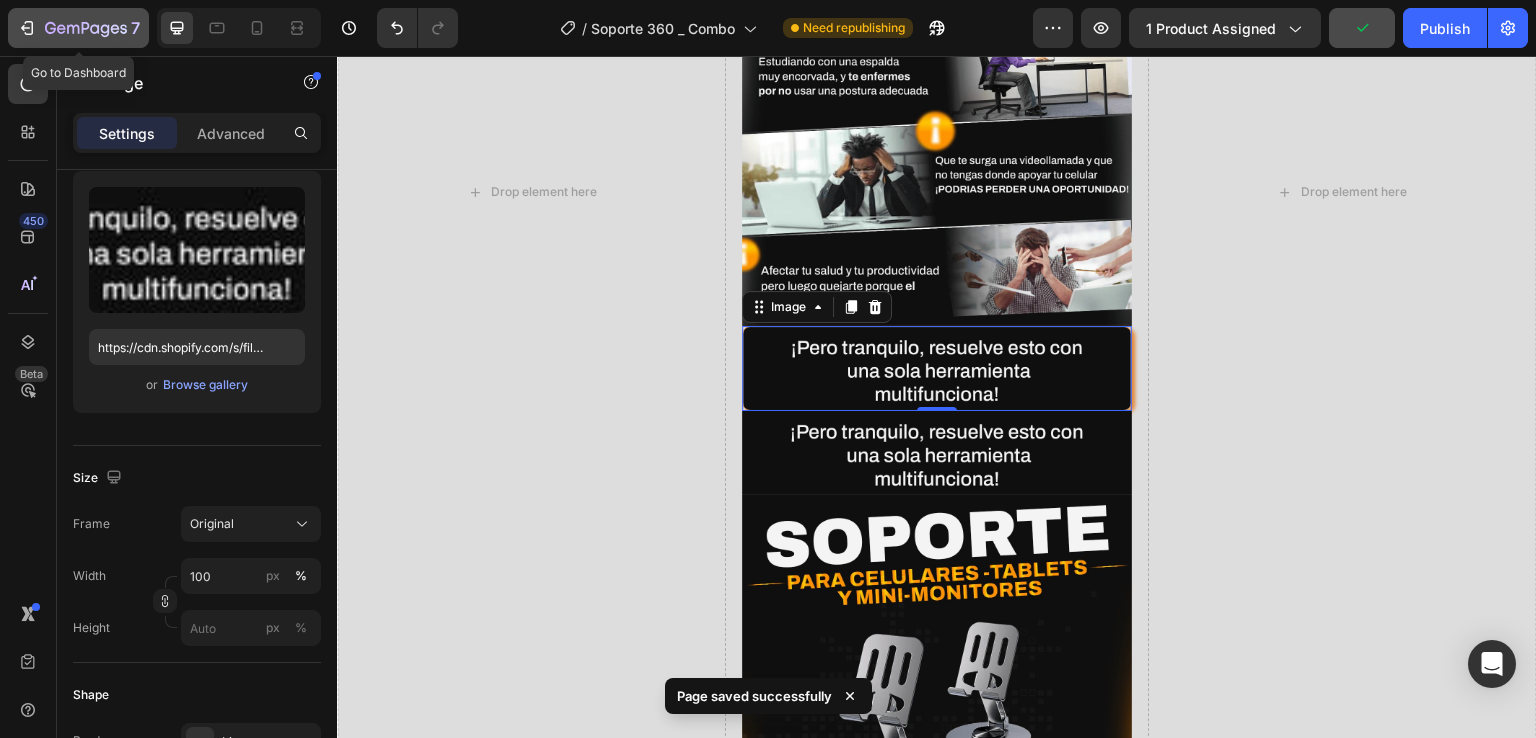 click 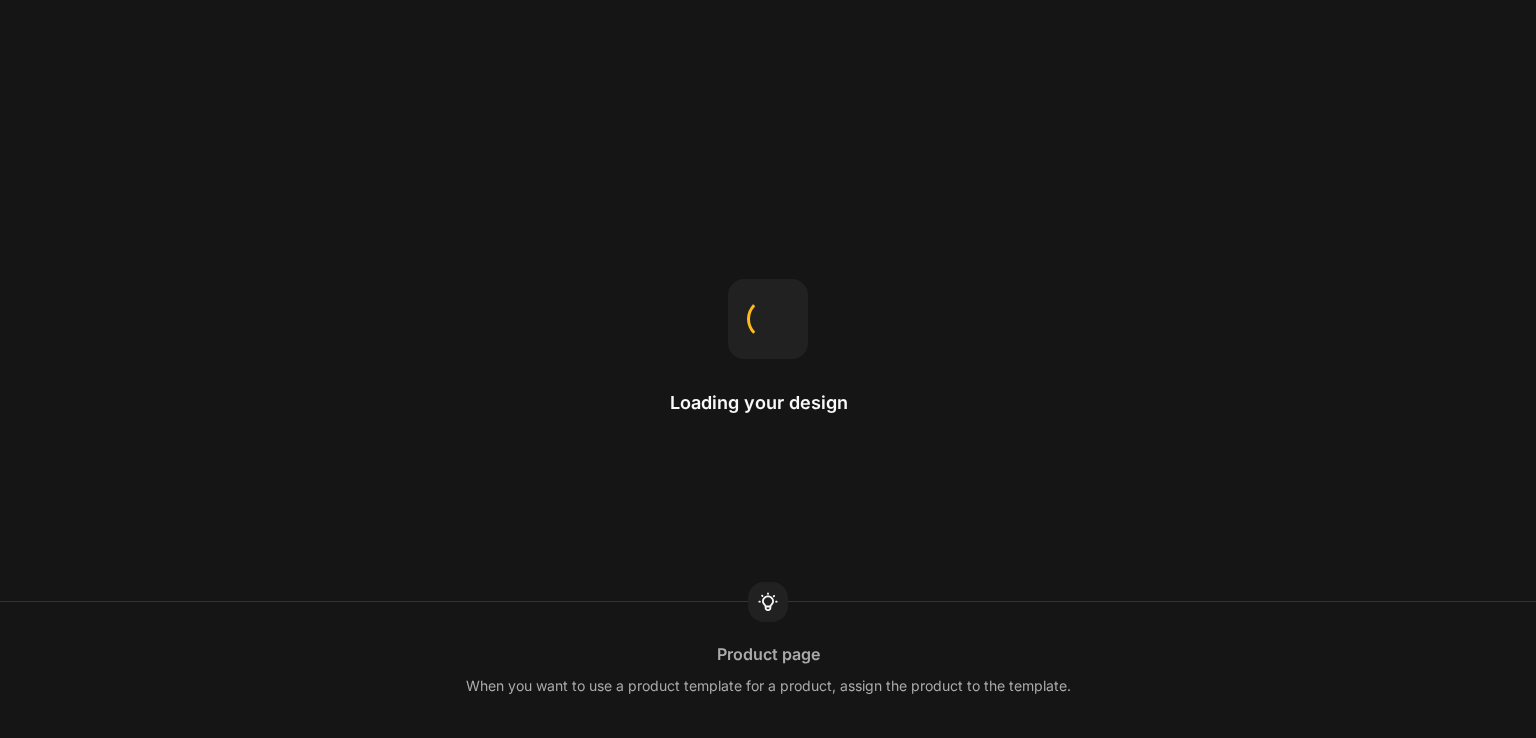 scroll, scrollTop: 0, scrollLeft: 0, axis: both 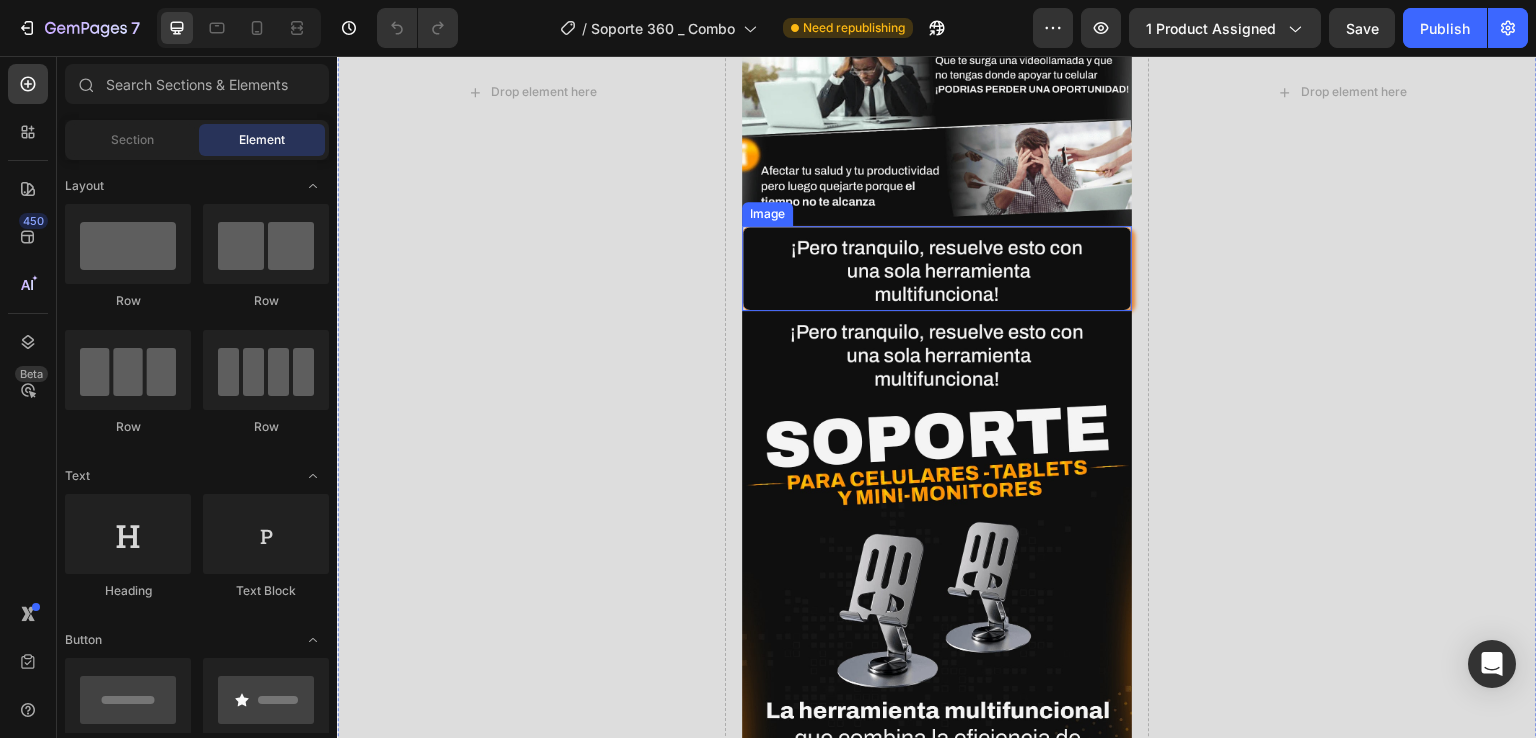 click at bounding box center [936, 268] 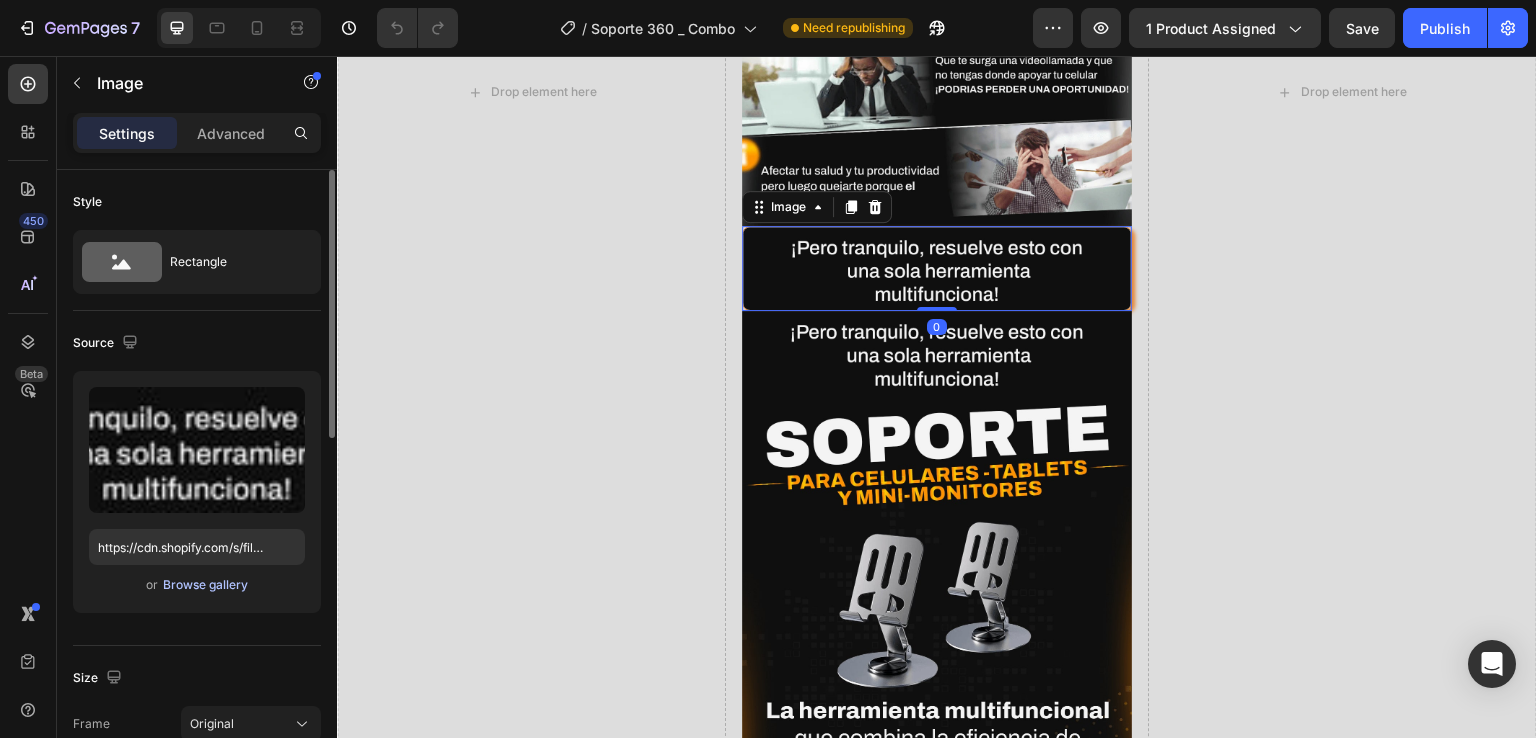 click on "Browse gallery" at bounding box center [205, 585] 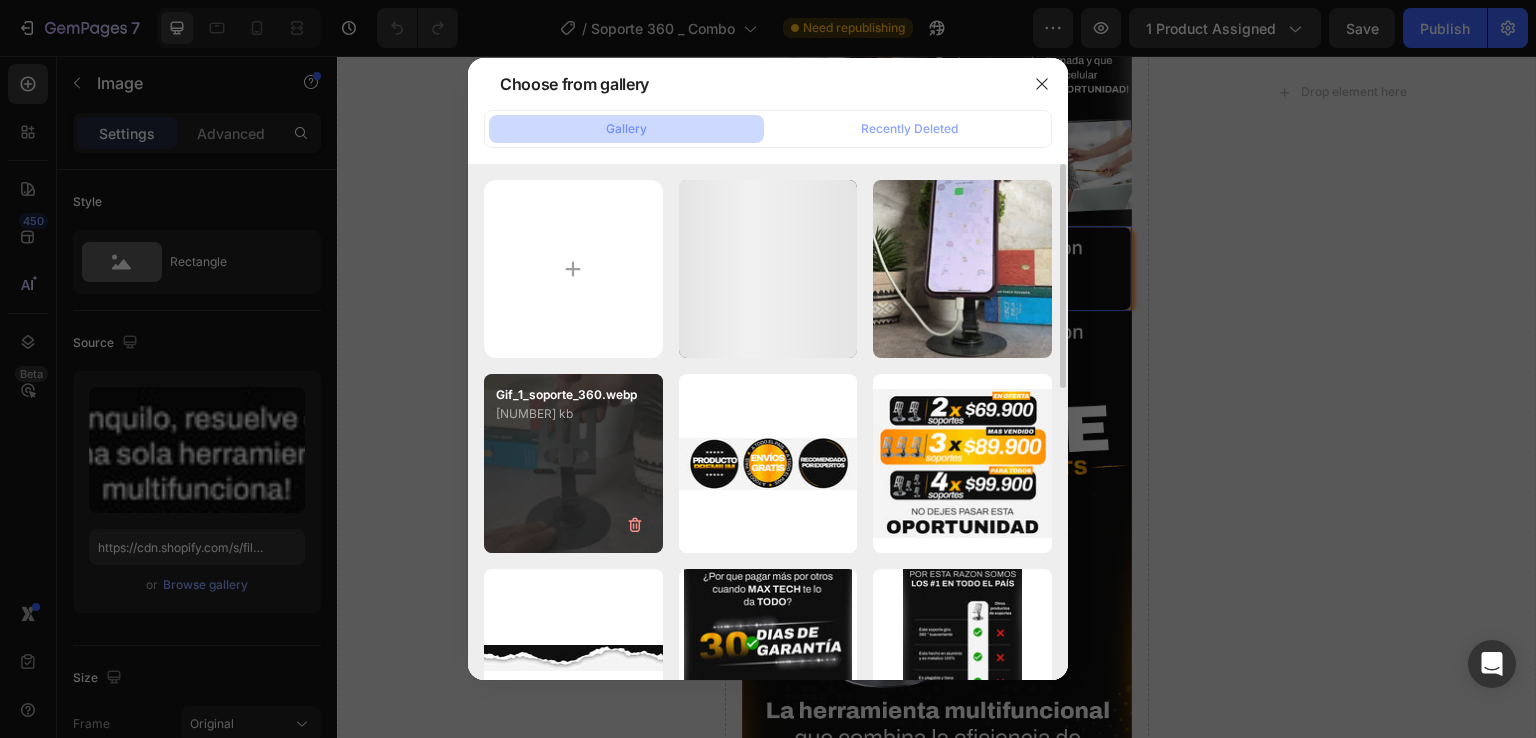click on "Gif_1_soporte_360.webp 677.50 kb" at bounding box center (573, 463) 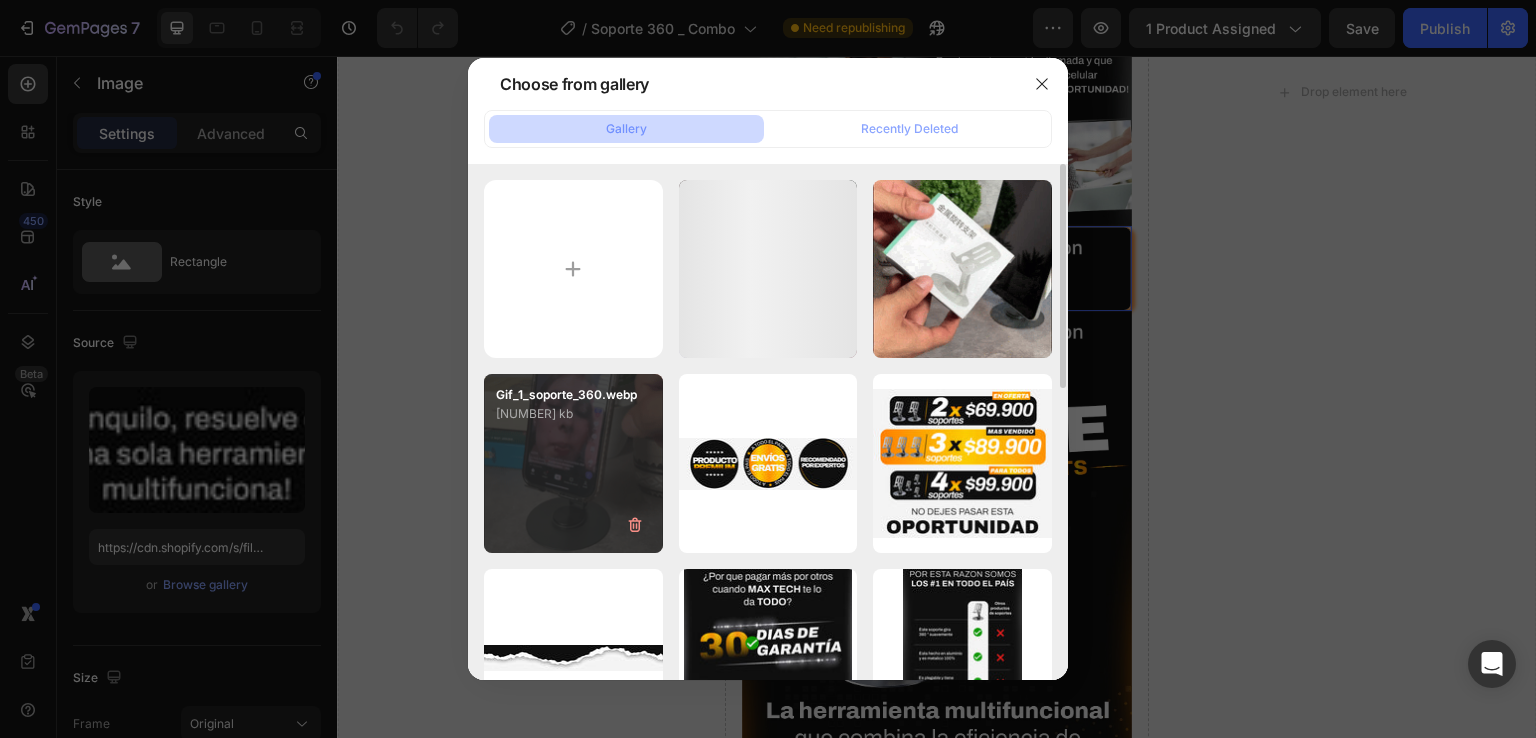 type on "https://cdn.shopify.com/s/files/1/0766/8111/7997/files/gempages_502531112615019464-46156879-f9f3-4fa6-bbaa-14fe823129d1.webp" 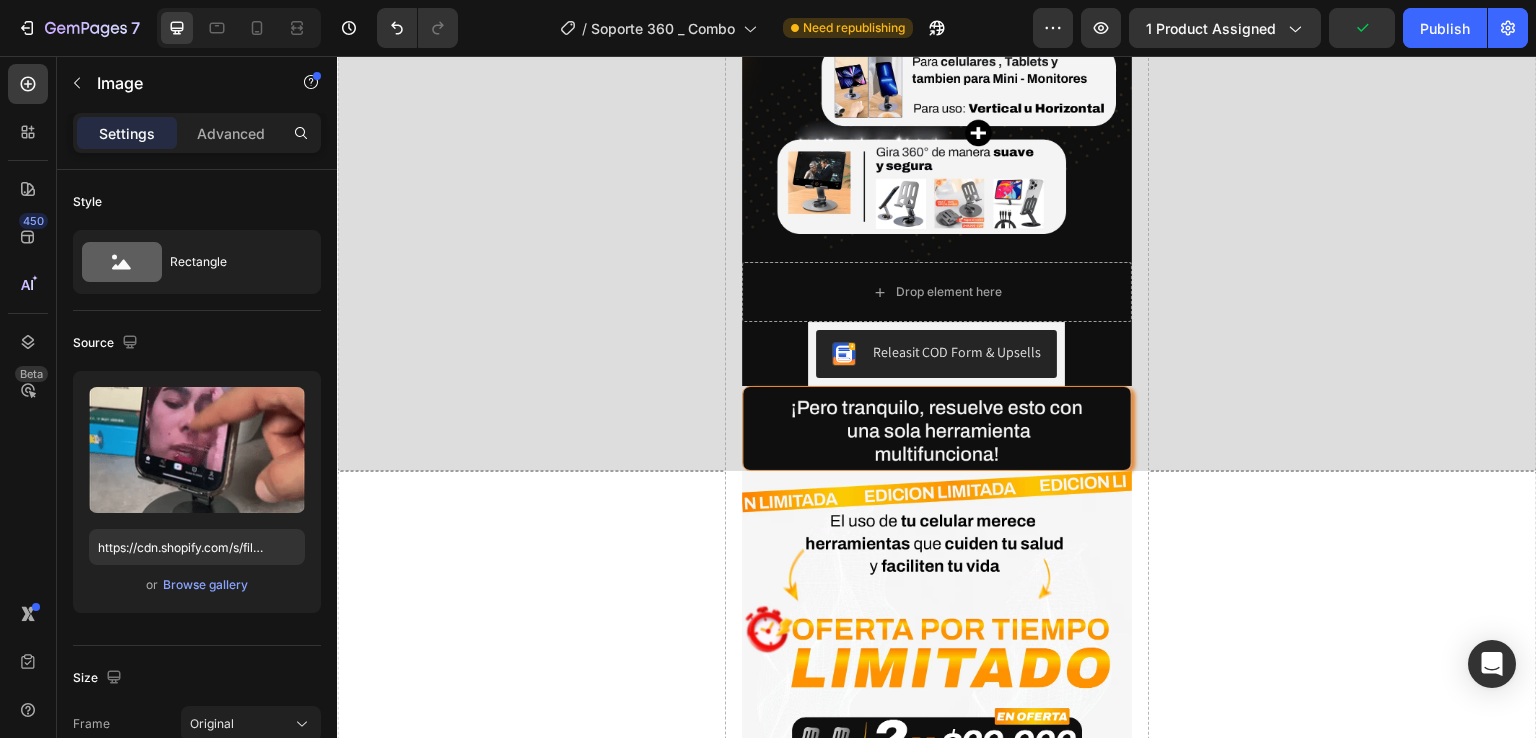 scroll, scrollTop: 2350, scrollLeft: 0, axis: vertical 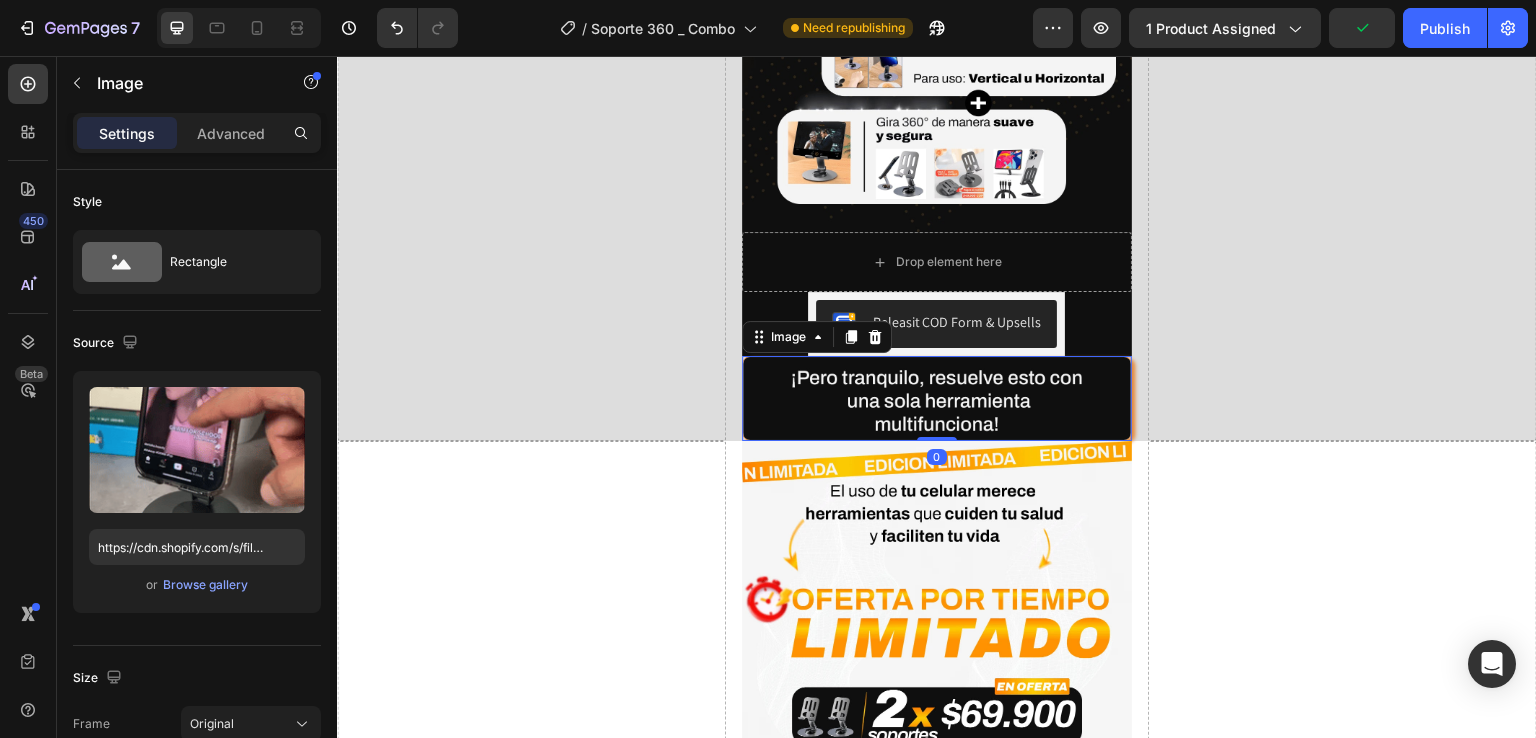 click at bounding box center [936, 398] 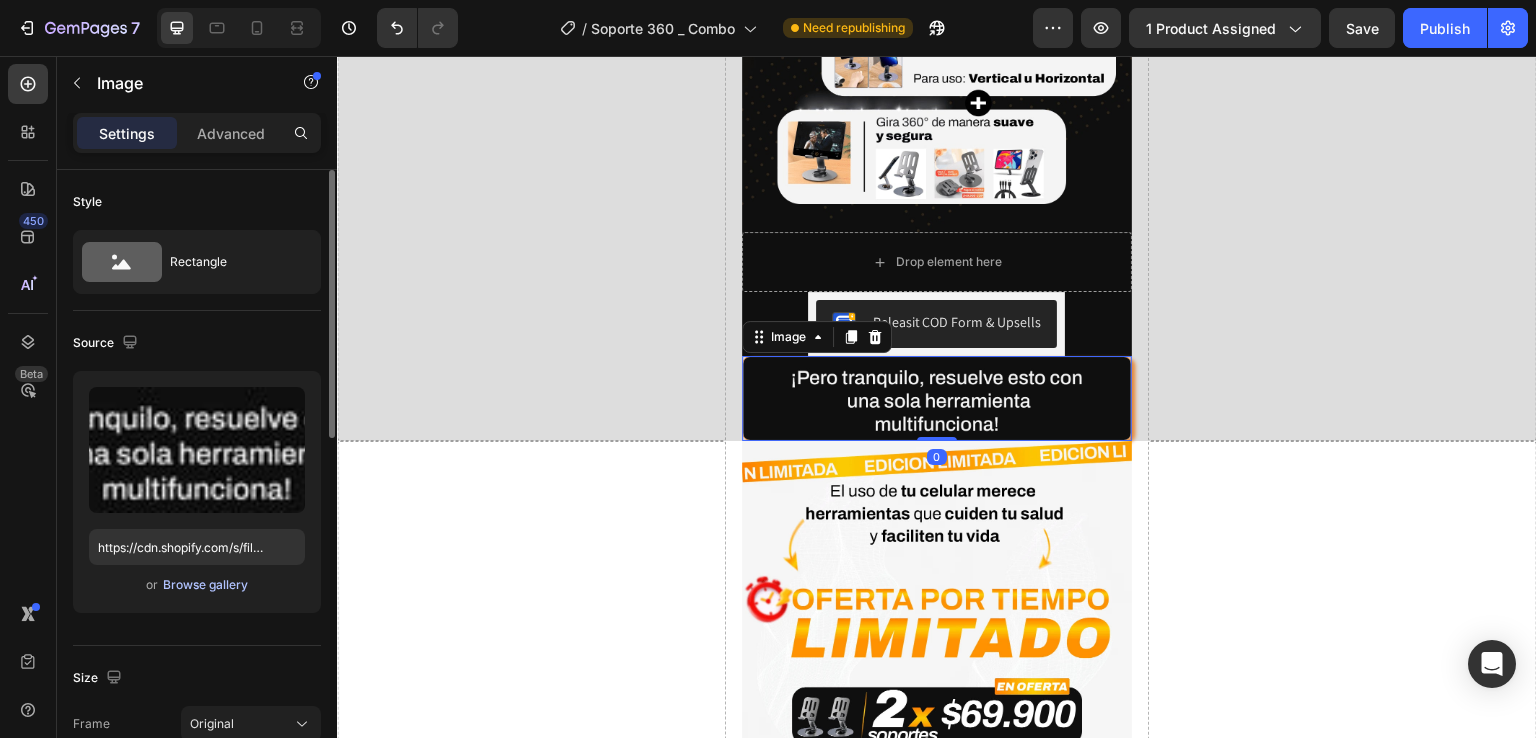 click on "Browse gallery" at bounding box center (205, 585) 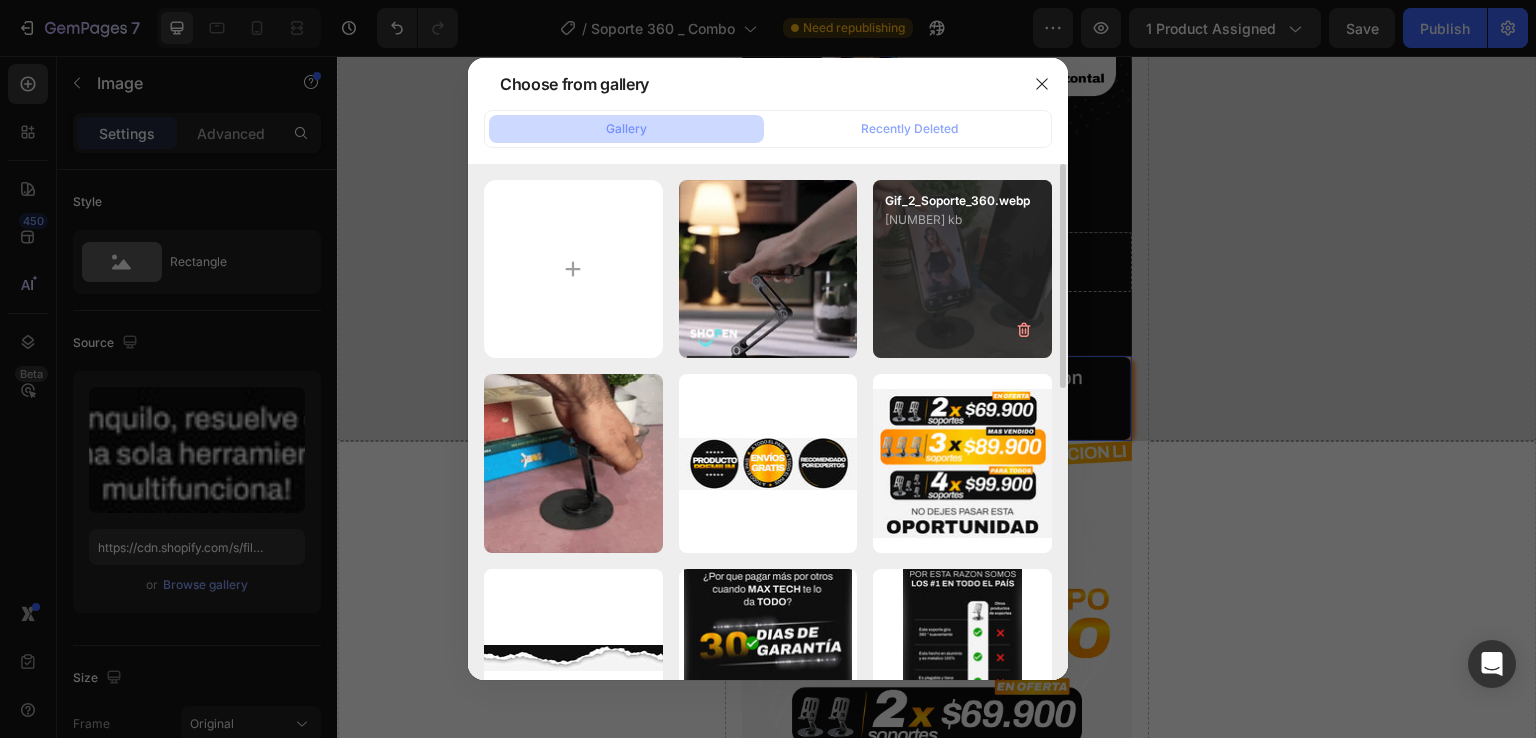 click on "Gif_2_Soporte_360.webp 930.05 kb" at bounding box center [962, 269] 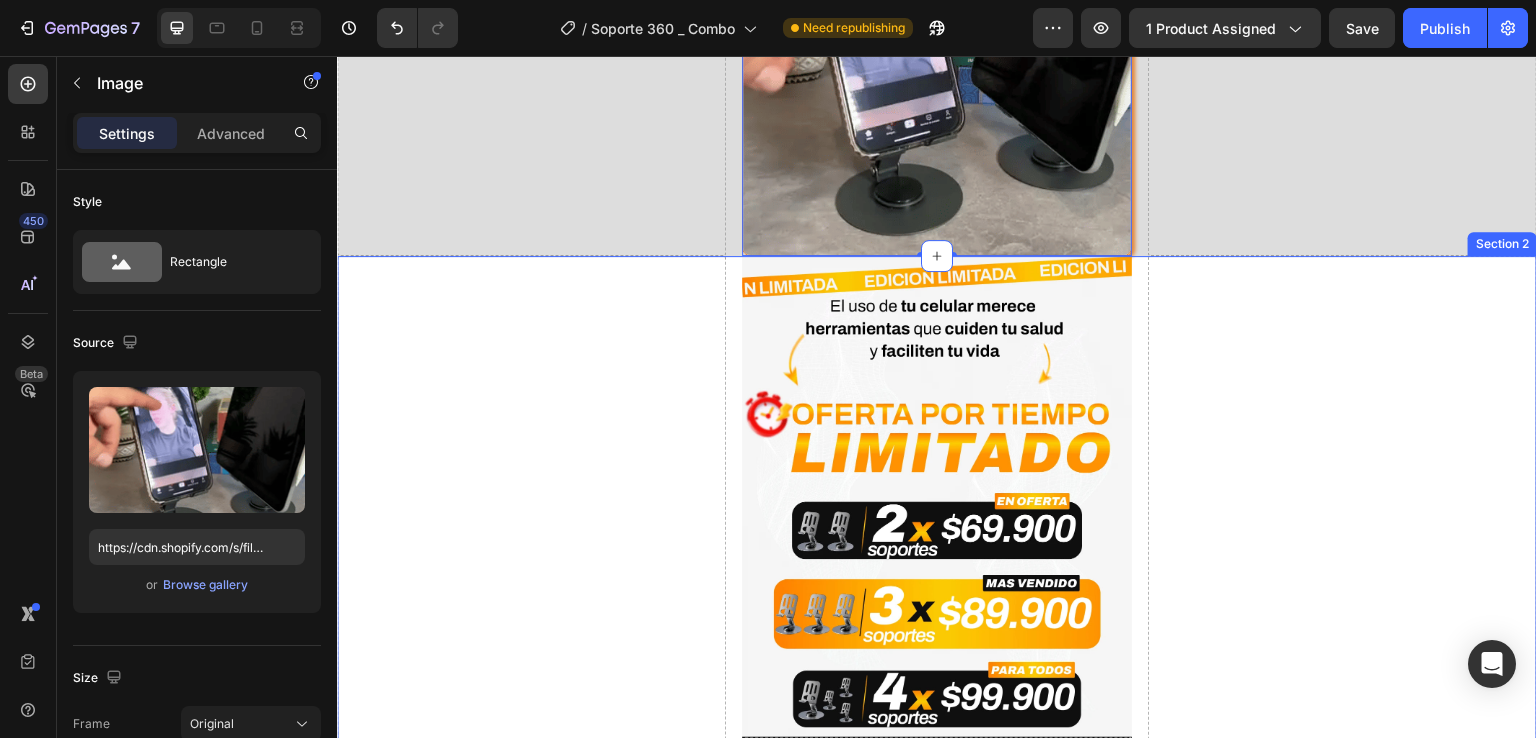 scroll, scrollTop: 2850, scrollLeft: 0, axis: vertical 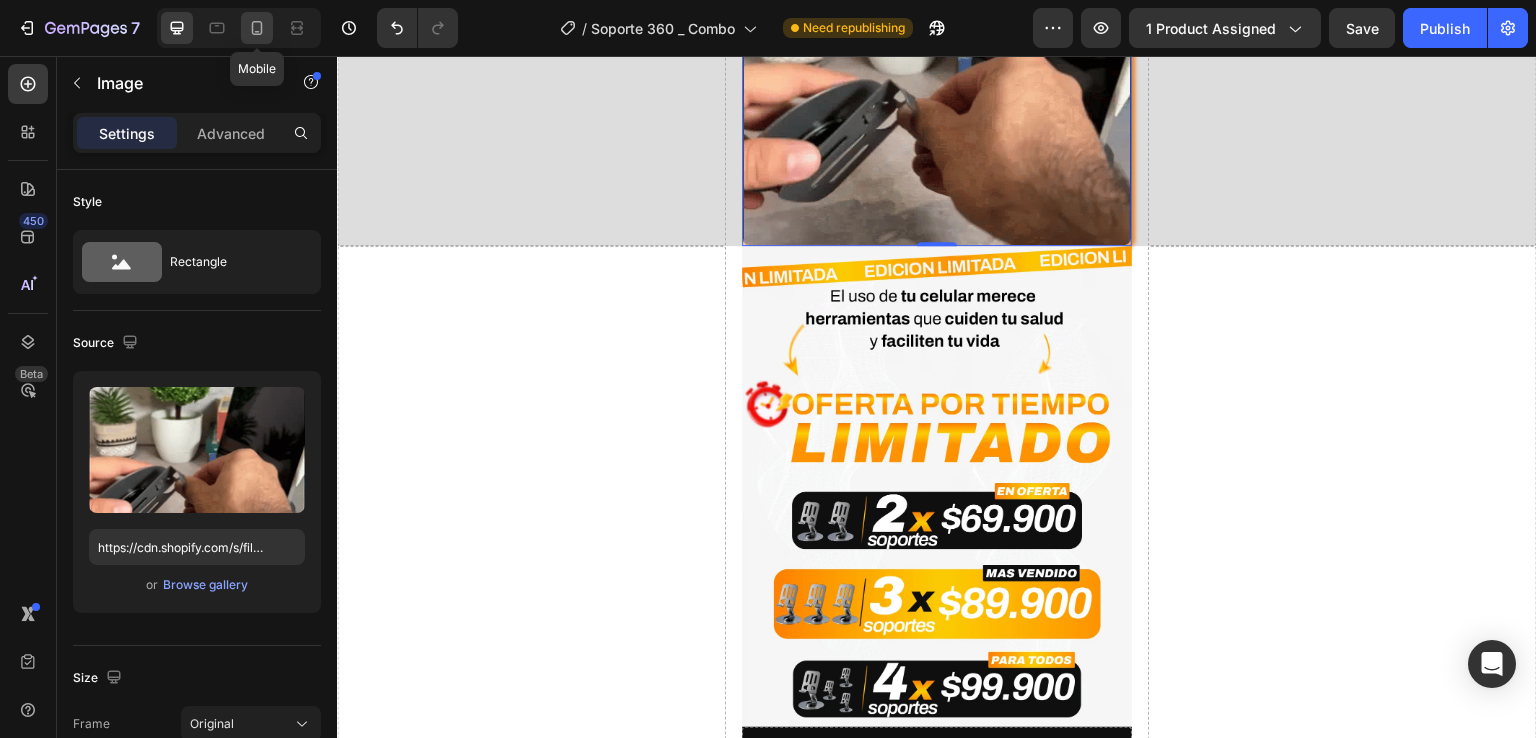 click 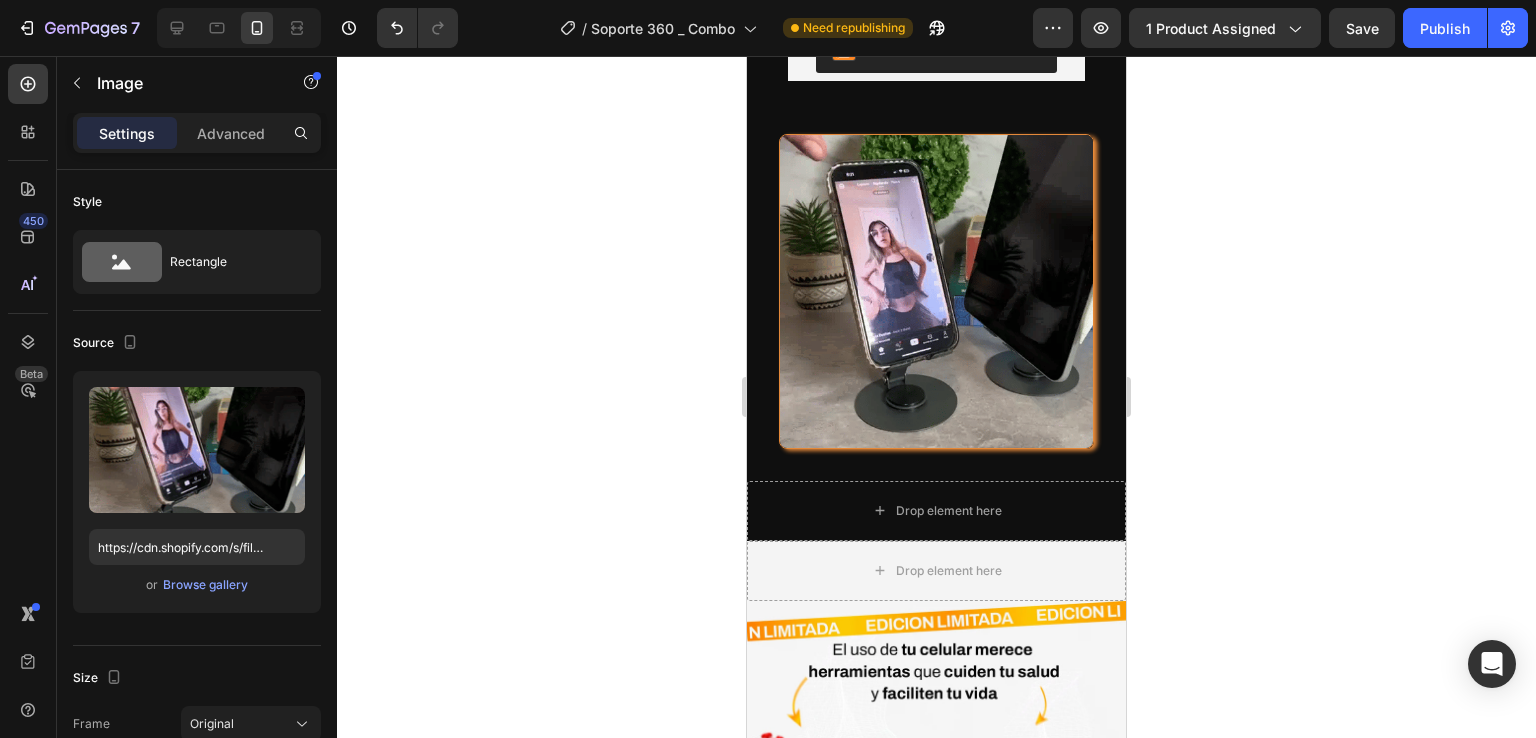 scroll, scrollTop: 2528, scrollLeft: 0, axis: vertical 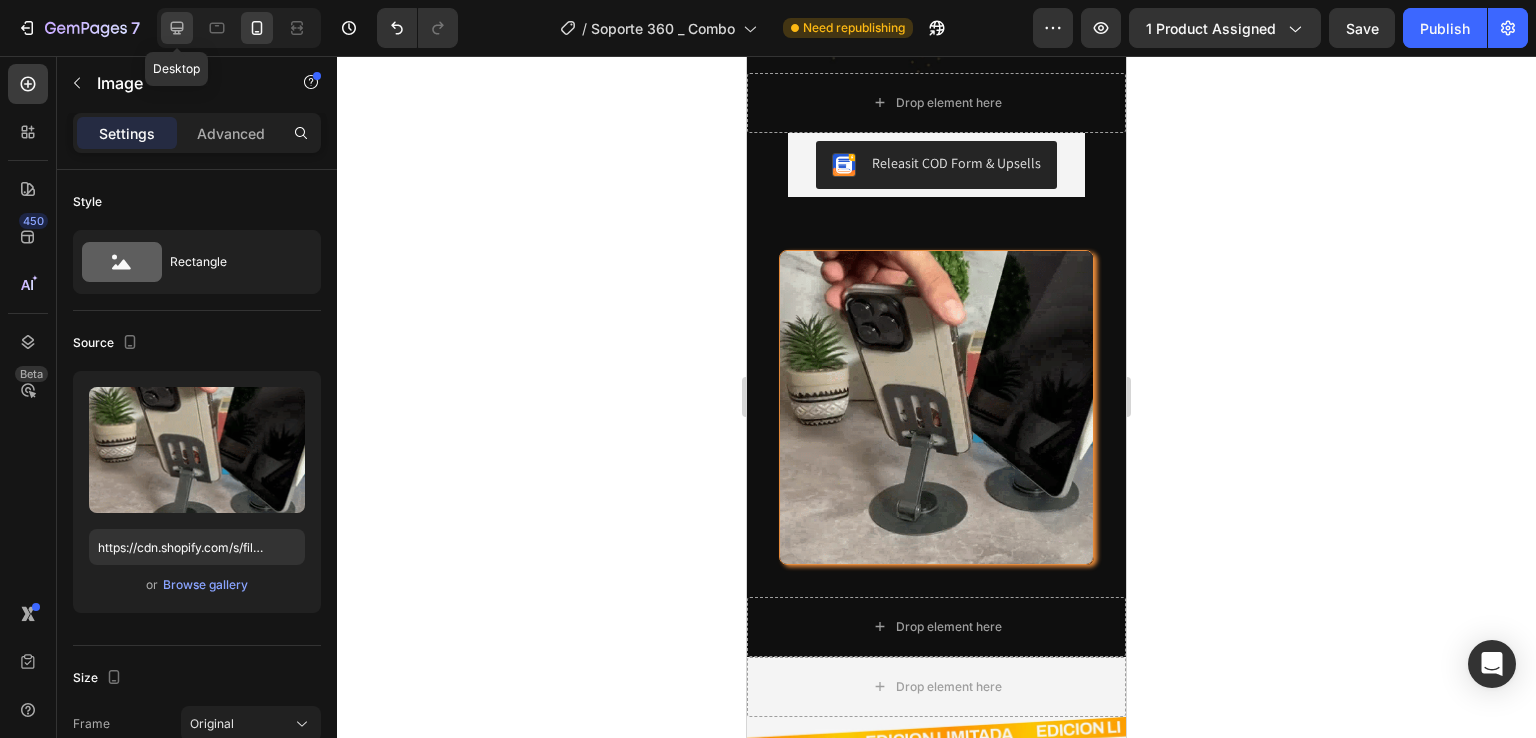 click 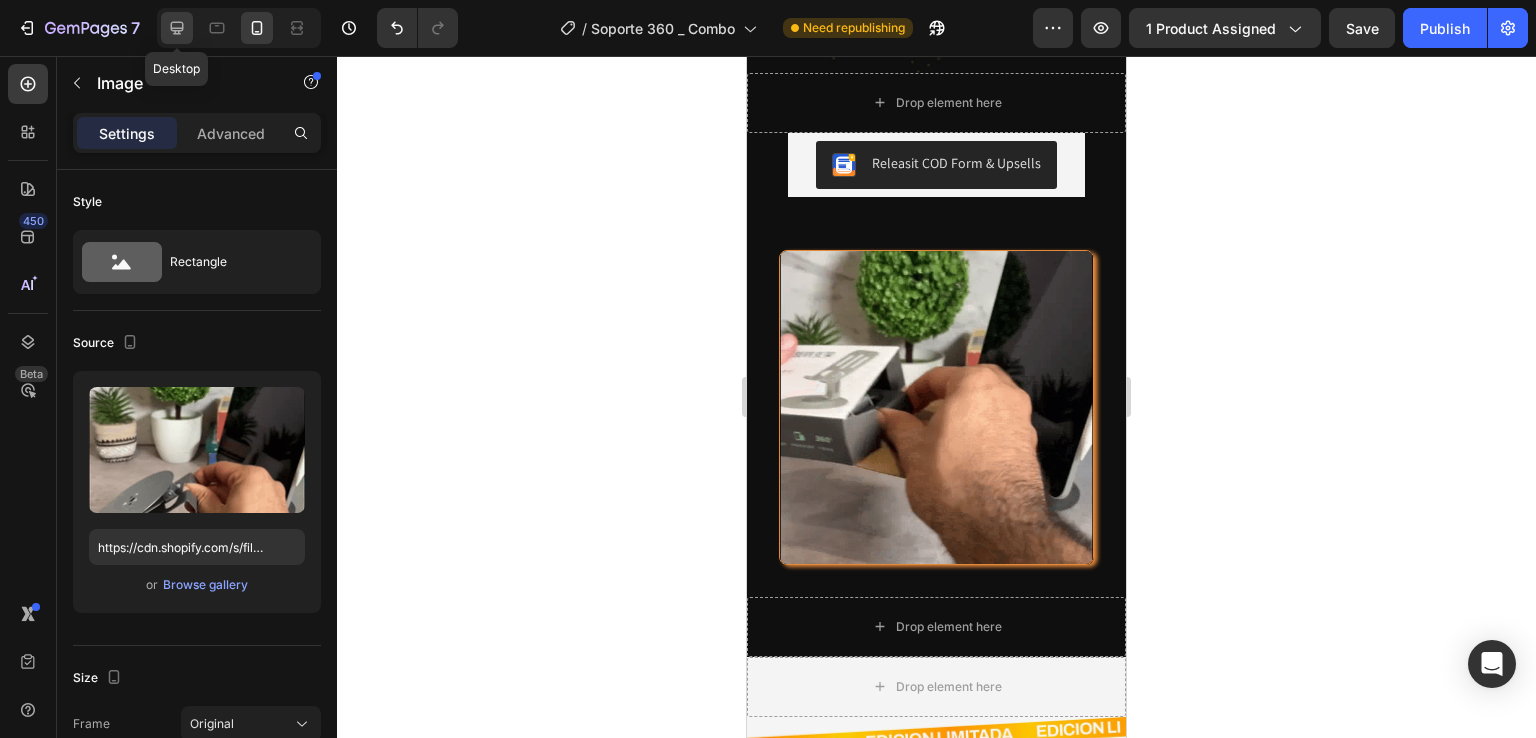 type on "https://cdn.shopify.com/s/files/1/0766/8111/7997/files/gempages_502531112615019464-3a5c3948-6fd0-4bc0-9463-fbbd75da68f6.webp" 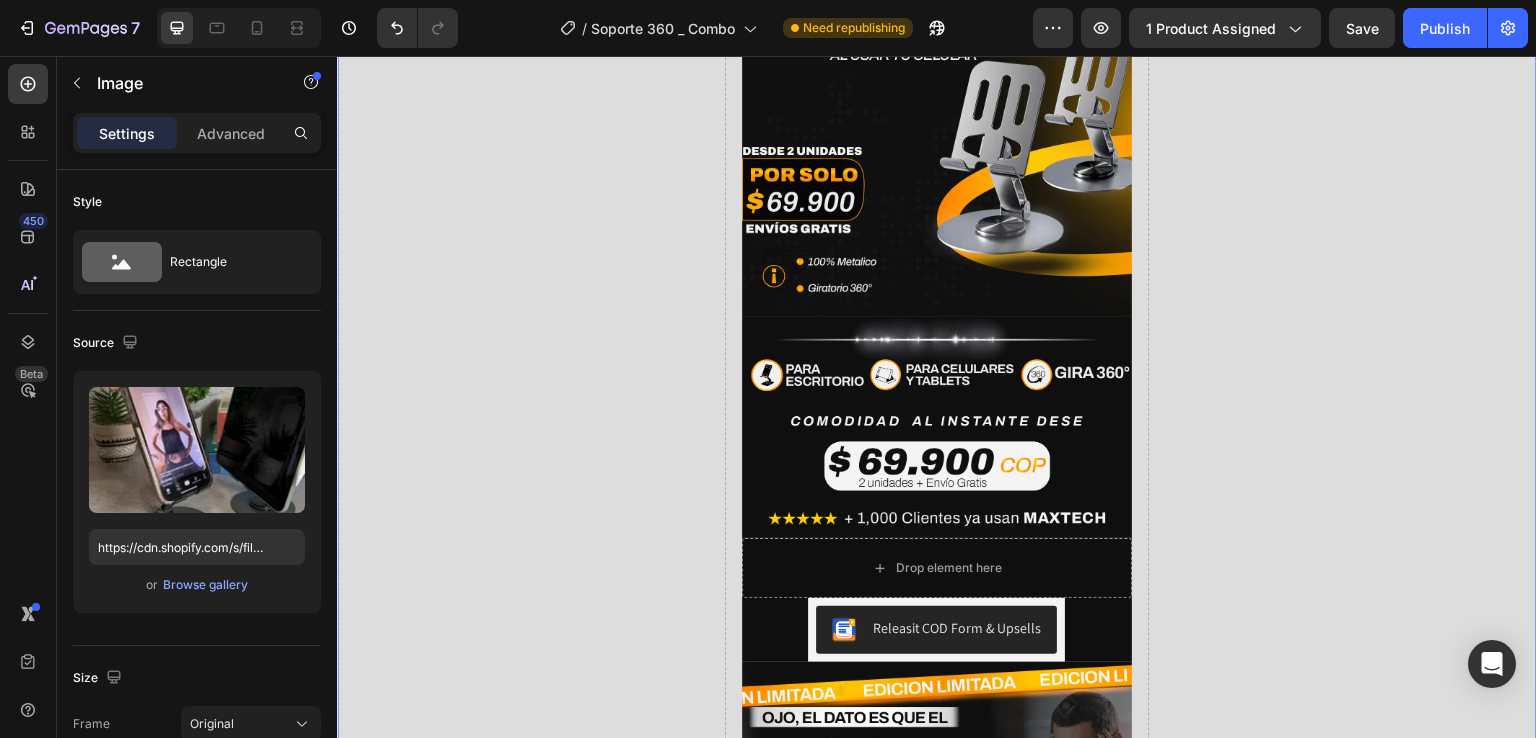 scroll, scrollTop: 0, scrollLeft: 0, axis: both 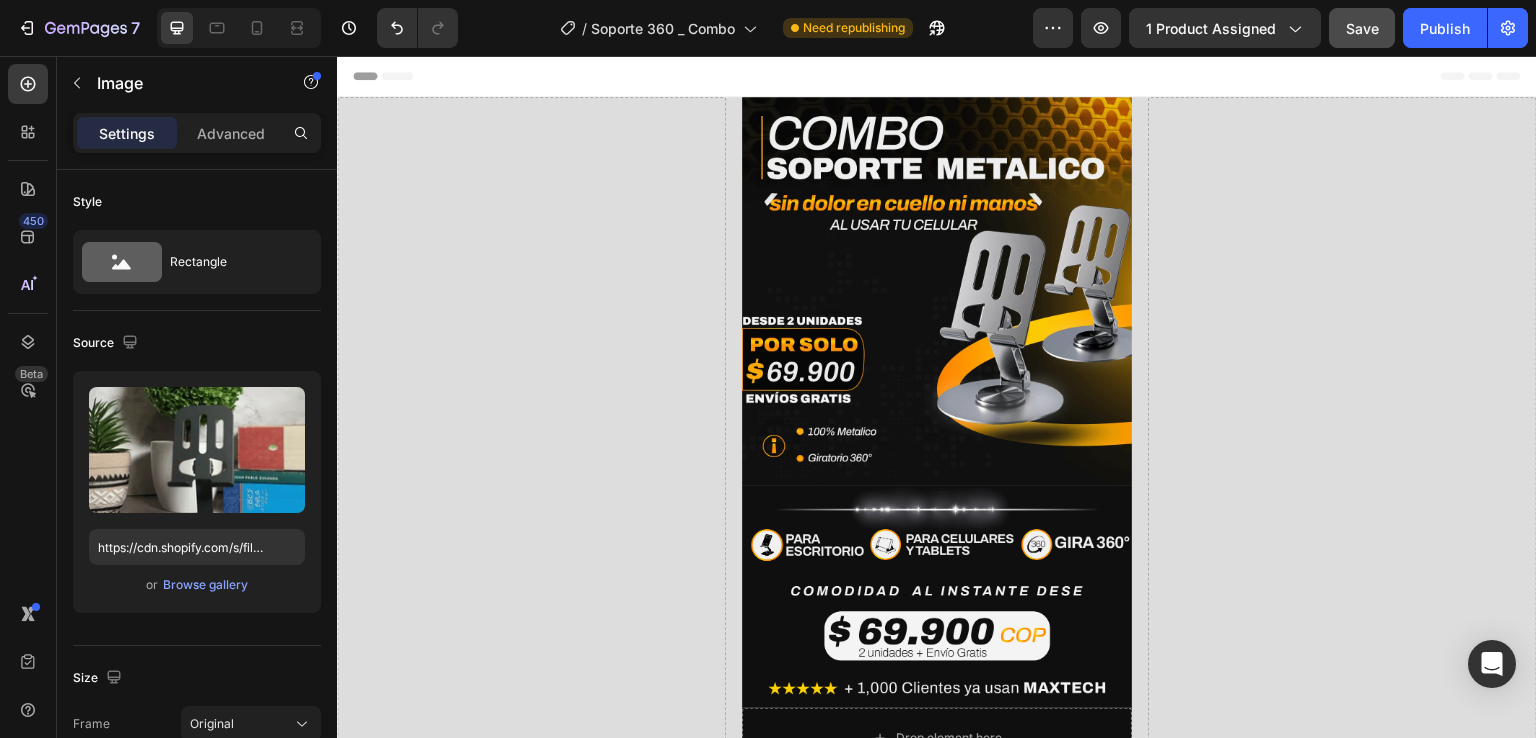 click on "Save" at bounding box center [1362, 28] 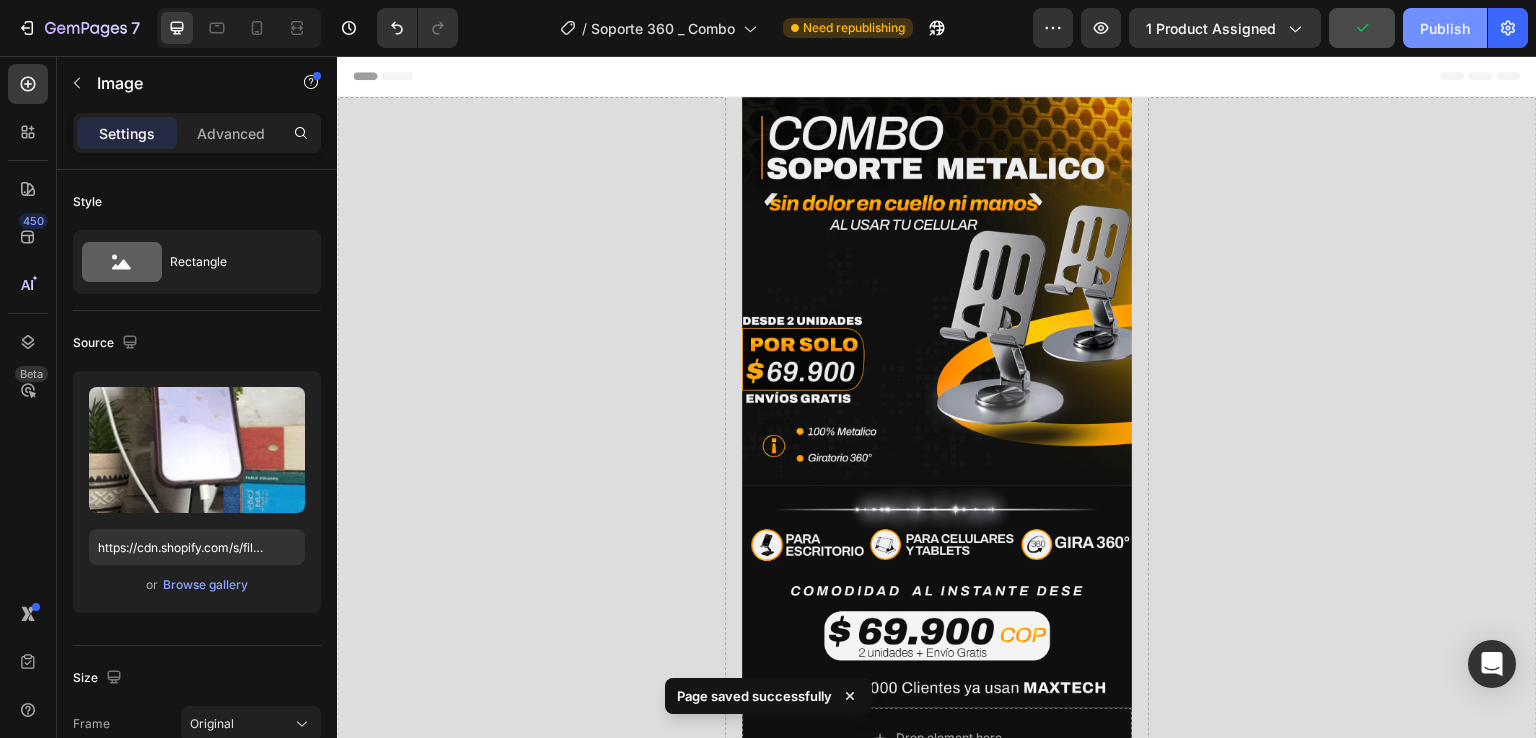 click on "Publish" at bounding box center (1445, 28) 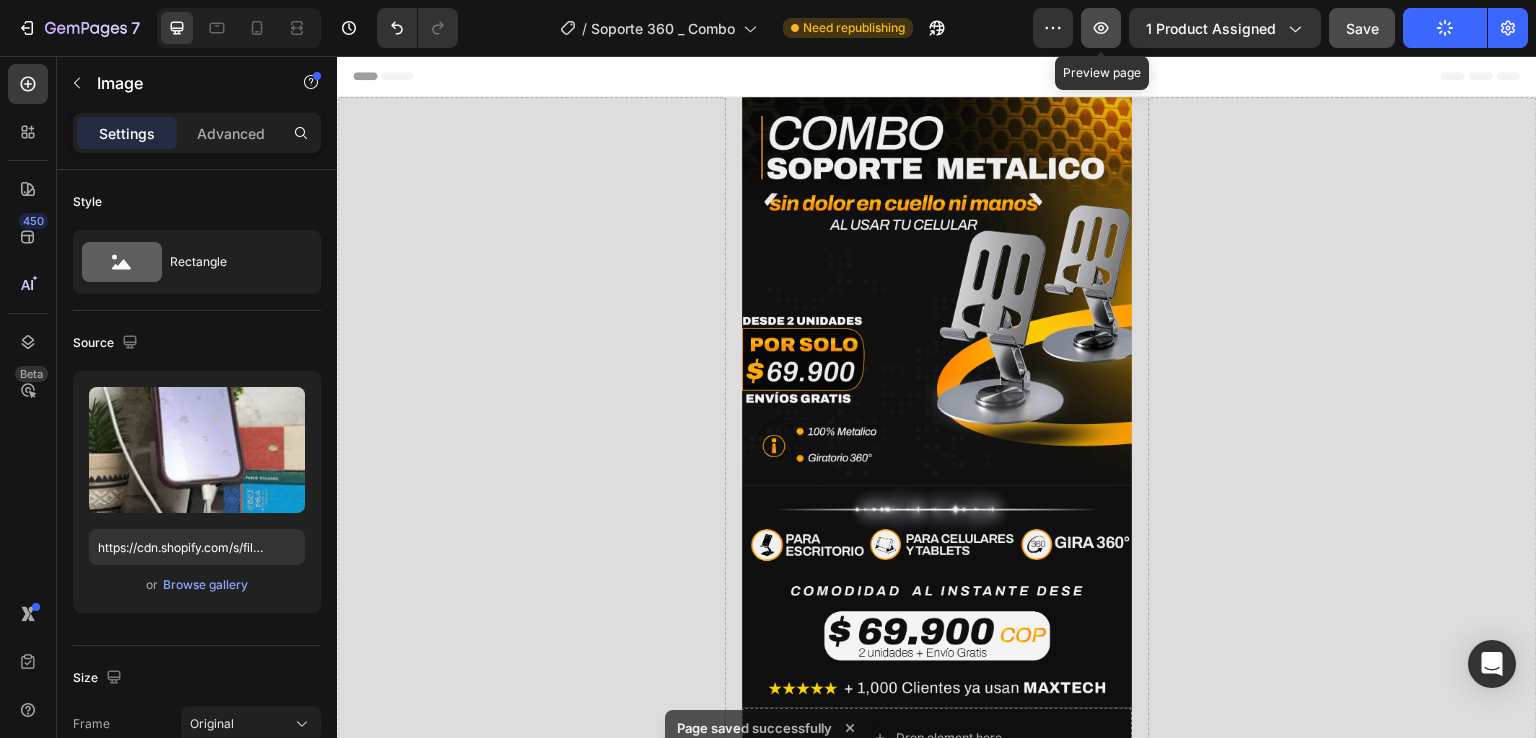 click 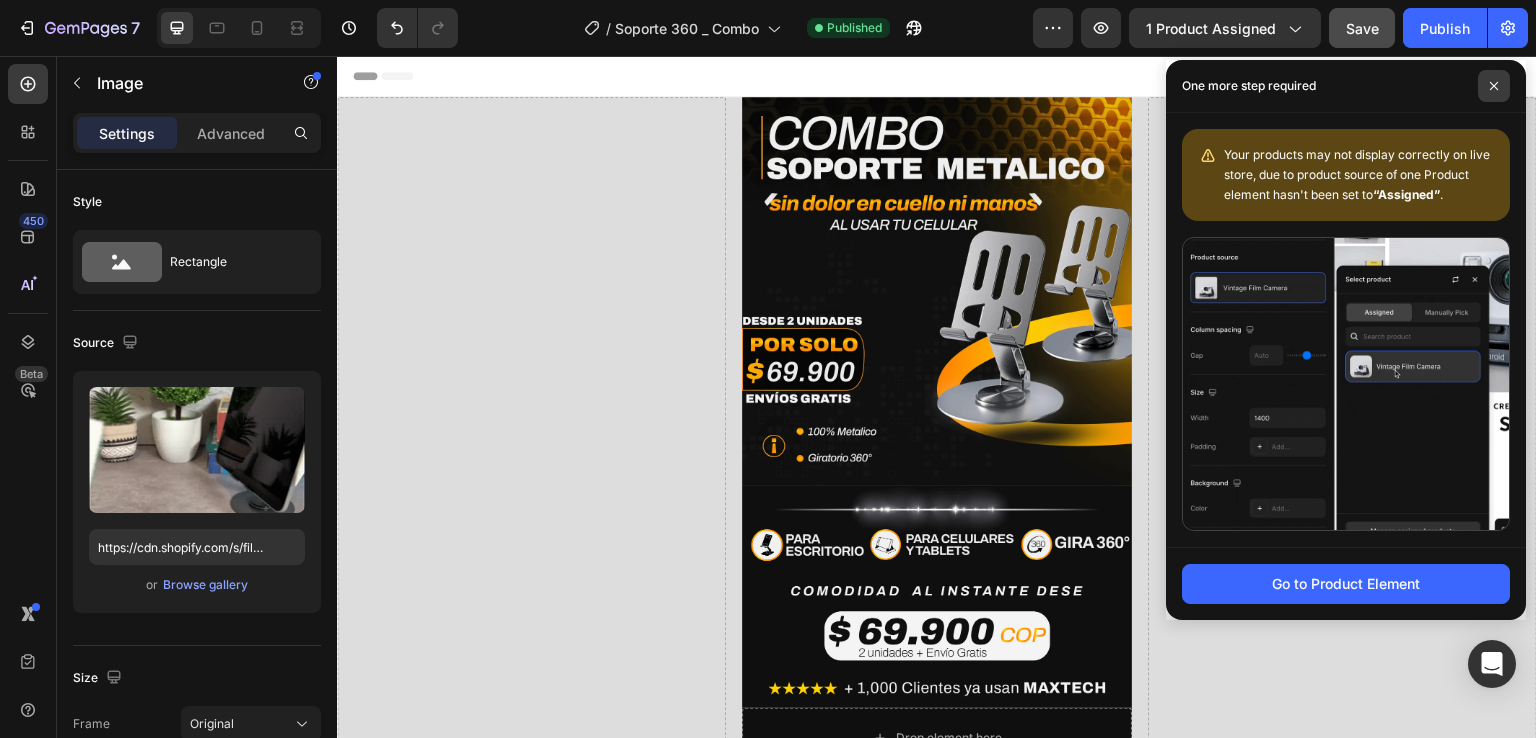 click at bounding box center [1494, 86] 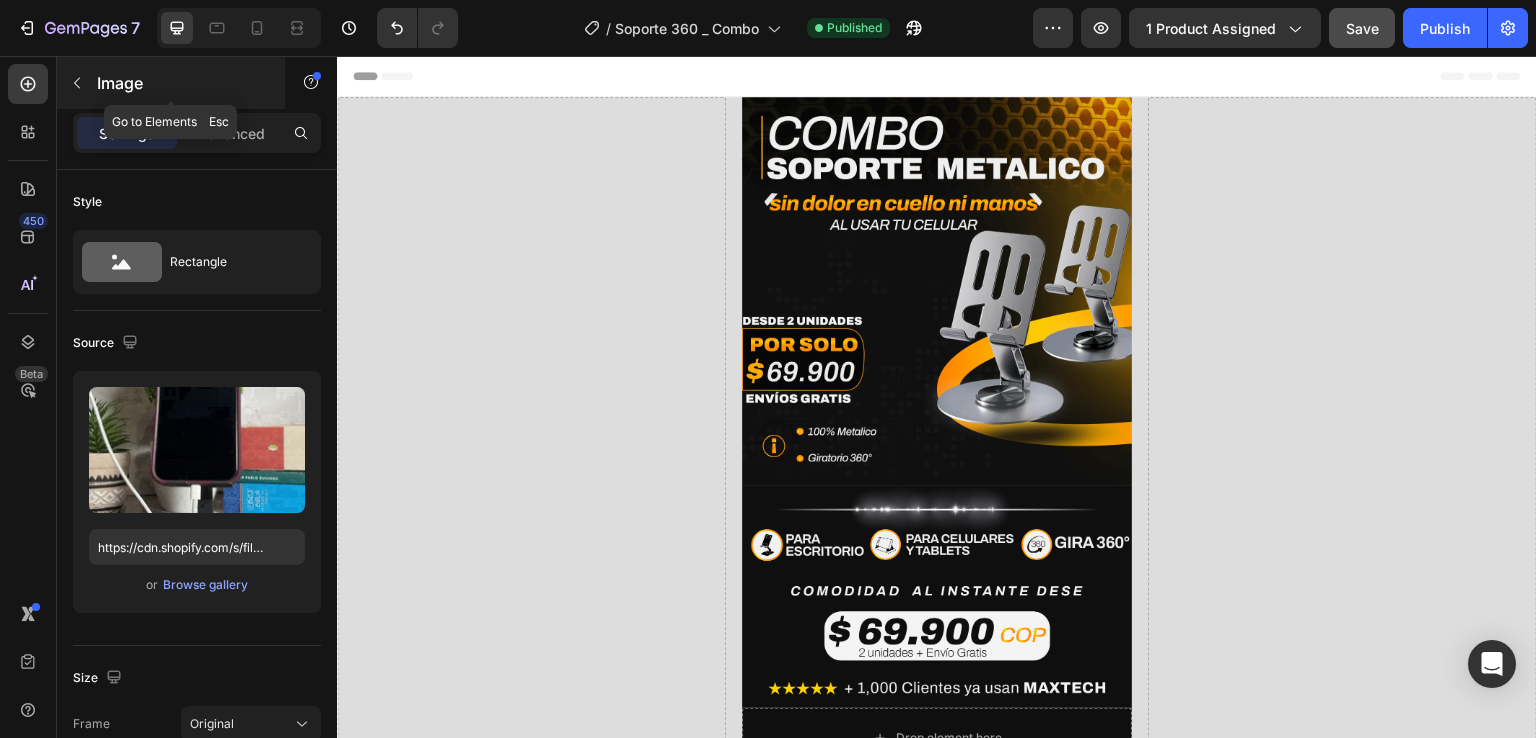 click on "Image" at bounding box center (182, 83) 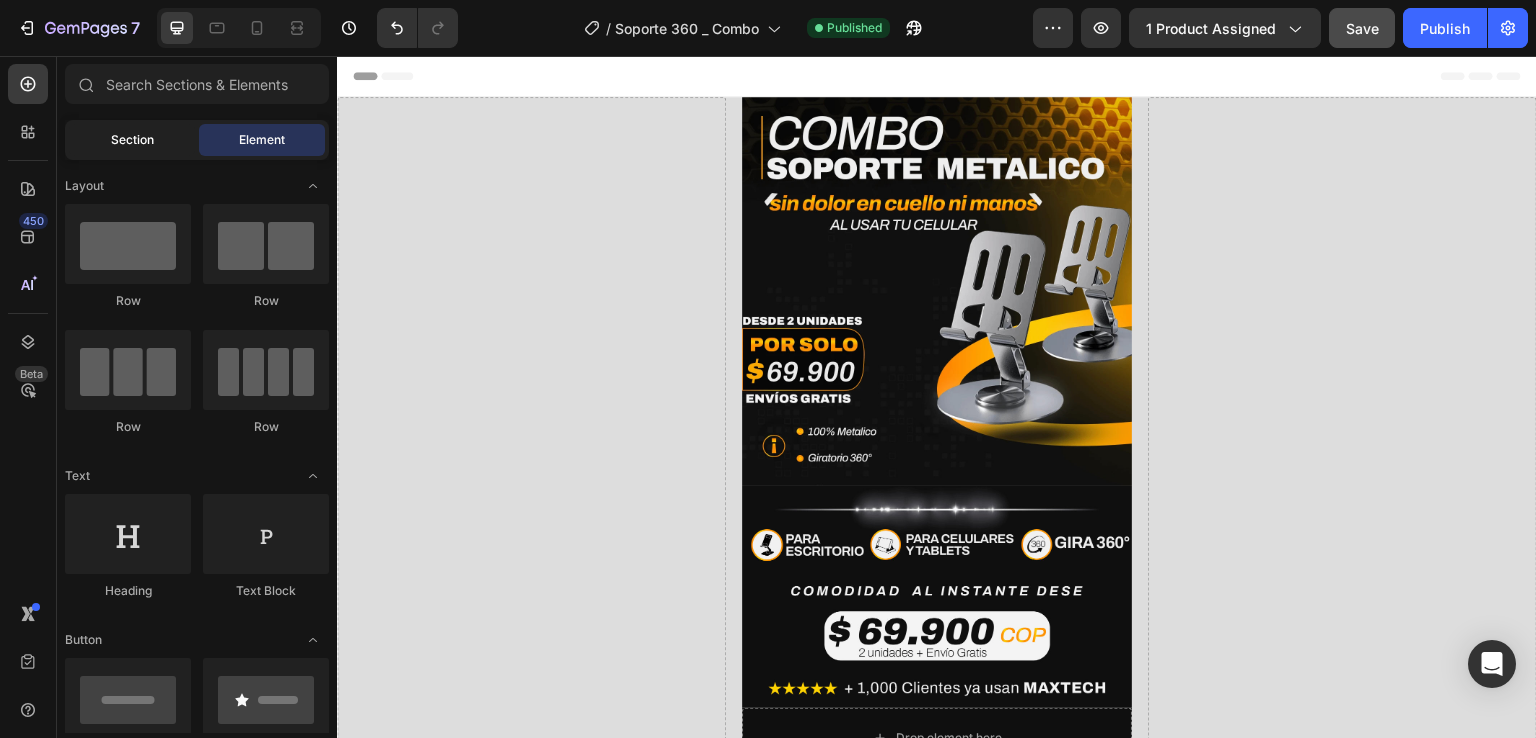 click on "Section" 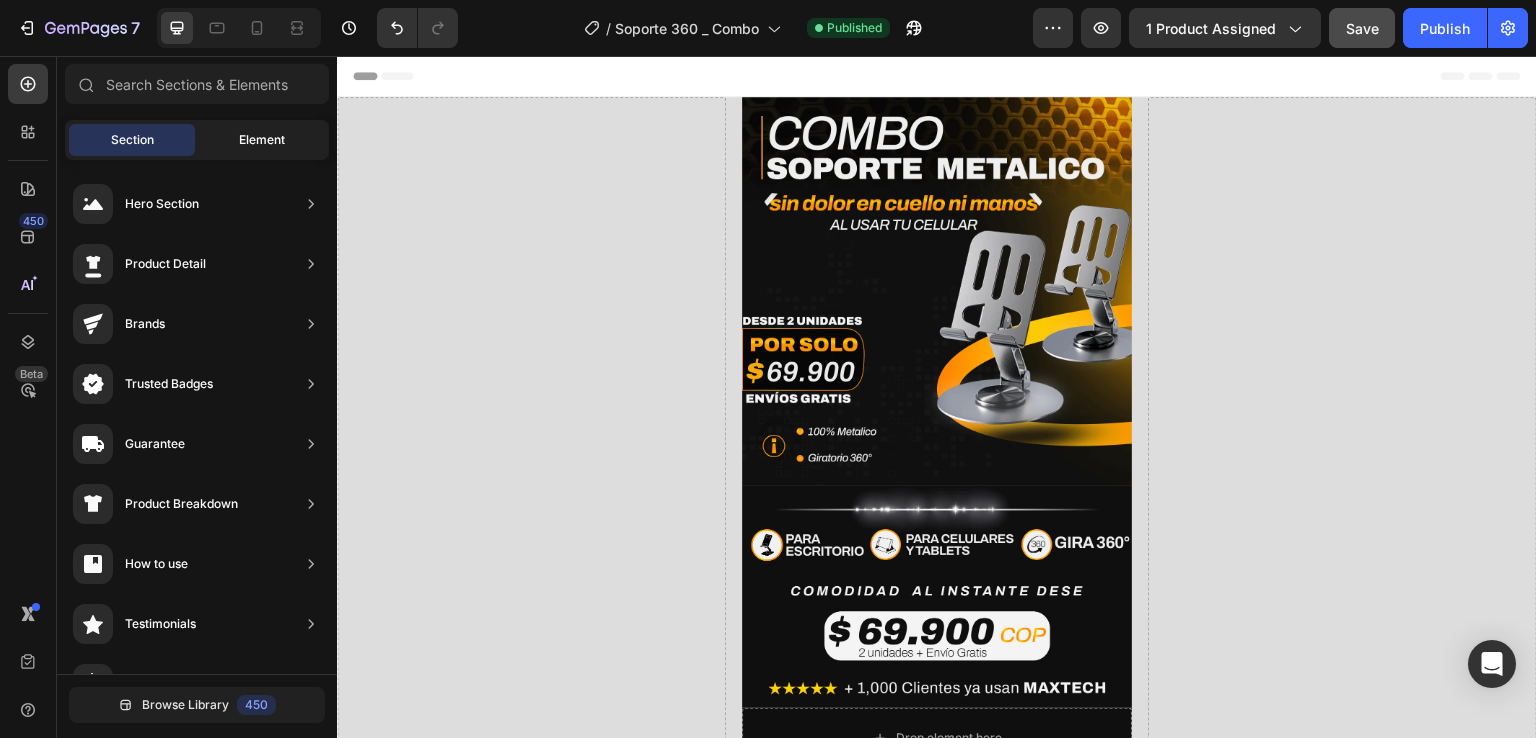 click on "Element" at bounding box center (262, 140) 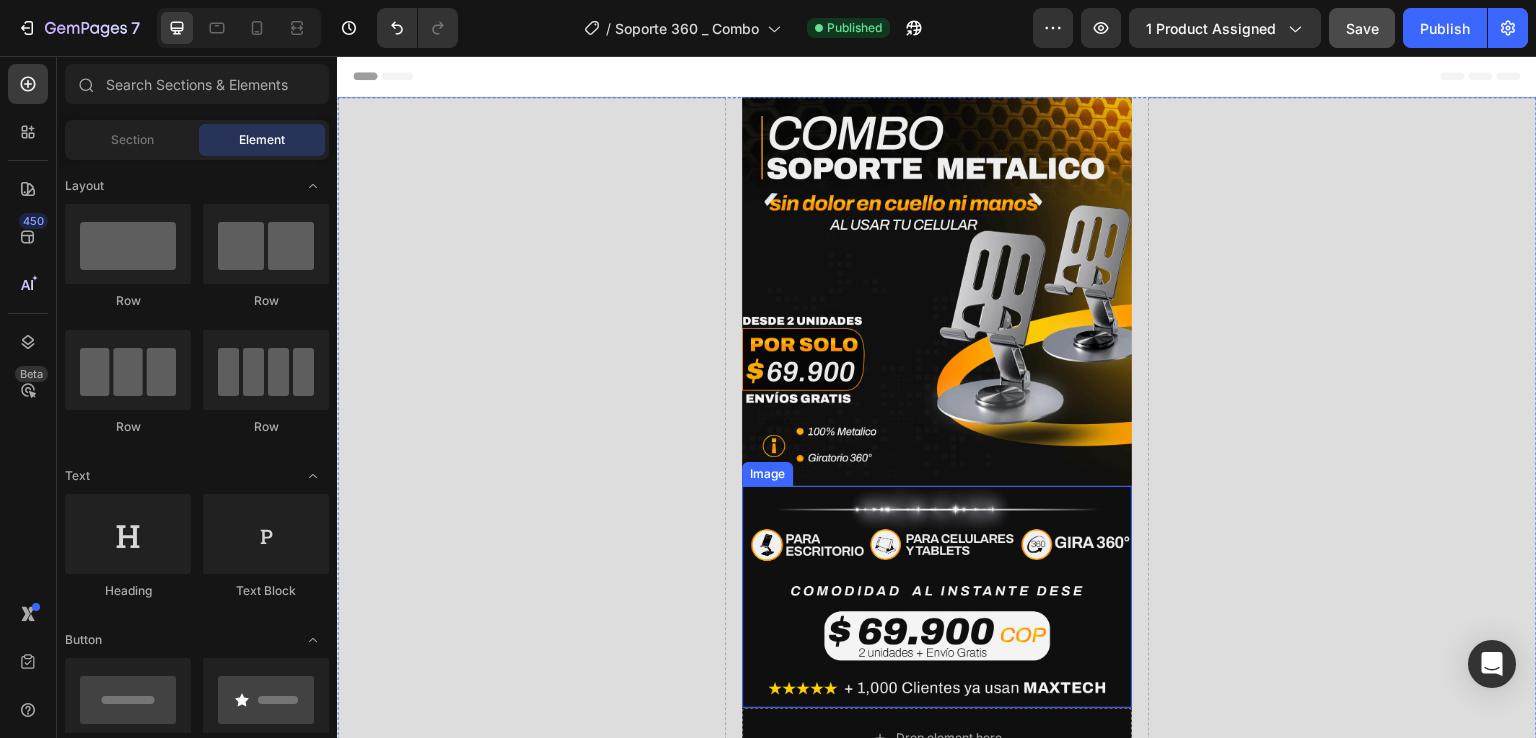 scroll, scrollTop: 400, scrollLeft: 0, axis: vertical 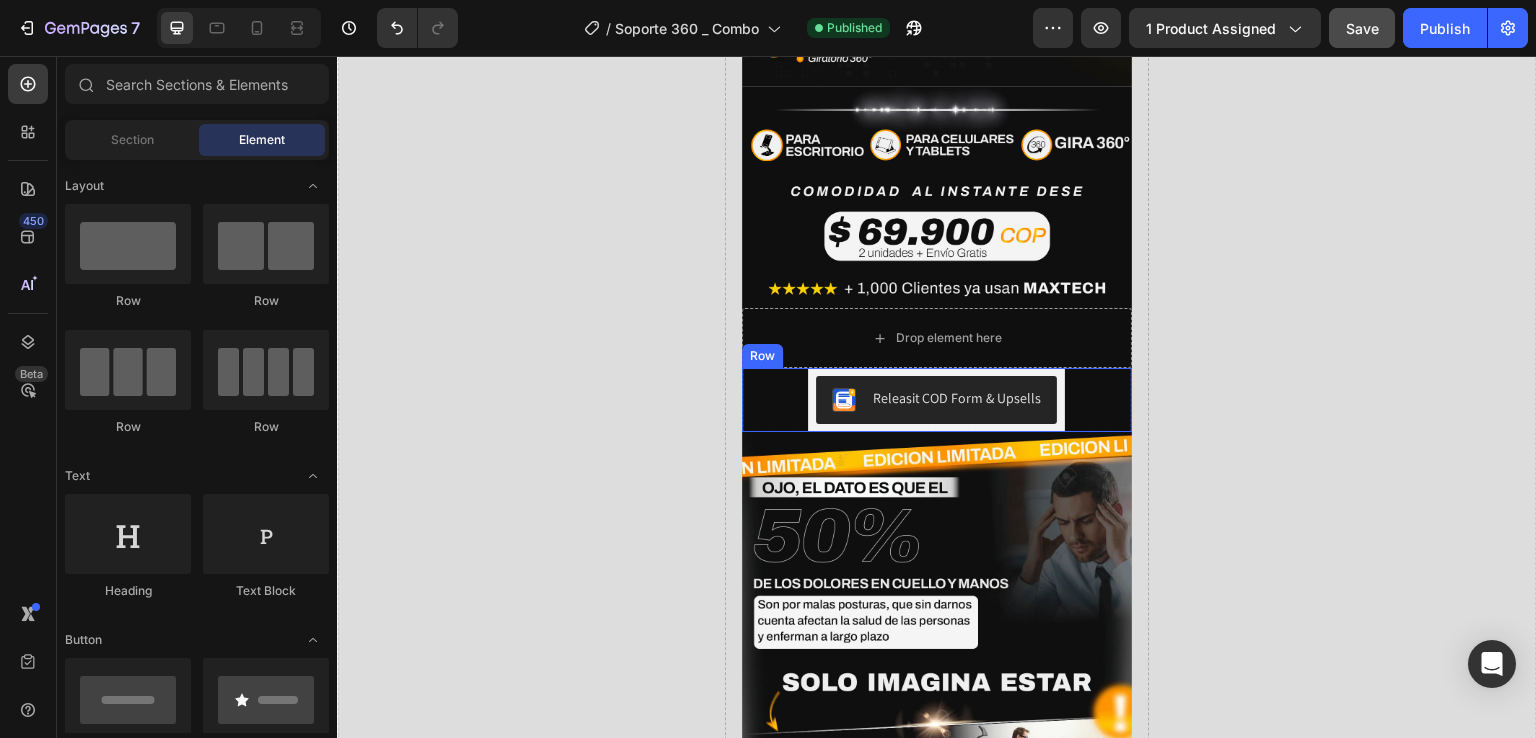 click on "Releasit COD Form & Upsells Releasit COD Form & Upsells Row" at bounding box center [936, 400] 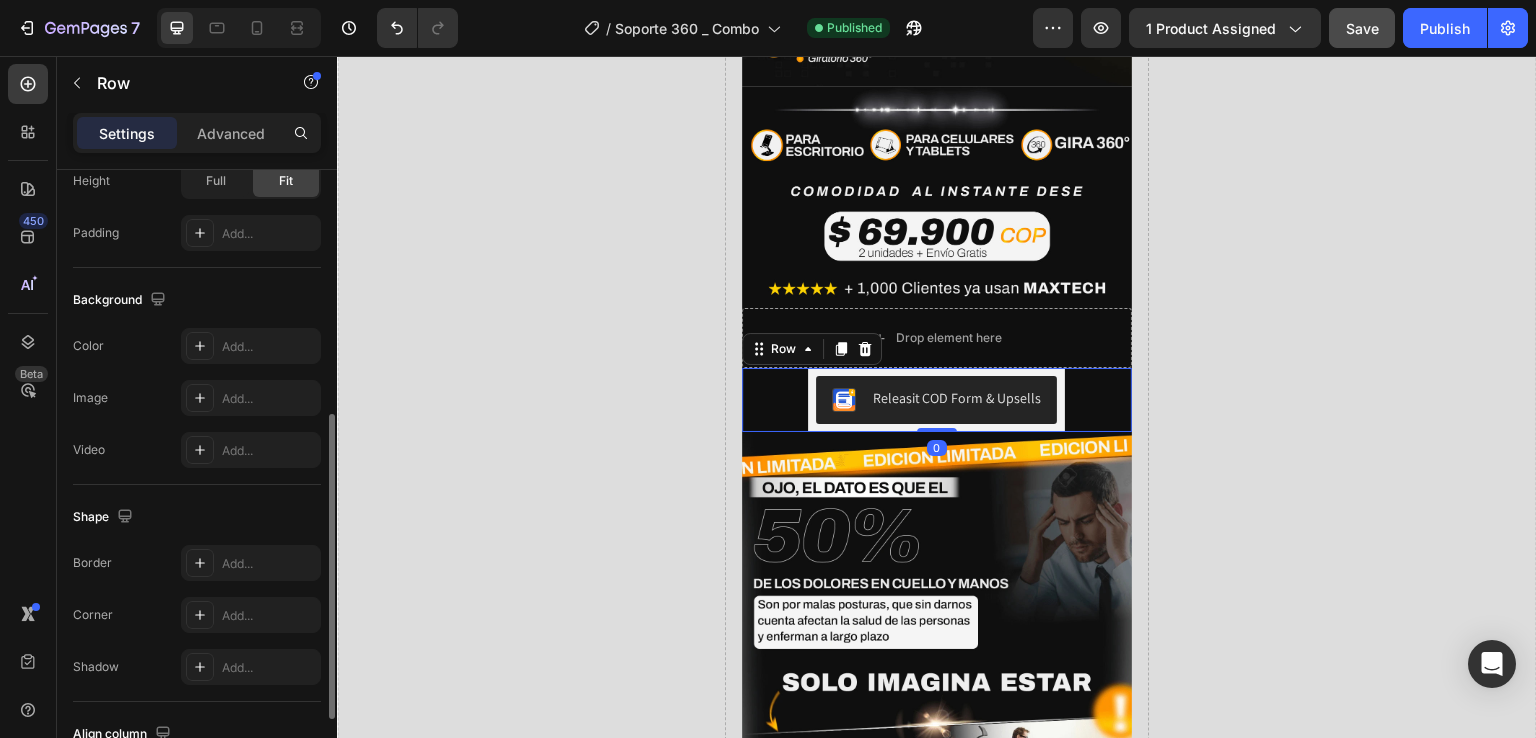scroll, scrollTop: 0, scrollLeft: 0, axis: both 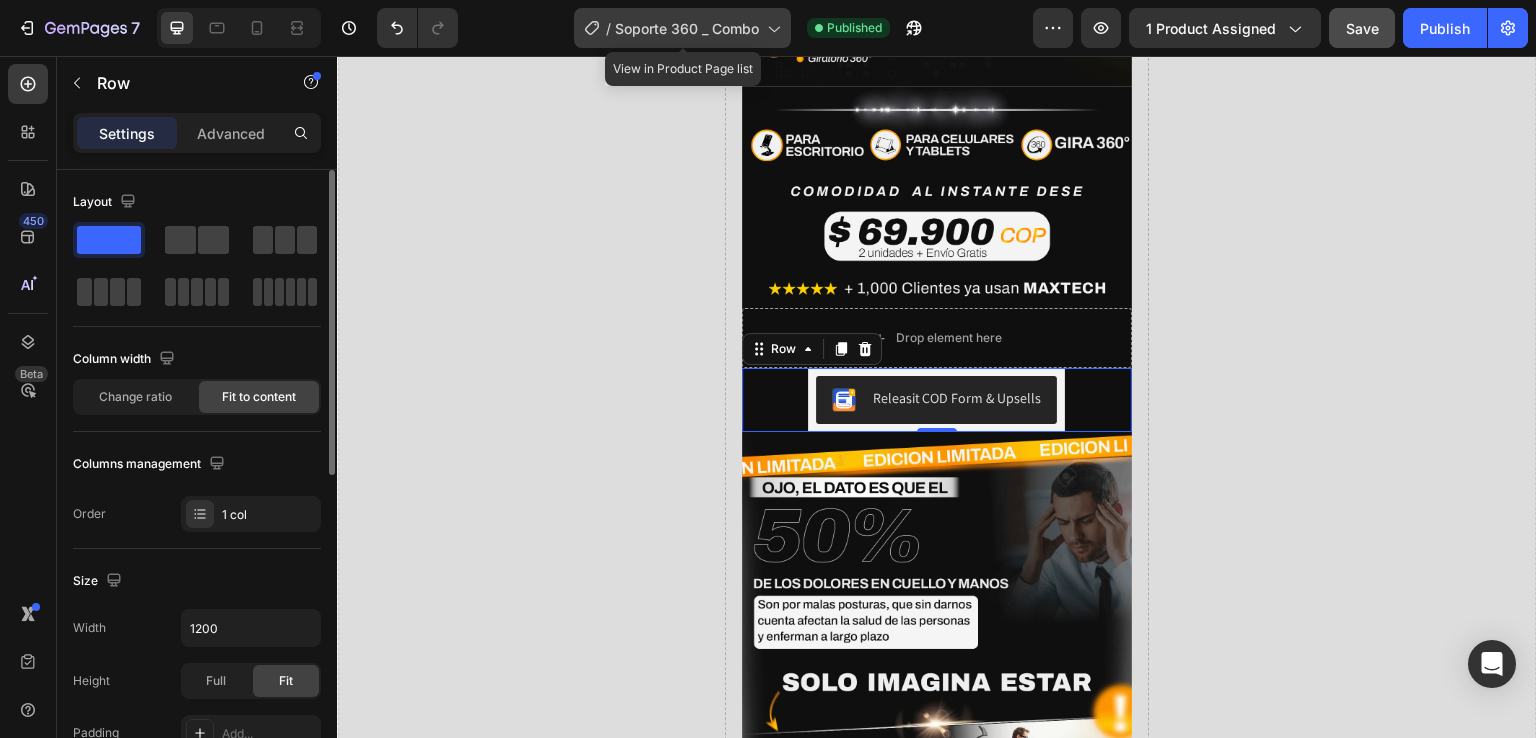 click on "Soporte 360 _ Combo" at bounding box center (687, 28) 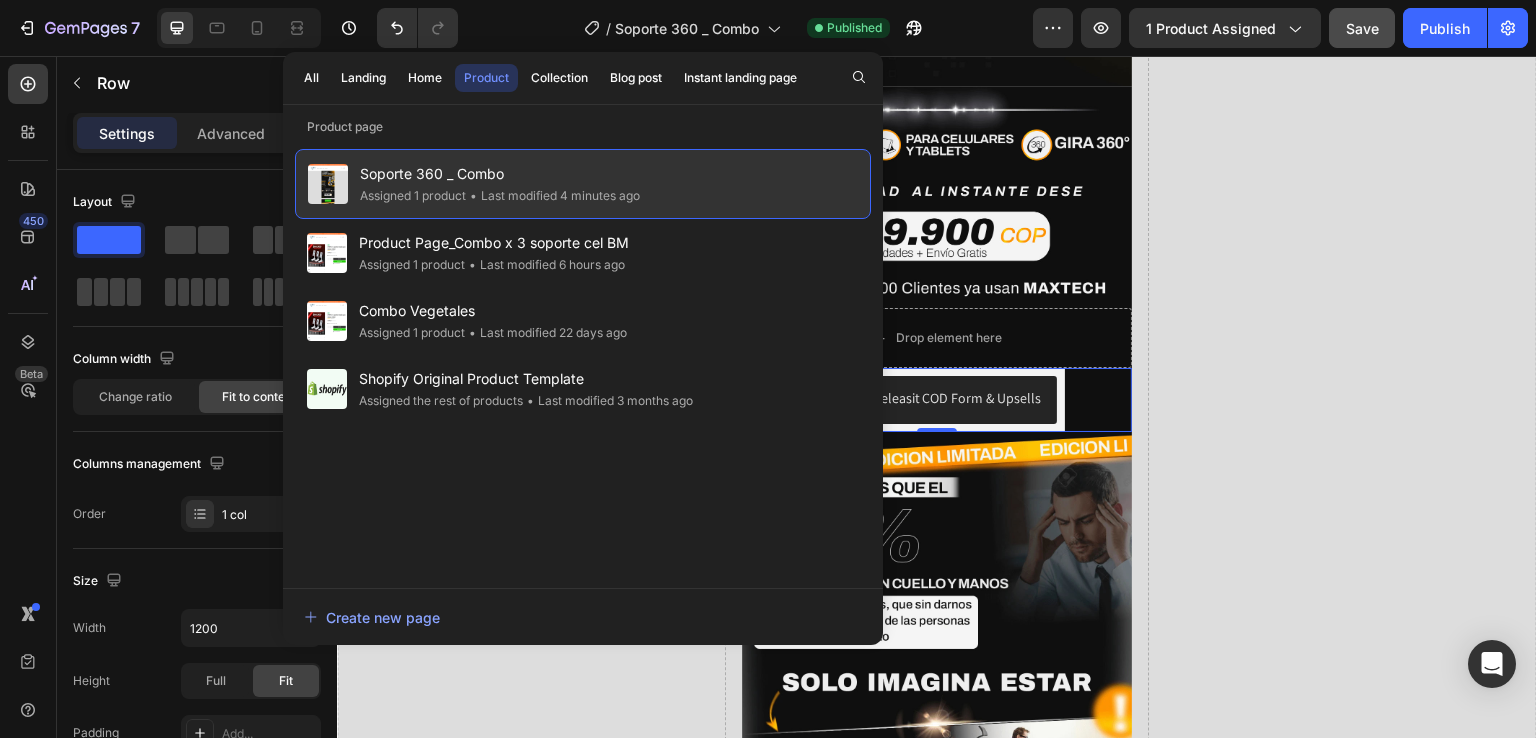 click on "• Last modified 4 minutes ago" 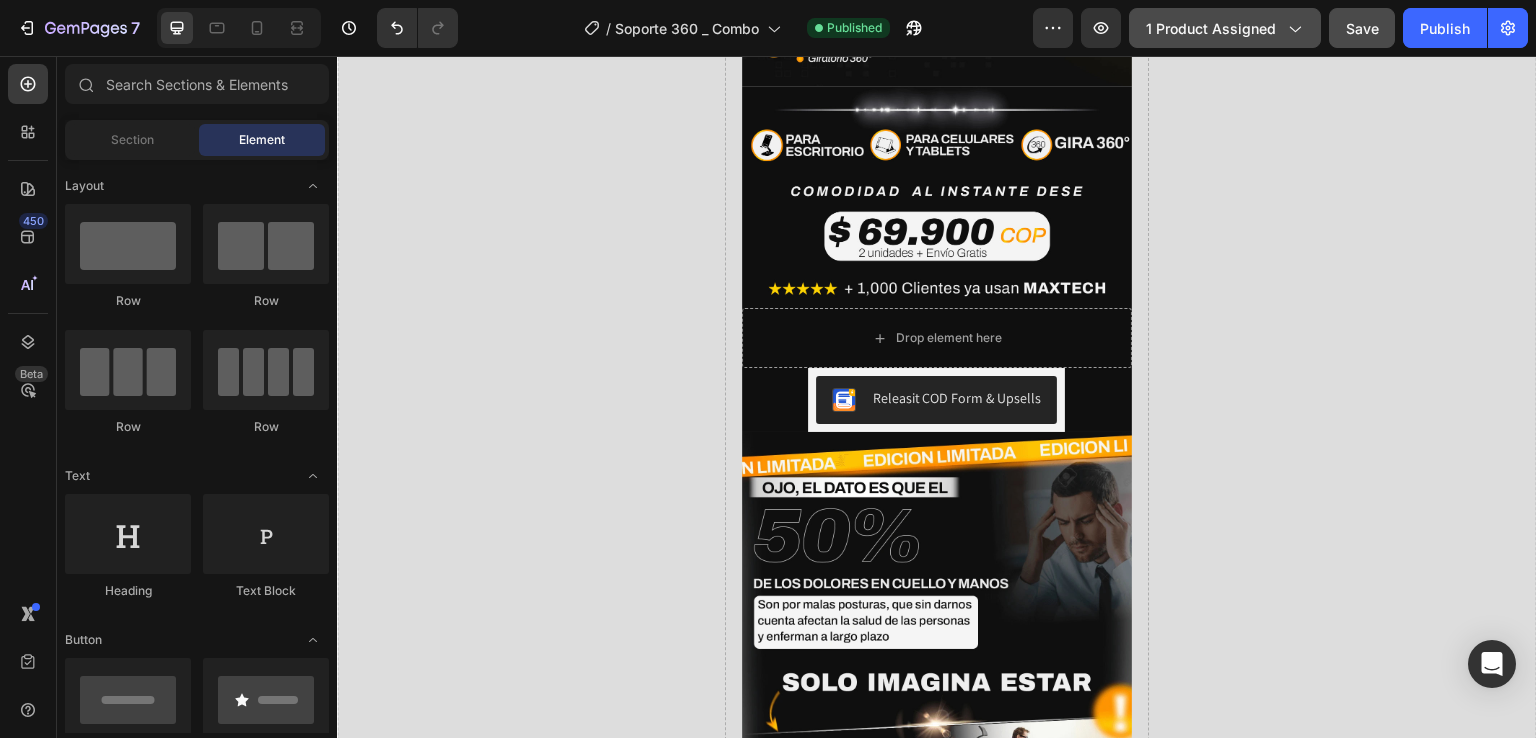 click on "1 product assigned" at bounding box center [1225, 28] 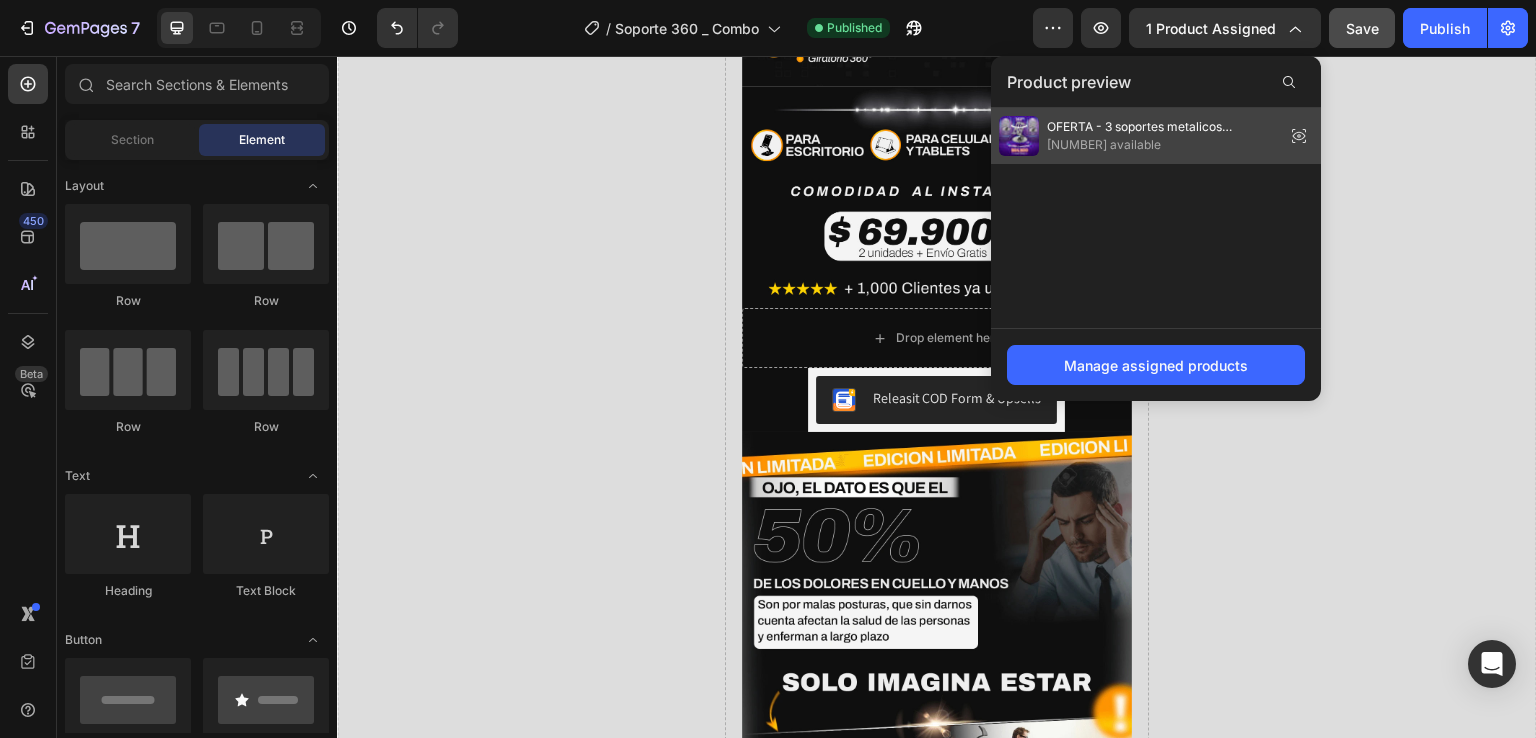 click on "130 available" at bounding box center [1162, 145] 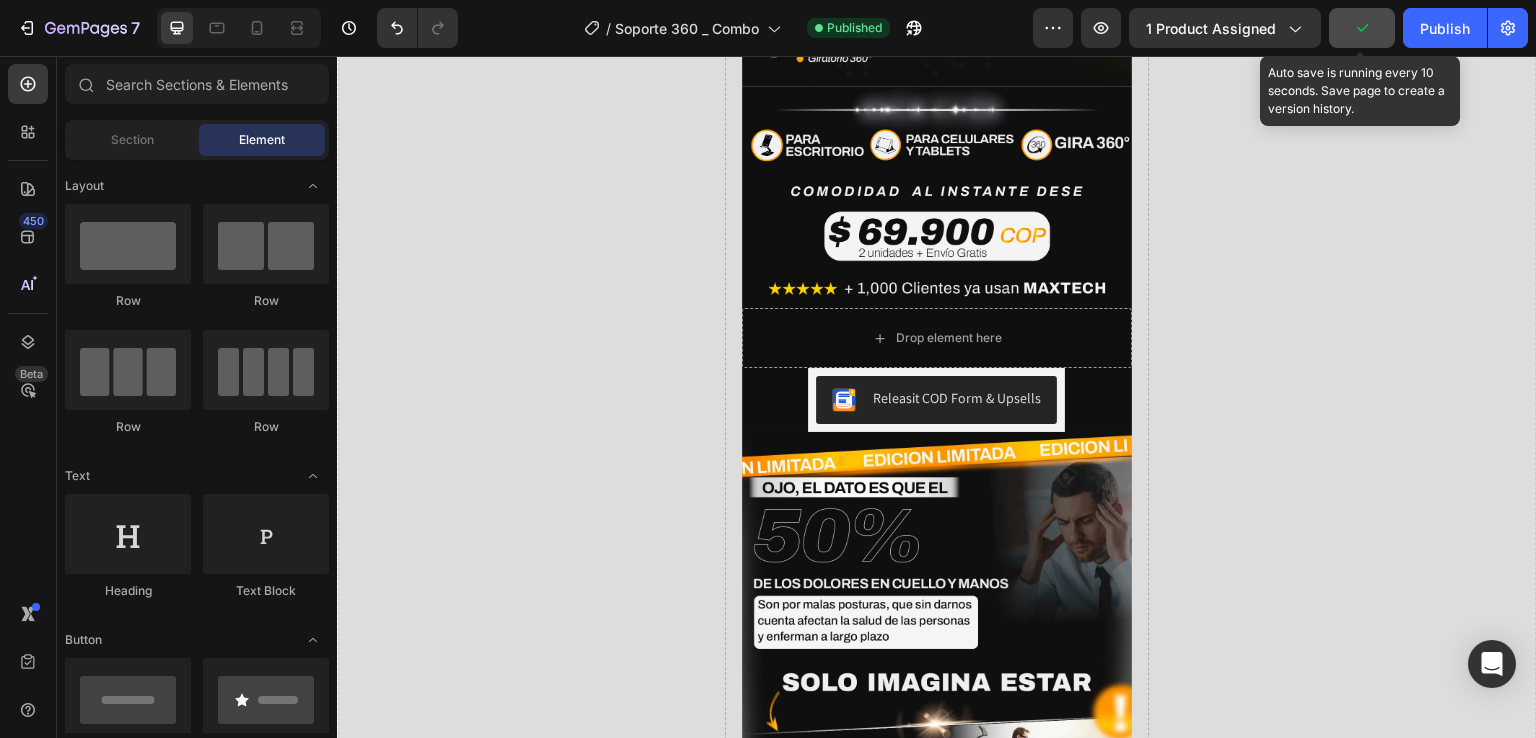 click 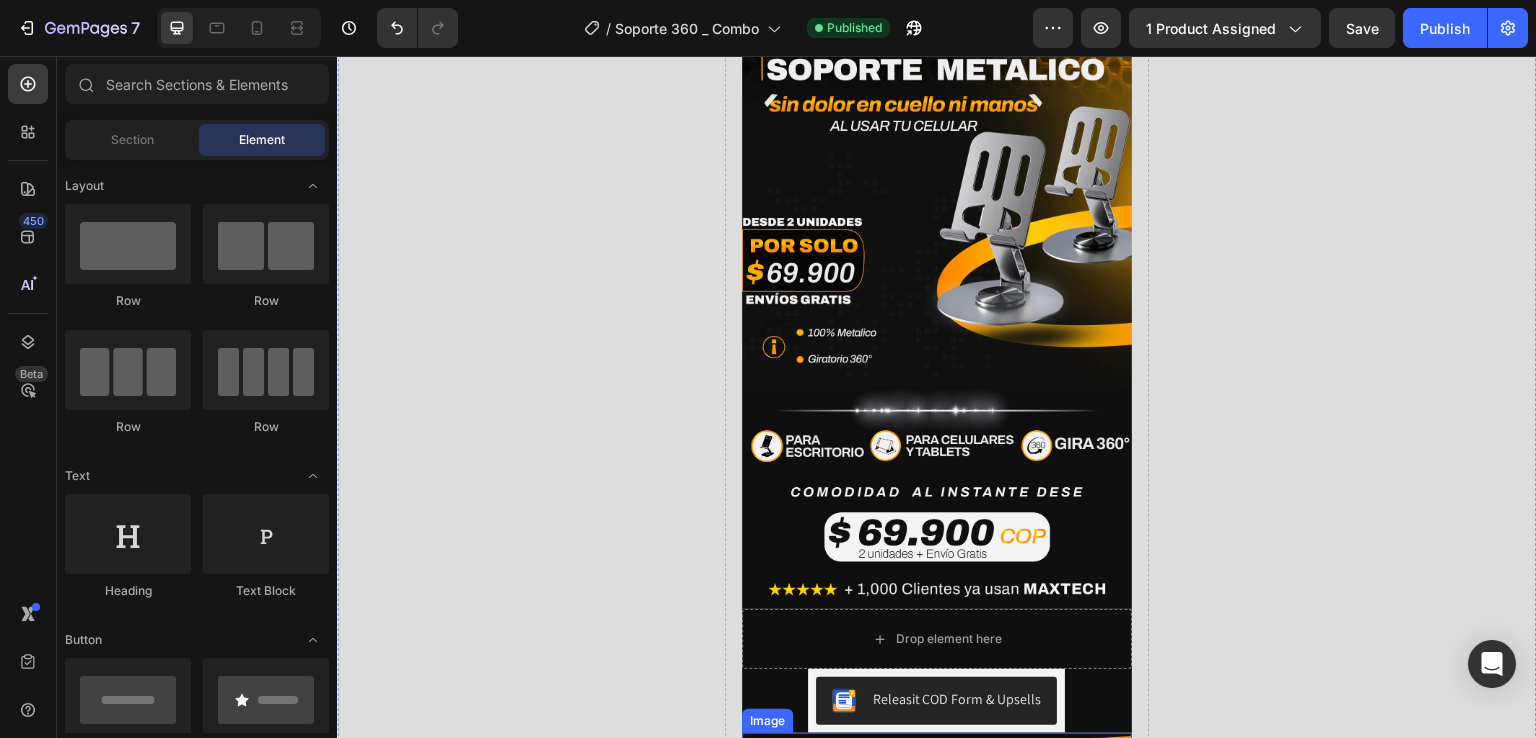 scroll, scrollTop: 0, scrollLeft: 0, axis: both 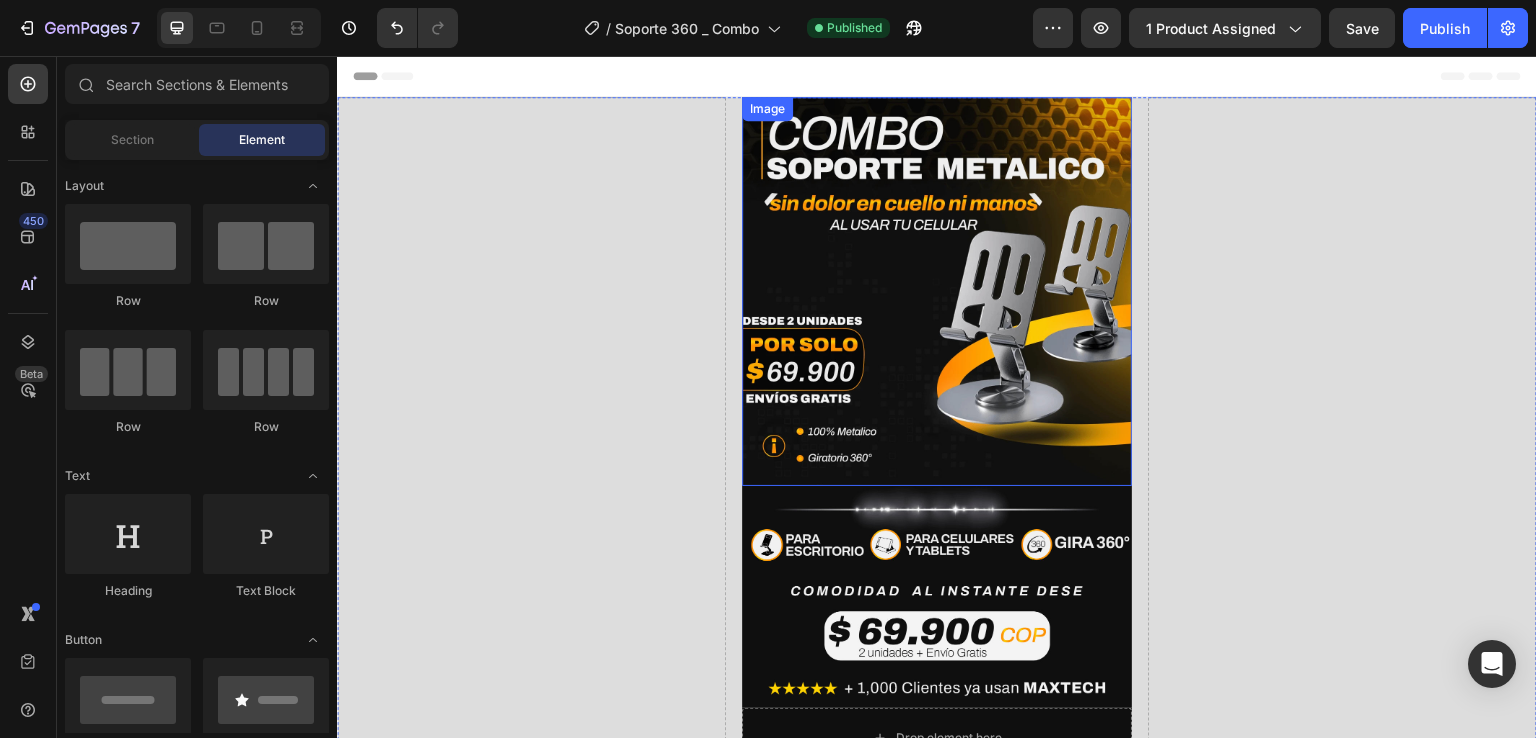 click on "Image" at bounding box center [767, 109] 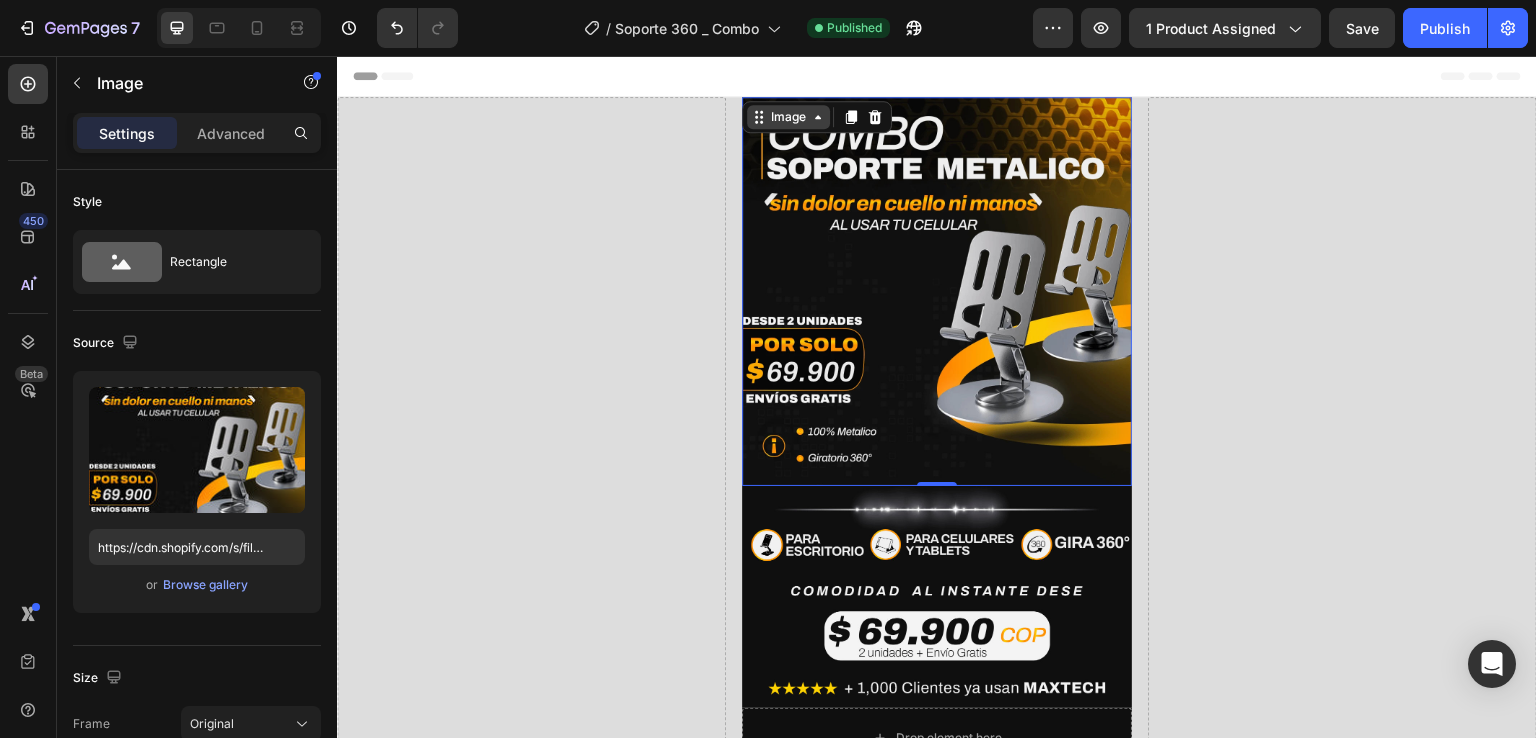 click on "Image" at bounding box center [788, 117] 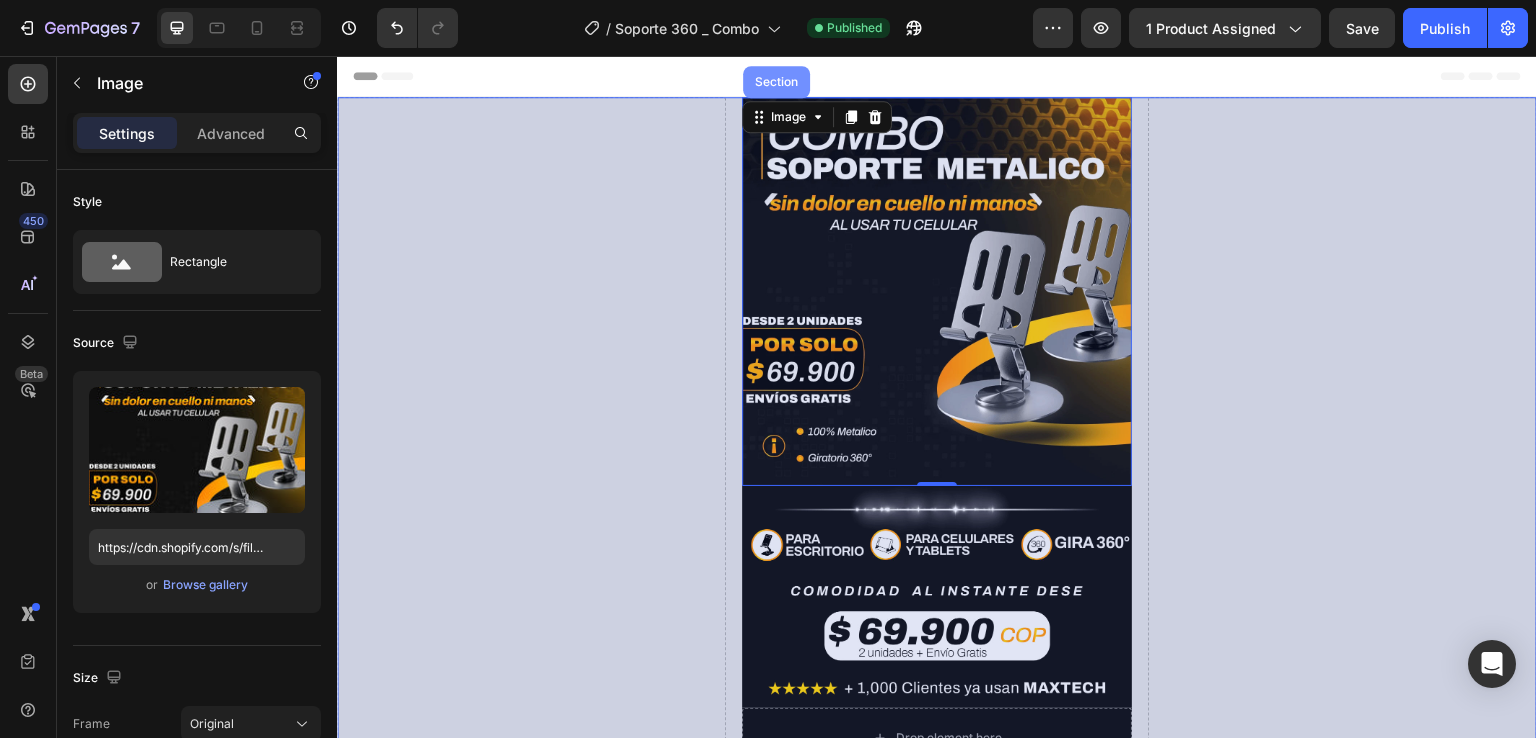 click on "Section" at bounding box center [776, 82] 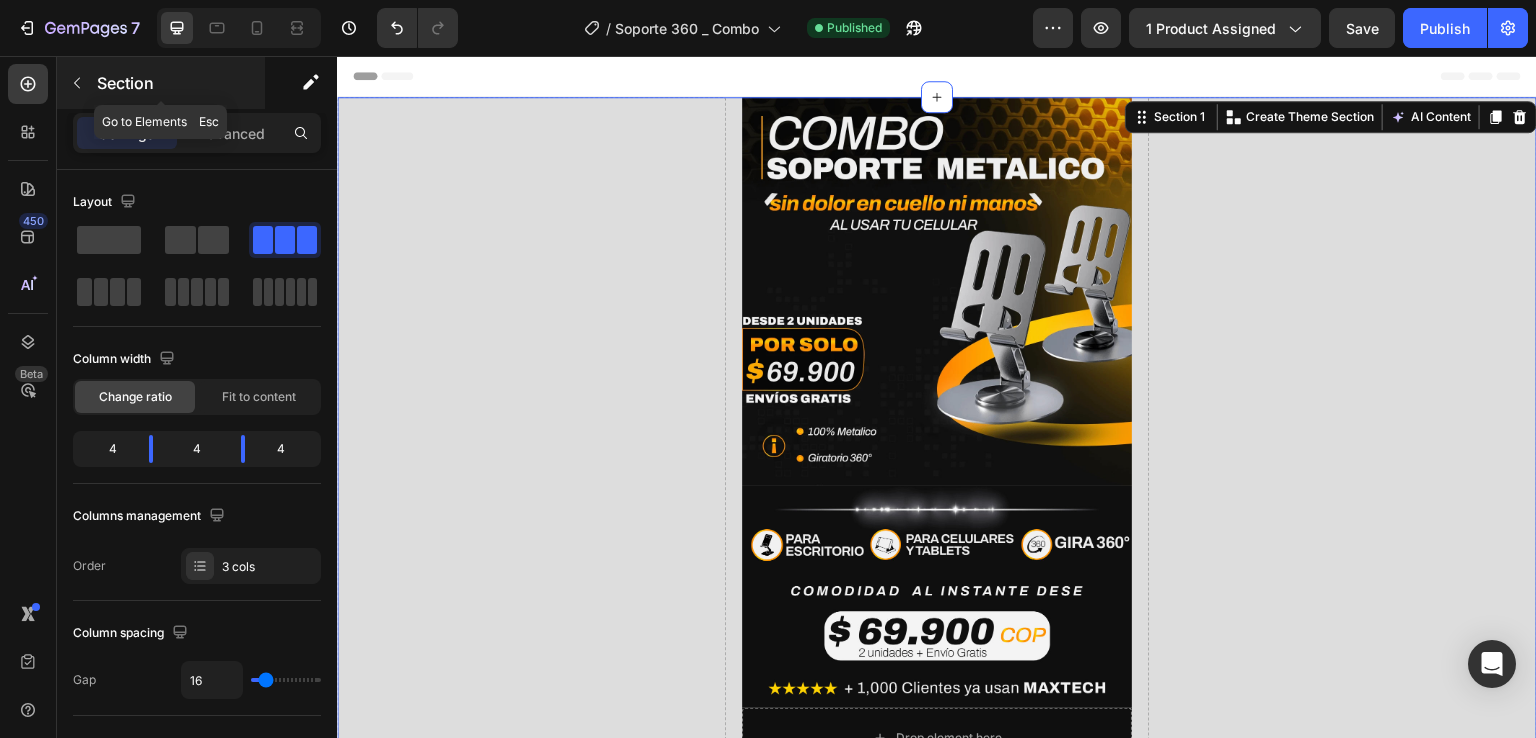 click at bounding box center [77, 83] 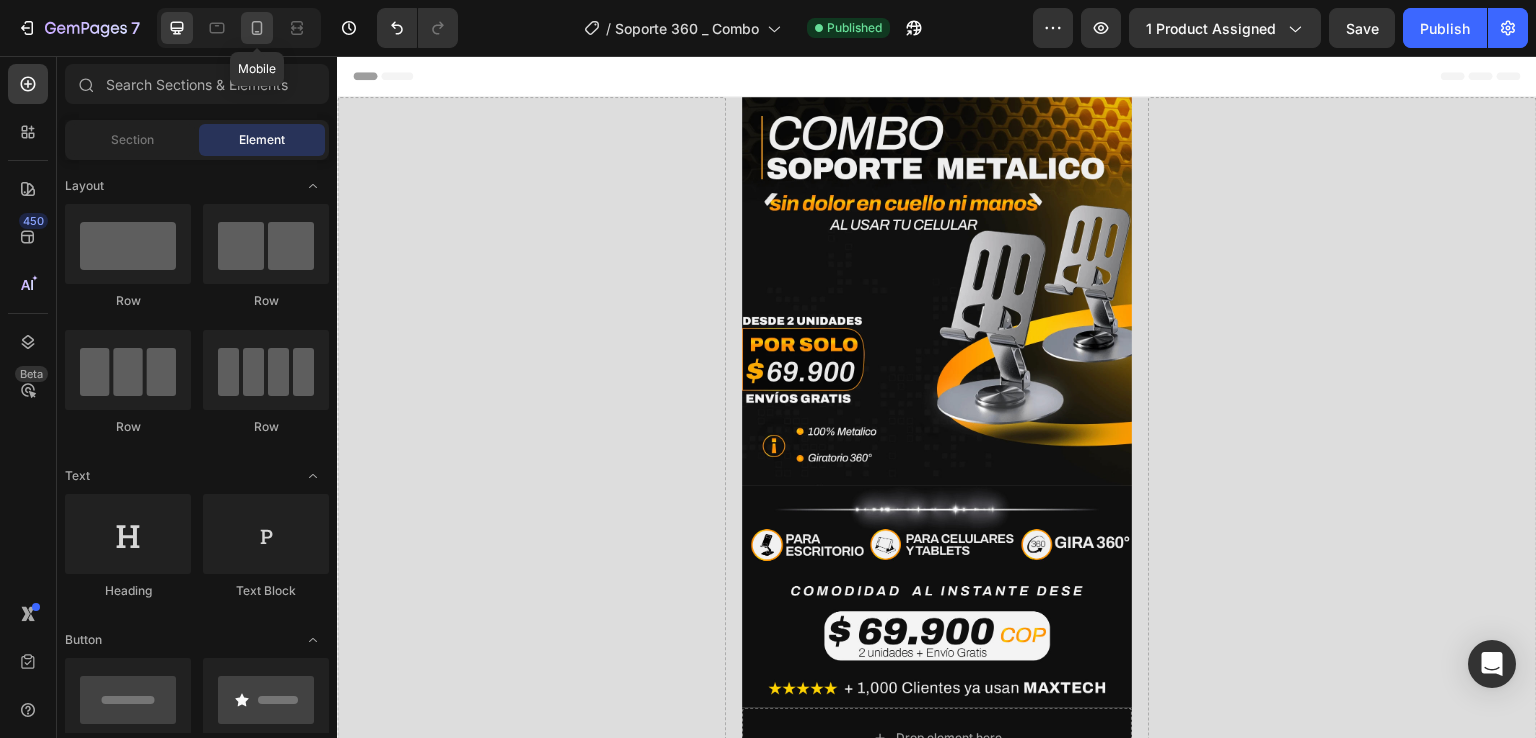 click 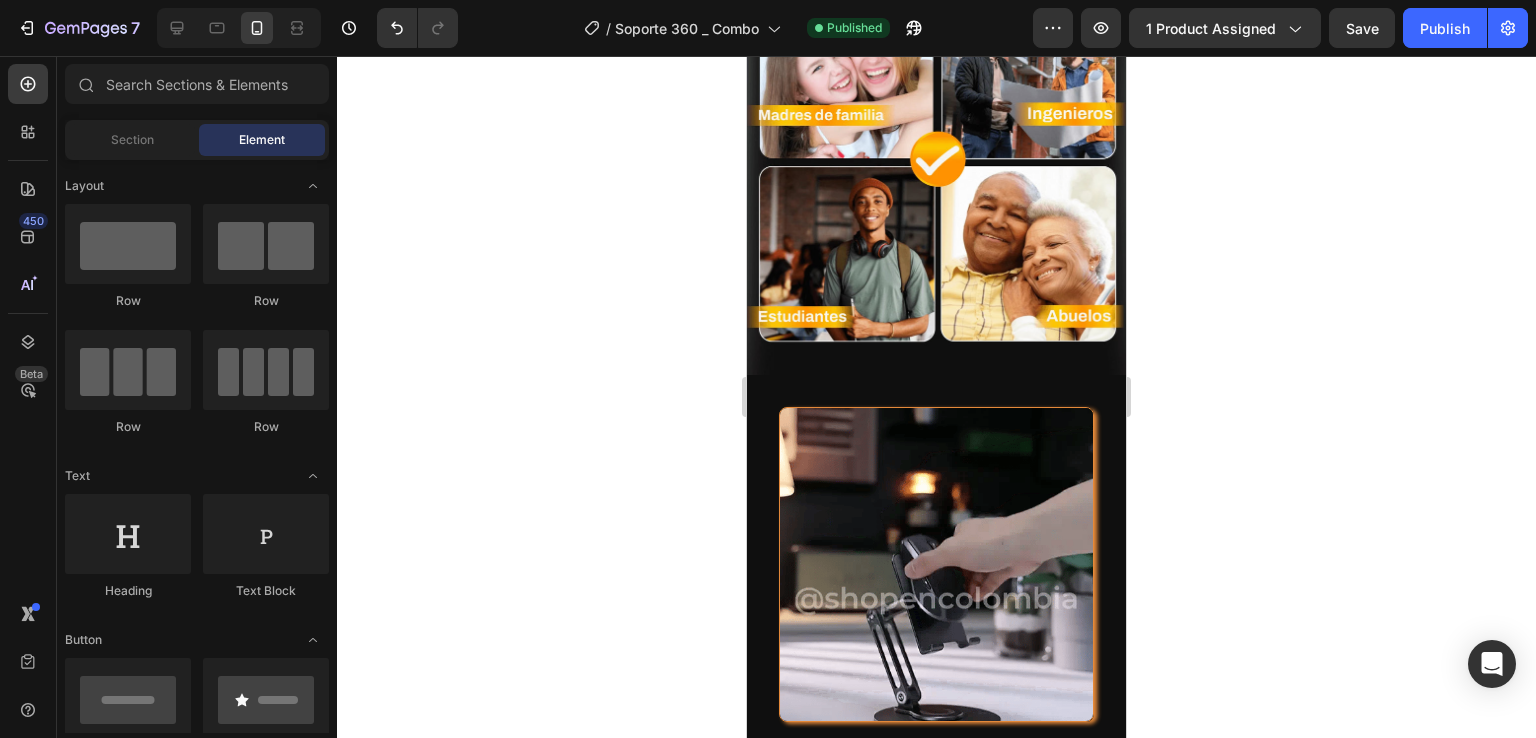 scroll, scrollTop: 5400, scrollLeft: 0, axis: vertical 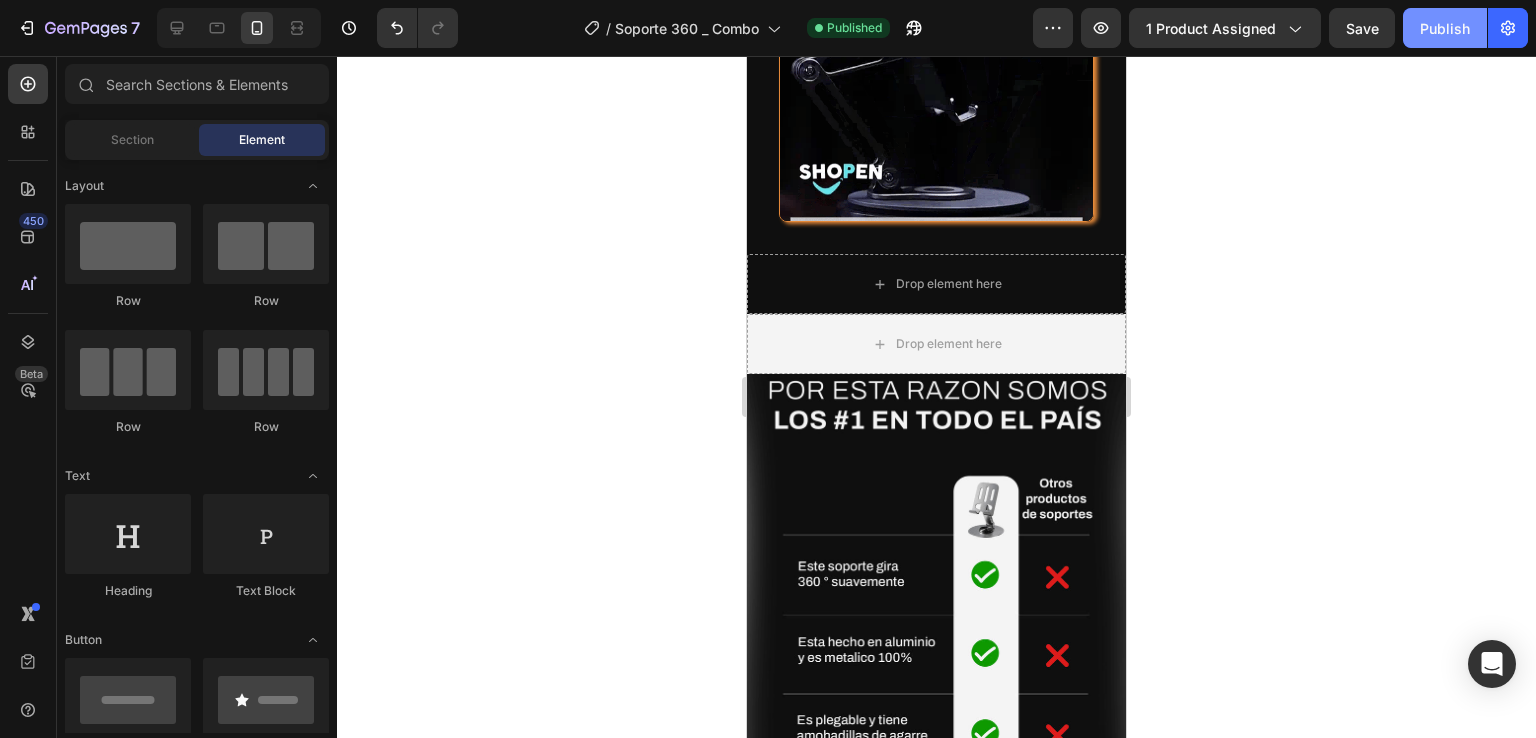 click on "Publish" 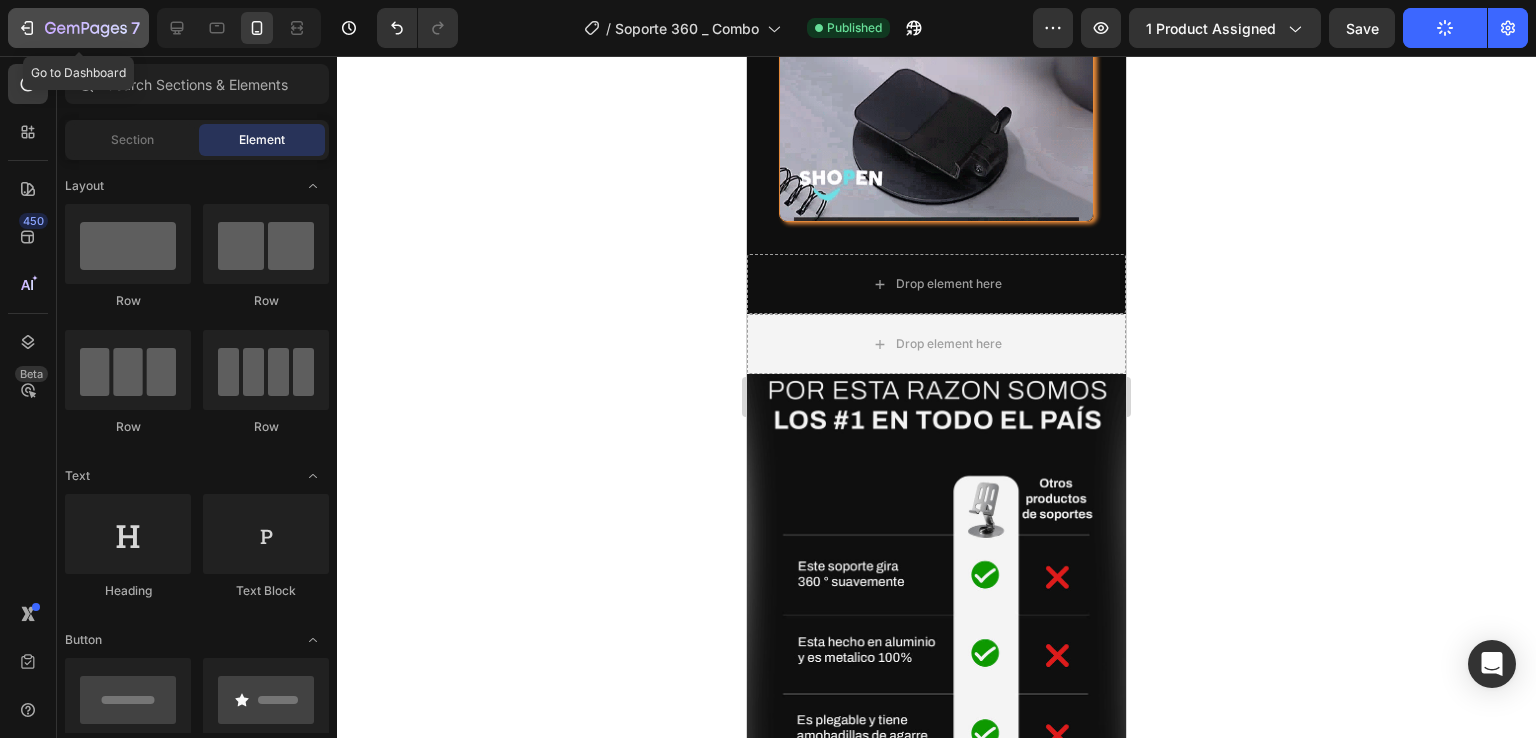 click 